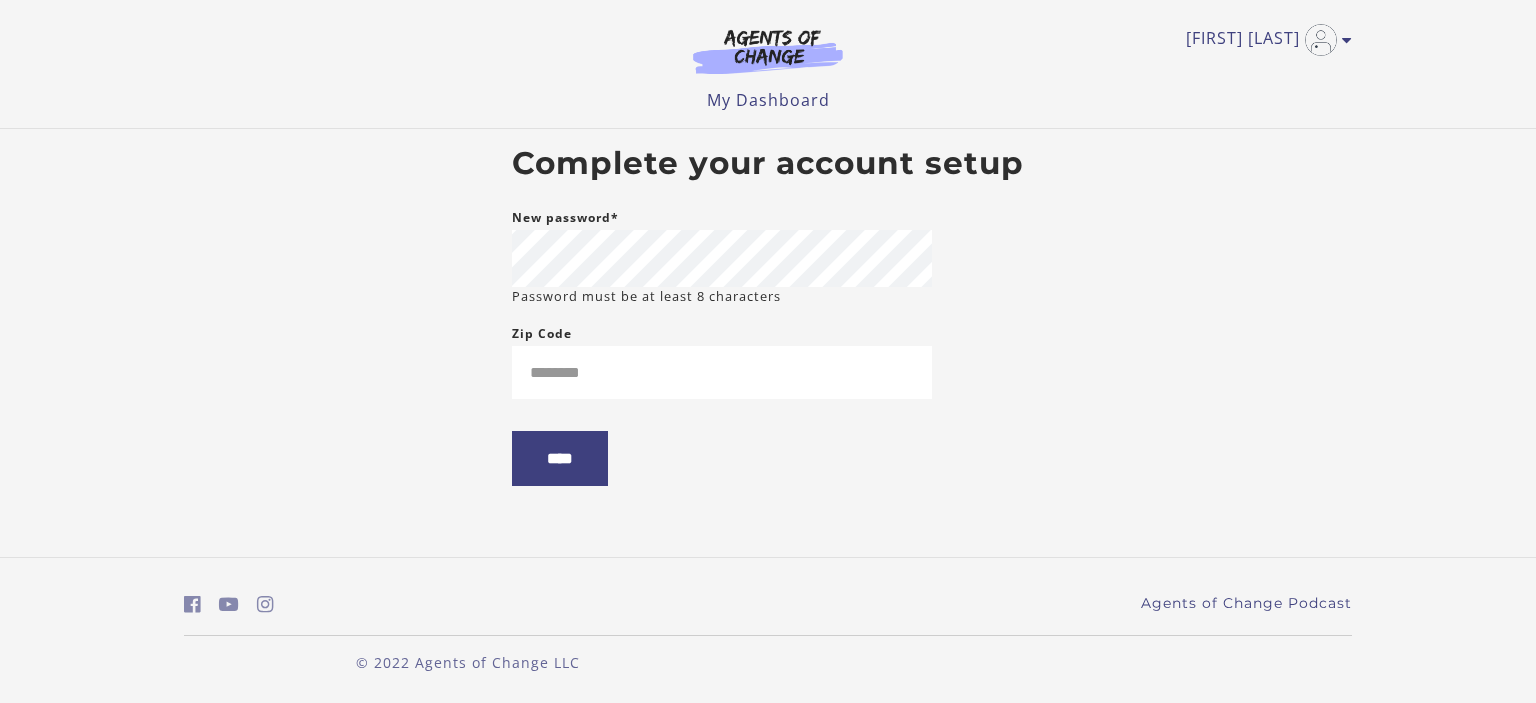 scroll, scrollTop: 0, scrollLeft: 0, axis: both 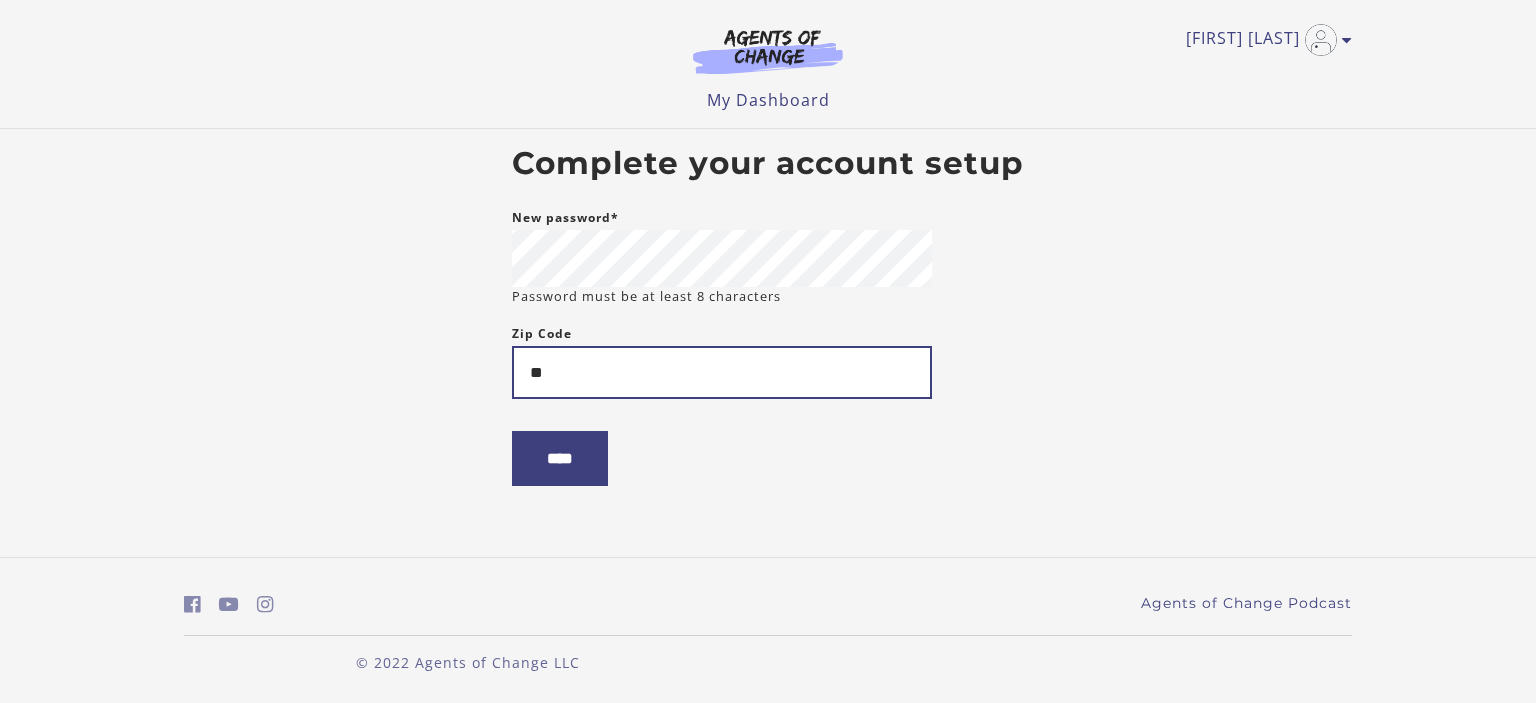 type on "*" 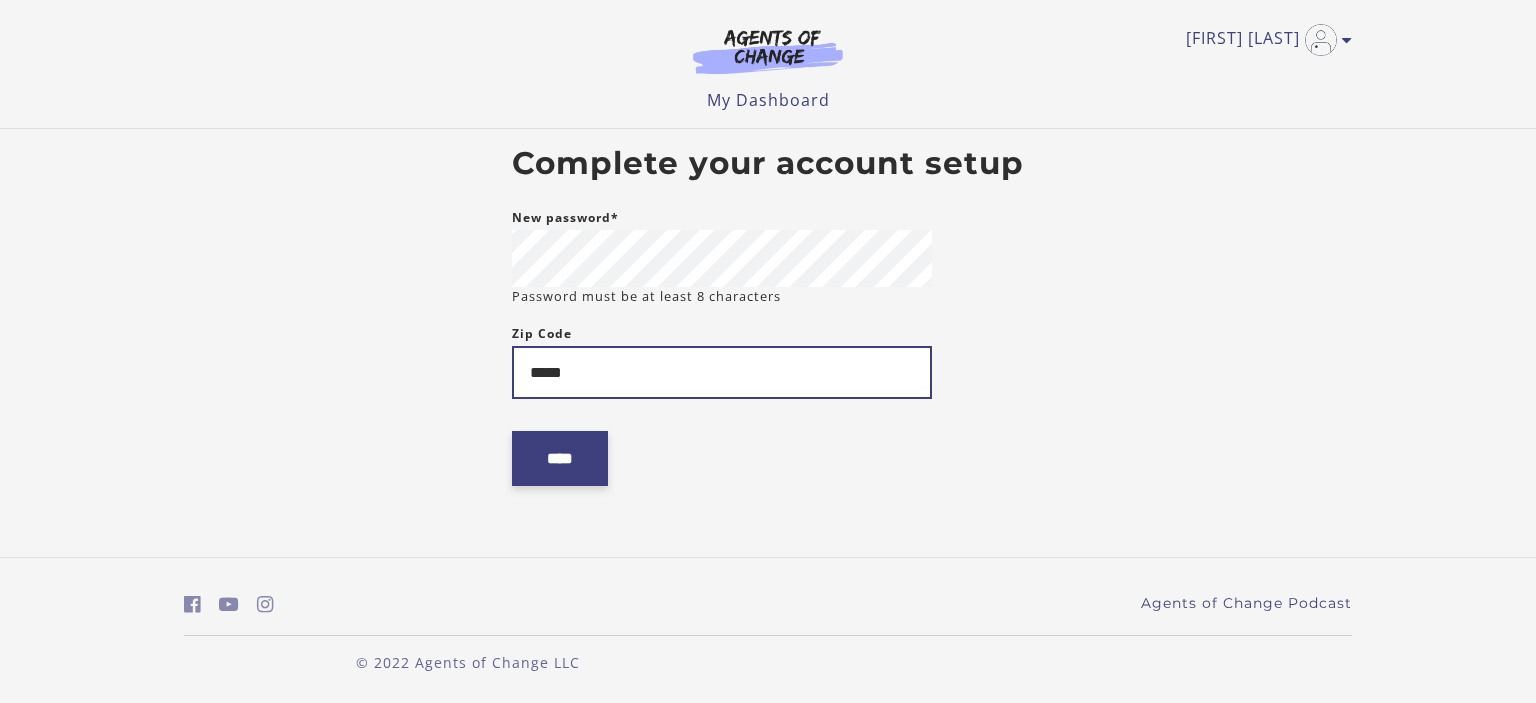 type on "*****" 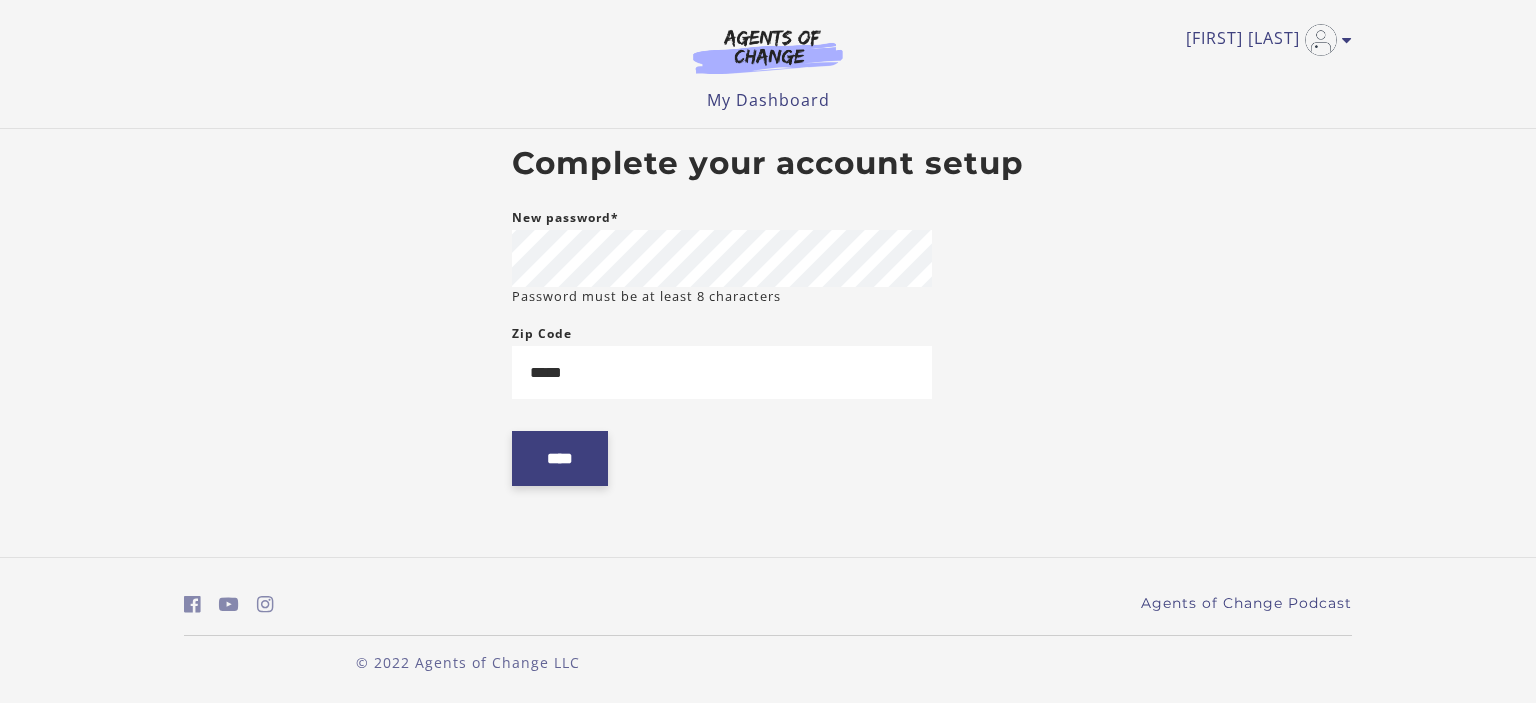 click on "****" at bounding box center [560, 458] 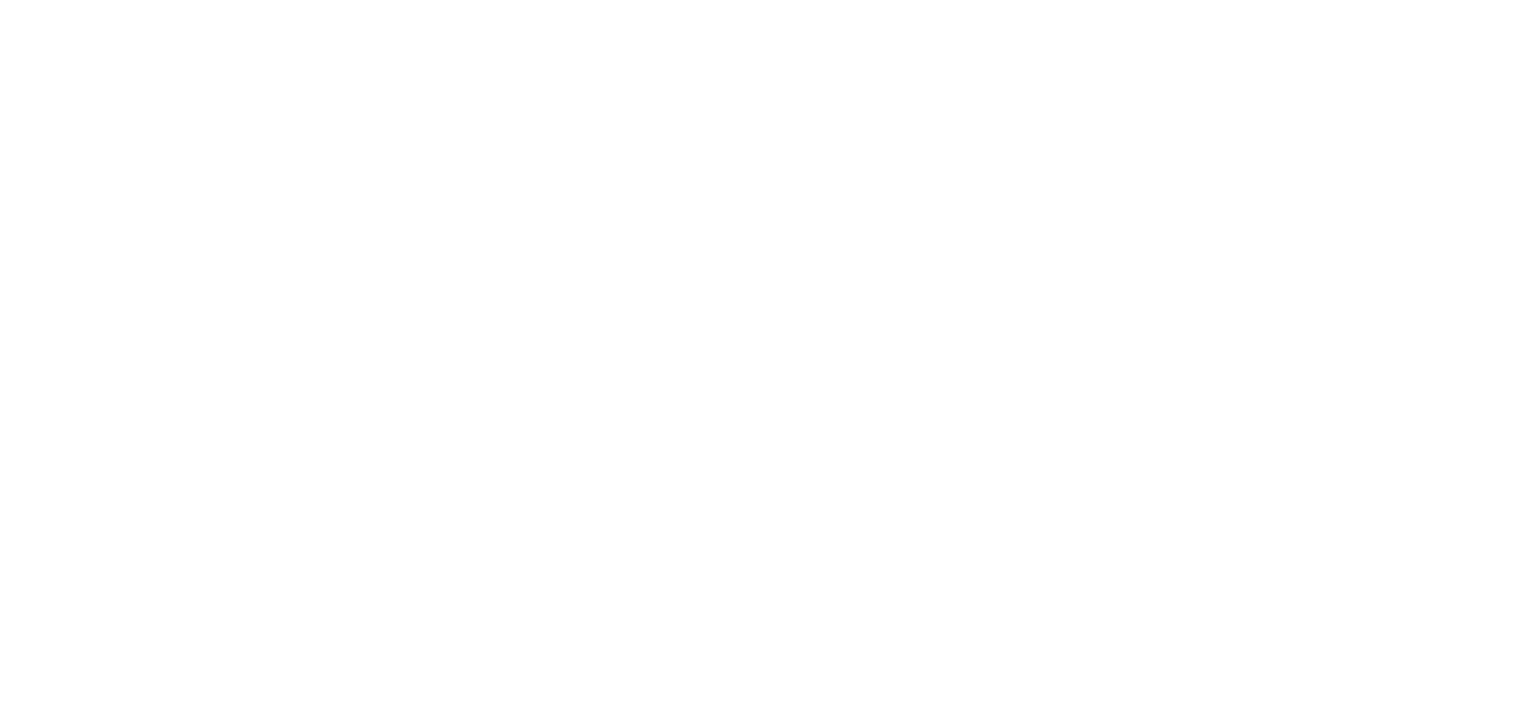 scroll, scrollTop: 0, scrollLeft: 0, axis: both 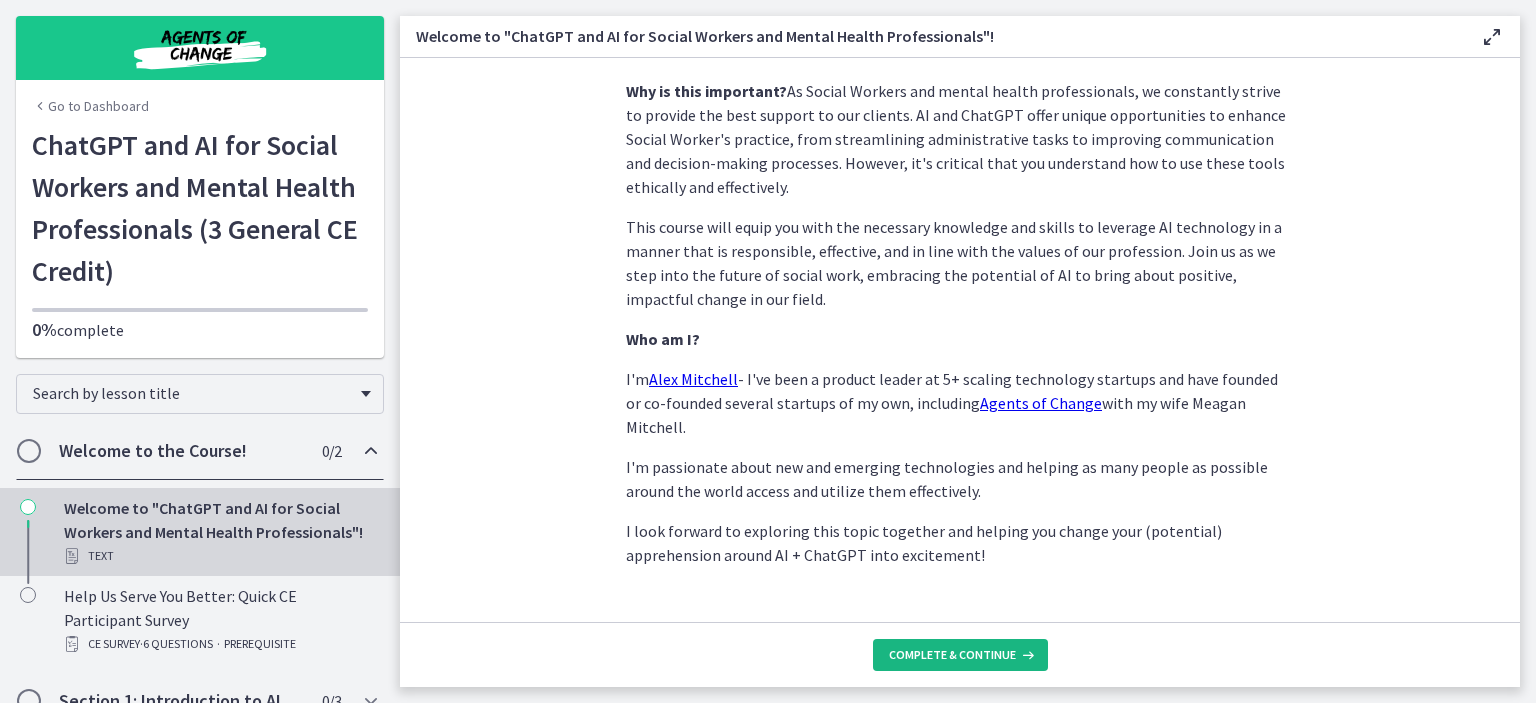 click on "Complete & continue" at bounding box center (952, 655) 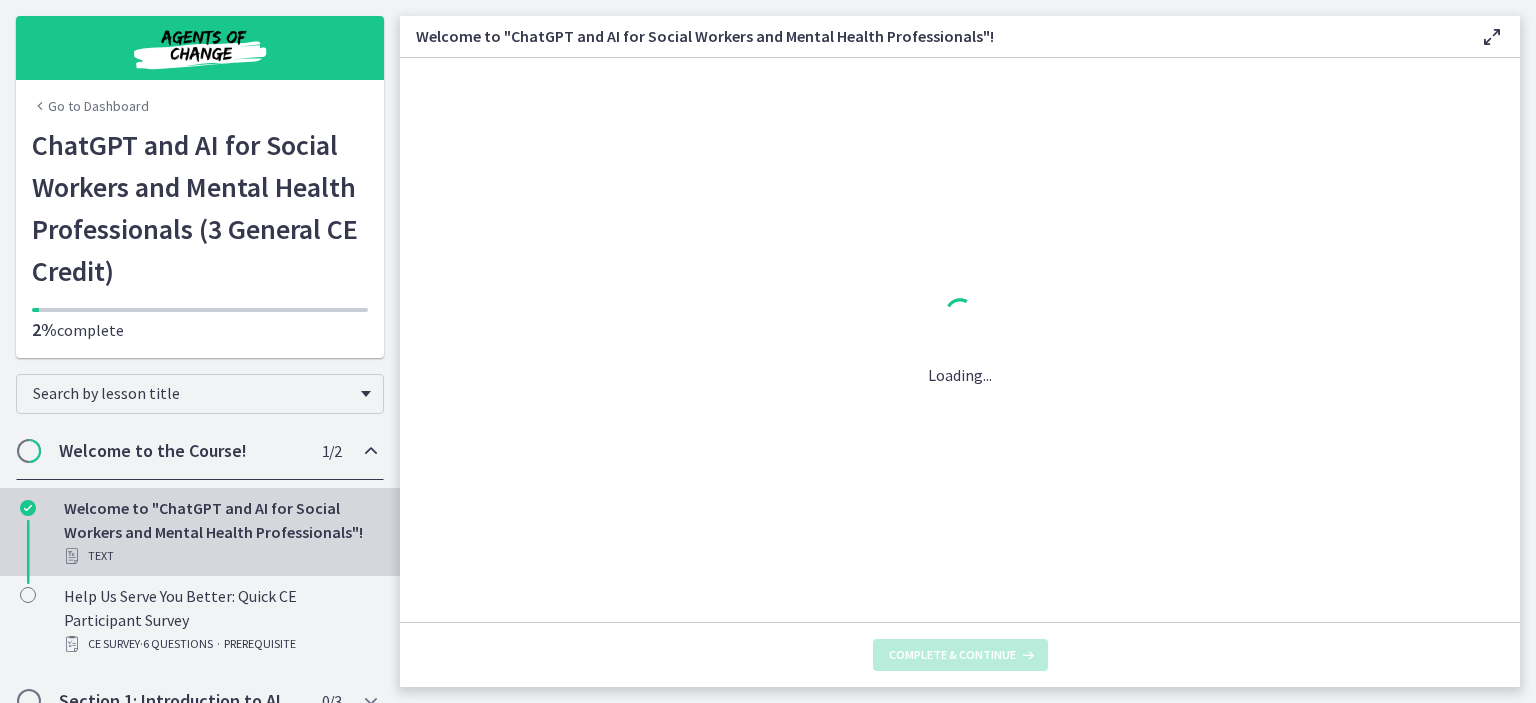 scroll, scrollTop: 0, scrollLeft: 0, axis: both 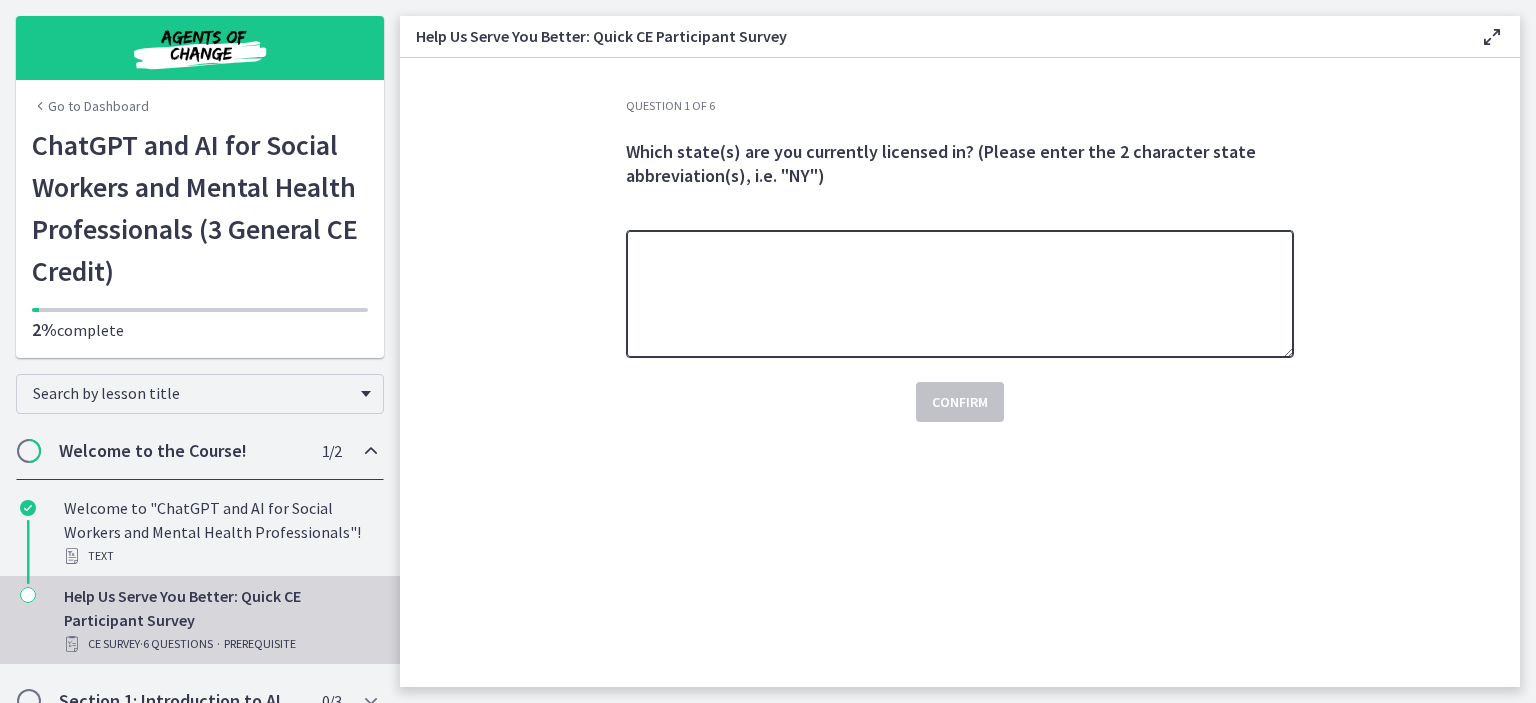 click at bounding box center (960, 294) 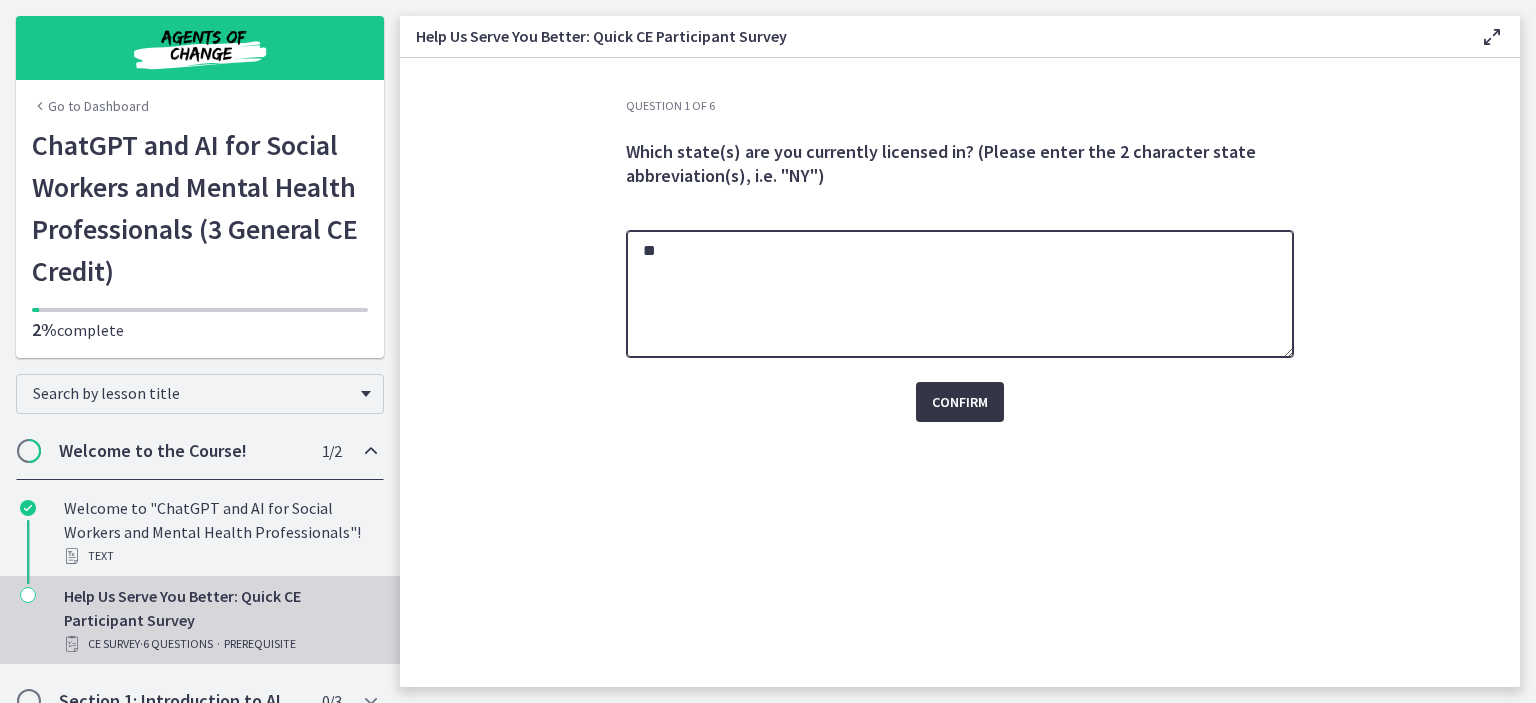 type on "**" 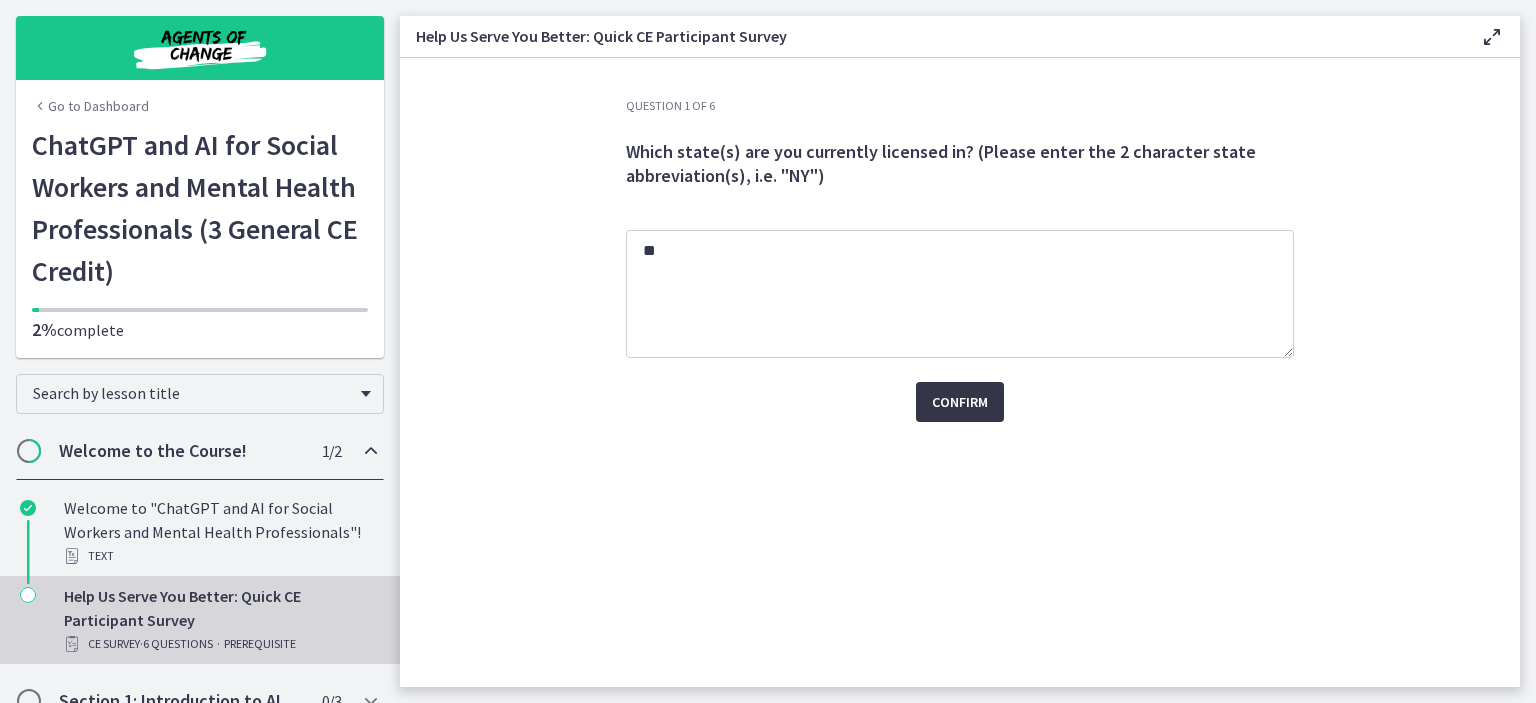 click on "Confirm" at bounding box center [960, 402] 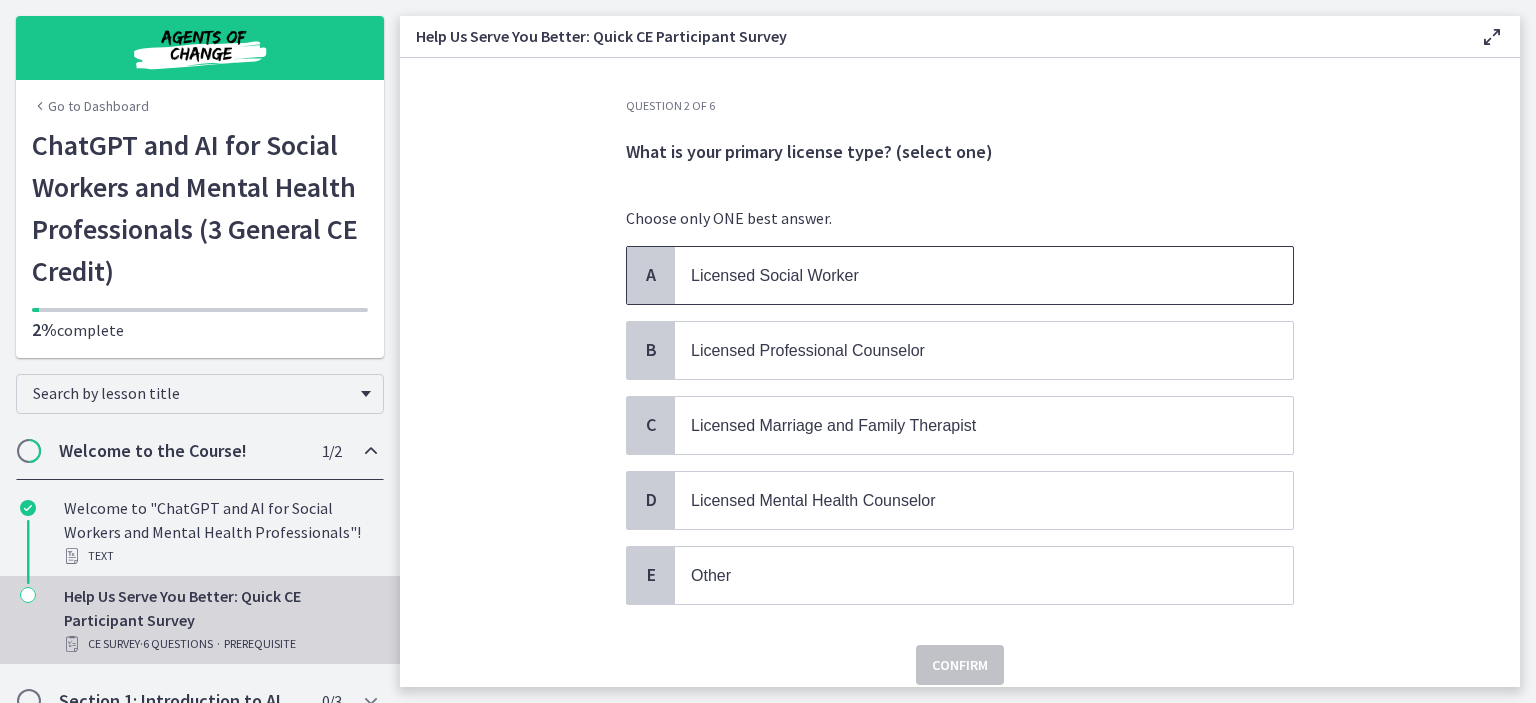 click on "Licensed Social Worker" at bounding box center (775, 275) 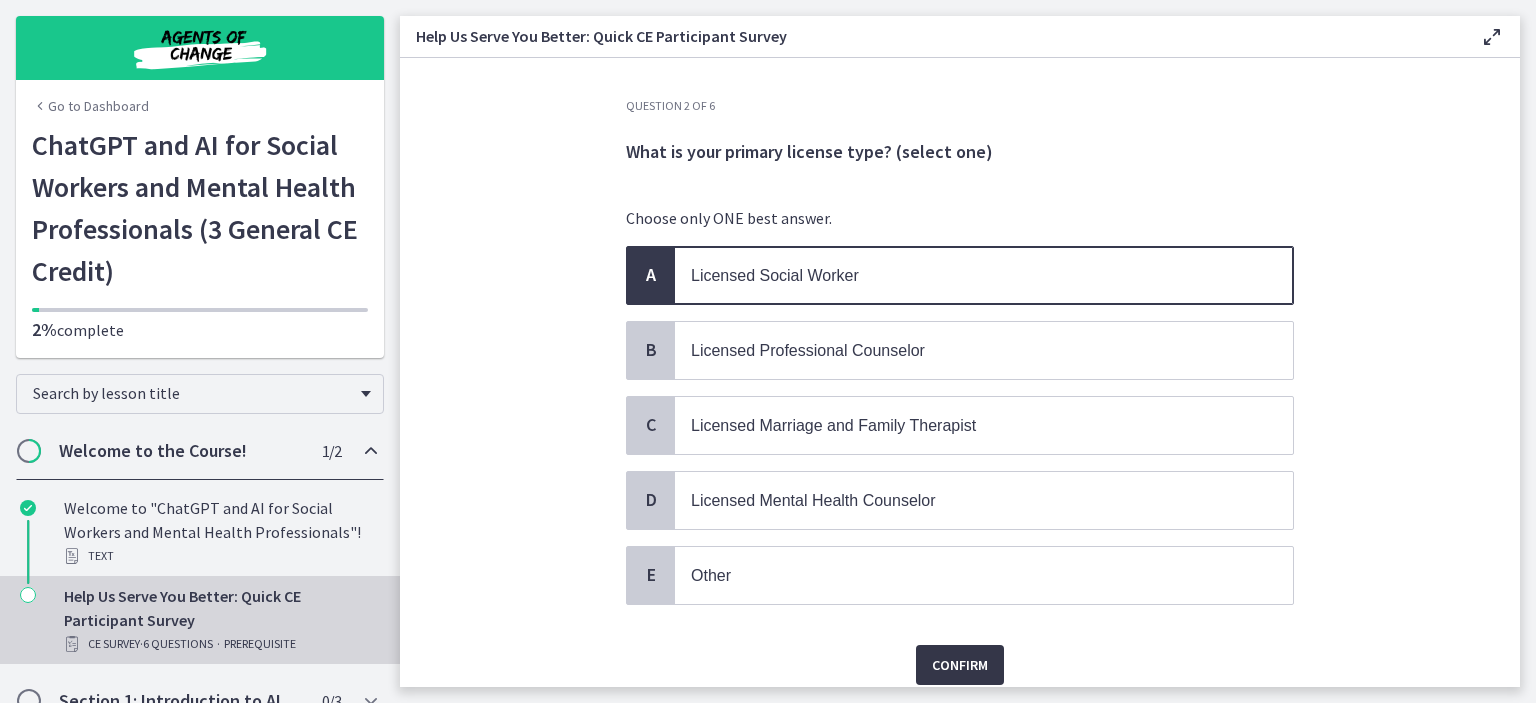 click on "Confirm" at bounding box center (960, 665) 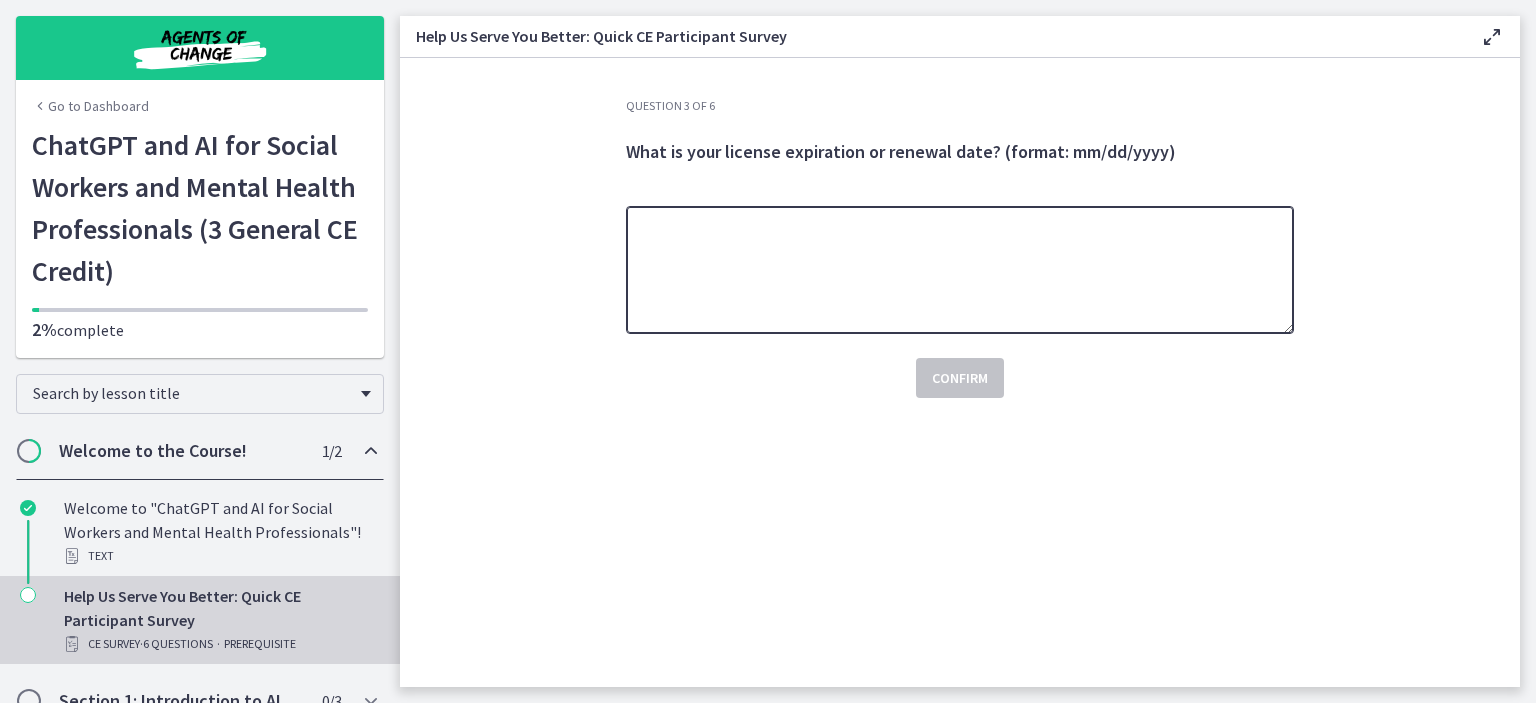 click at bounding box center [960, 270] 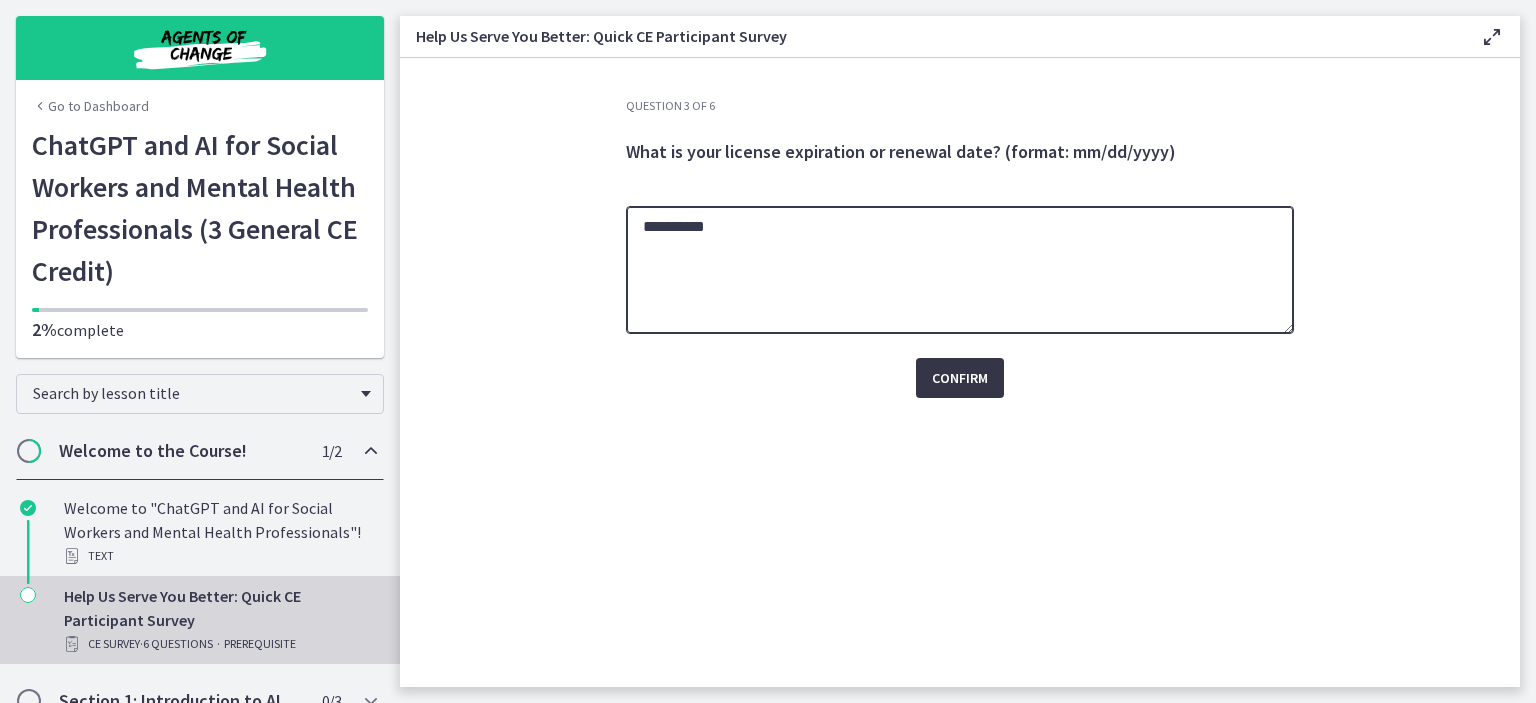 type on "**********" 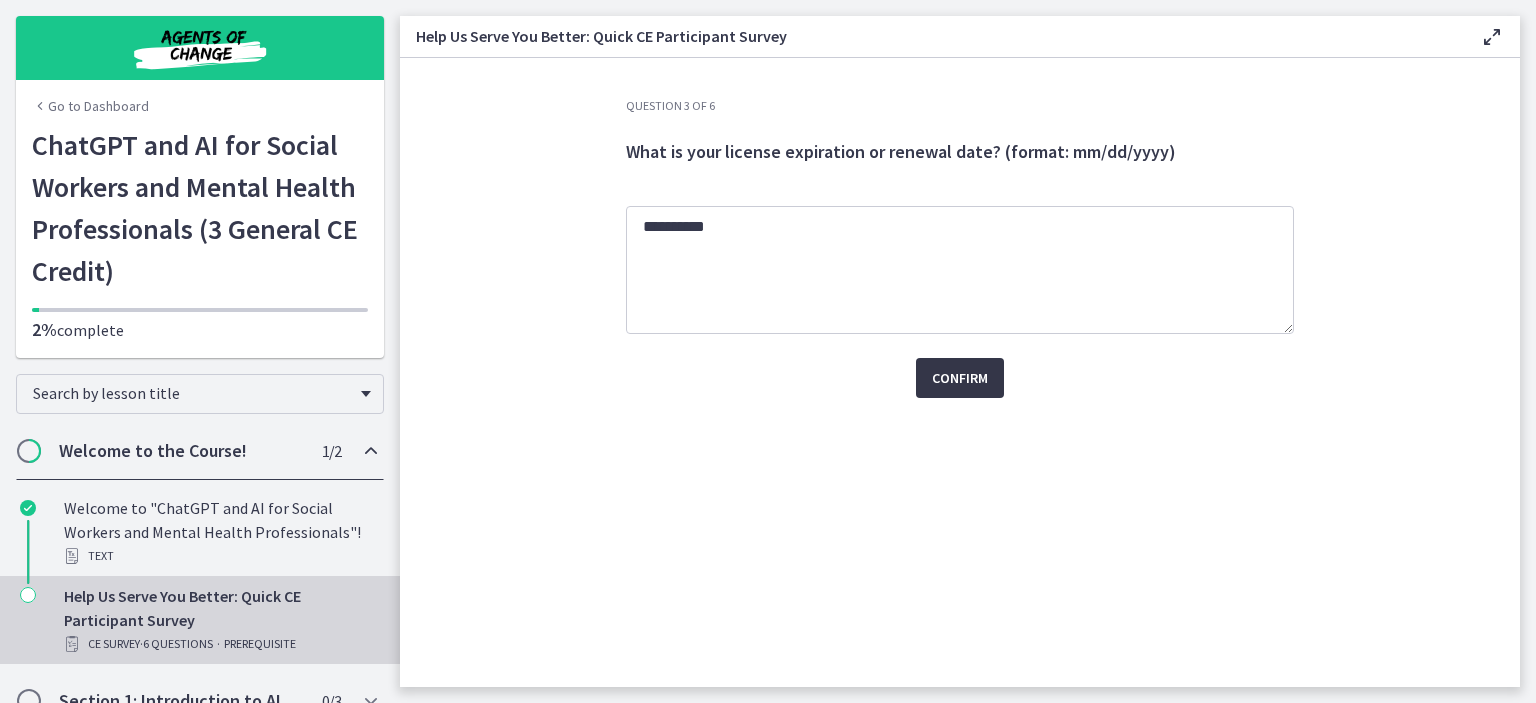 click on "Confirm" at bounding box center (960, 378) 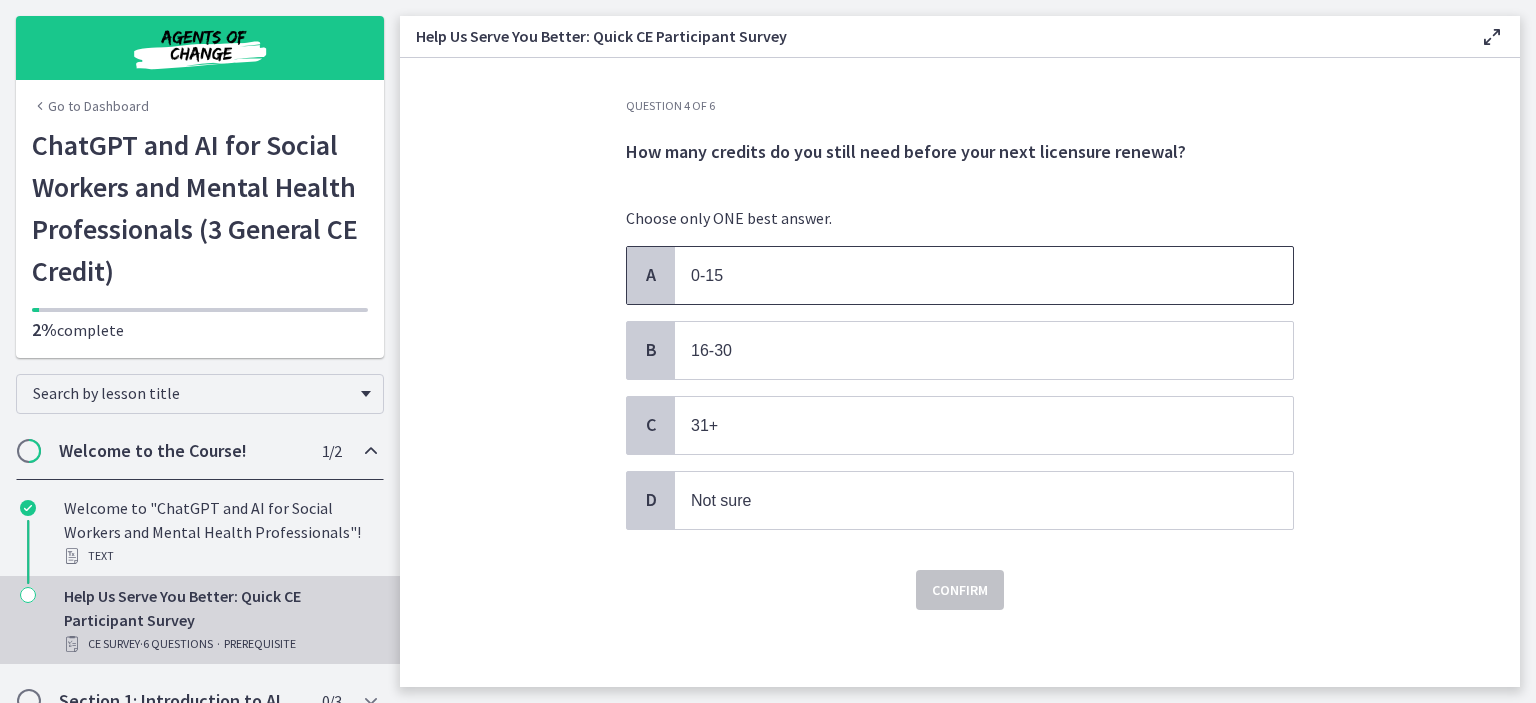 click on "0-15" at bounding box center (964, 275) 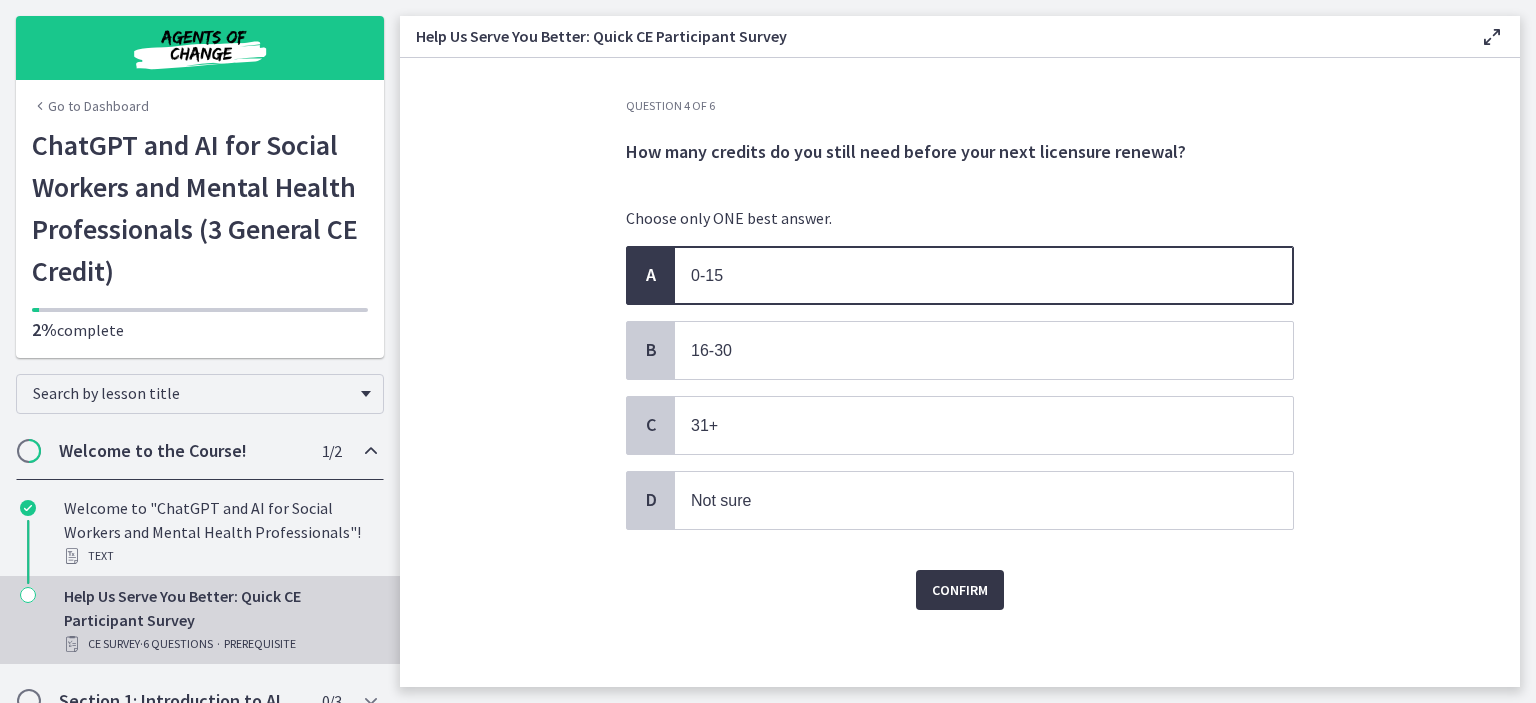 click on "Confirm" at bounding box center [960, 590] 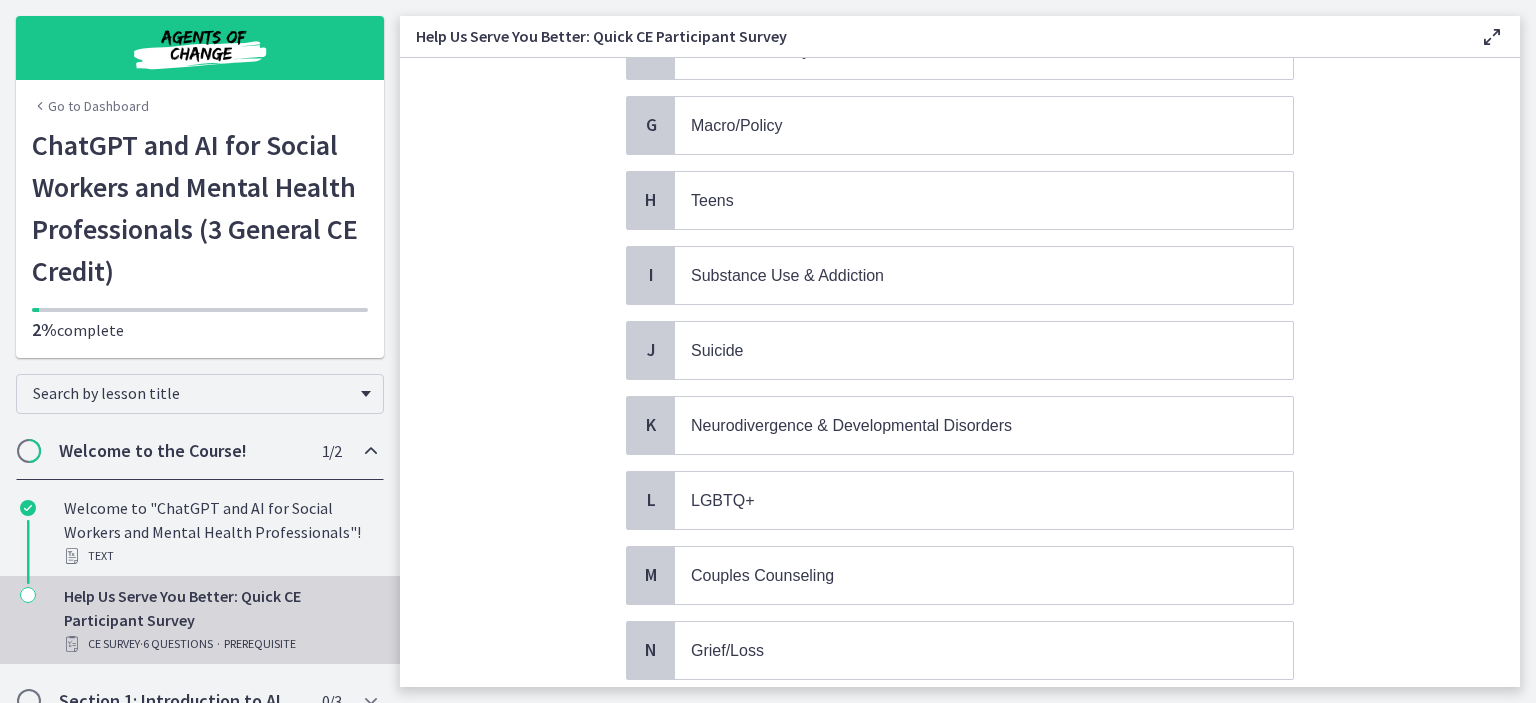 scroll, scrollTop: 500, scrollLeft: 0, axis: vertical 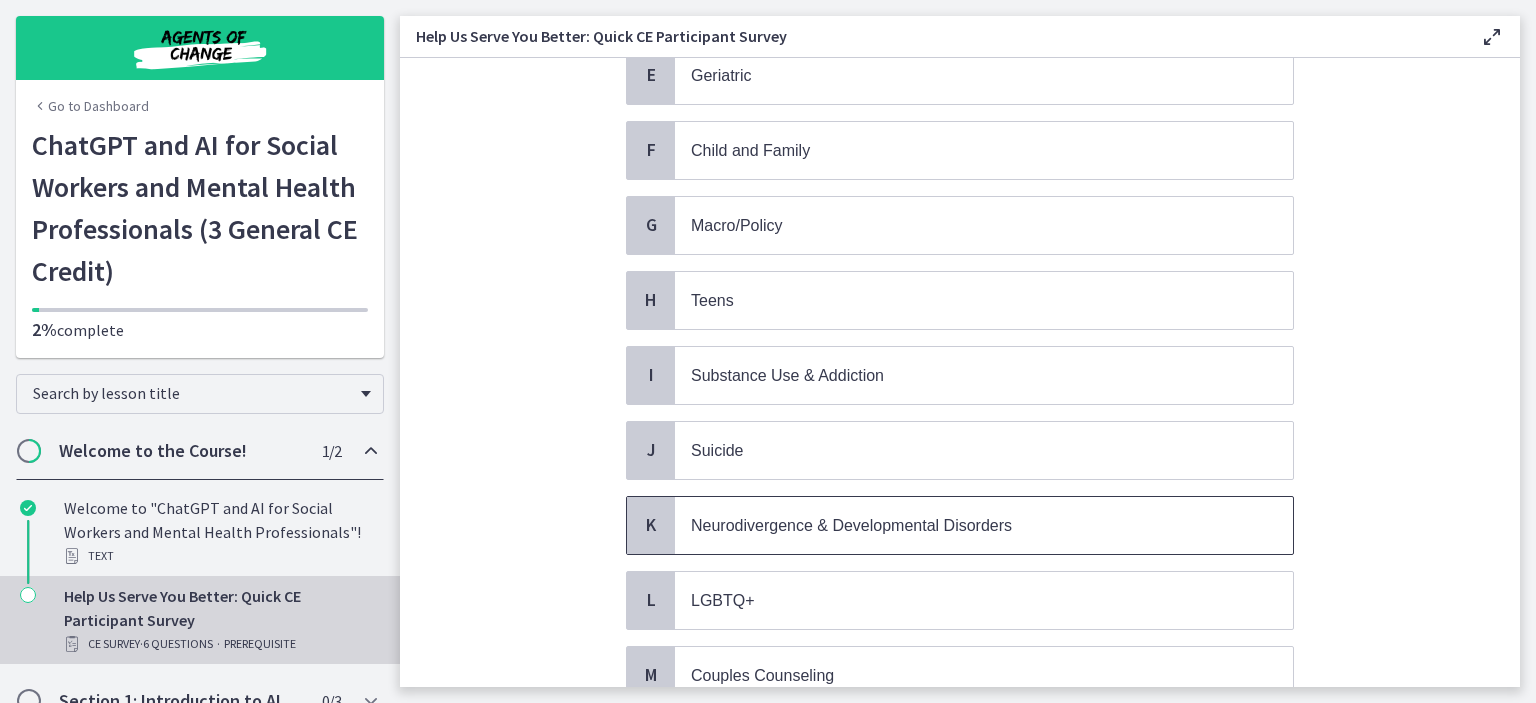 click on "Neurodivergence & Developmental Disorders" at bounding box center (851, 525) 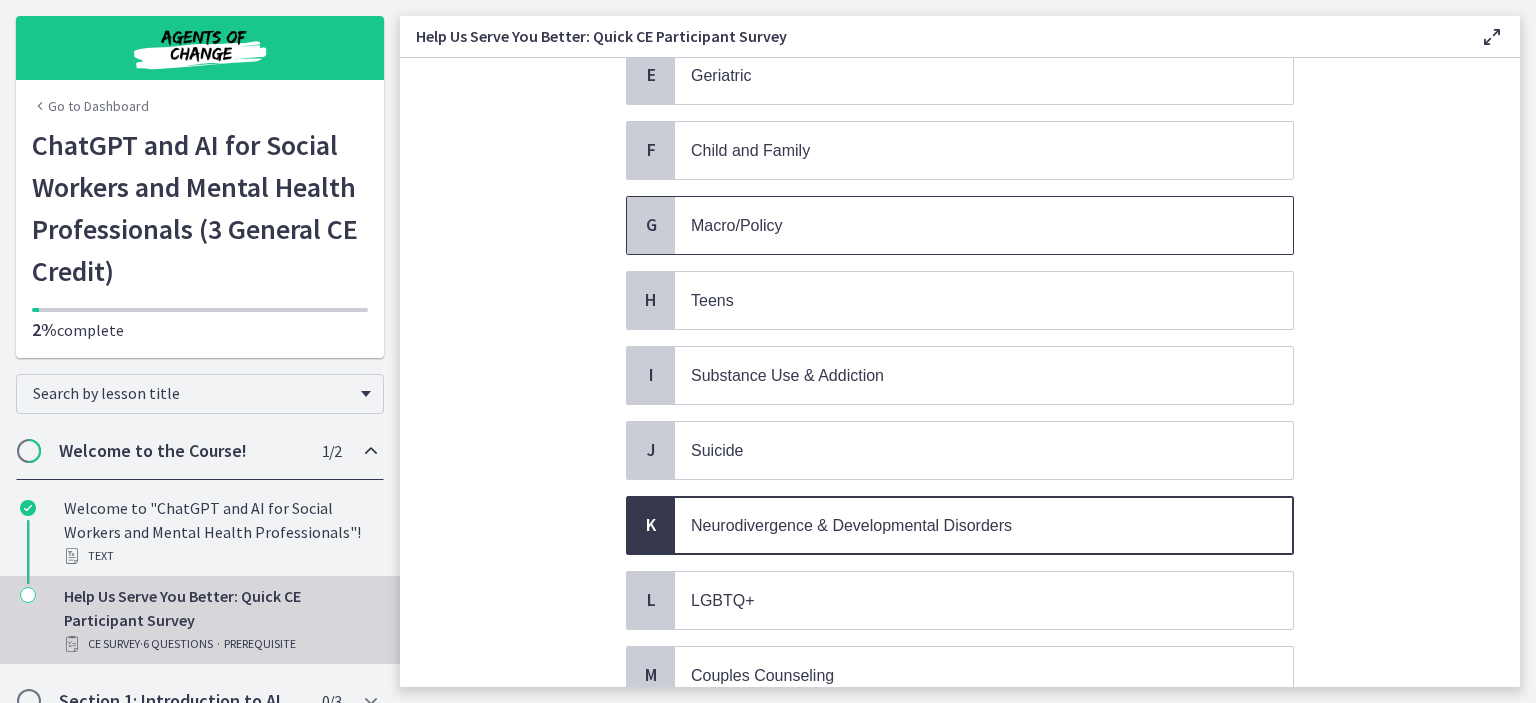 scroll, scrollTop: 400, scrollLeft: 0, axis: vertical 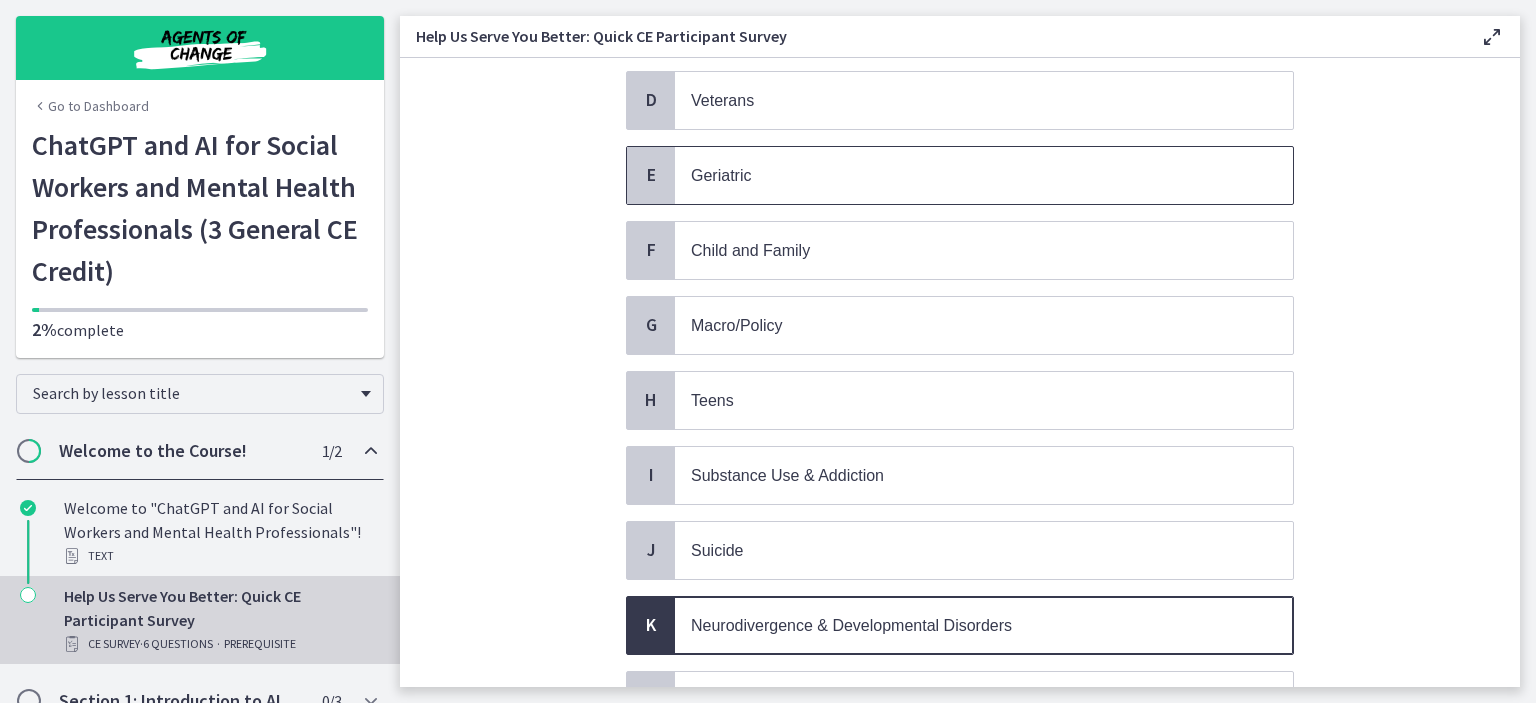 click on "Geriatric" at bounding box center [721, 175] 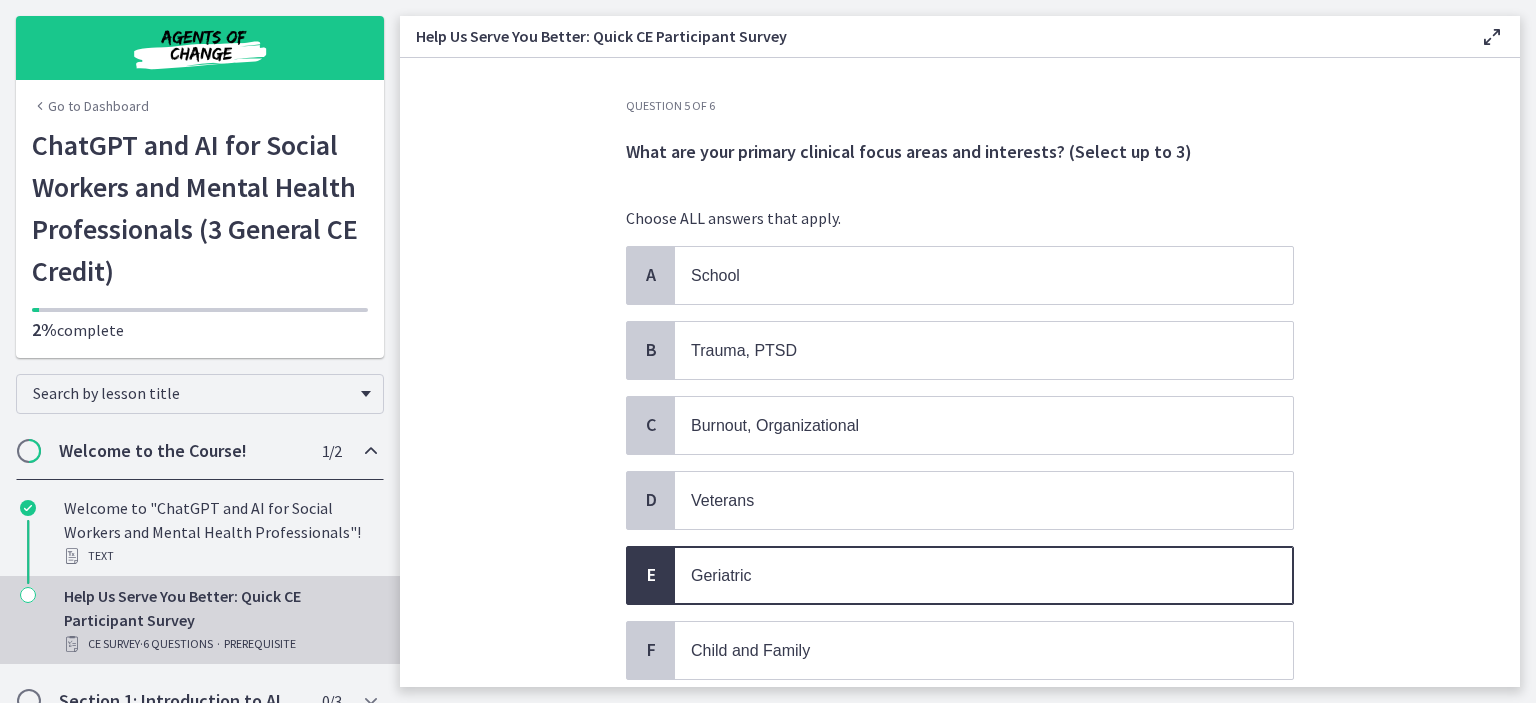 scroll, scrollTop: 200, scrollLeft: 0, axis: vertical 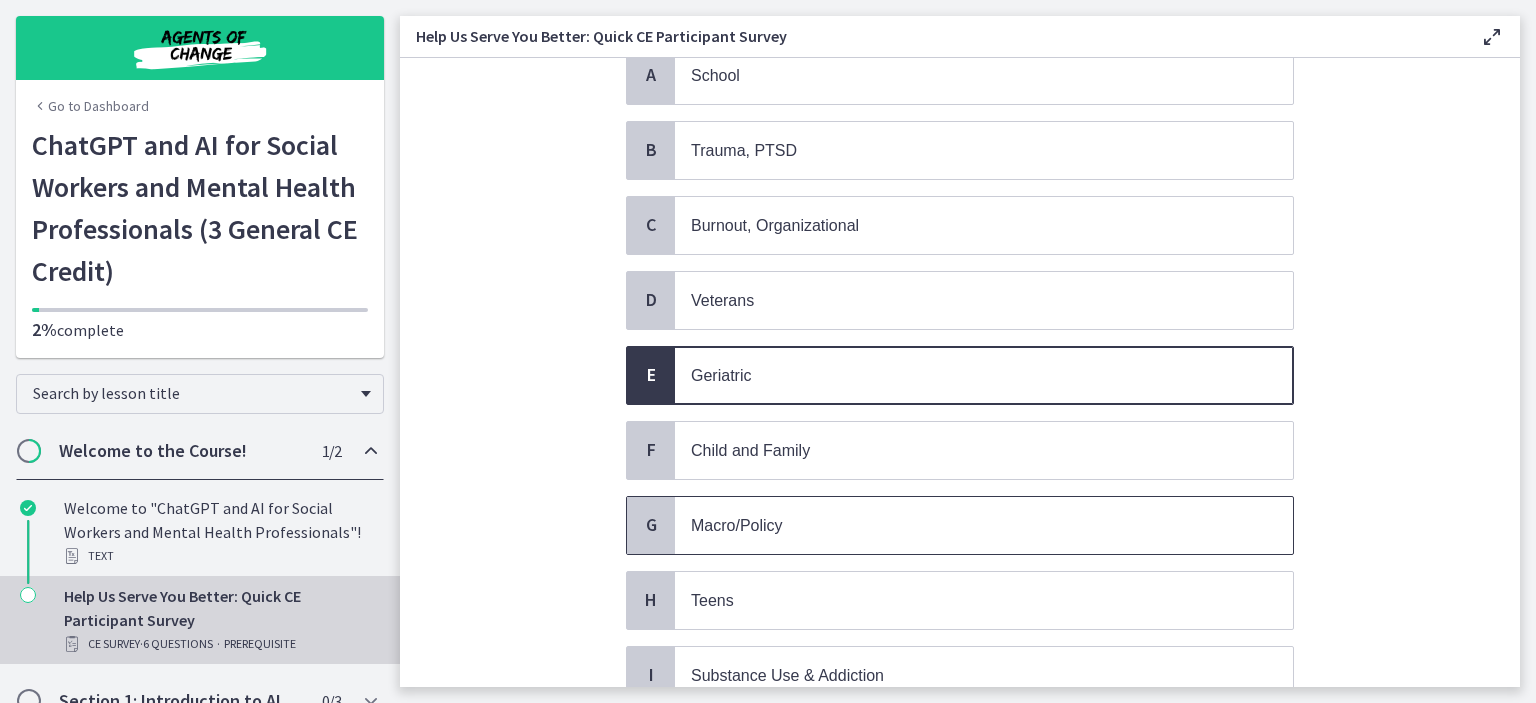 click on "Macro/Policy" at bounding box center (737, 525) 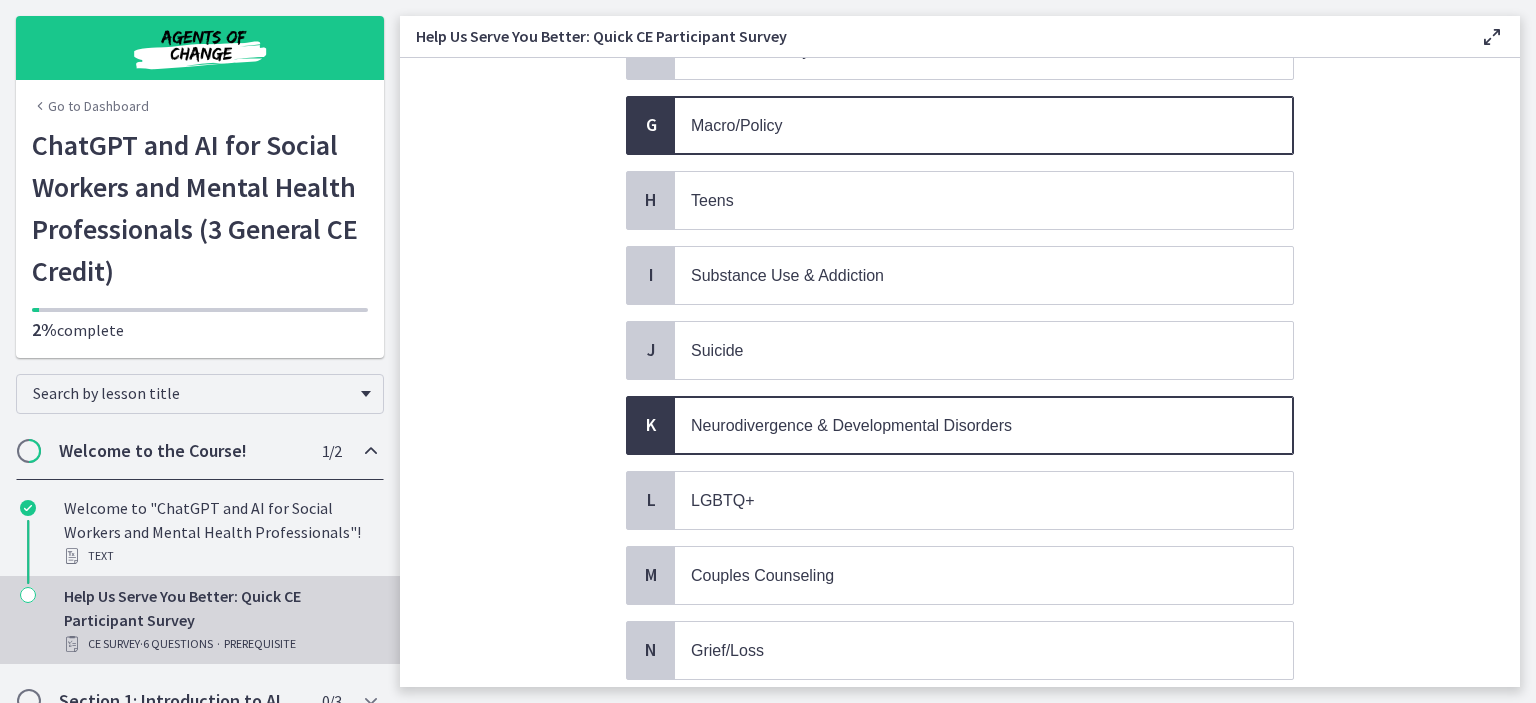 scroll, scrollTop: 806, scrollLeft: 0, axis: vertical 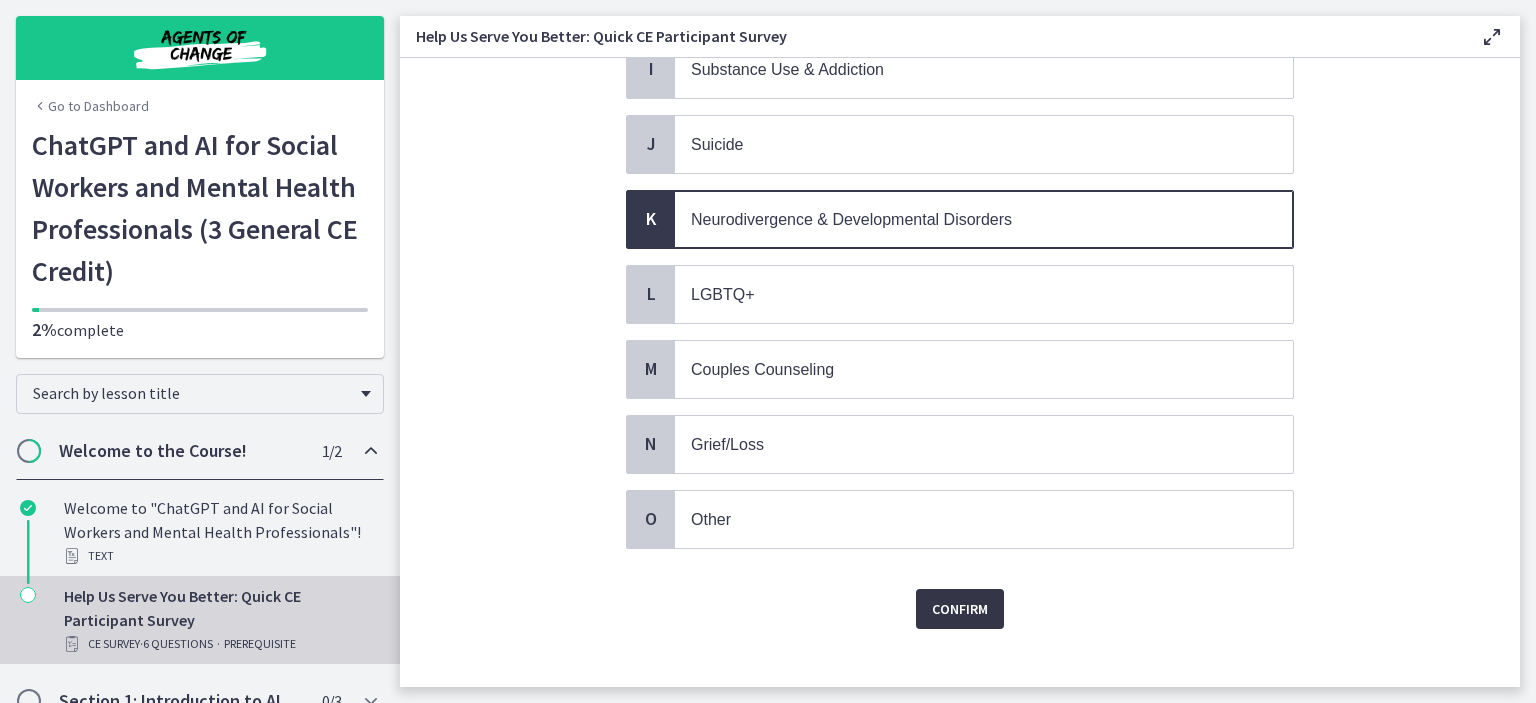 click on "Confirm" at bounding box center [960, 609] 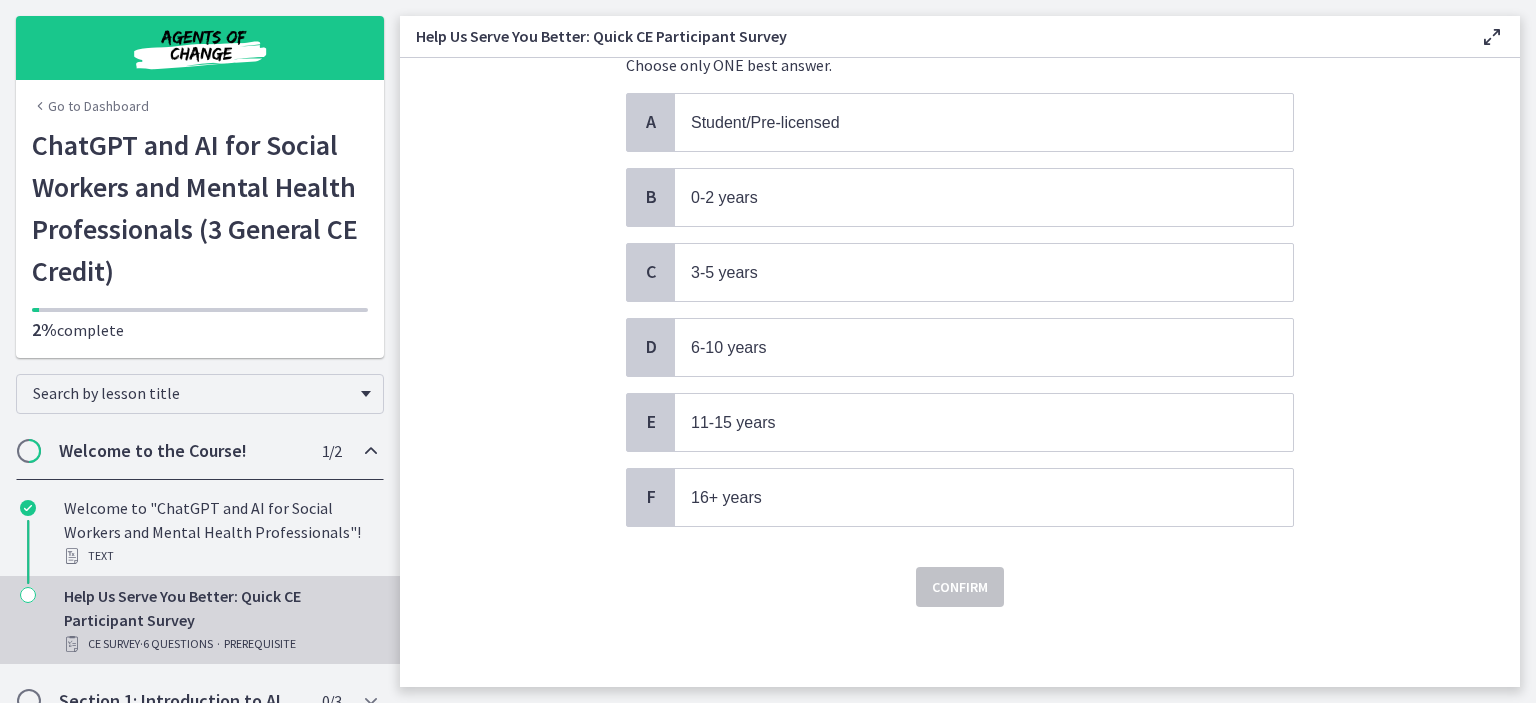 scroll, scrollTop: 0, scrollLeft: 0, axis: both 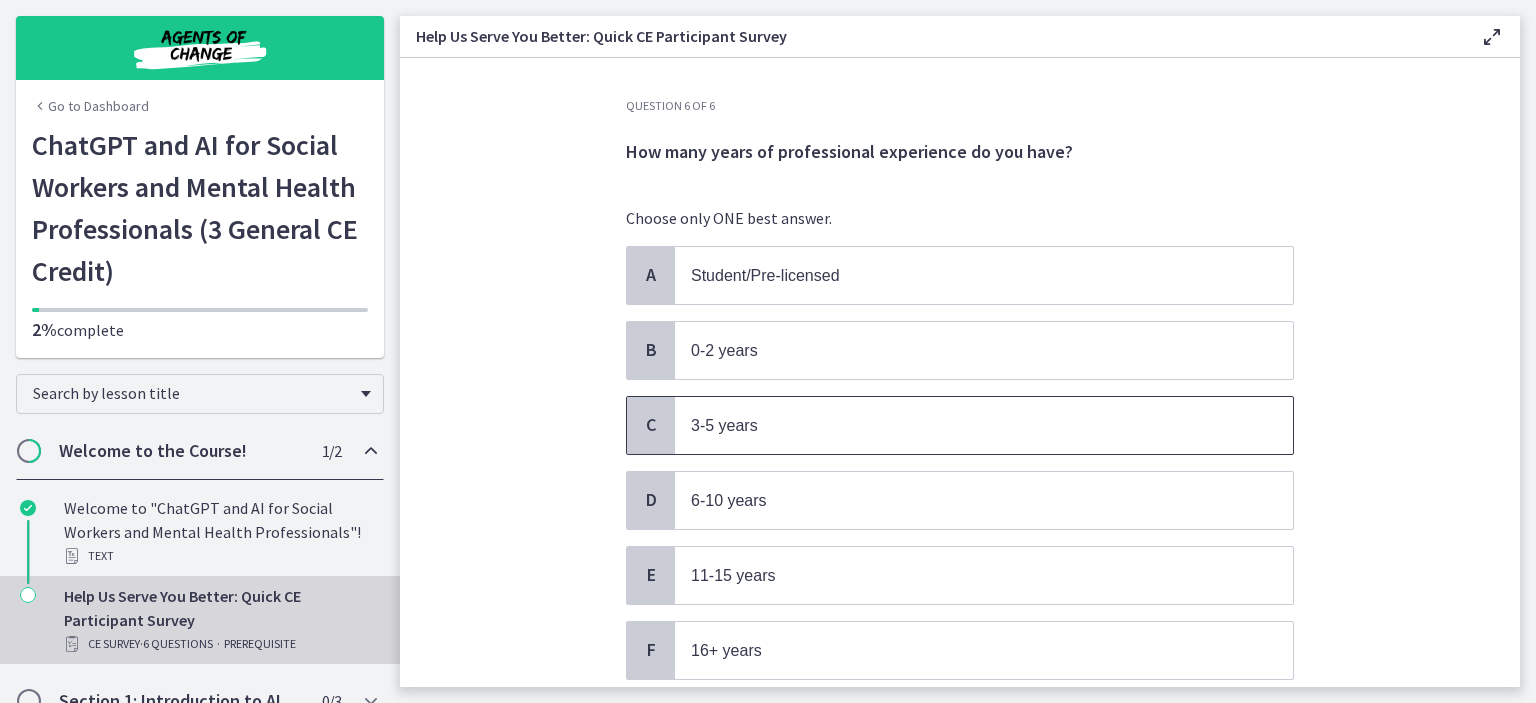 click on "3-5 years" at bounding box center [964, 425] 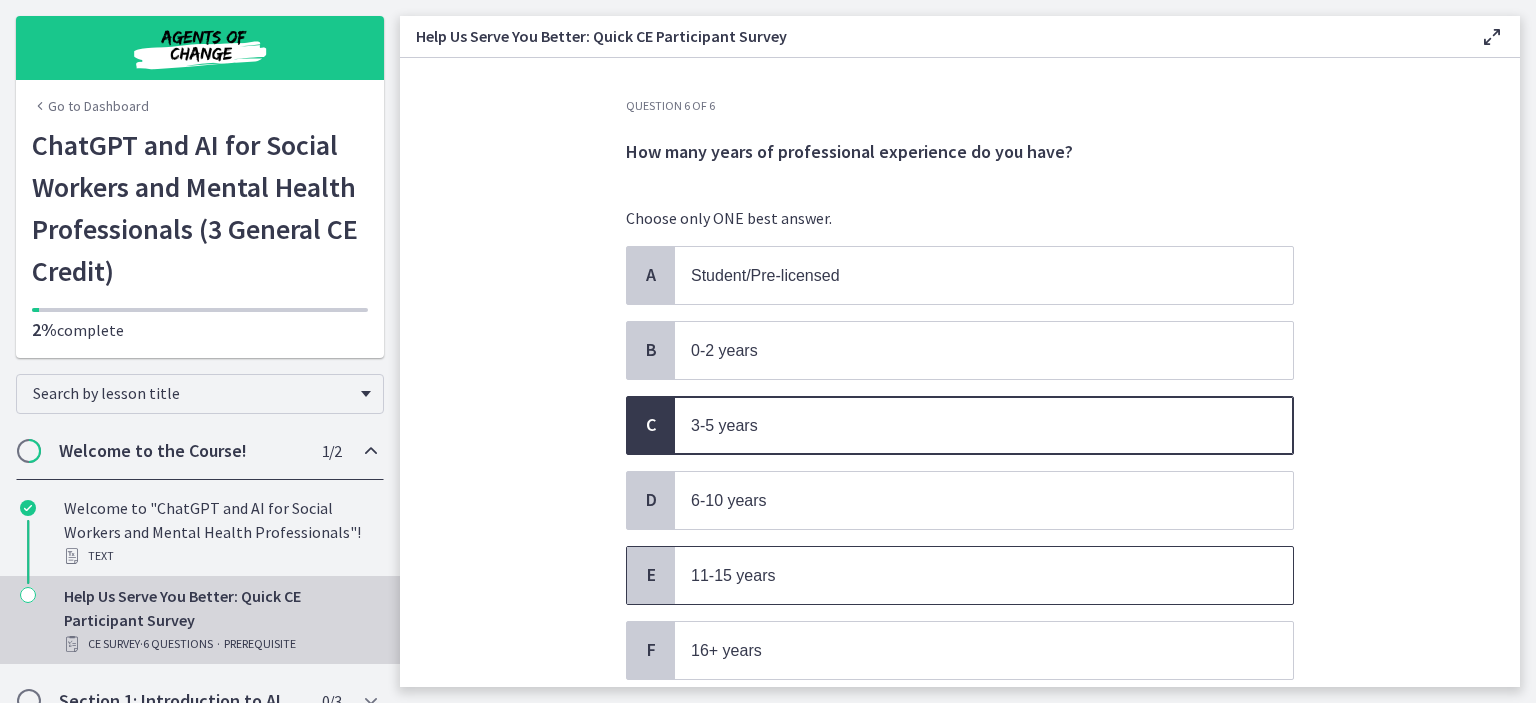 scroll, scrollTop: 144, scrollLeft: 0, axis: vertical 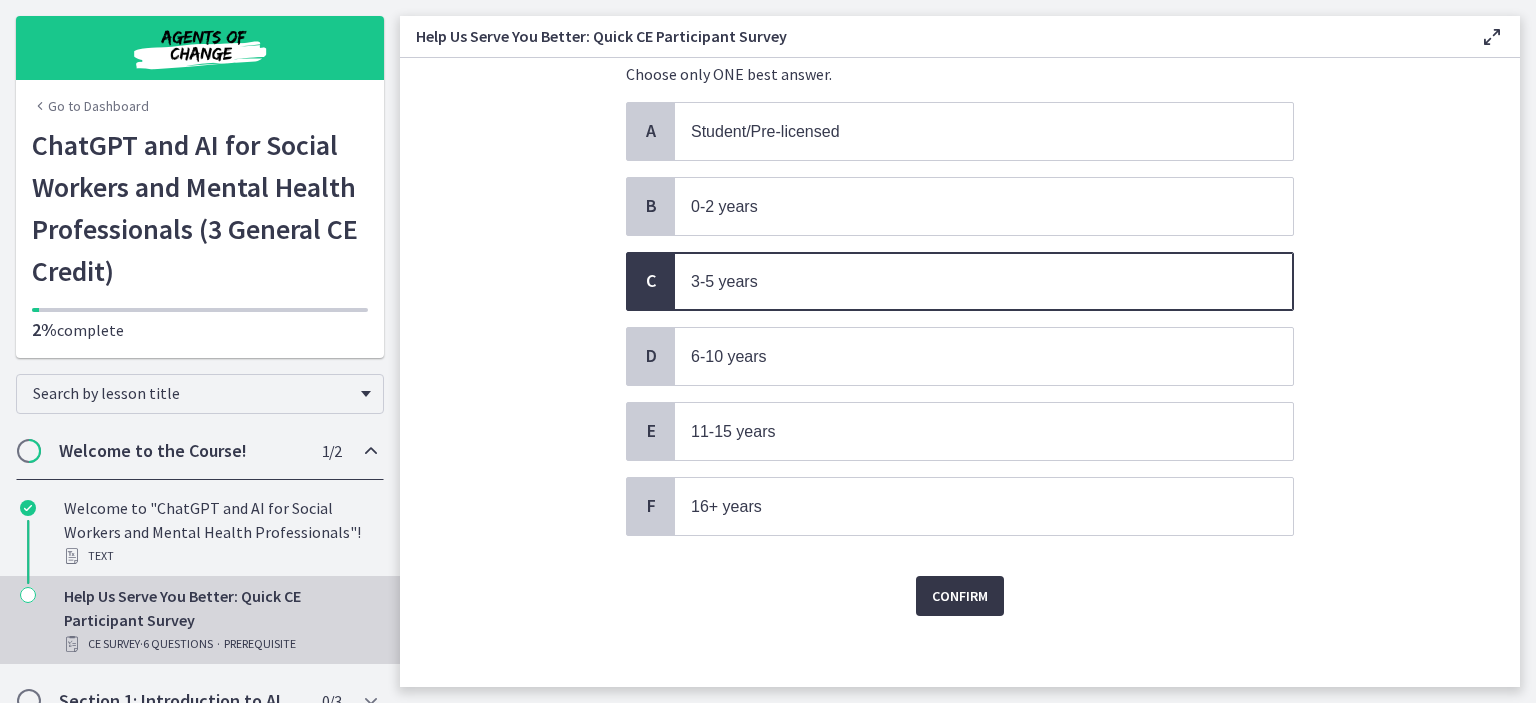 click on "Confirm" at bounding box center (960, 596) 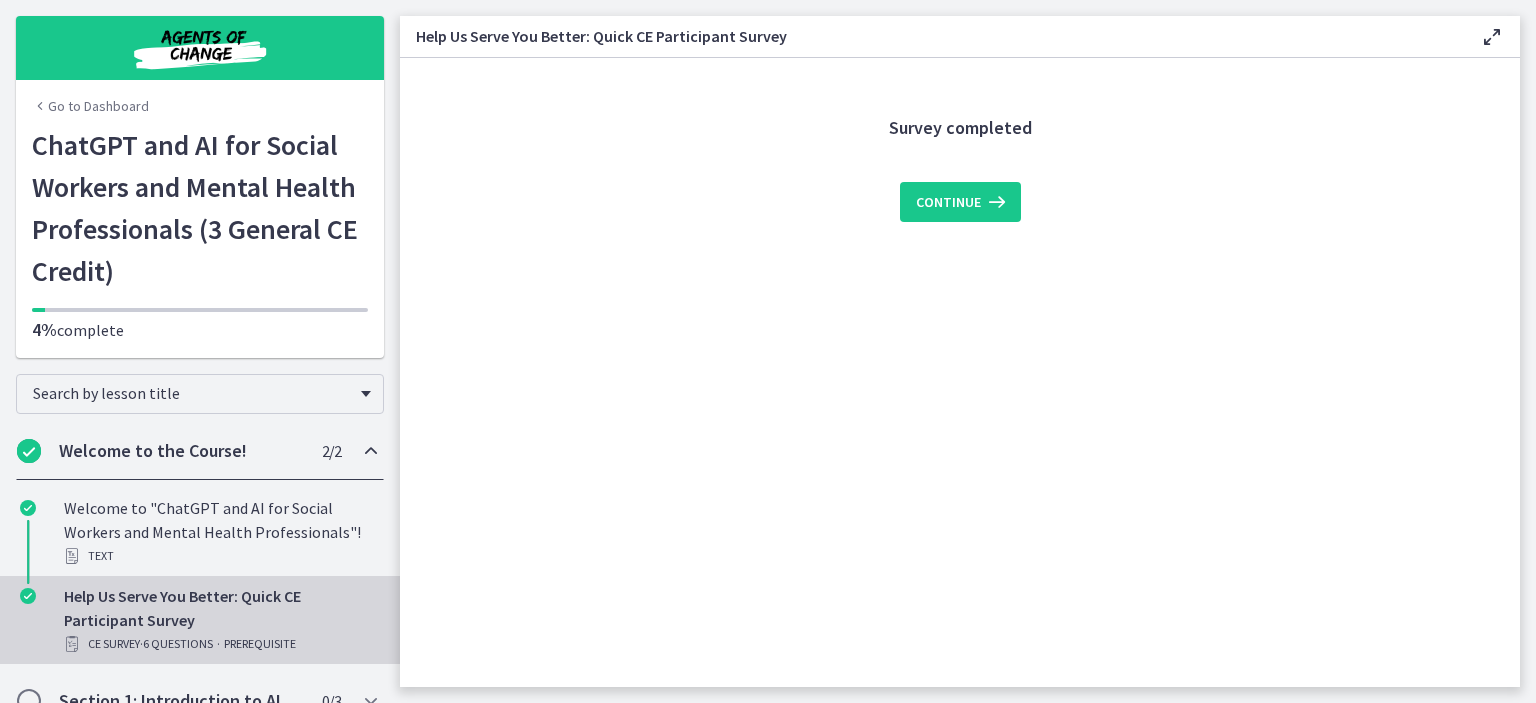 scroll, scrollTop: 0, scrollLeft: 0, axis: both 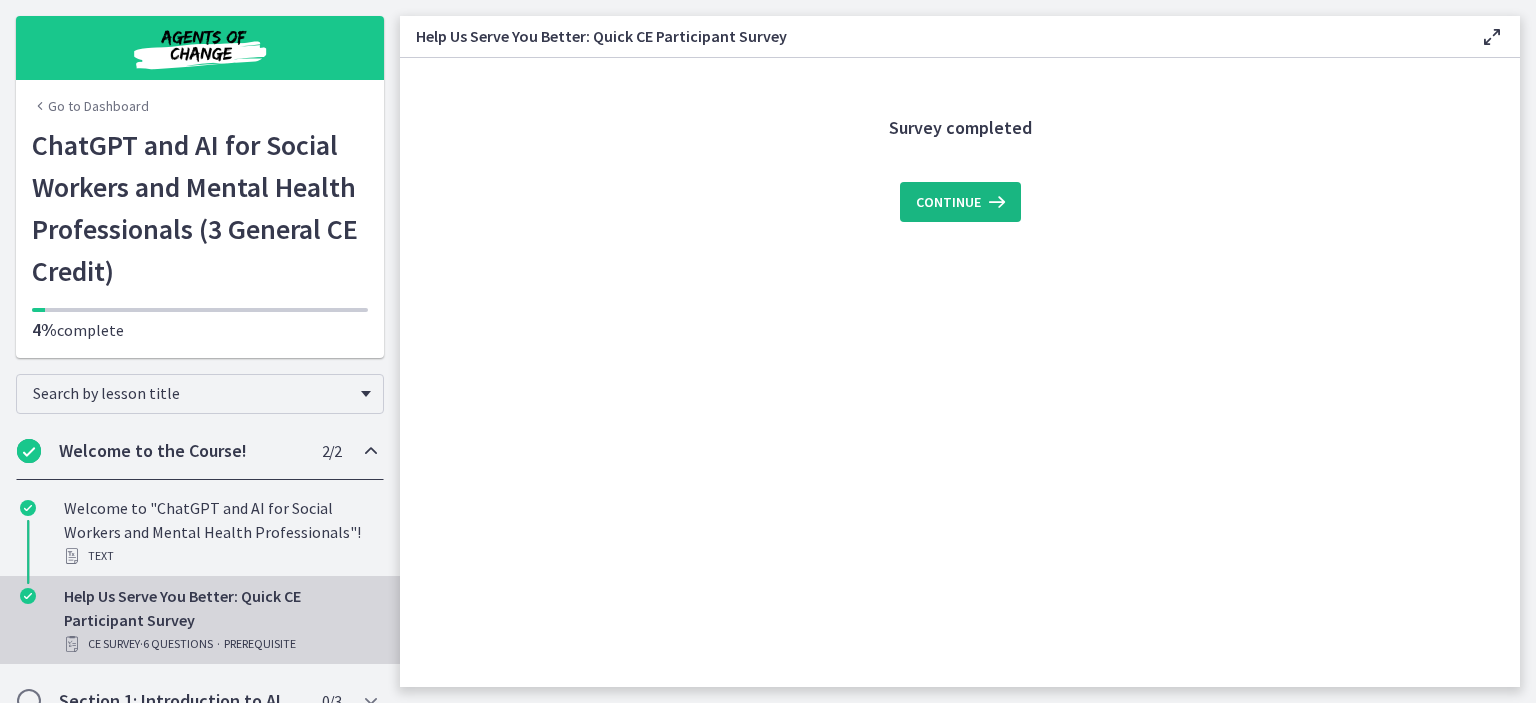 click on "Continue" at bounding box center [948, 202] 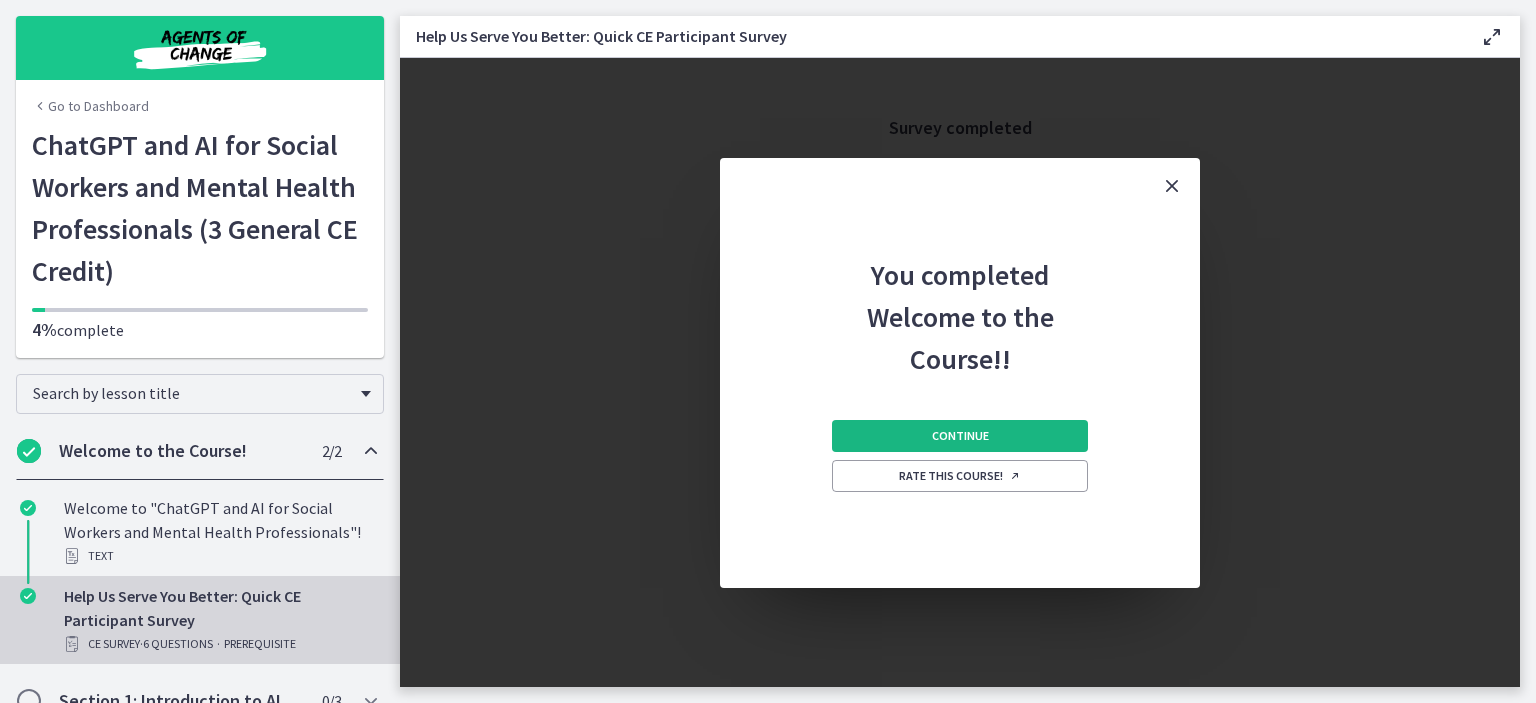 click on "Continue" at bounding box center (960, 436) 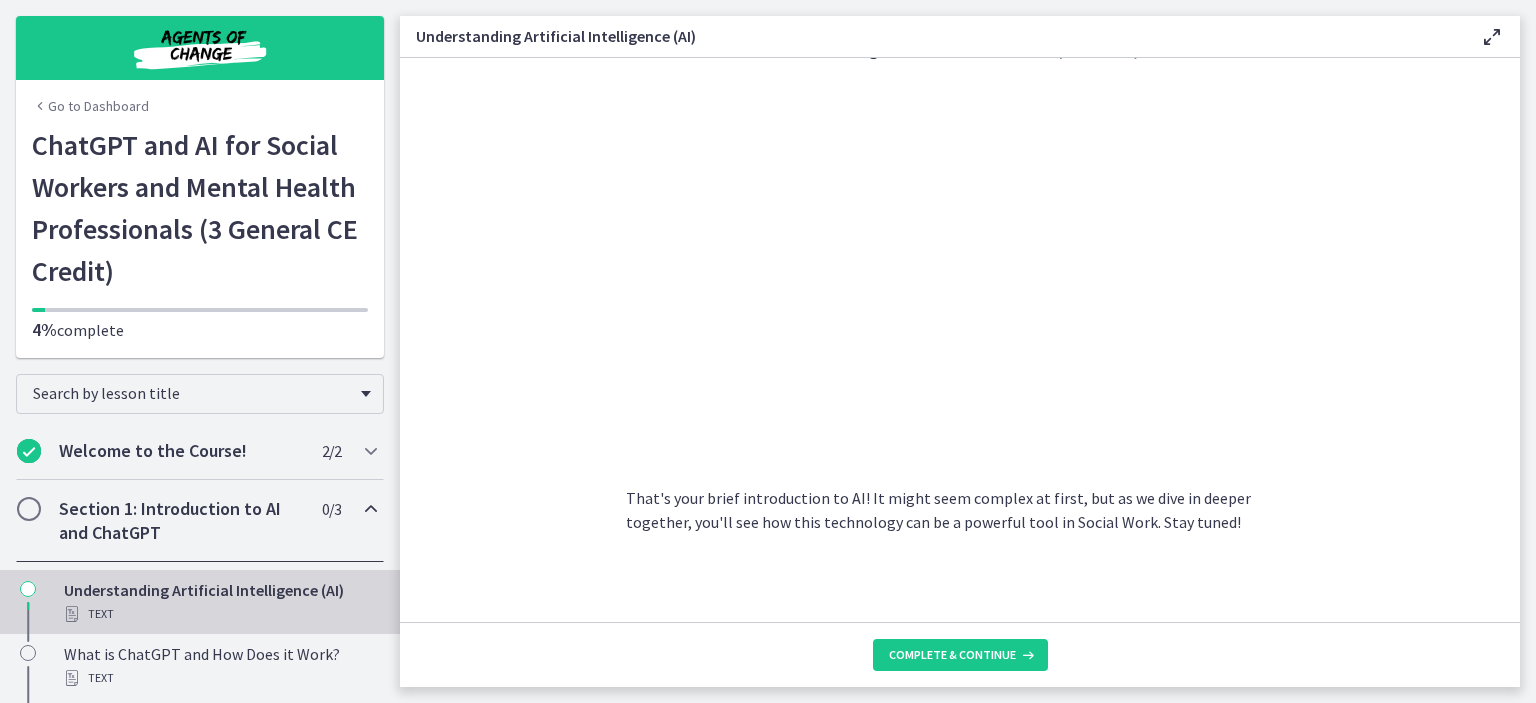 scroll, scrollTop: 905, scrollLeft: 0, axis: vertical 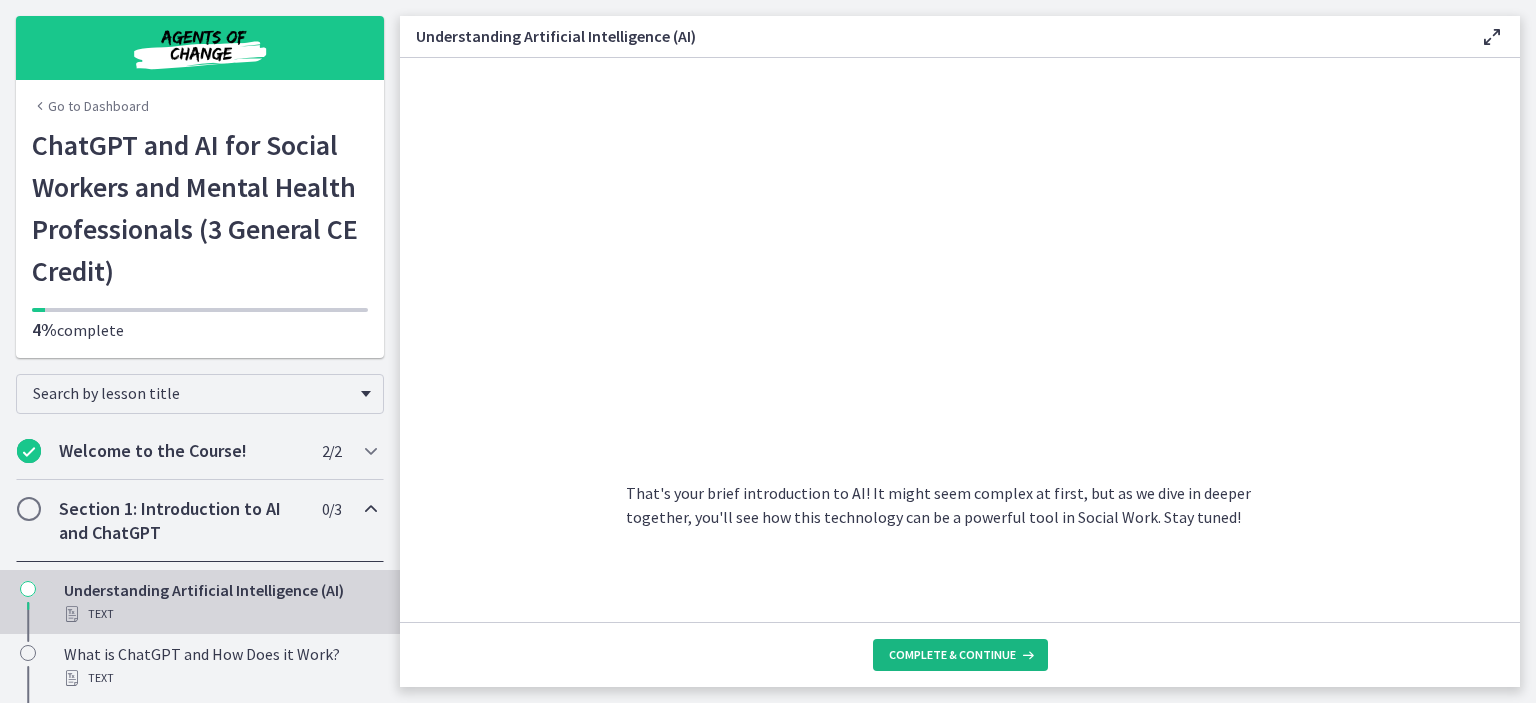 click on "Complete & continue" at bounding box center [952, 655] 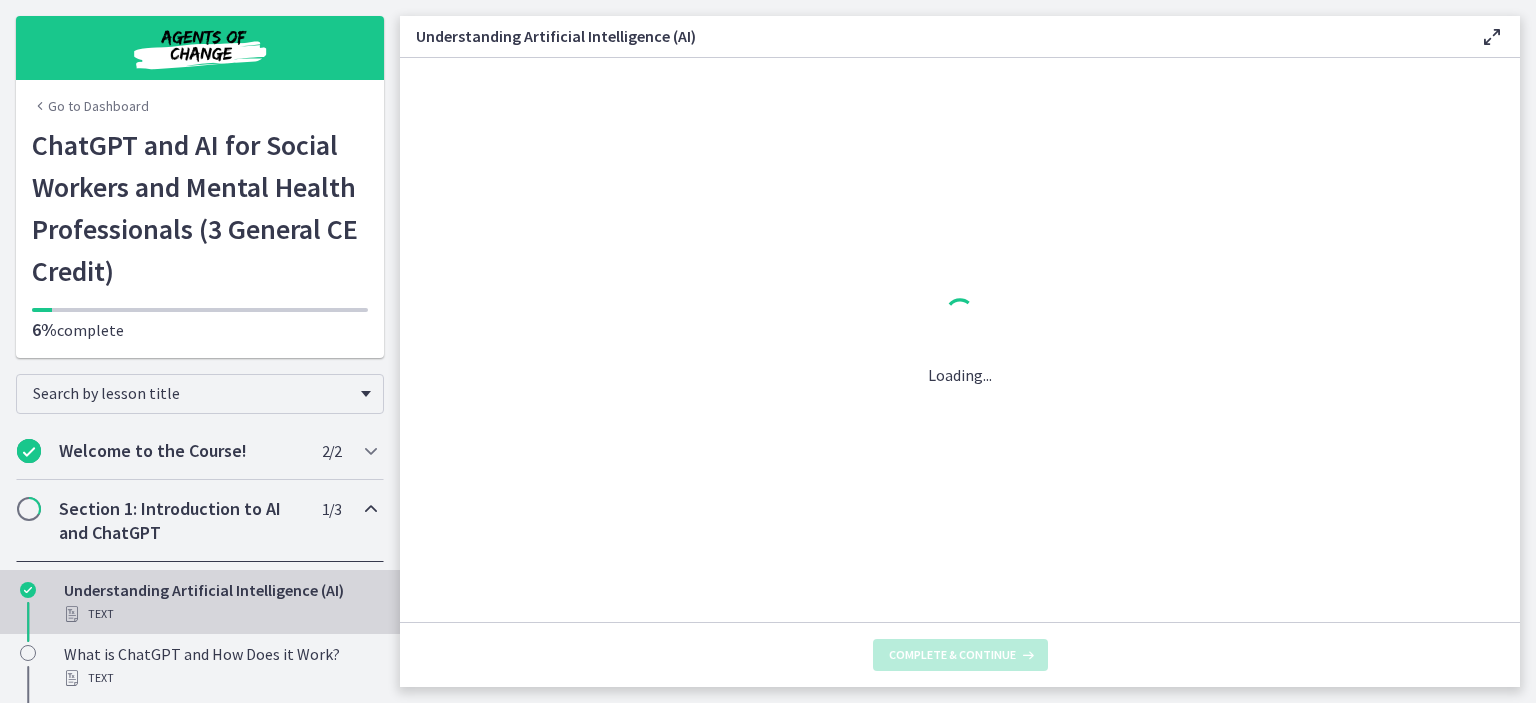 scroll, scrollTop: 0, scrollLeft: 0, axis: both 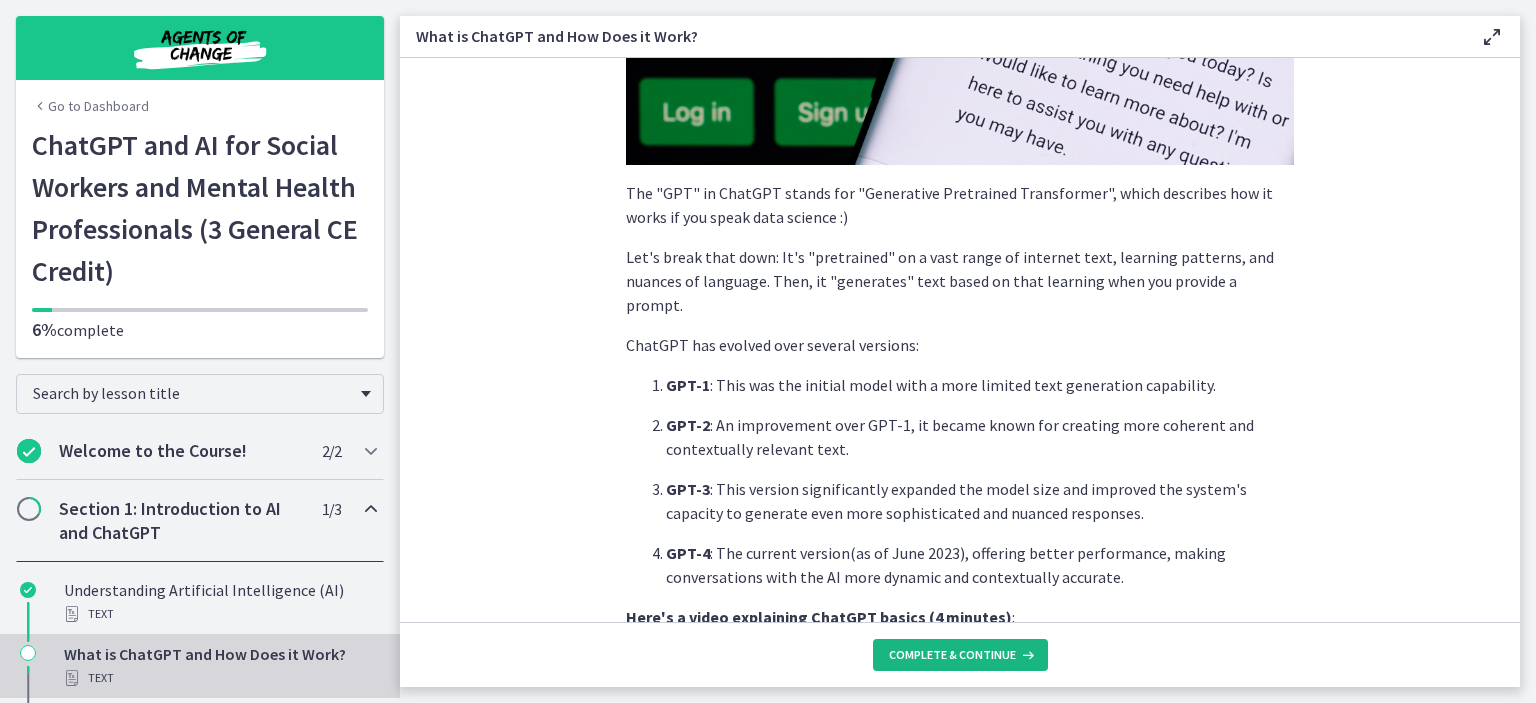 click on "Complete & continue" at bounding box center (952, 655) 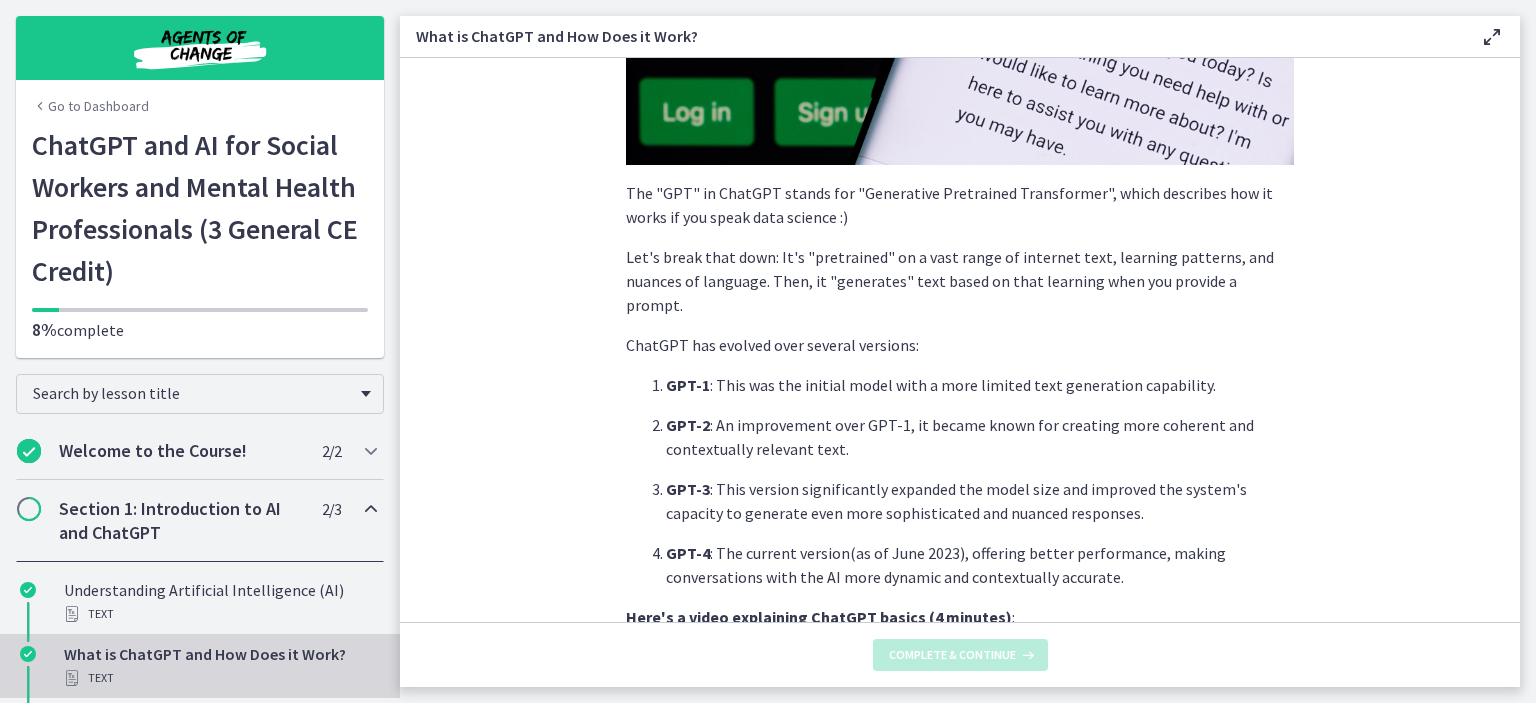 scroll, scrollTop: 0, scrollLeft: 0, axis: both 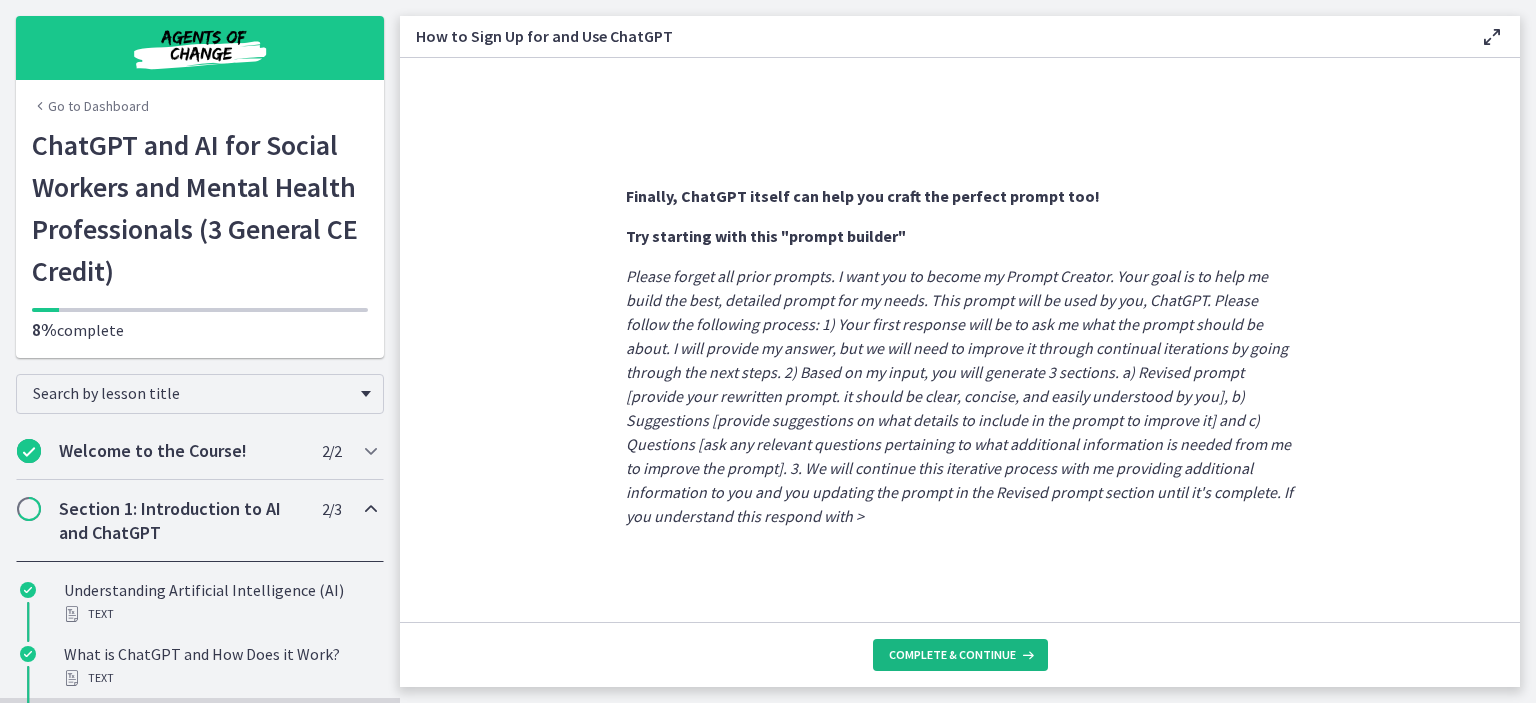 click on "Complete & continue" at bounding box center (952, 655) 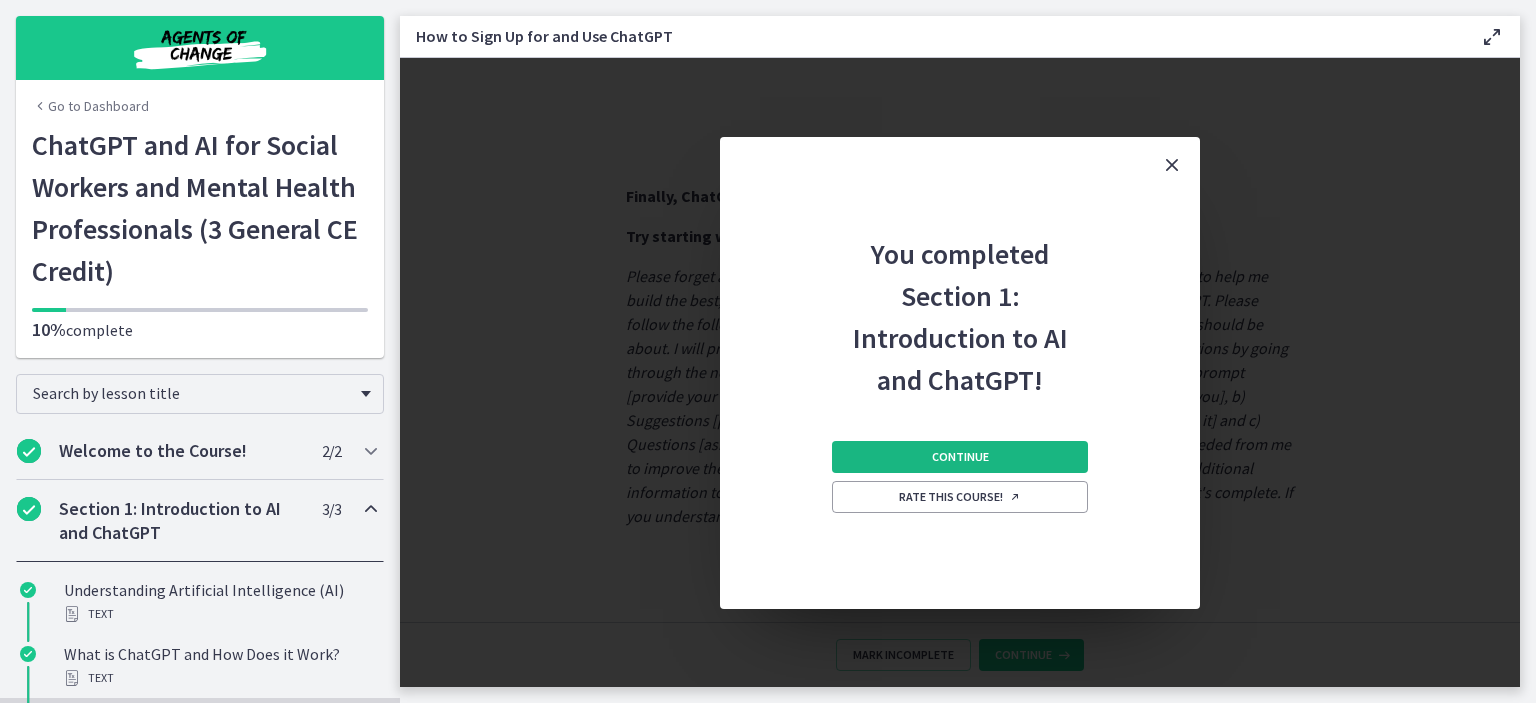 click on "Continue" at bounding box center (960, 457) 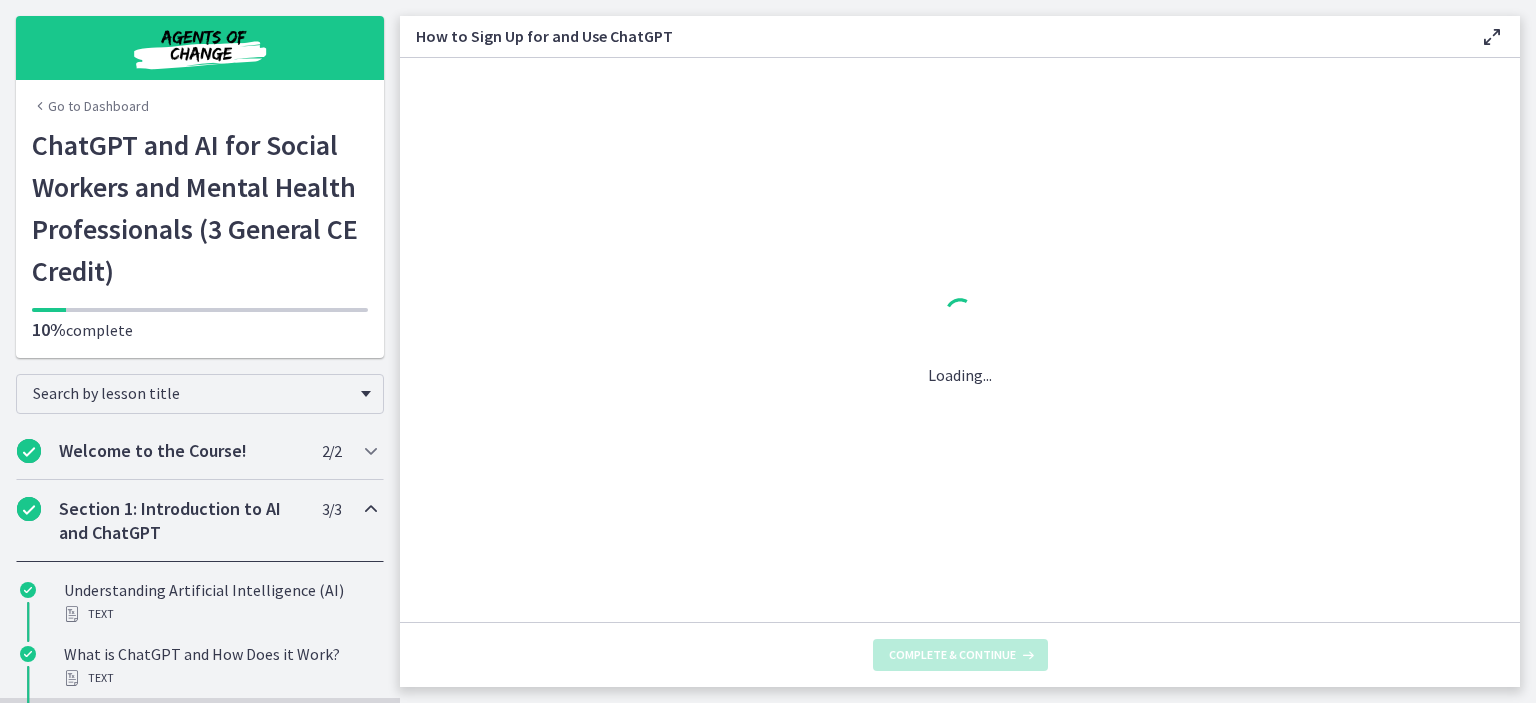 scroll, scrollTop: 0, scrollLeft: 0, axis: both 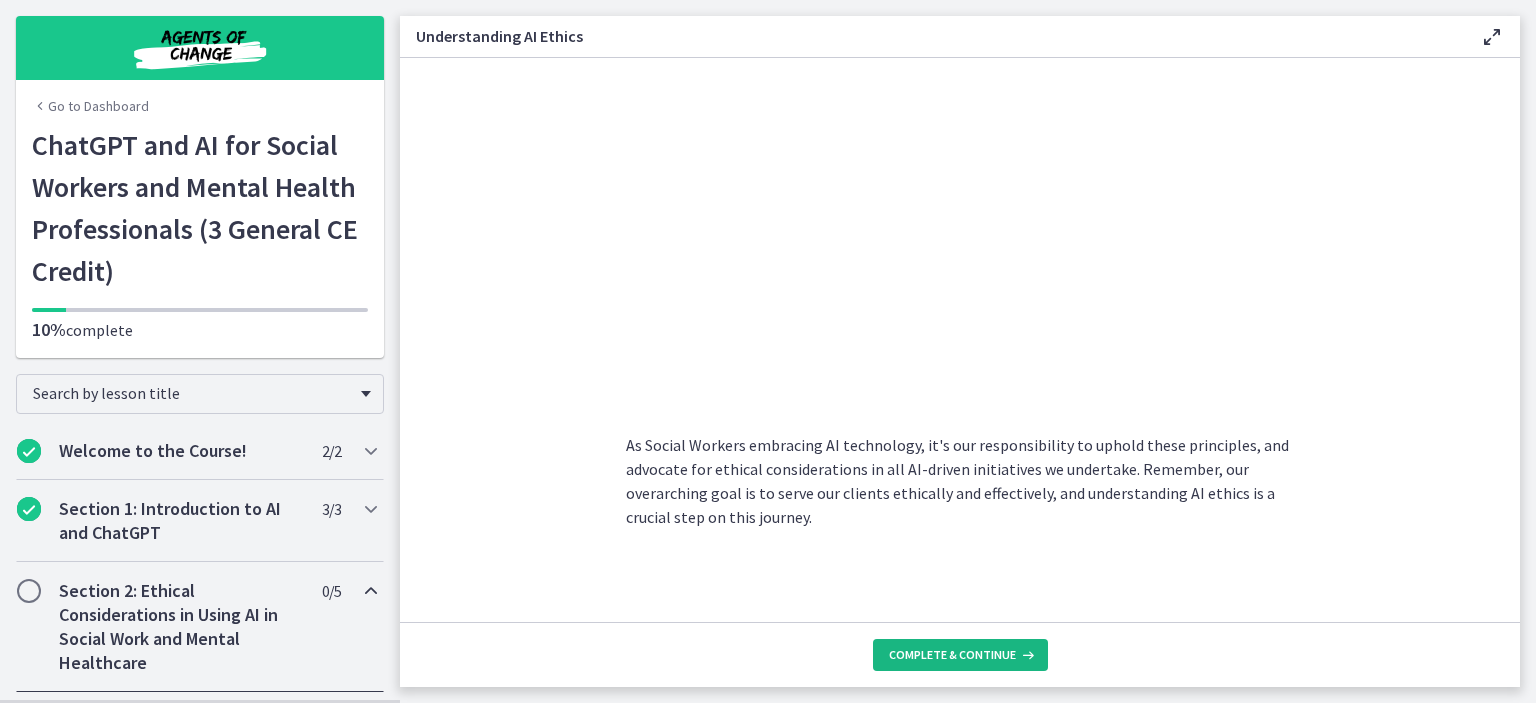click on "Complete & continue" at bounding box center (952, 655) 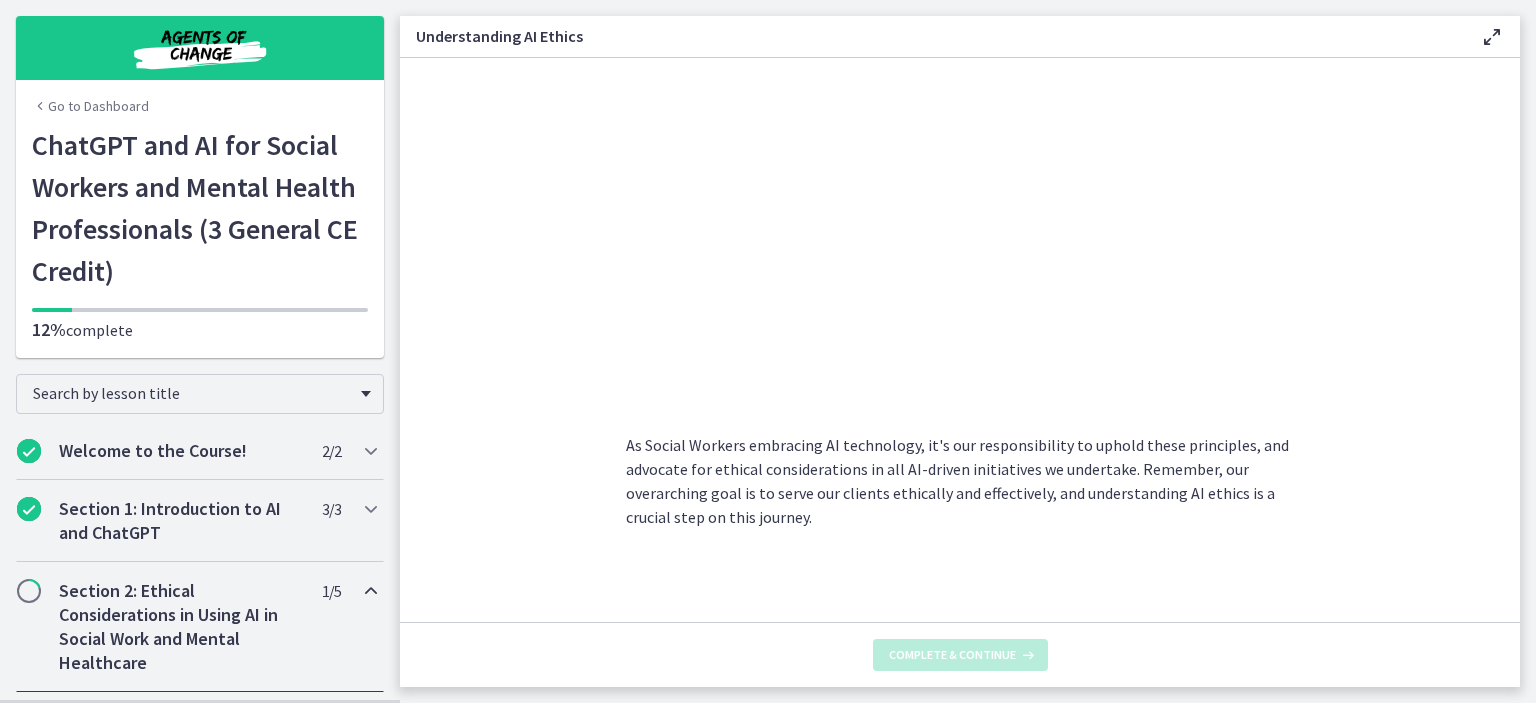 scroll, scrollTop: 0, scrollLeft: 0, axis: both 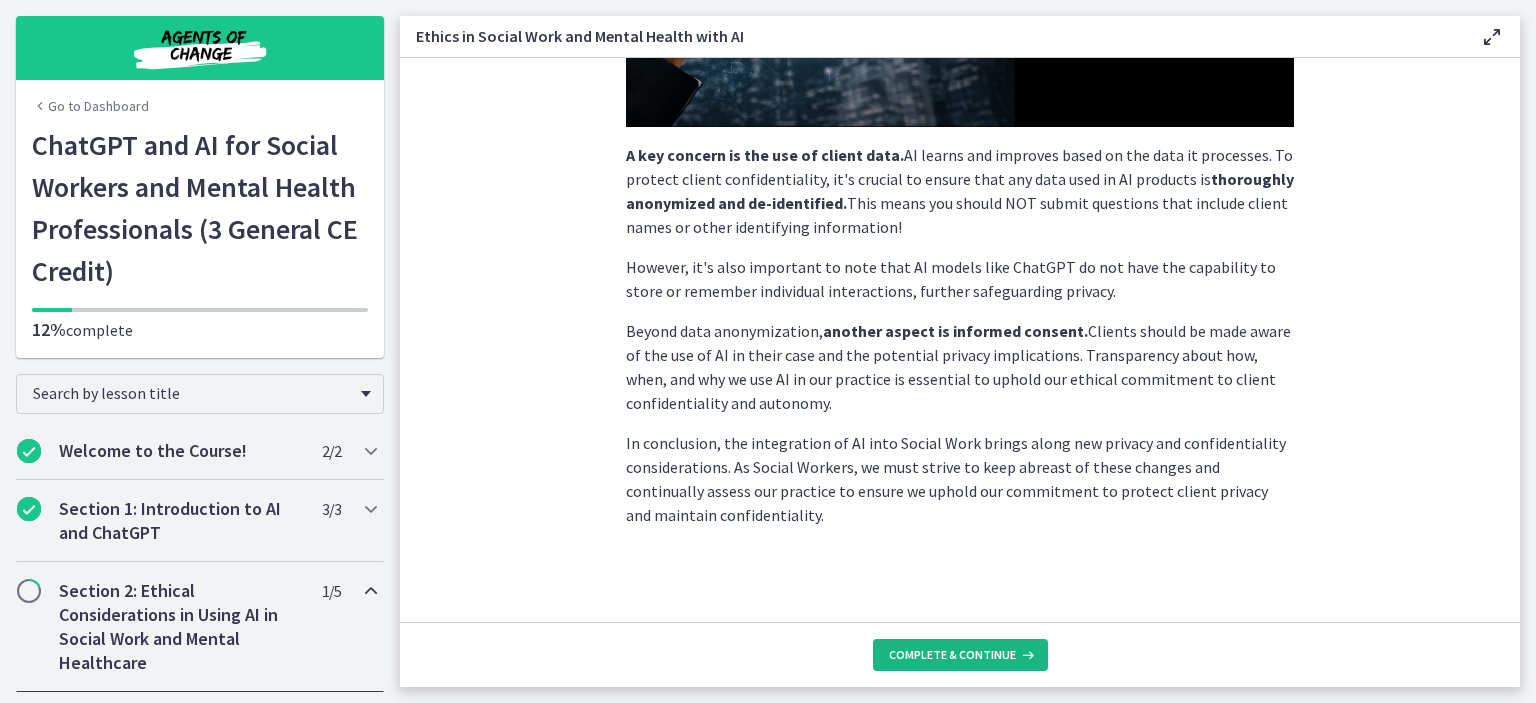 click on "Complete & continue" at bounding box center (952, 655) 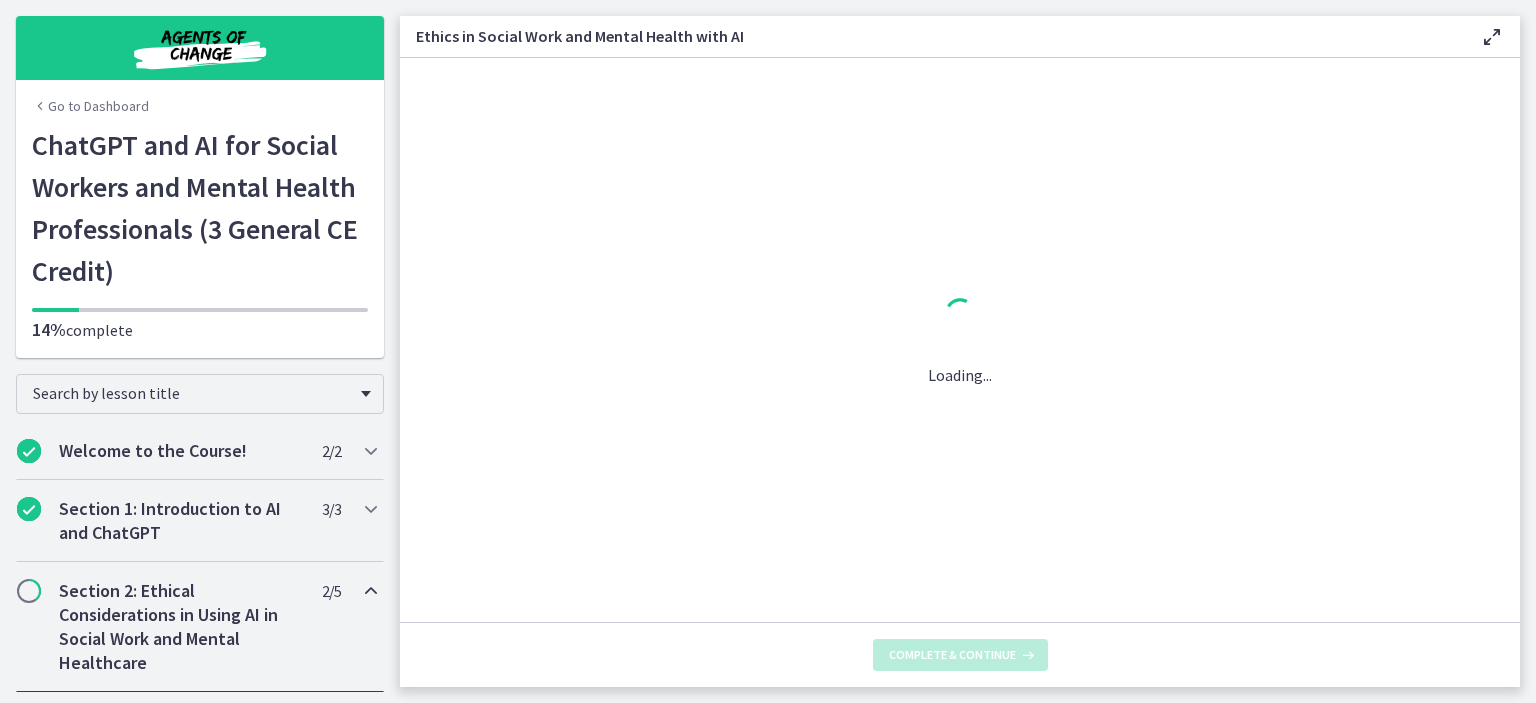 scroll, scrollTop: 0, scrollLeft: 0, axis: both 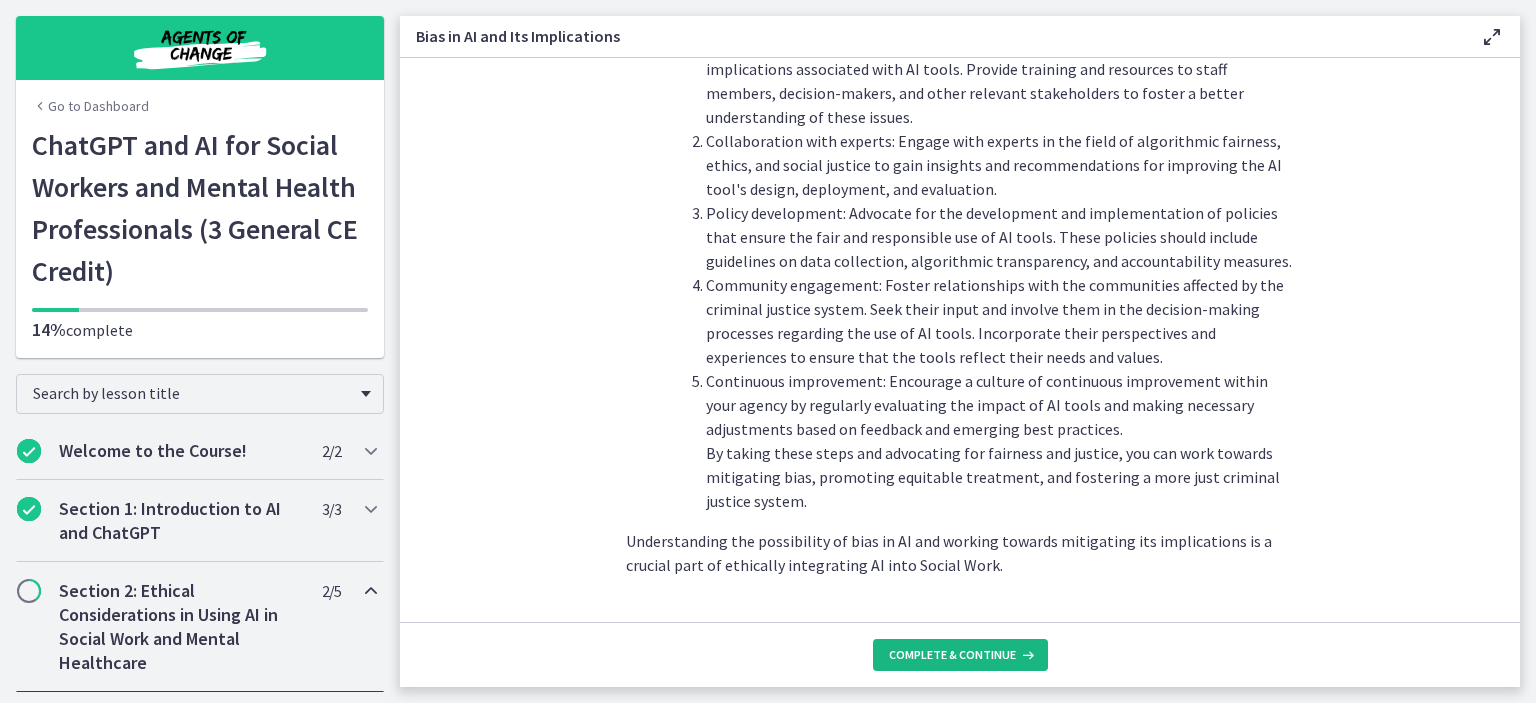 click on "Complete & continue" at bounding box center [952, 655] 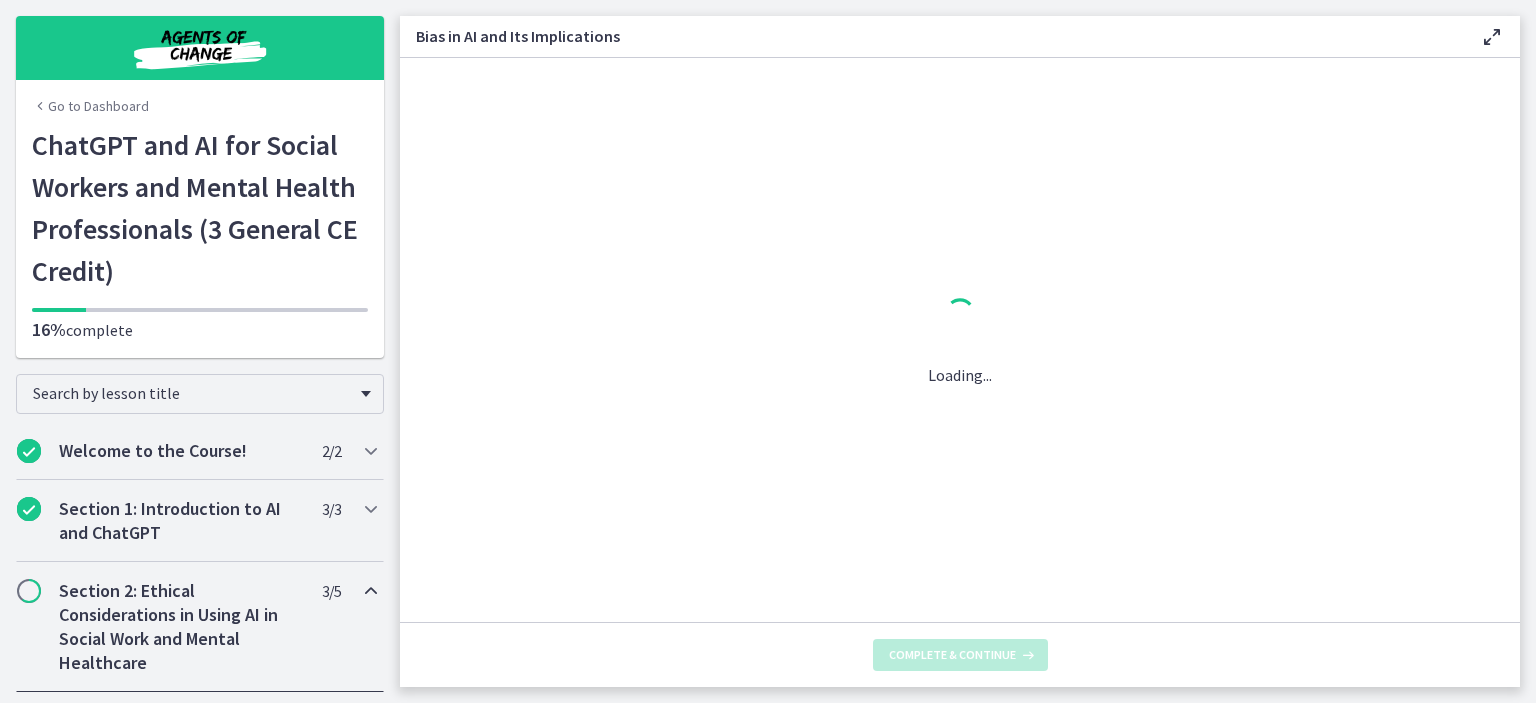 scroll, scrollTop: 0, scrollLeft: 0, axis: both 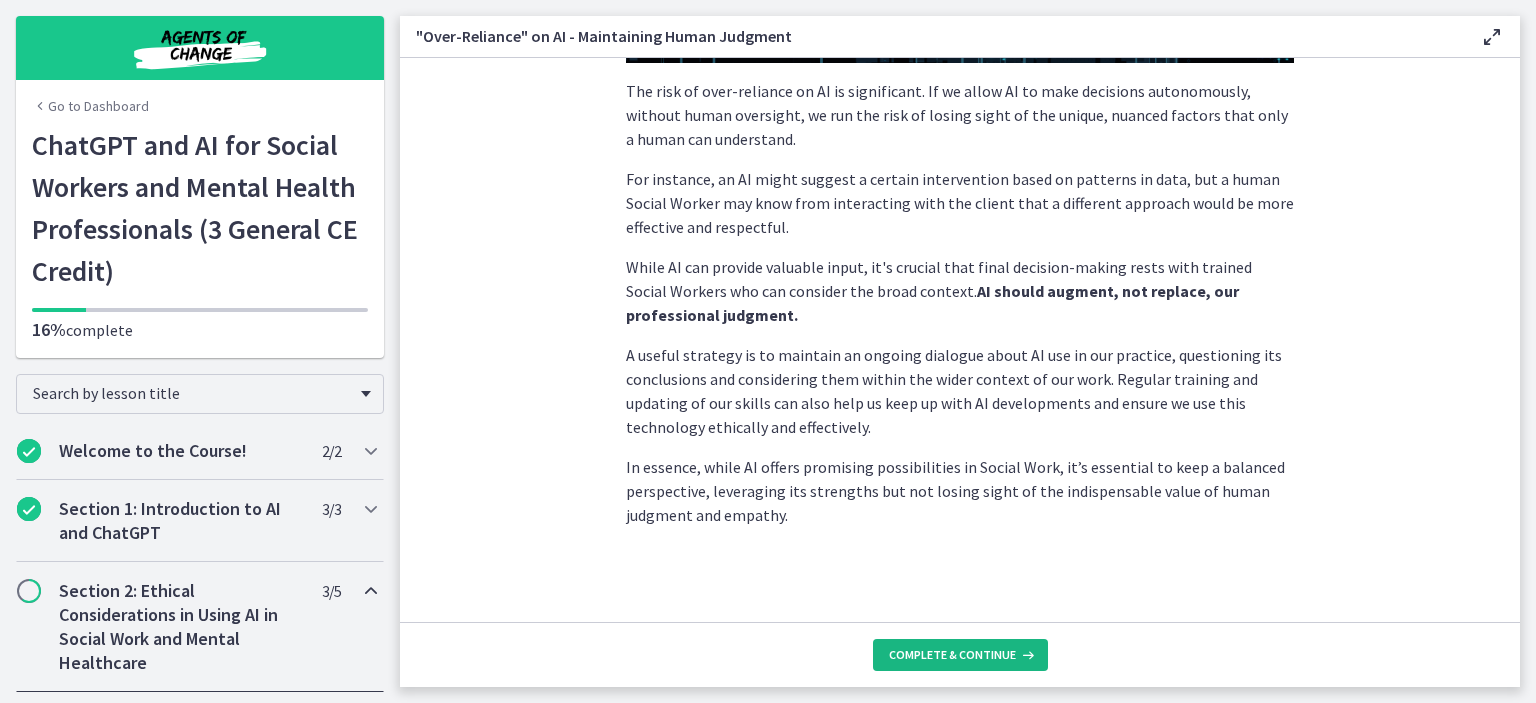 click on "Complete & continue" at bounding box center [960, 655] 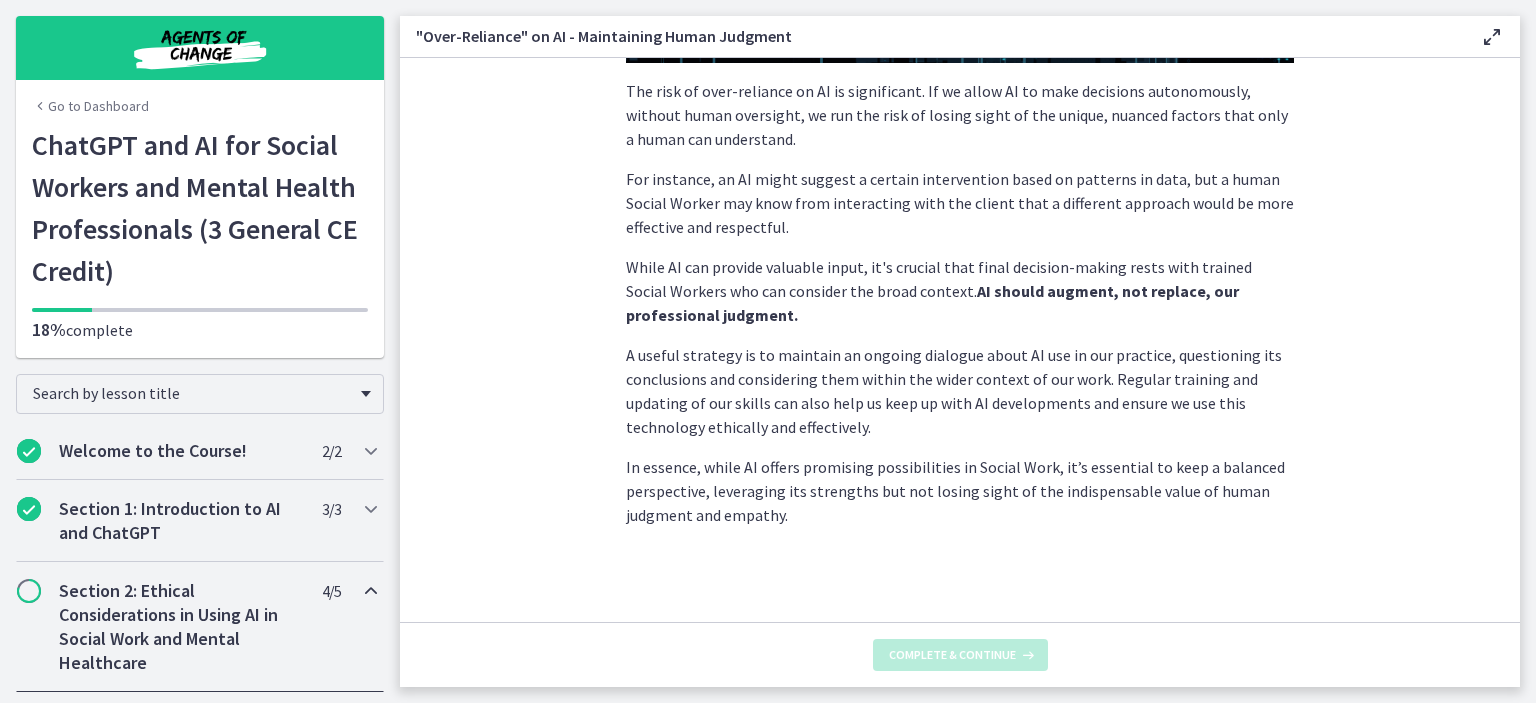 scroll, scrollTop: 0, scrollLeft: 0, axis: both 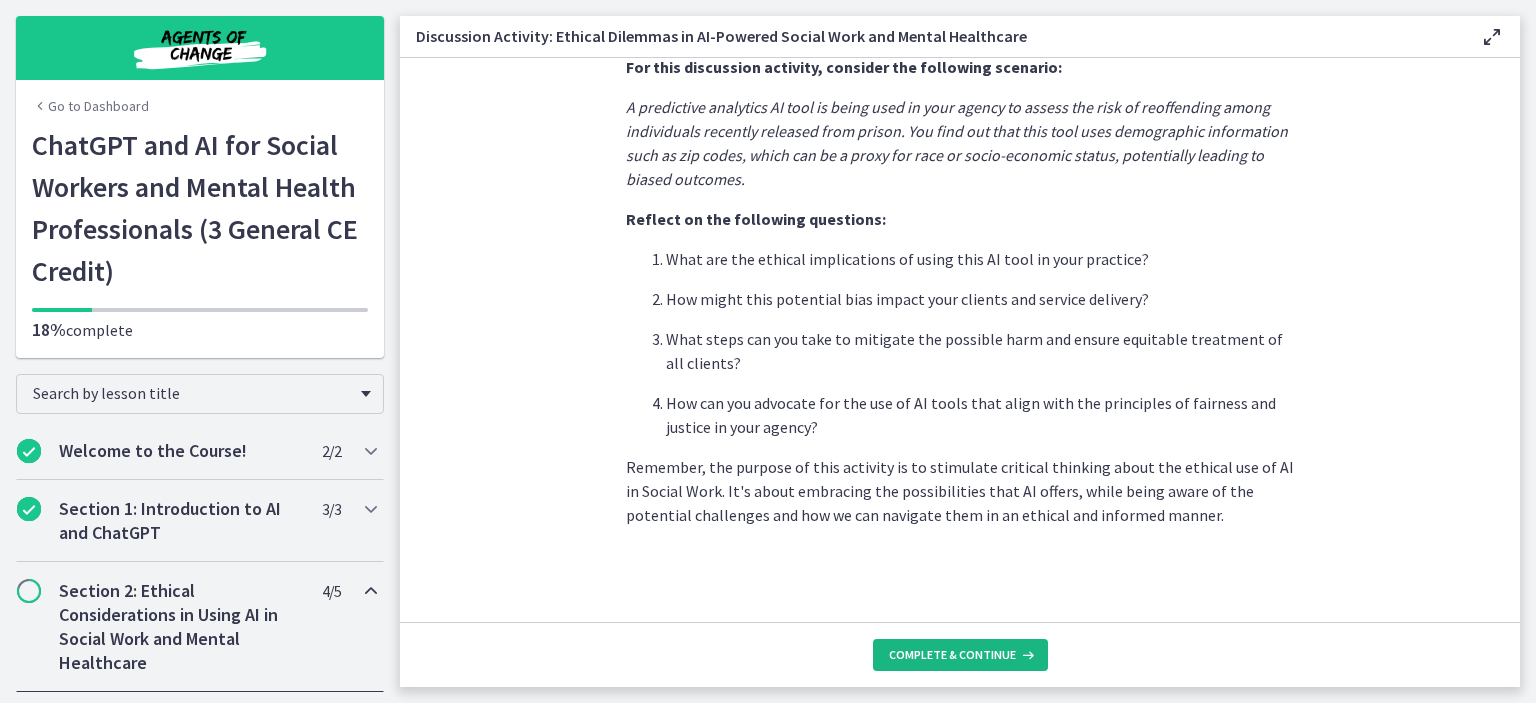 click on "Complete & continue" at bounding box center (952, 655) 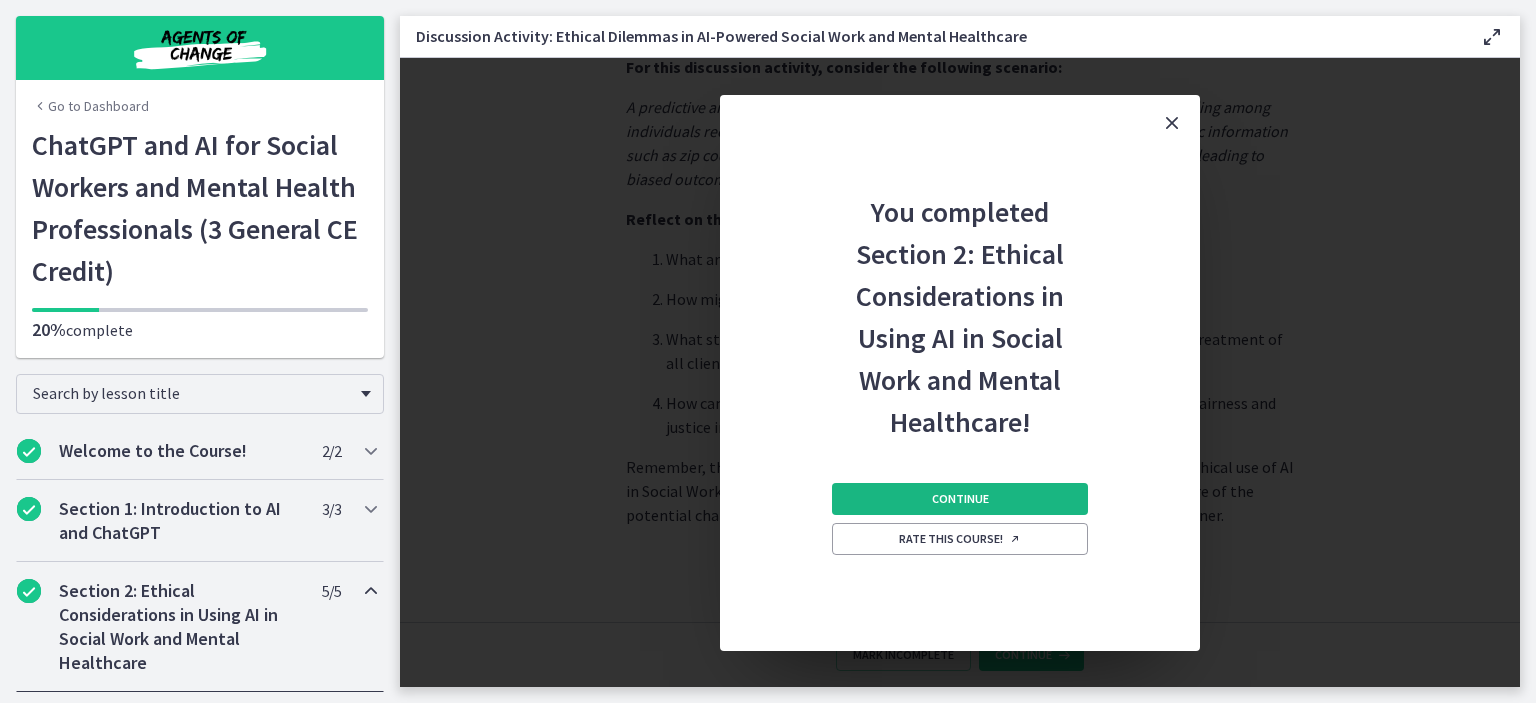 click on "Continue" at bounding box center [960, 499] 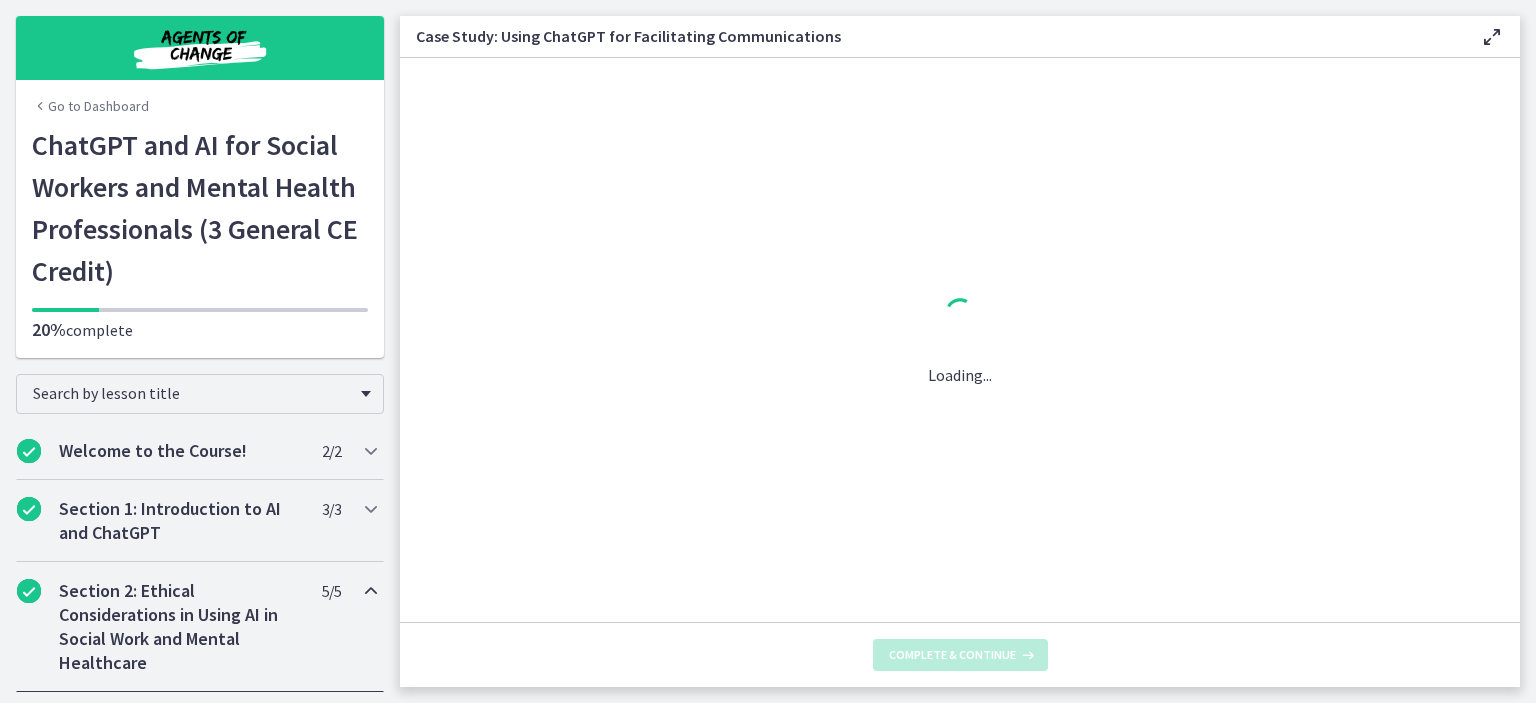scroll, scrollTop: 0, scrollLeft: 0, axis: both 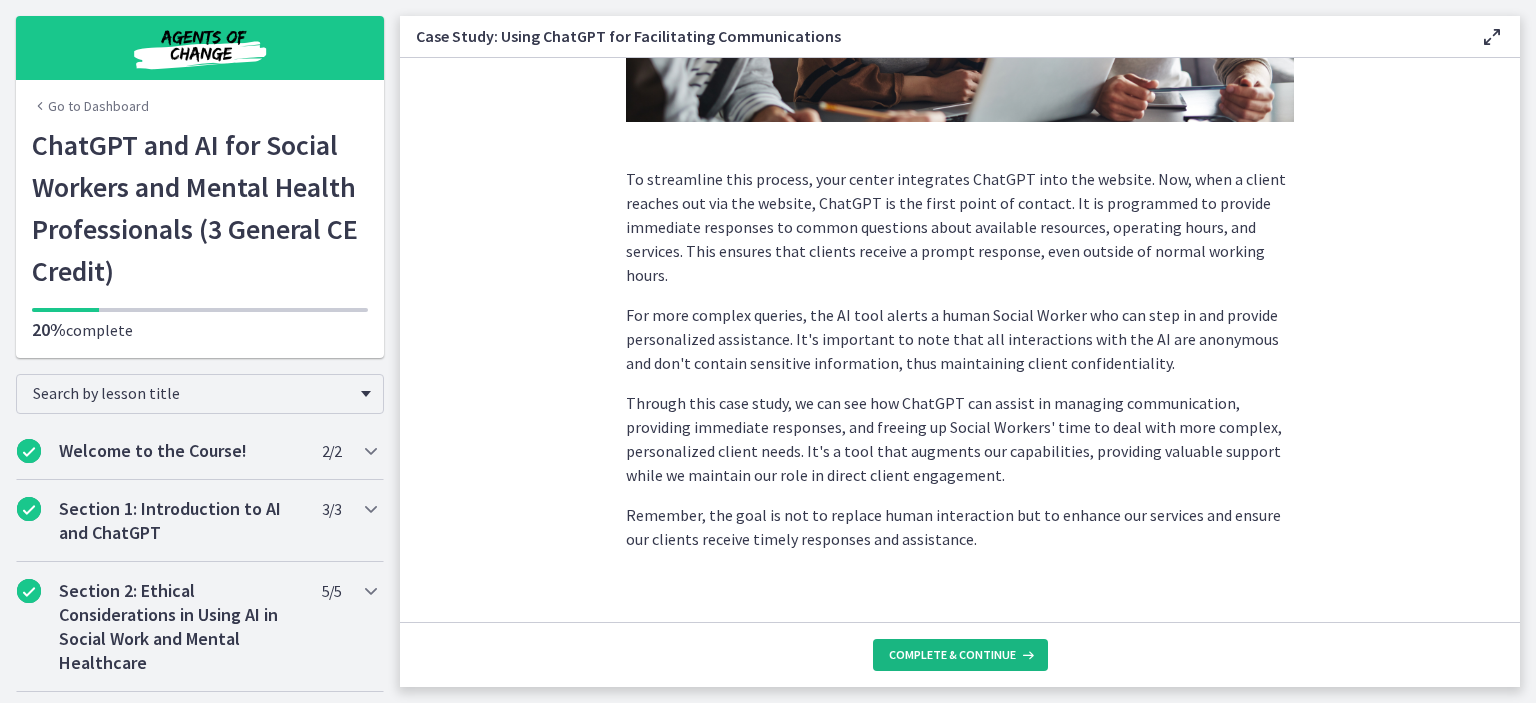 click on "Complete & continue" at bounding box center [952, 655] 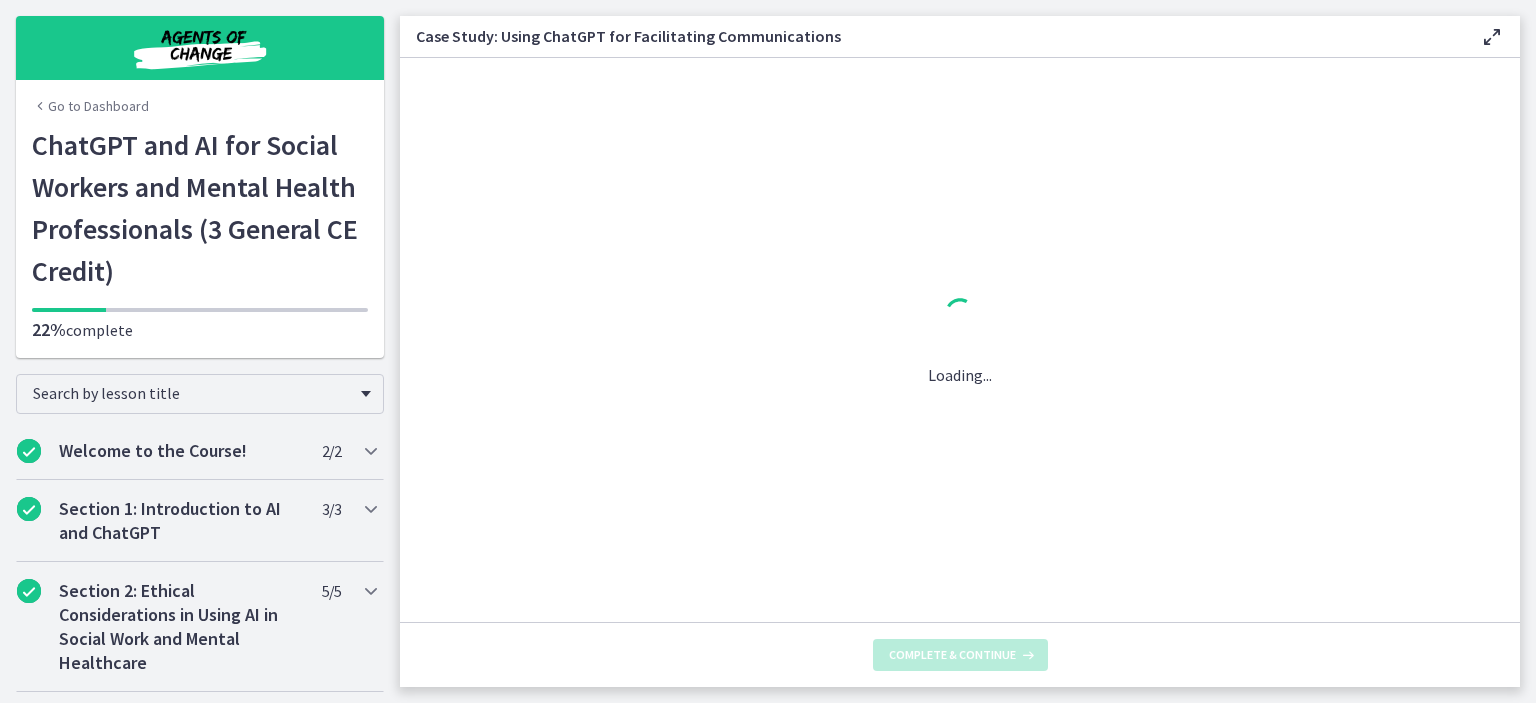 scroll, scrollTop: 0, scrollLeft: 0, axis: both 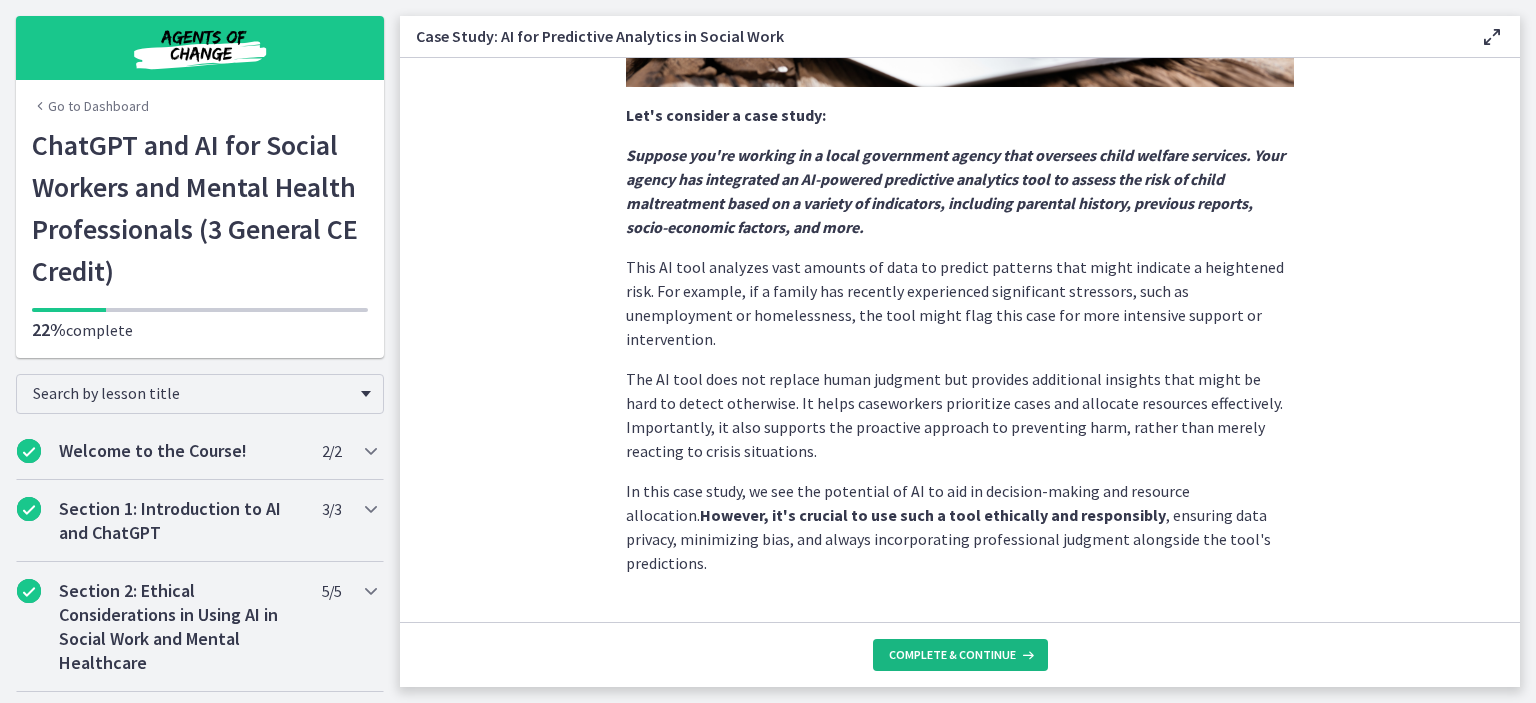 click on "Complete & continue" at bounding box center (952, 655) 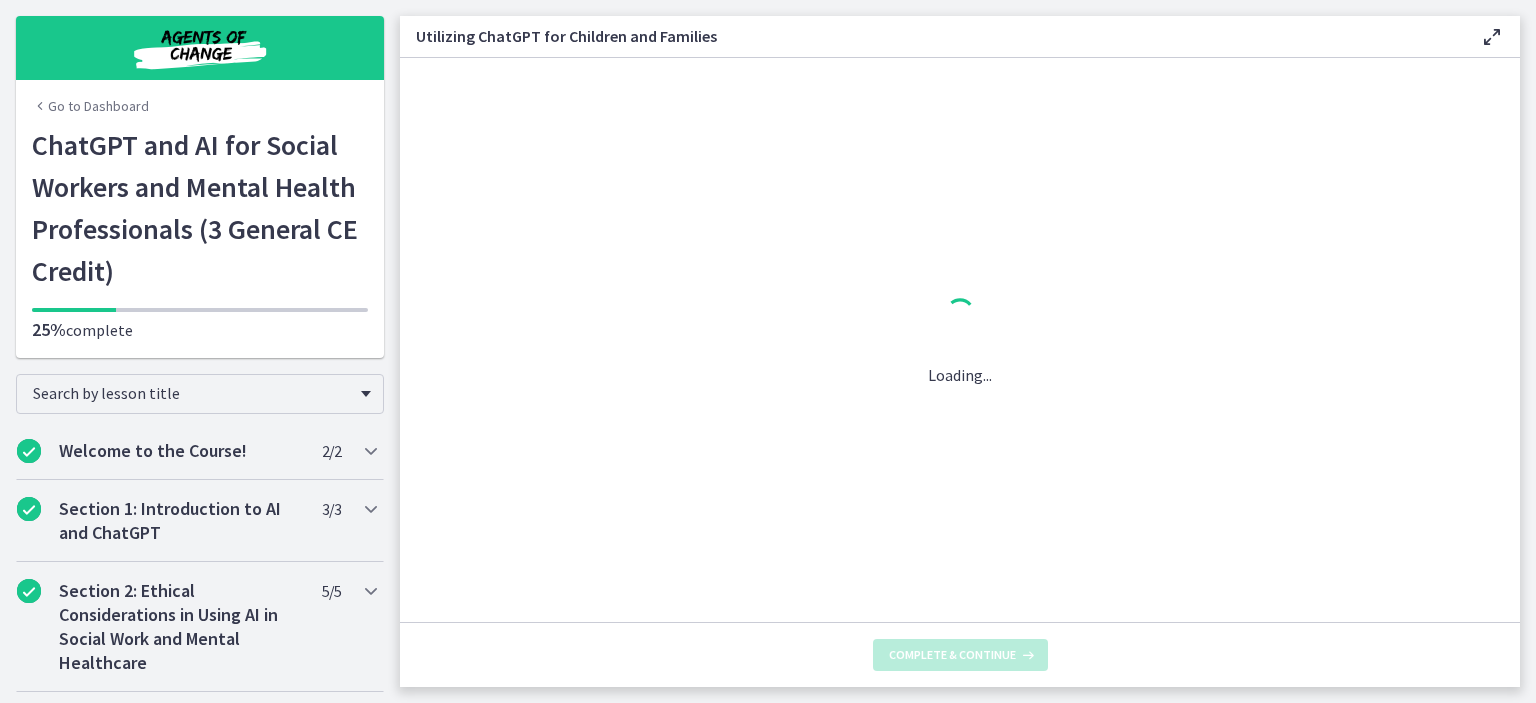 scroll, scrollTop: 0, scrollLeft: 0, axis: both 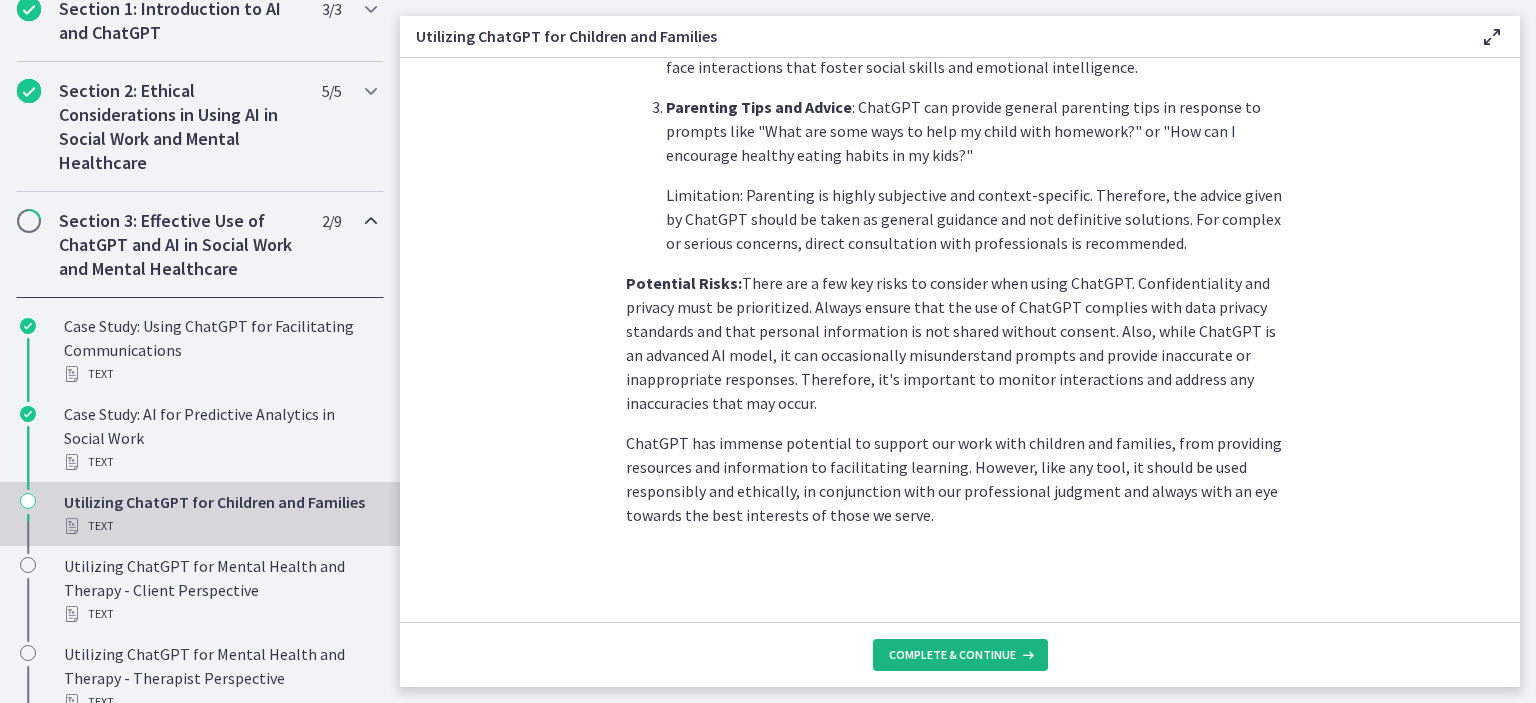 click on "Complete & continue" at bounding box center [952, 655] 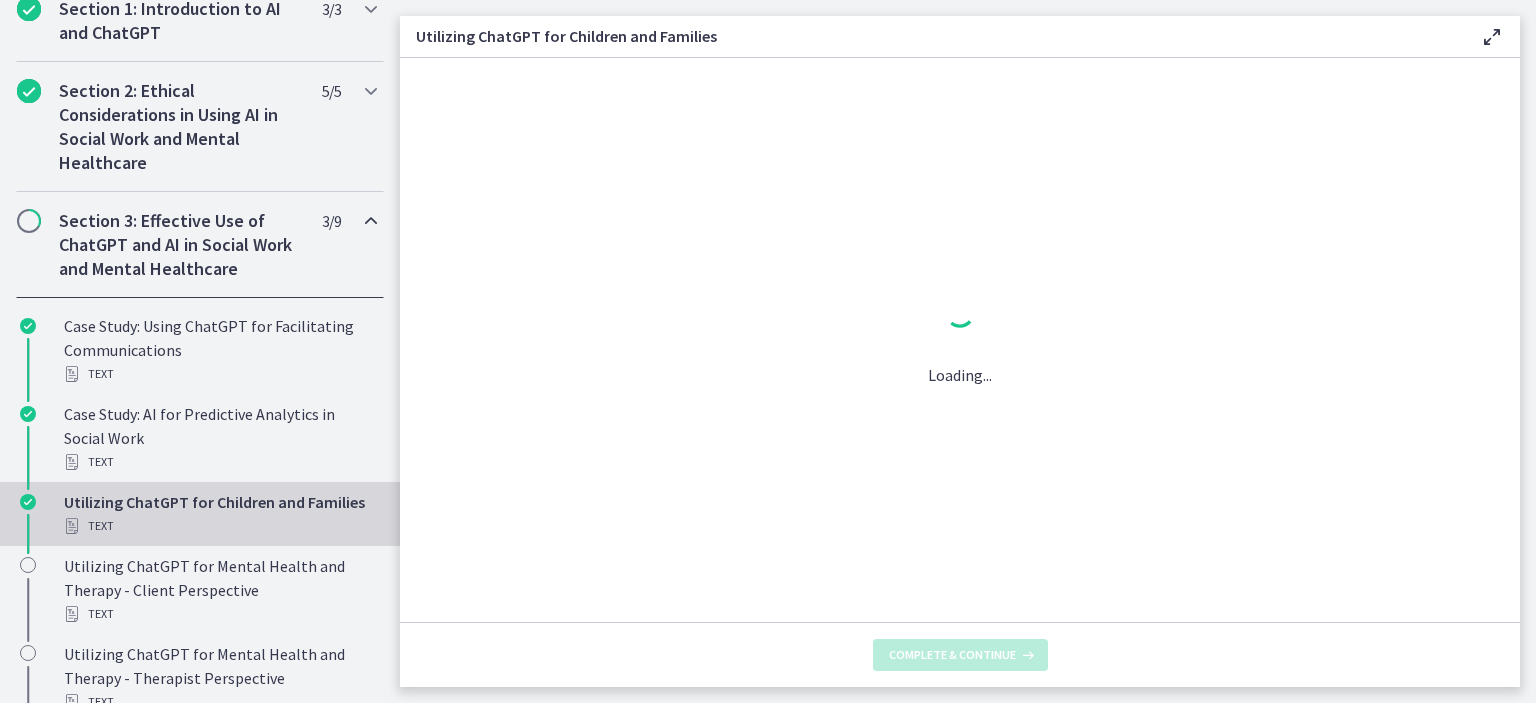 scroll, scrollTop: 0, scrollLeft: 0, axis: both 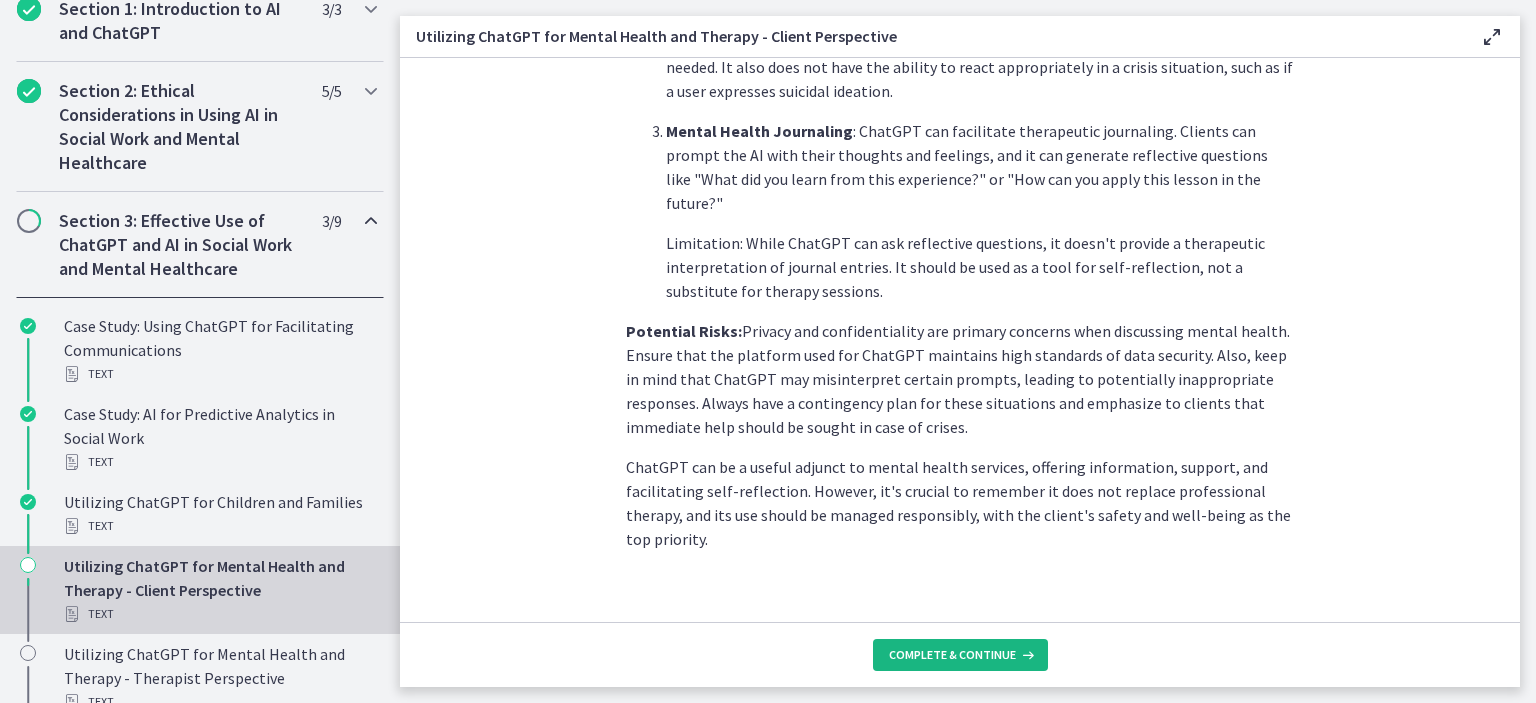 click on "Complete & continue" at bounding box center (952, 655) 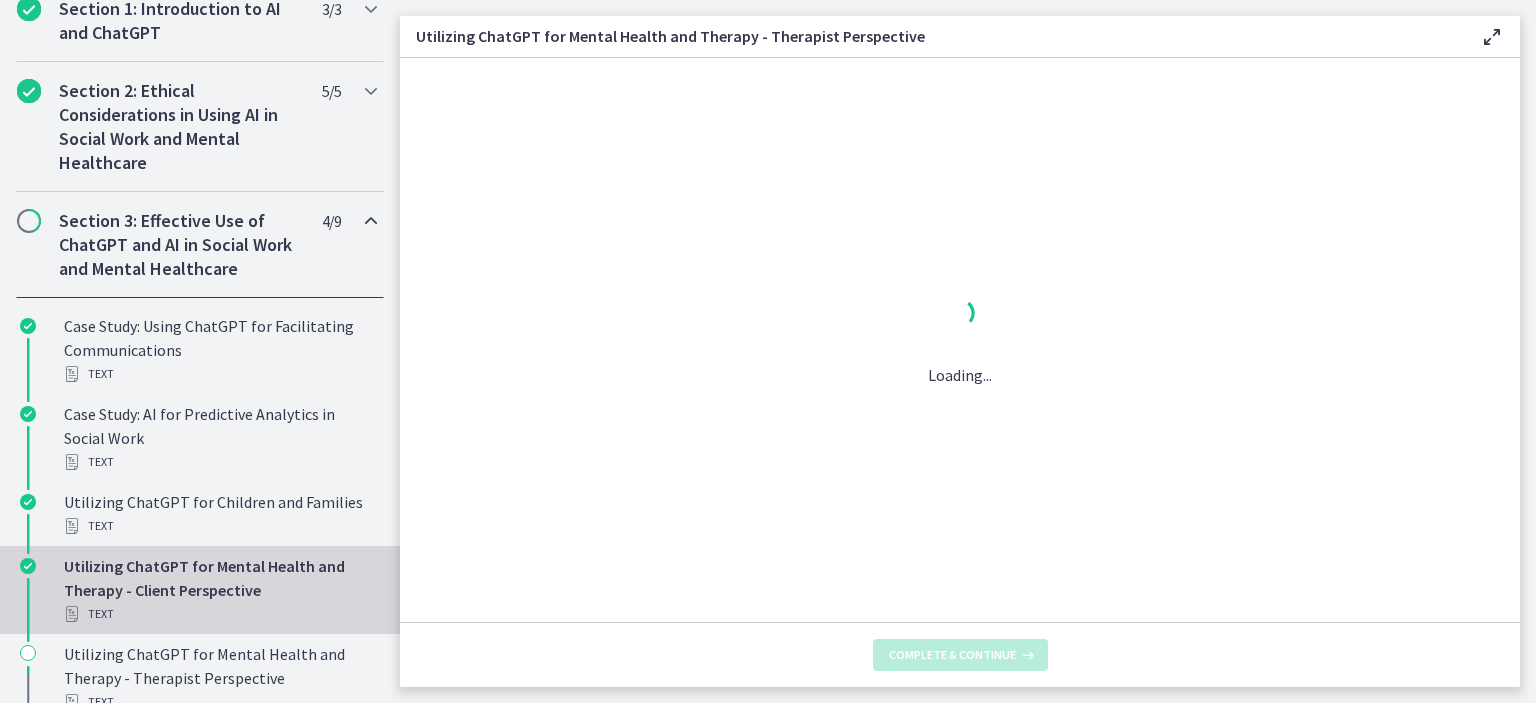 scroll, scrollTop: 0, scrollLeft: 0, axis: both 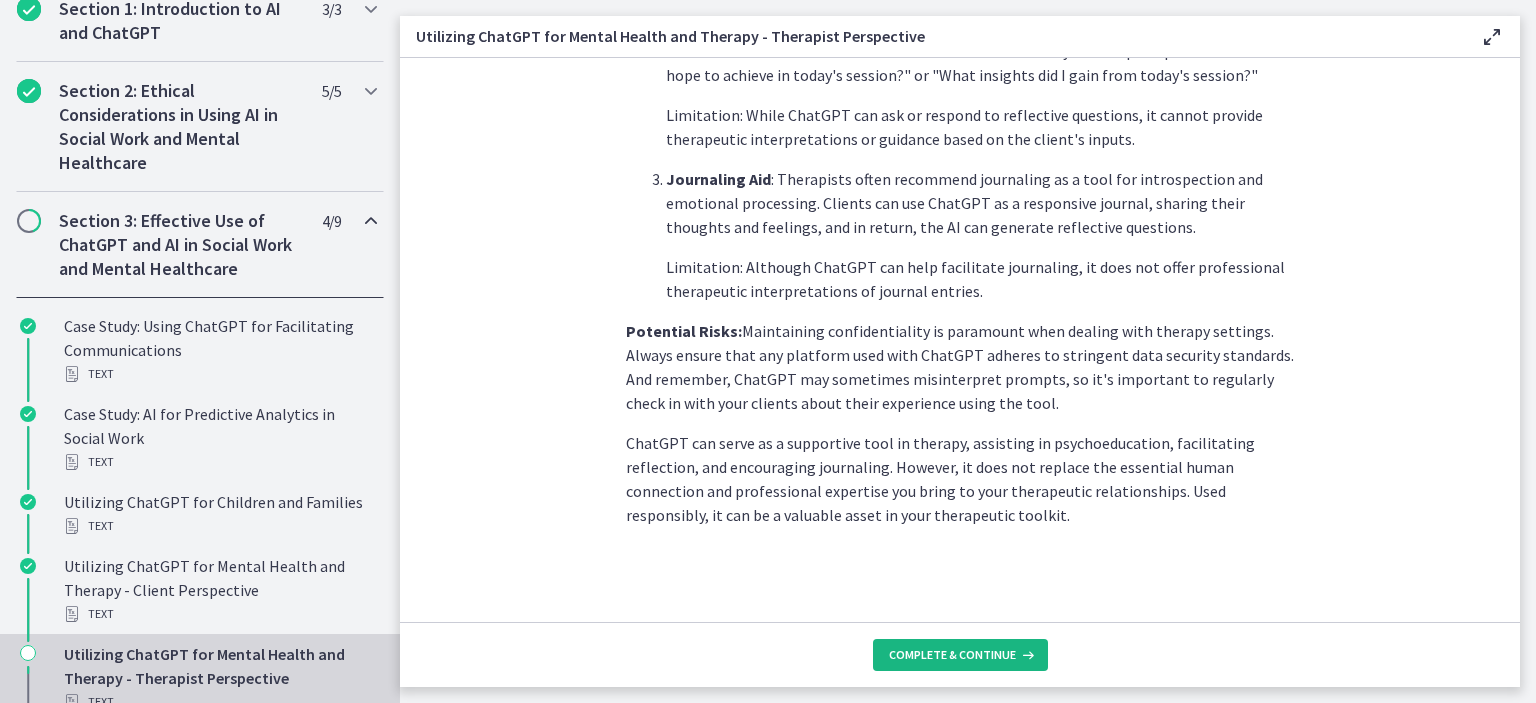 click on "Complete & continue" at bounding box center [960, 655] 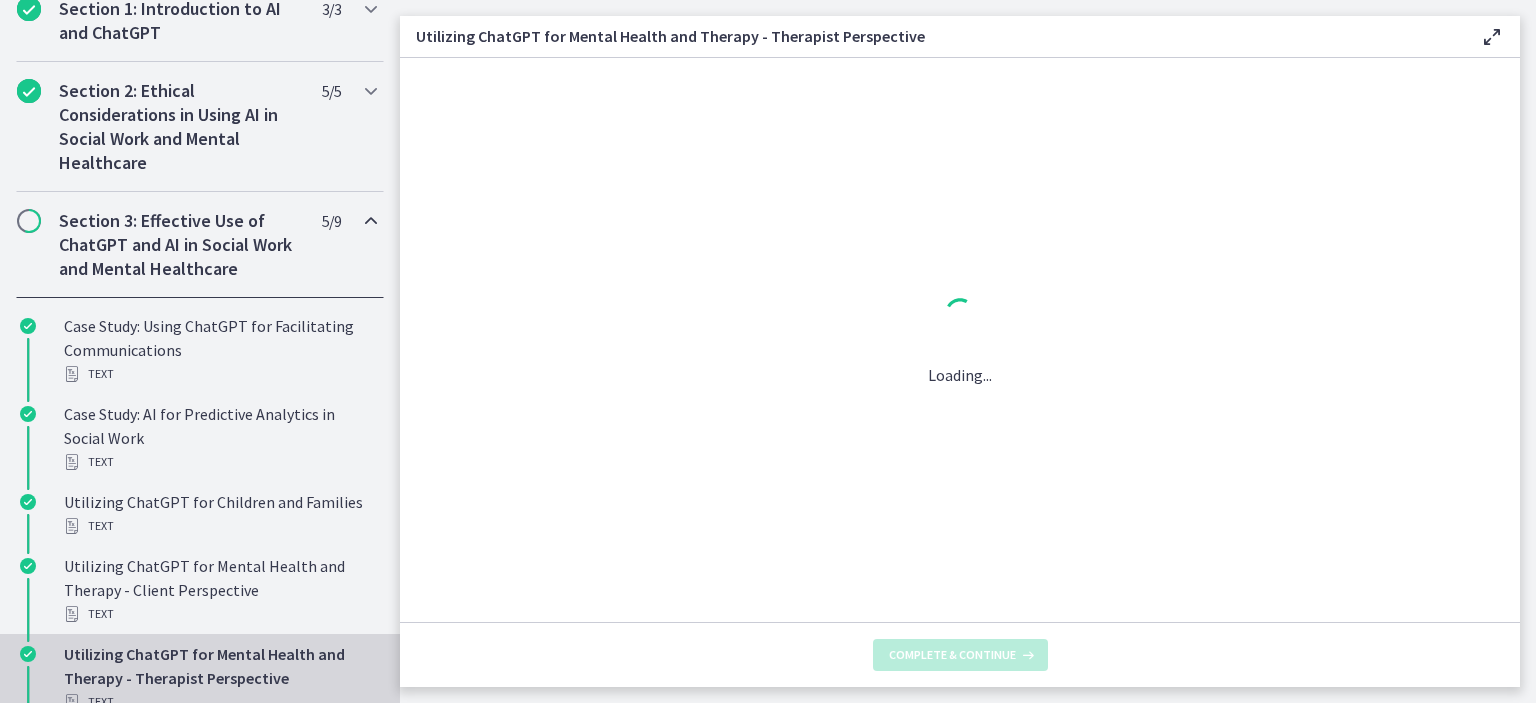 scroll, scrollTop: 0, scrollLeft: 0, axis: both 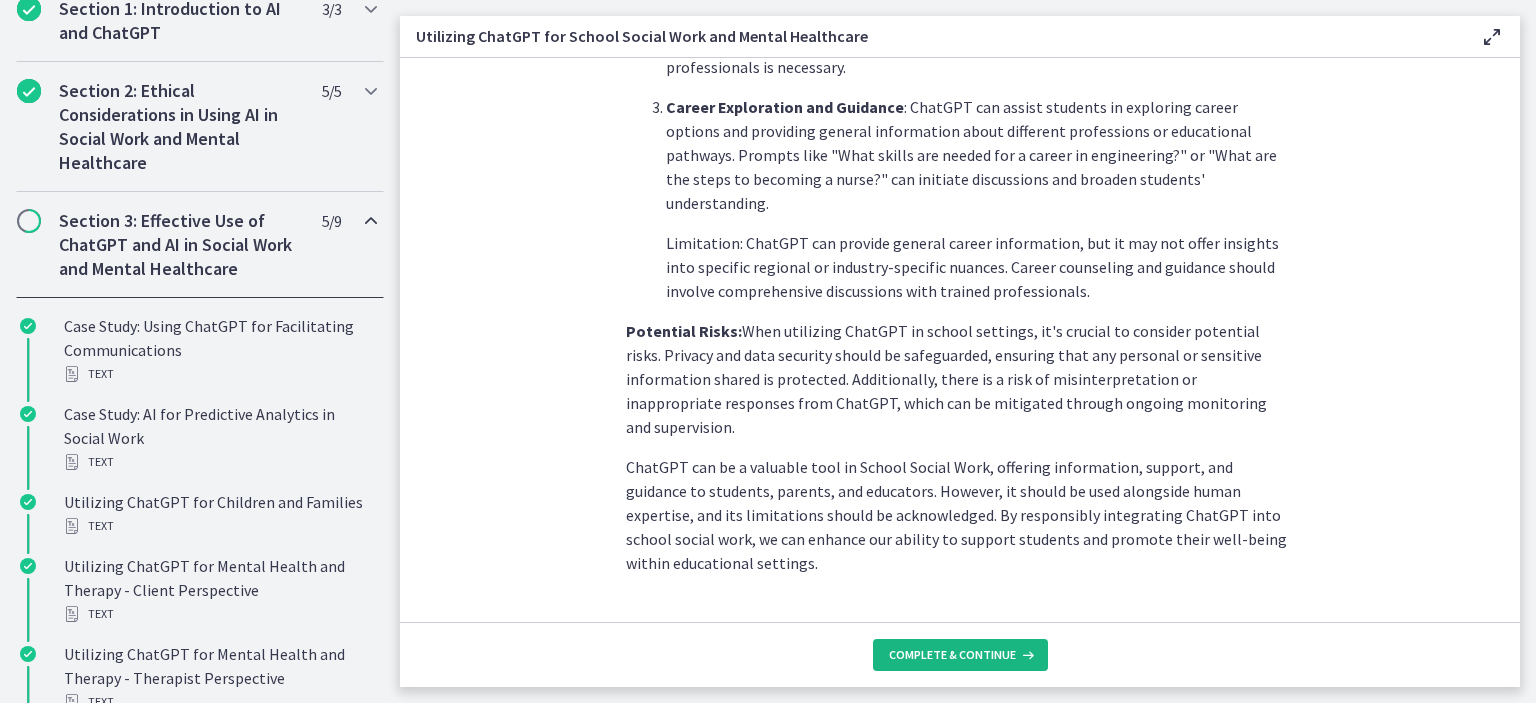 click on "Complete & continue" at bounding box center [952, 655] 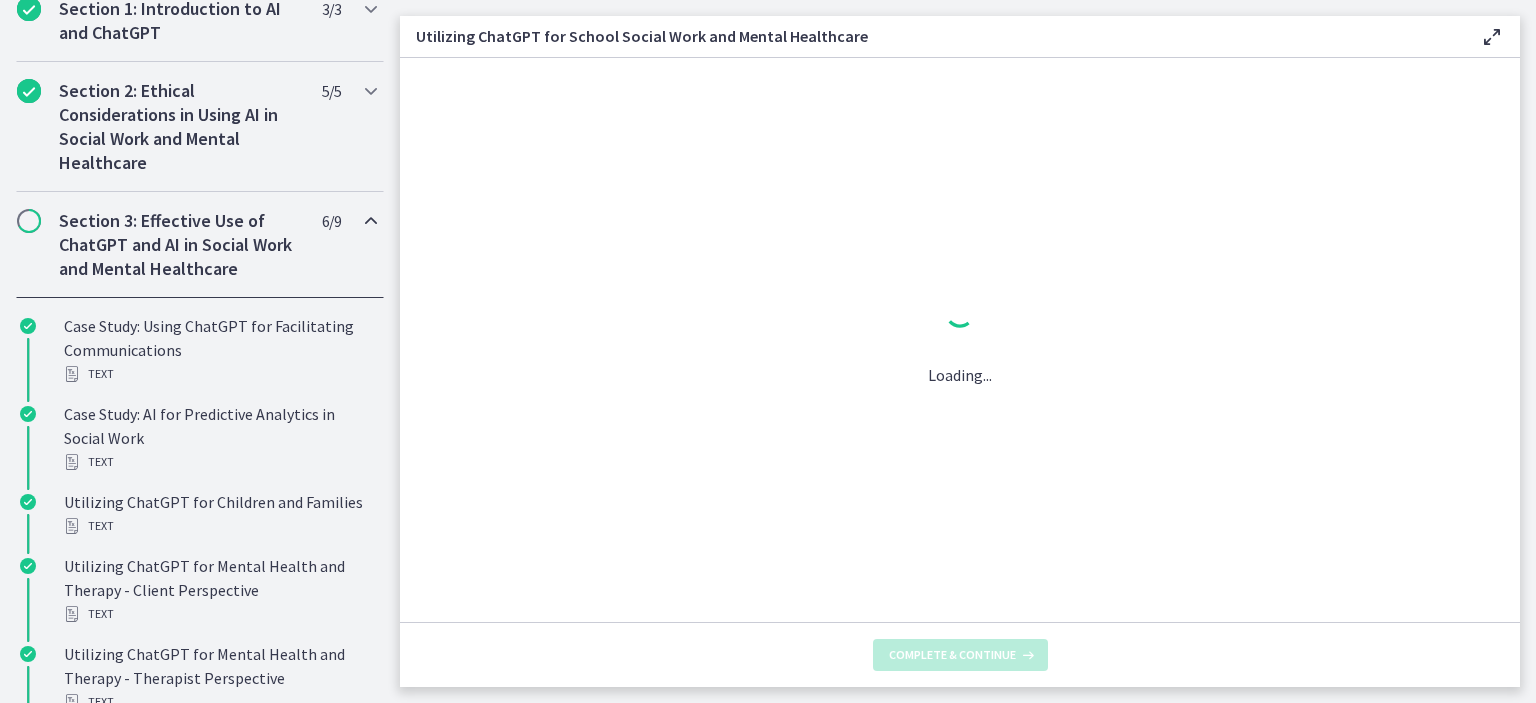 scroll, scrollTop: 0, scrollLeft: 0, axis: both 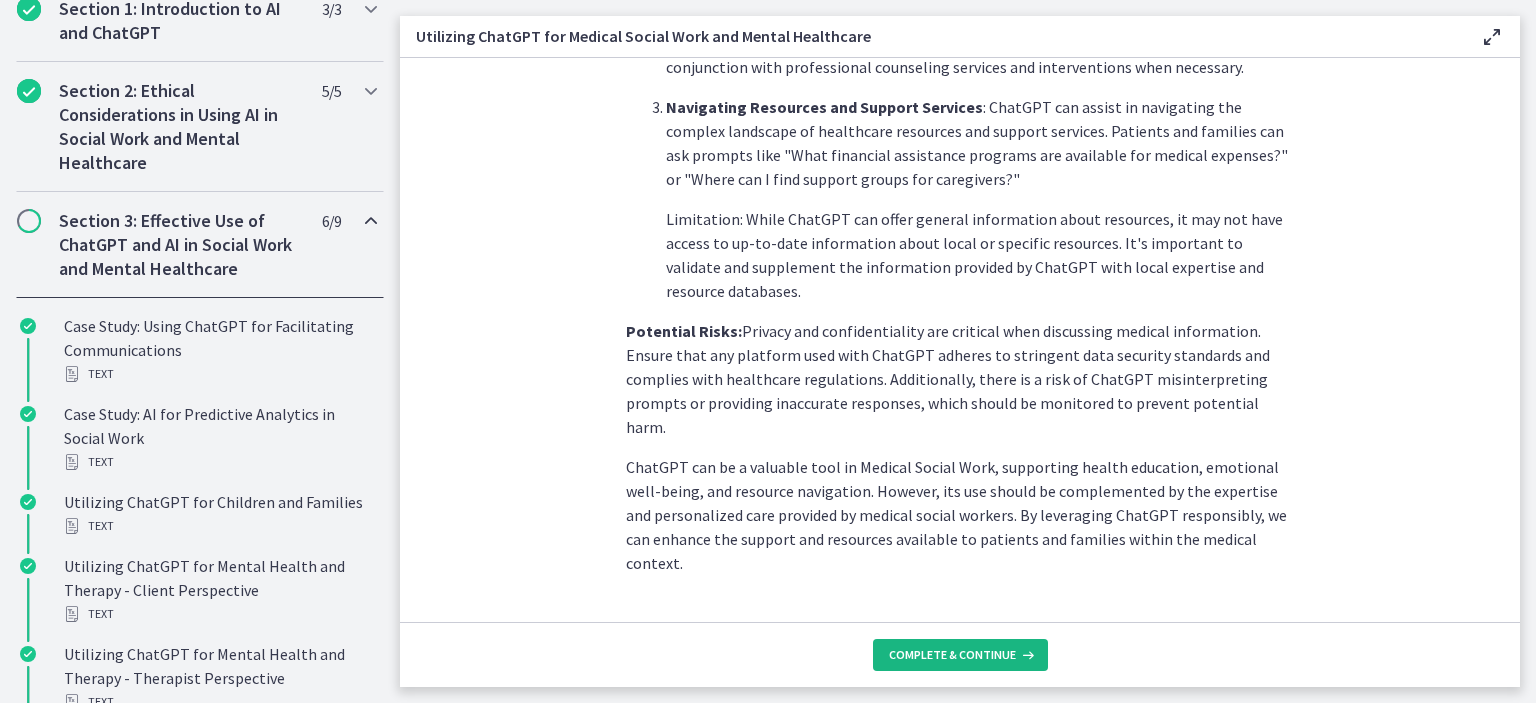 click on "Complete & continue" at bounding box center (952, 655) 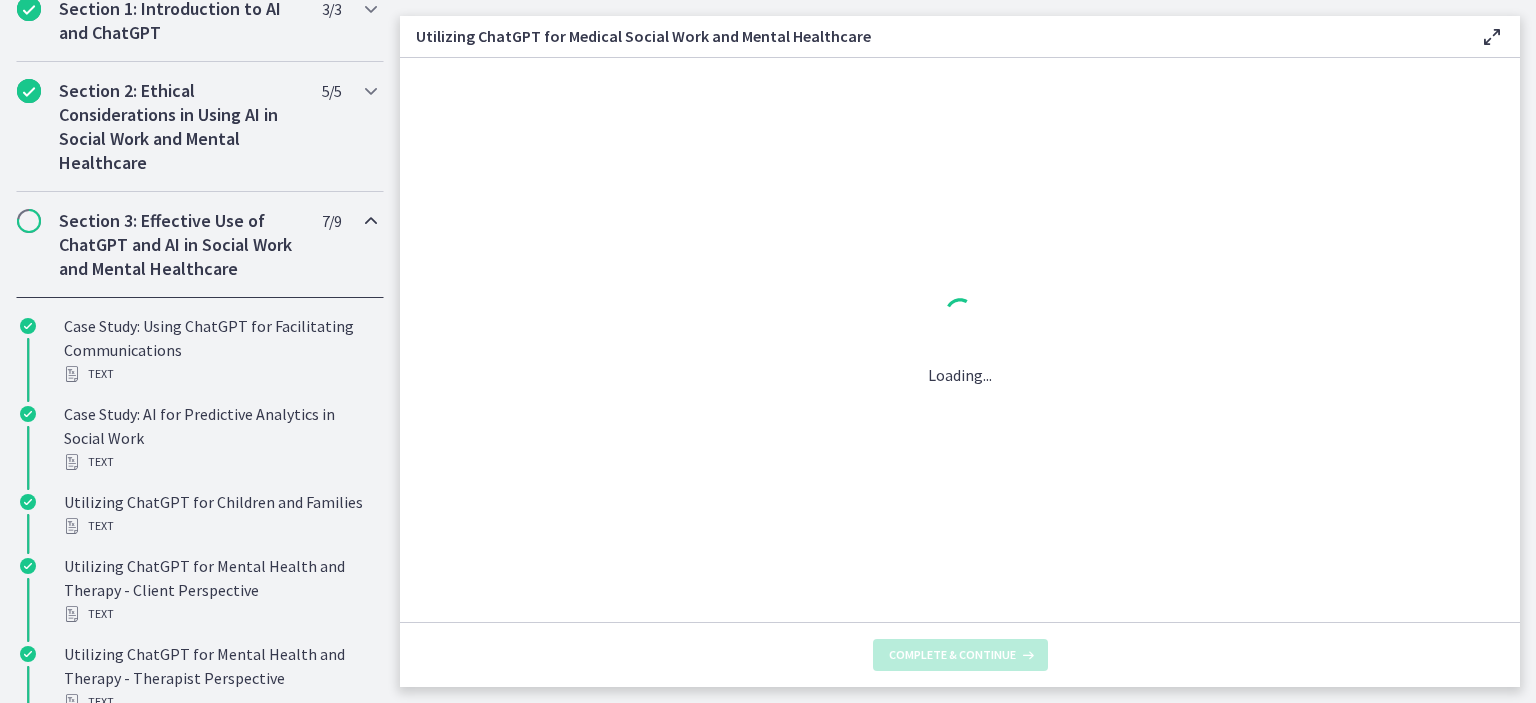 scroll, scrollTop: 0, scrollLeft: 0, axis: both 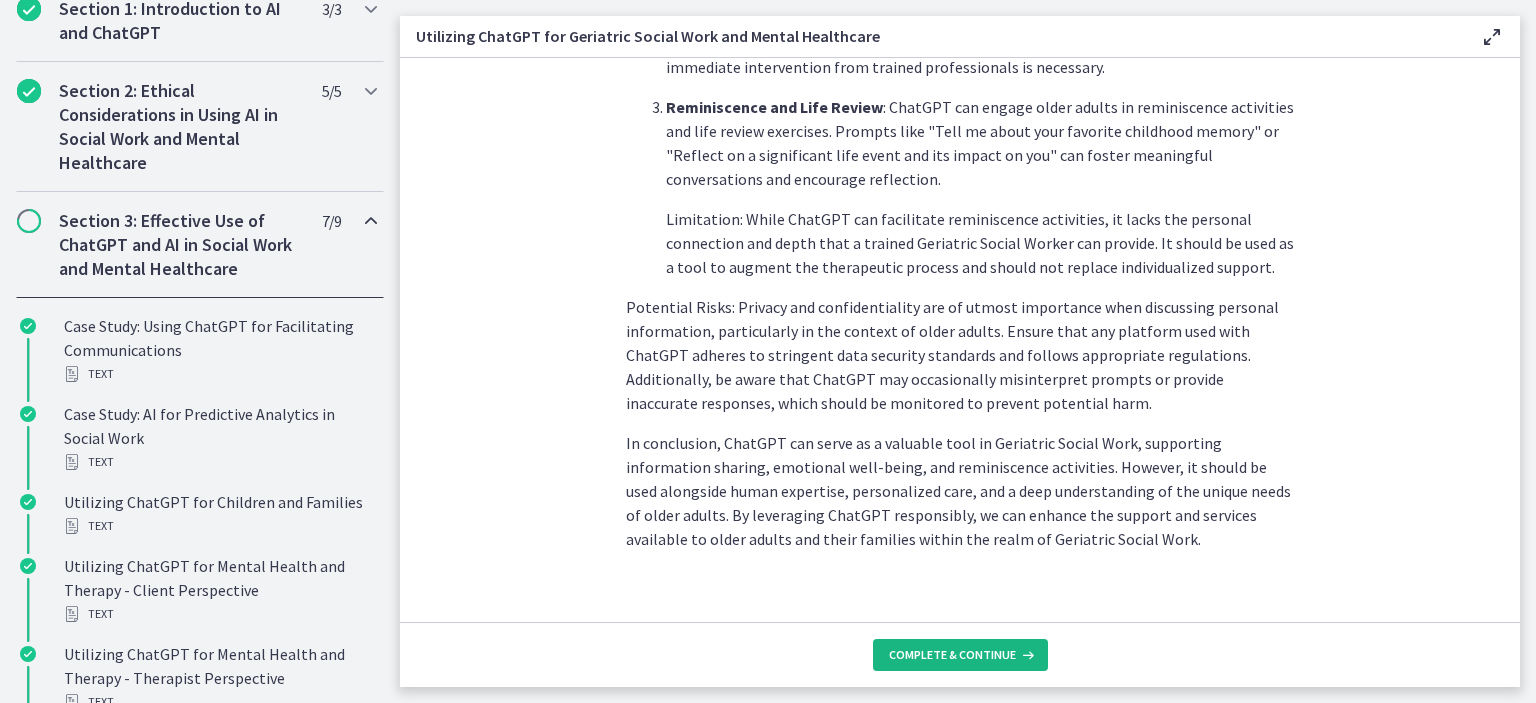 click on "Complete & continue" at bounding box center [952, 655] 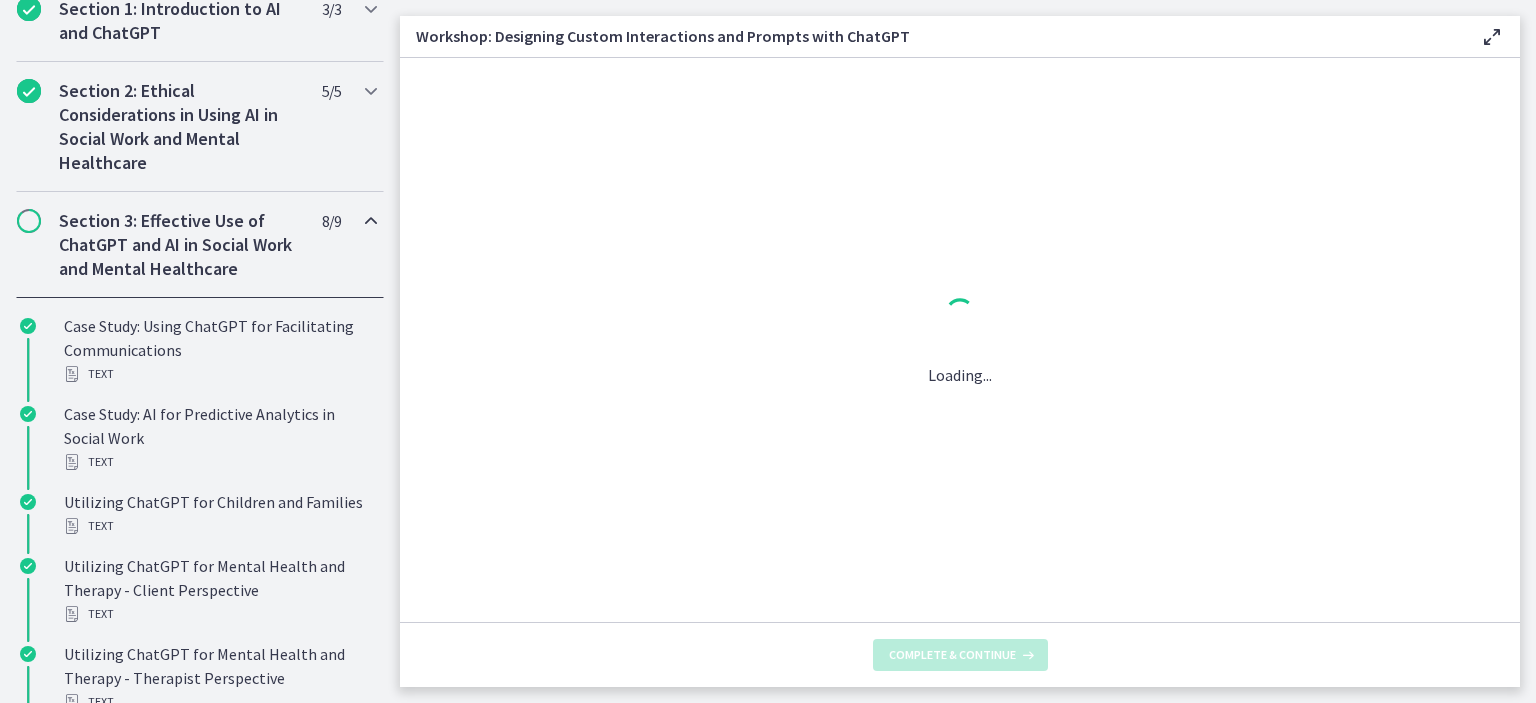 scroll, scrollTop: 0, scrollLeft: 0, axis: both 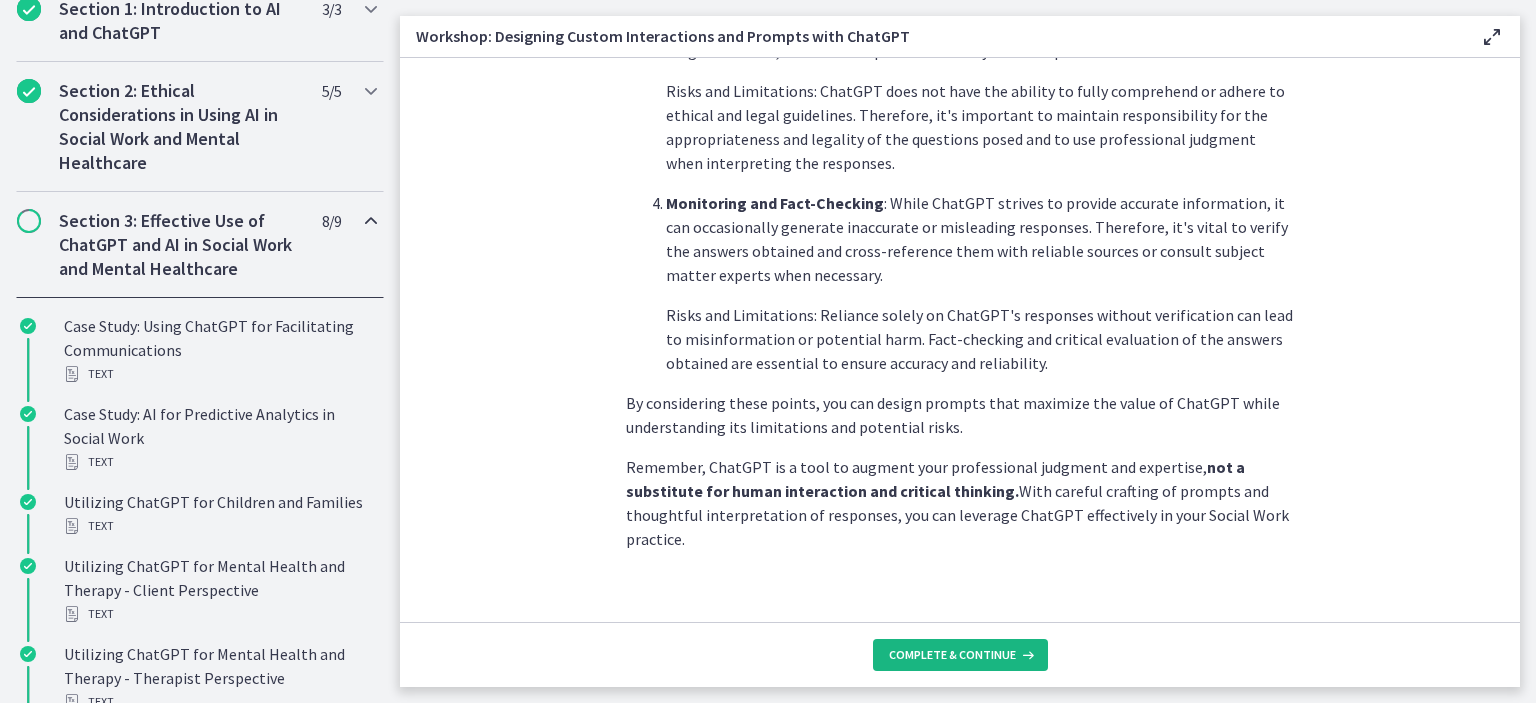 click on "Complete & continue" at bounding box center [952, 655] 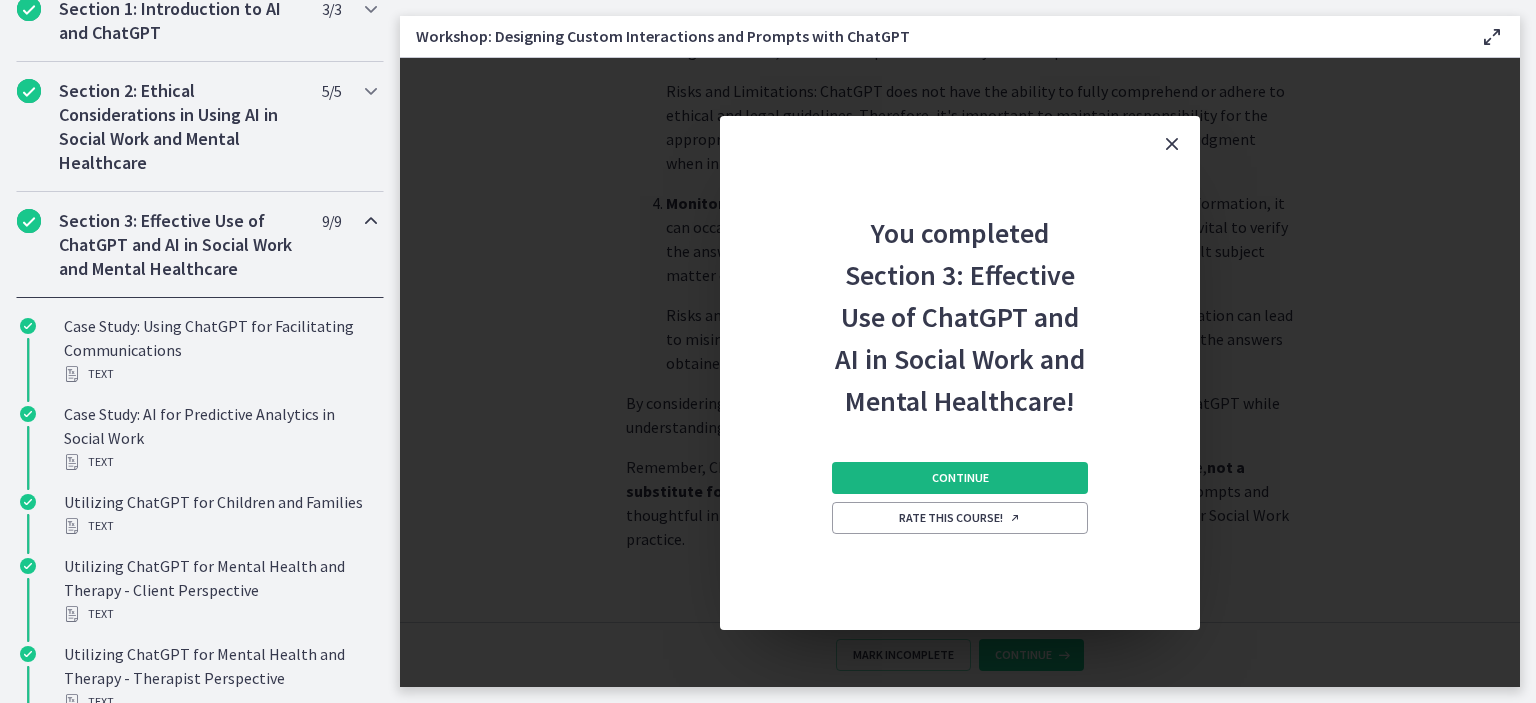 click on "Continue" at bounding box center [960, 478] 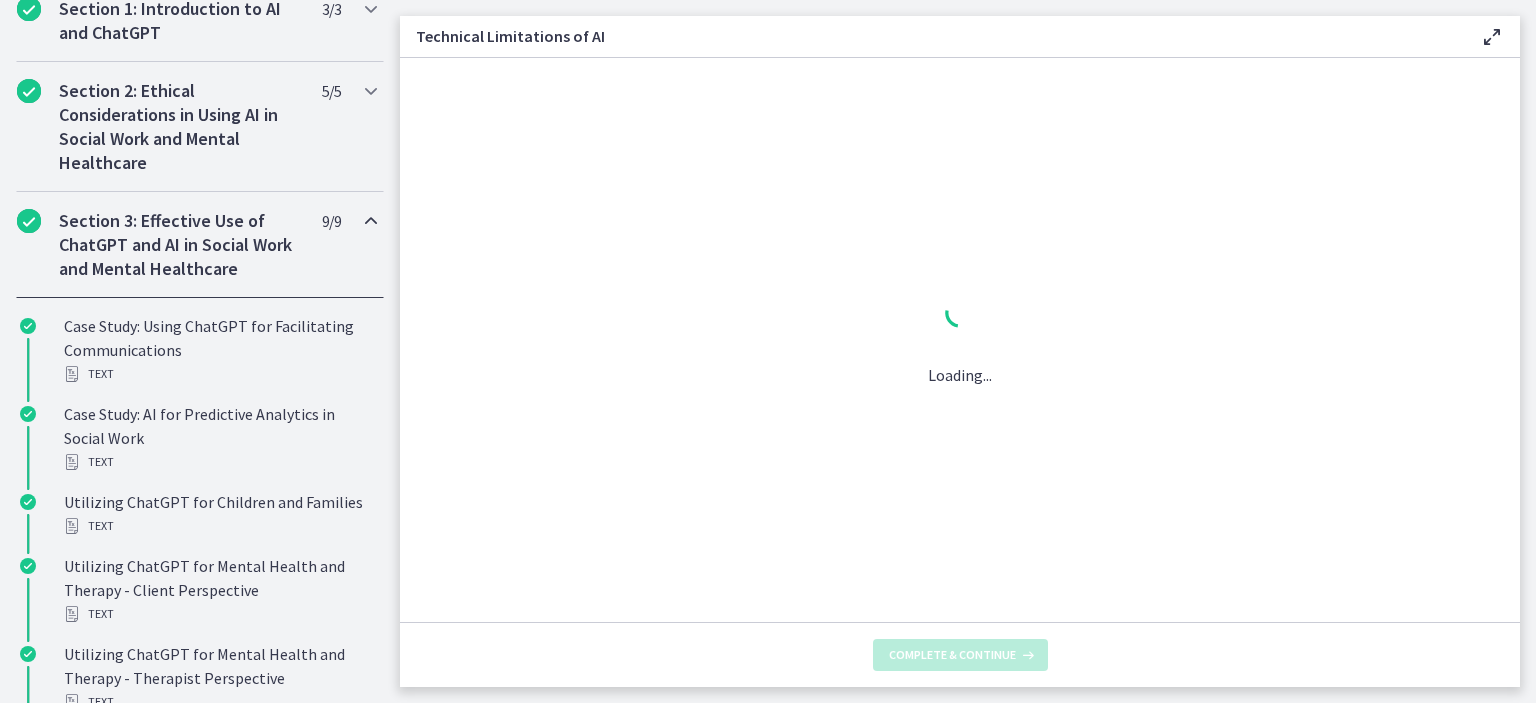 scroll, scrollTop: 0, scrollLeft: 0, axis: both 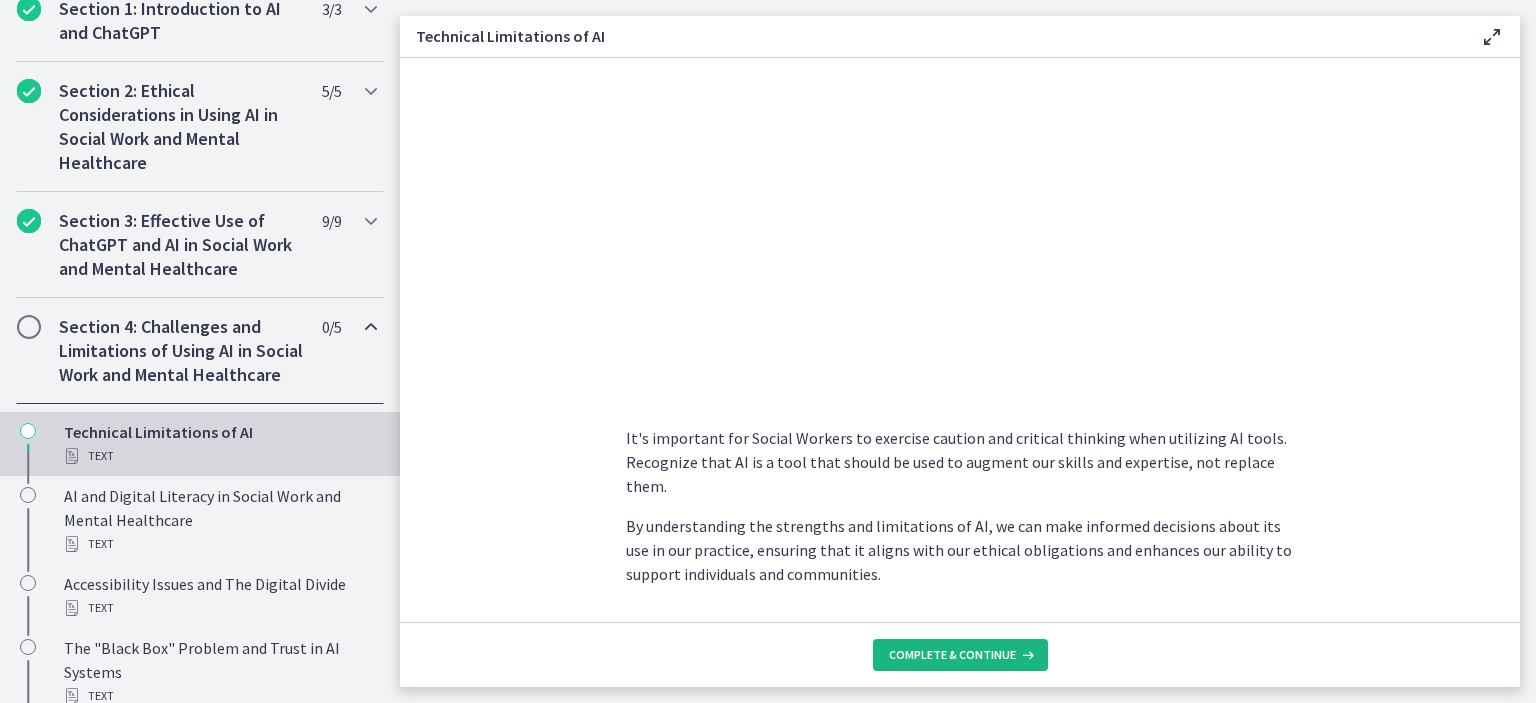 click on "Complete & continue" at bounding box center [952, 655] 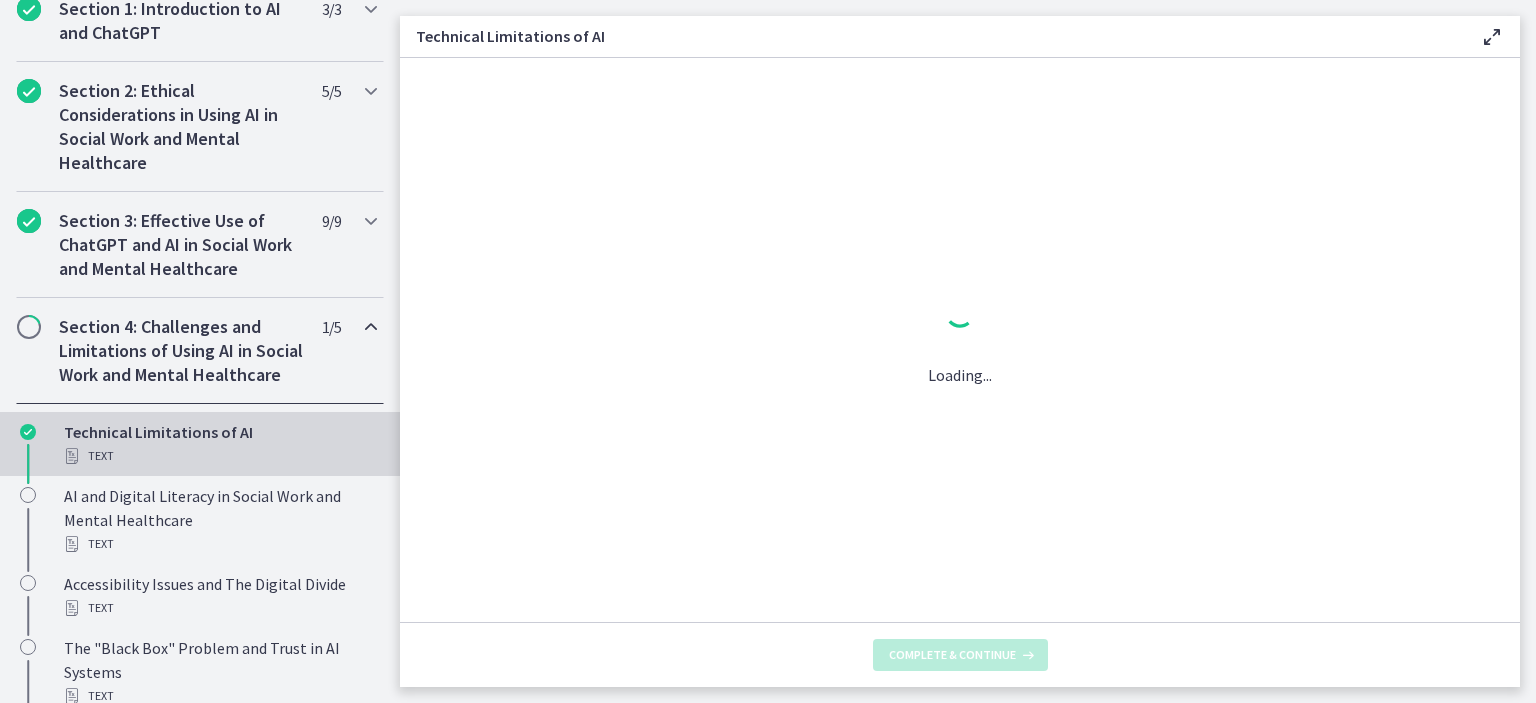 scroll, scrollTop: 0, scrollLeft: 0, axis: both 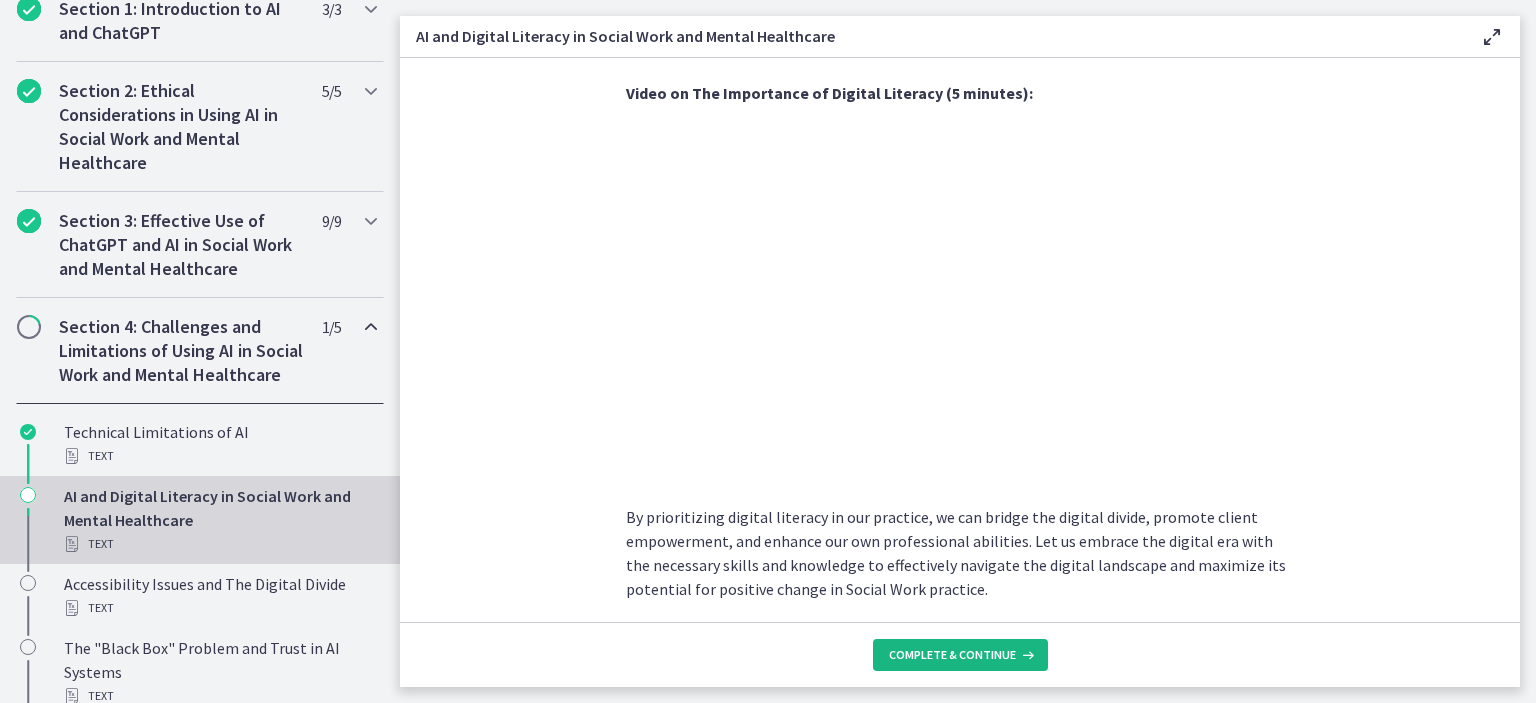 click on "Complete & continue" at bounding box center [952, 655] 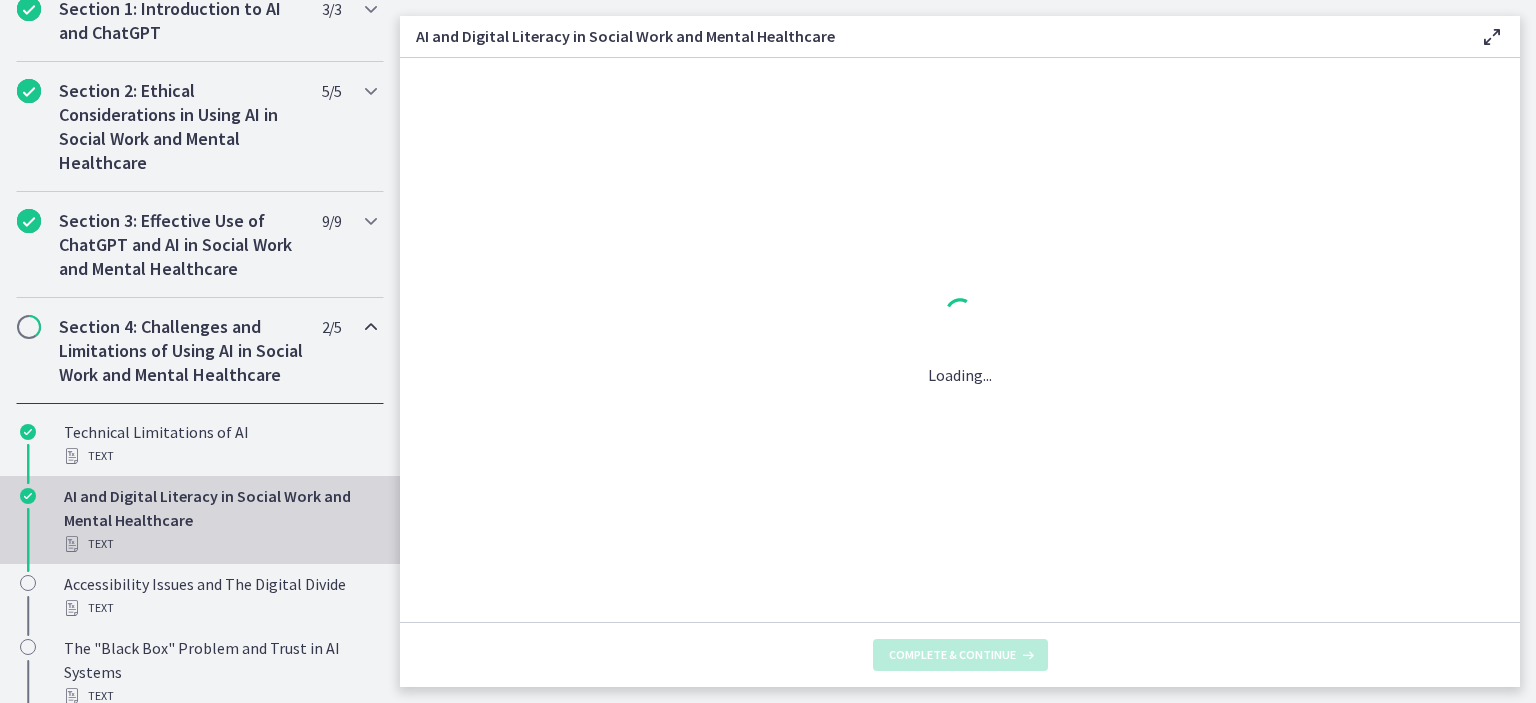 scroll, scrollTop: 0, scrollLeft: 0, axis: both 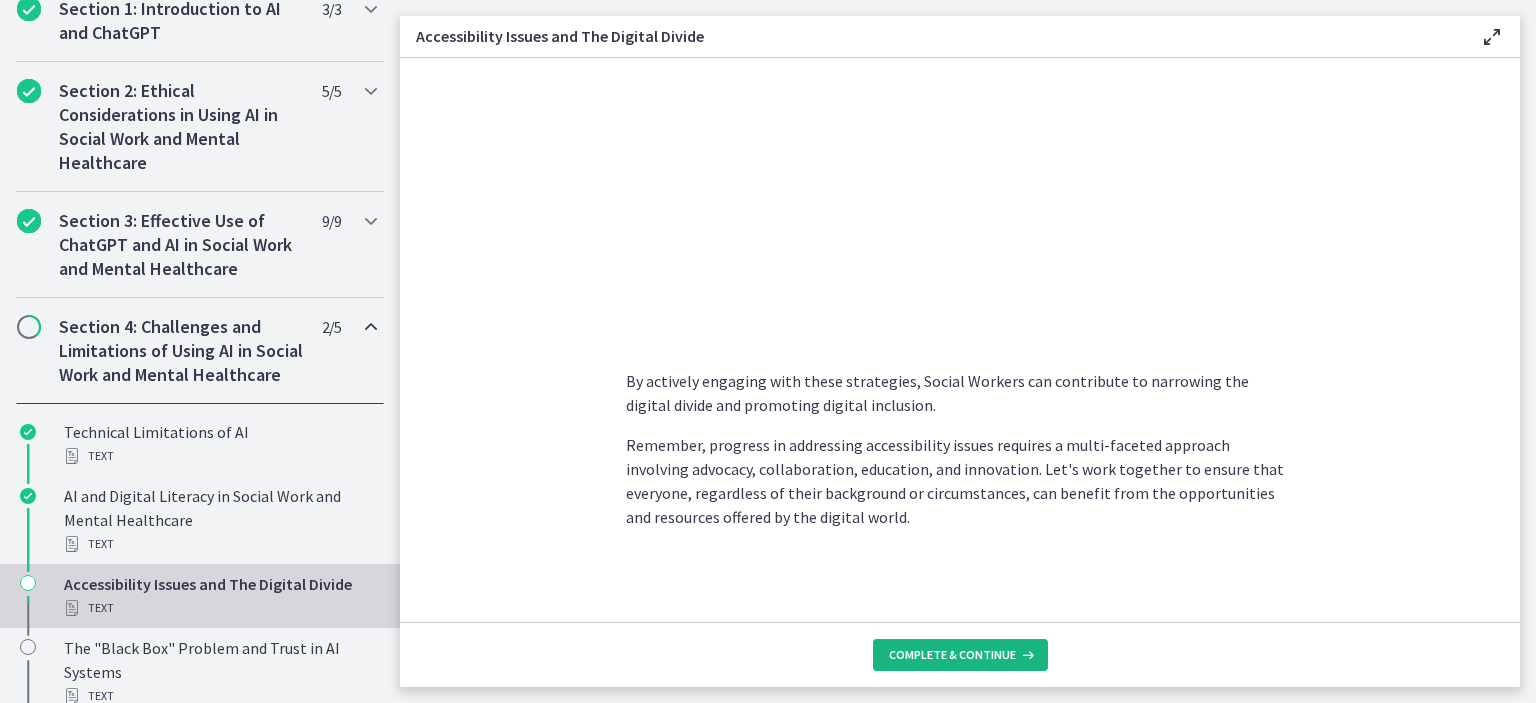click on "Complete & continue" at bounding box center (952, 655) 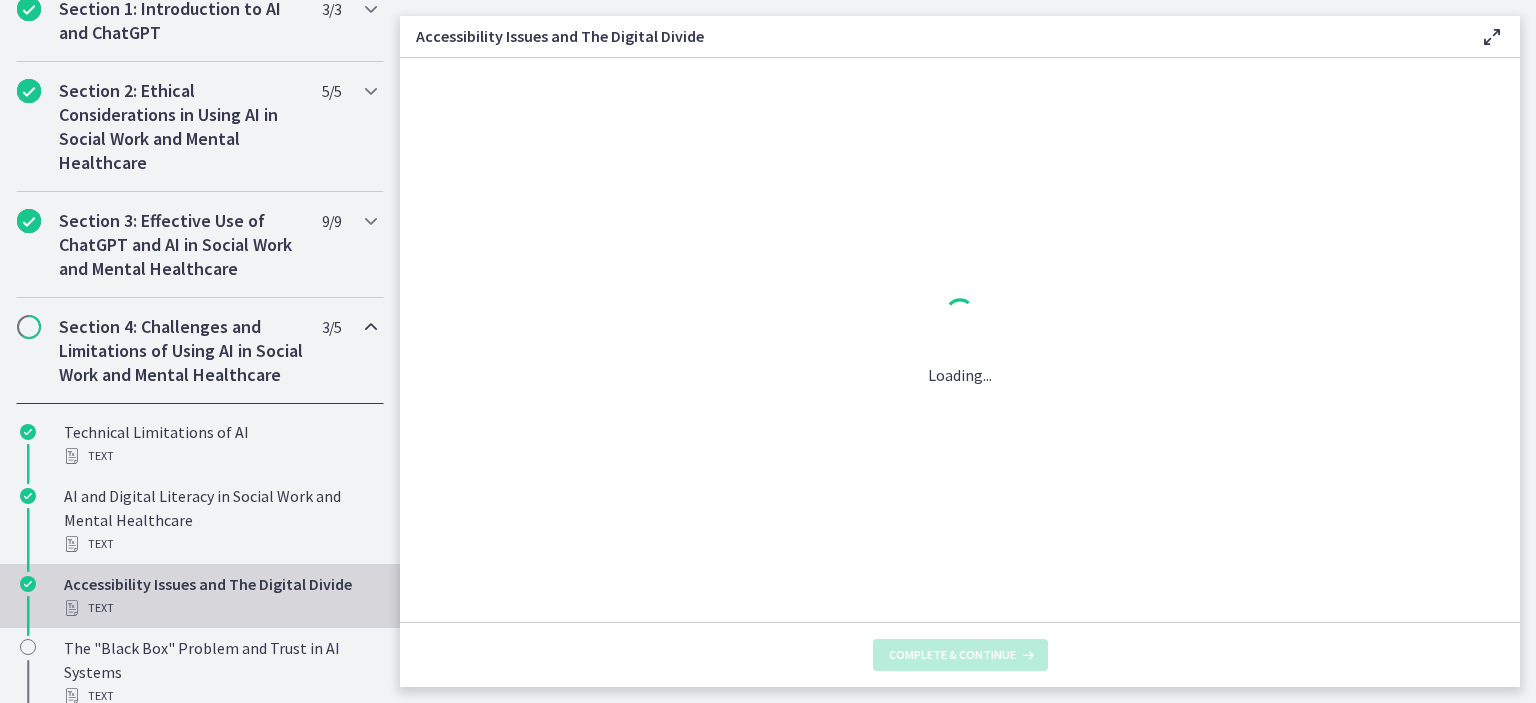 scroll, scrollTop: 0, scrollLeft: 0, axis: both 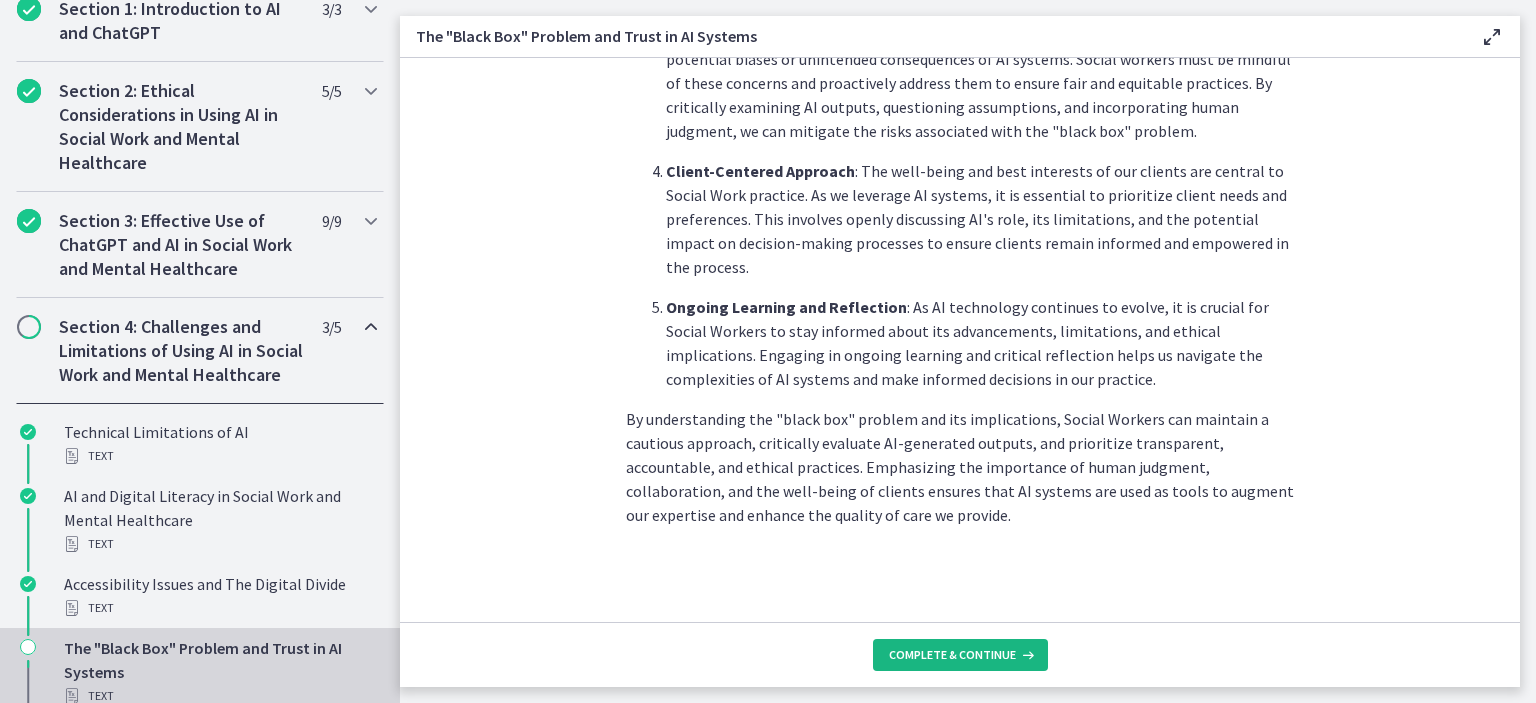 click on "Complete & continue" at bounding box center (952, 655) 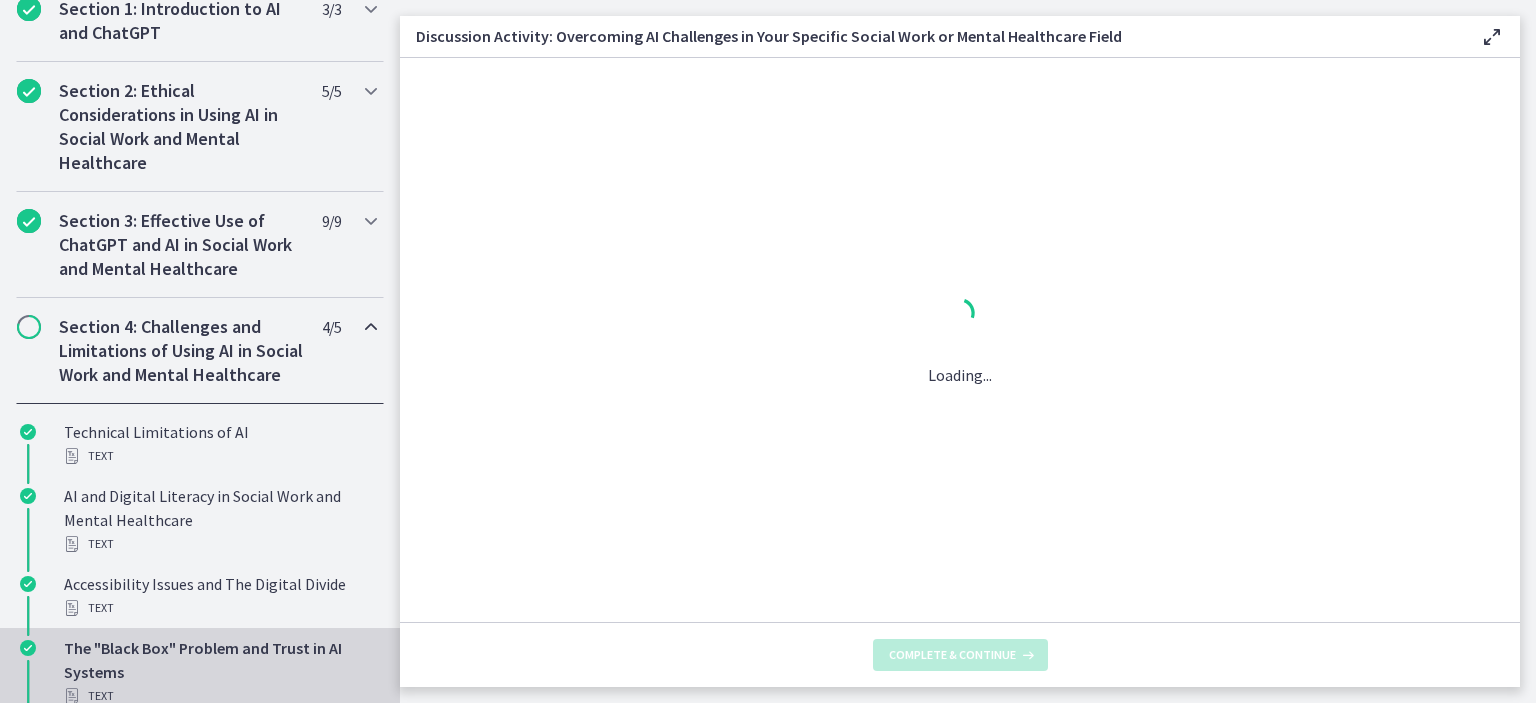 scroll, scrollTop: 0, scrollLeft: 0, axis: both 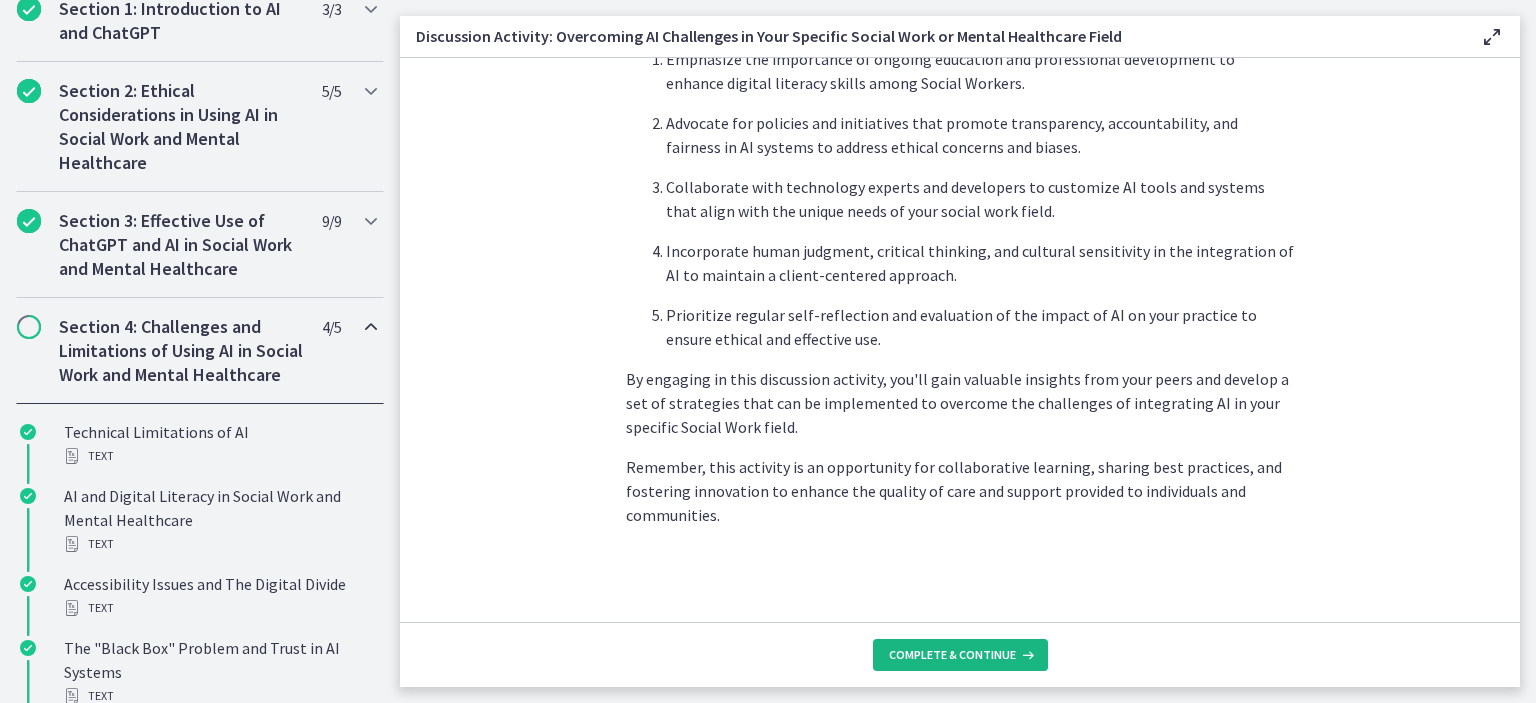 click on "Complete & continue" at bounding box center (960, 655) 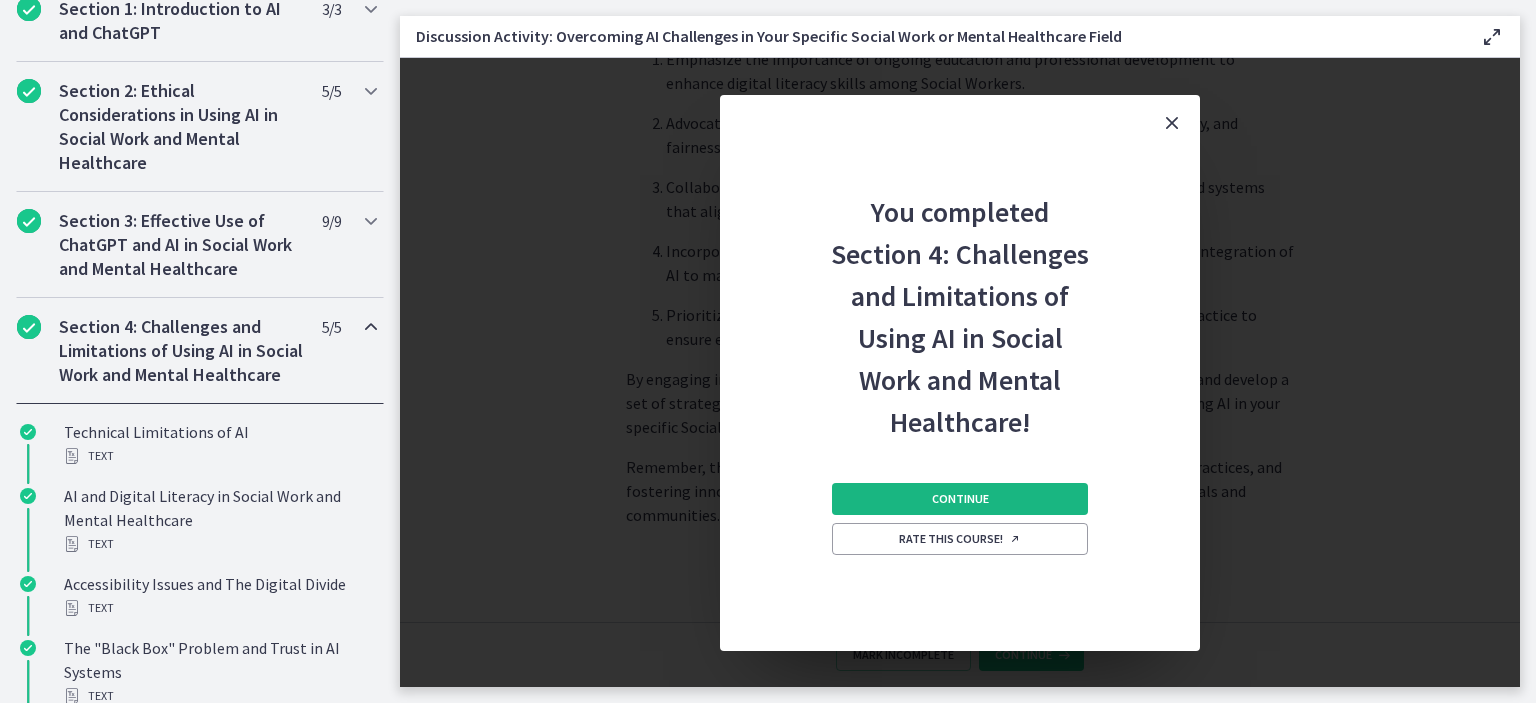 click on "Continue" at bounding box center [960, 499] 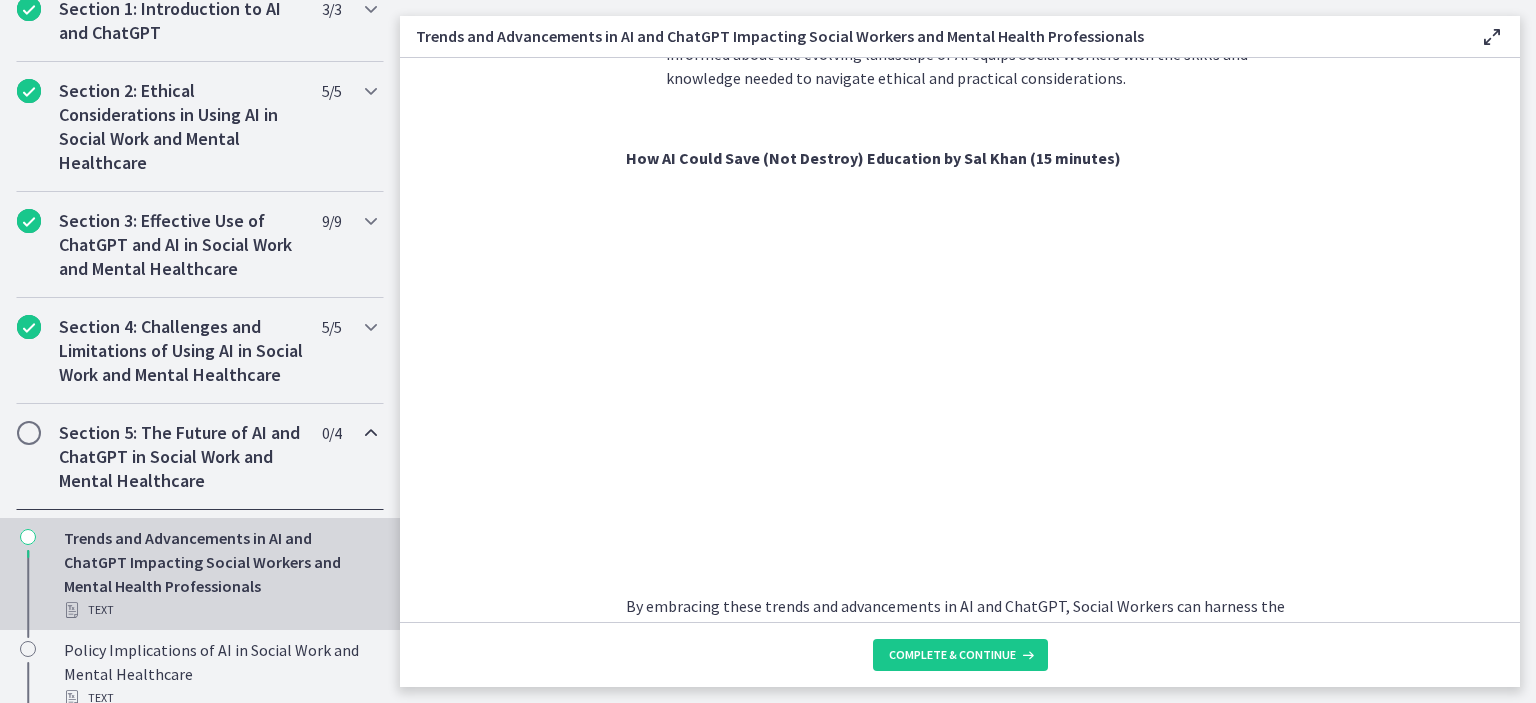 scroll, scrollTop: 1649, scrollLeft: 0, axis: vertical 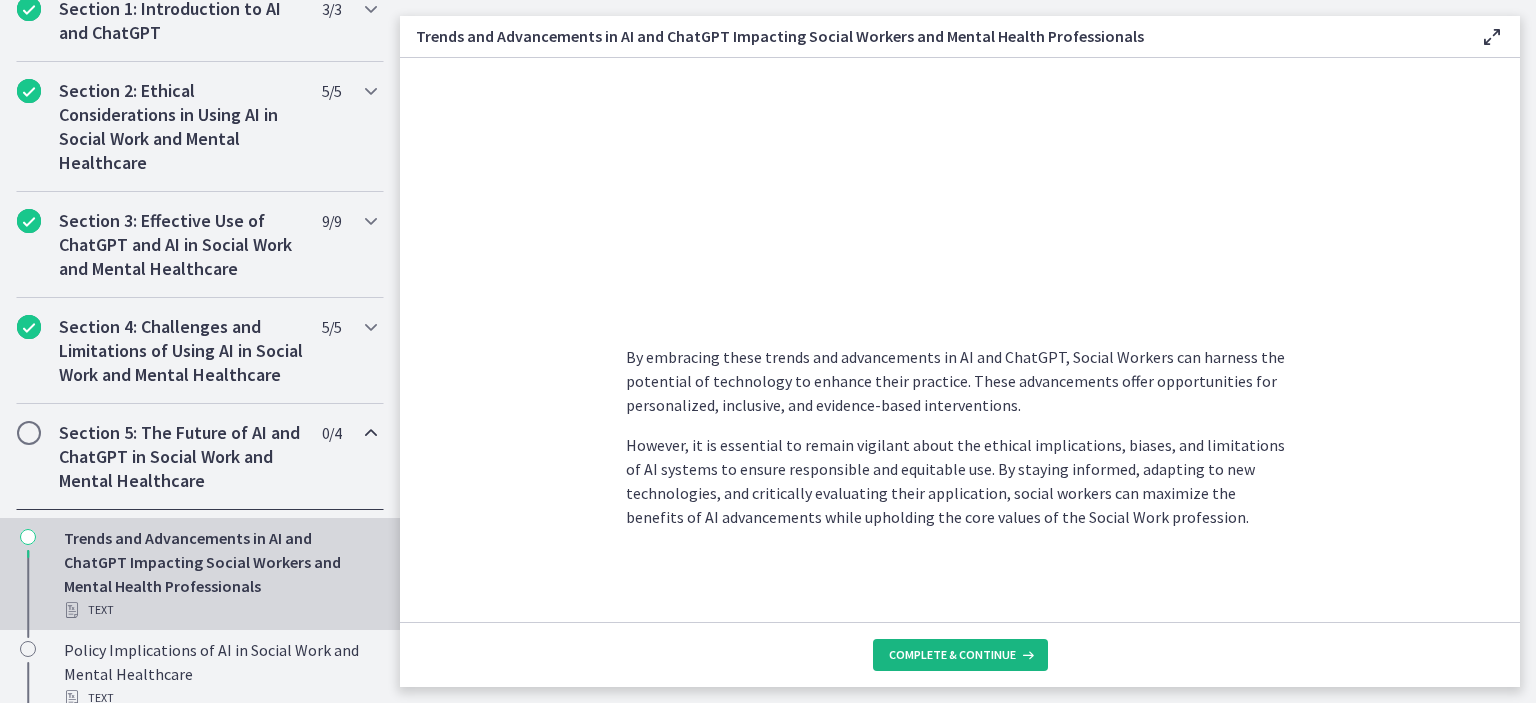 click on "Complete & continue" at bounding box center (952, 655) 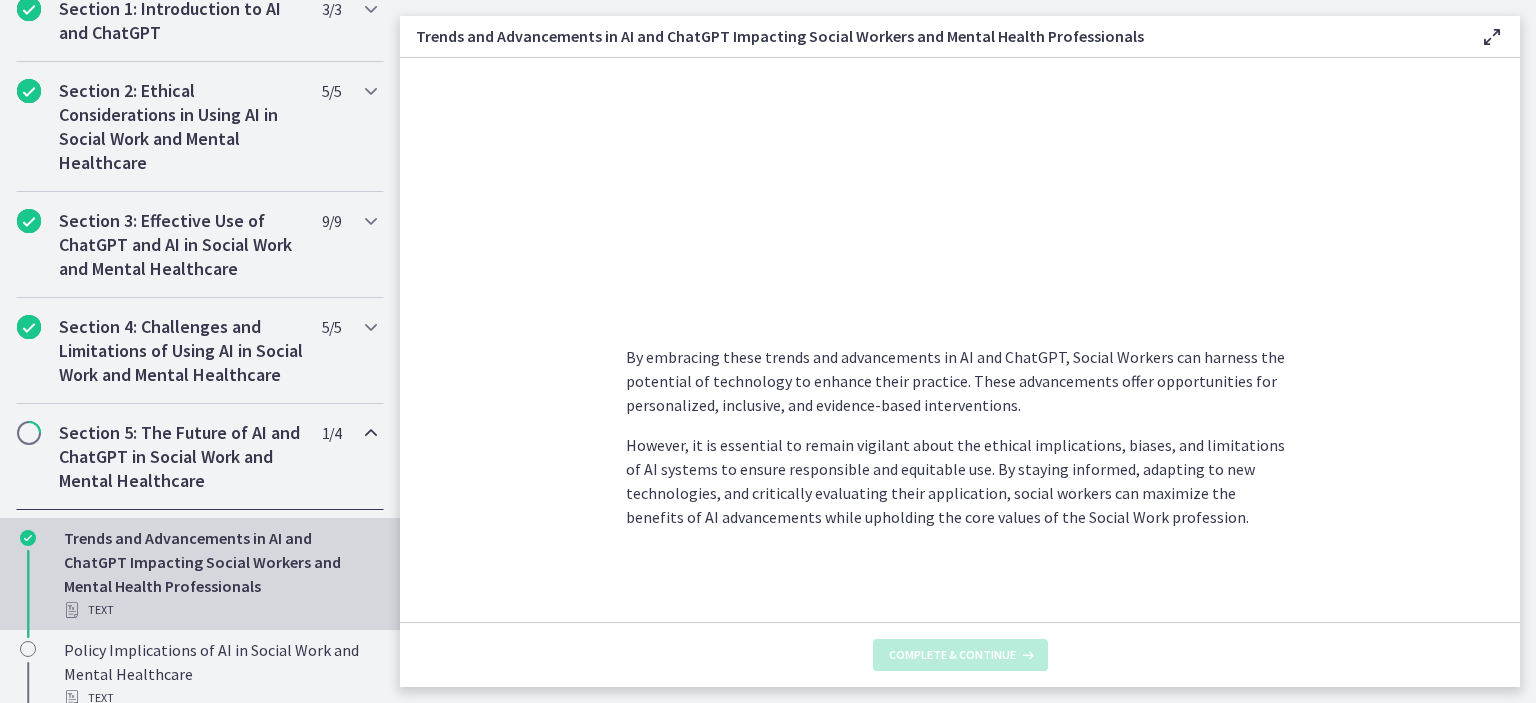 scroll, scrollTop: 0, scrollLeft: 0, axis: both 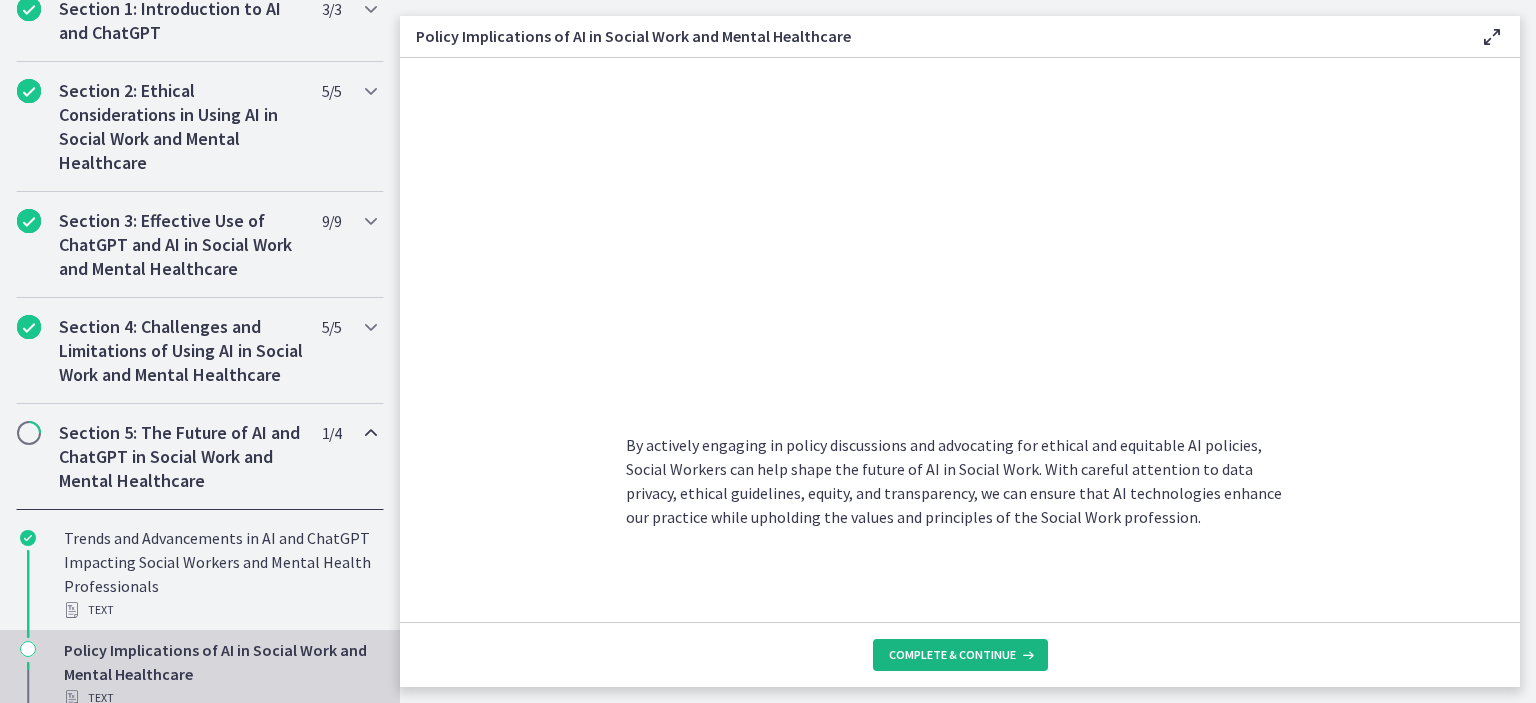 click on "Complete & continue" at bounding box center [952, 655] 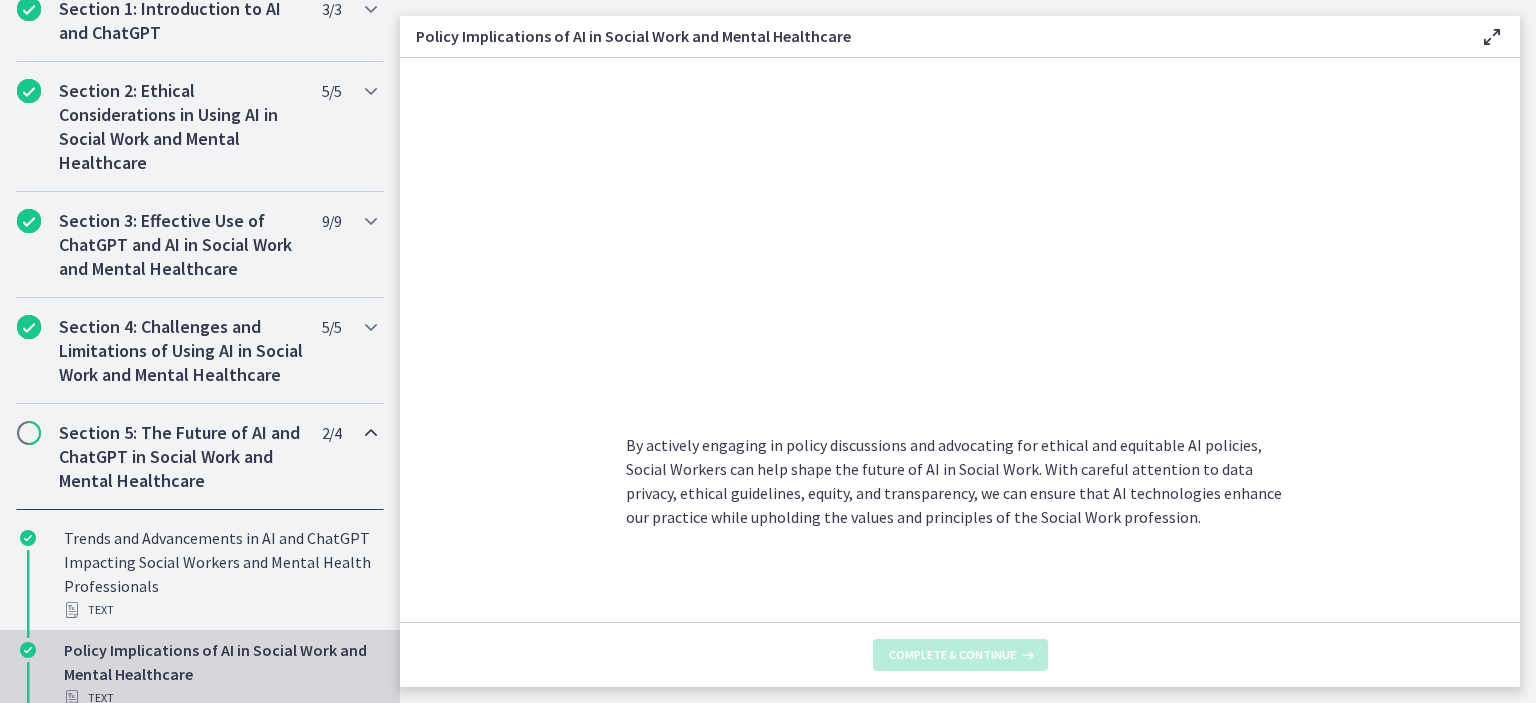 scroll, scrollTop: 0, scrollLeft: 0, axis: both 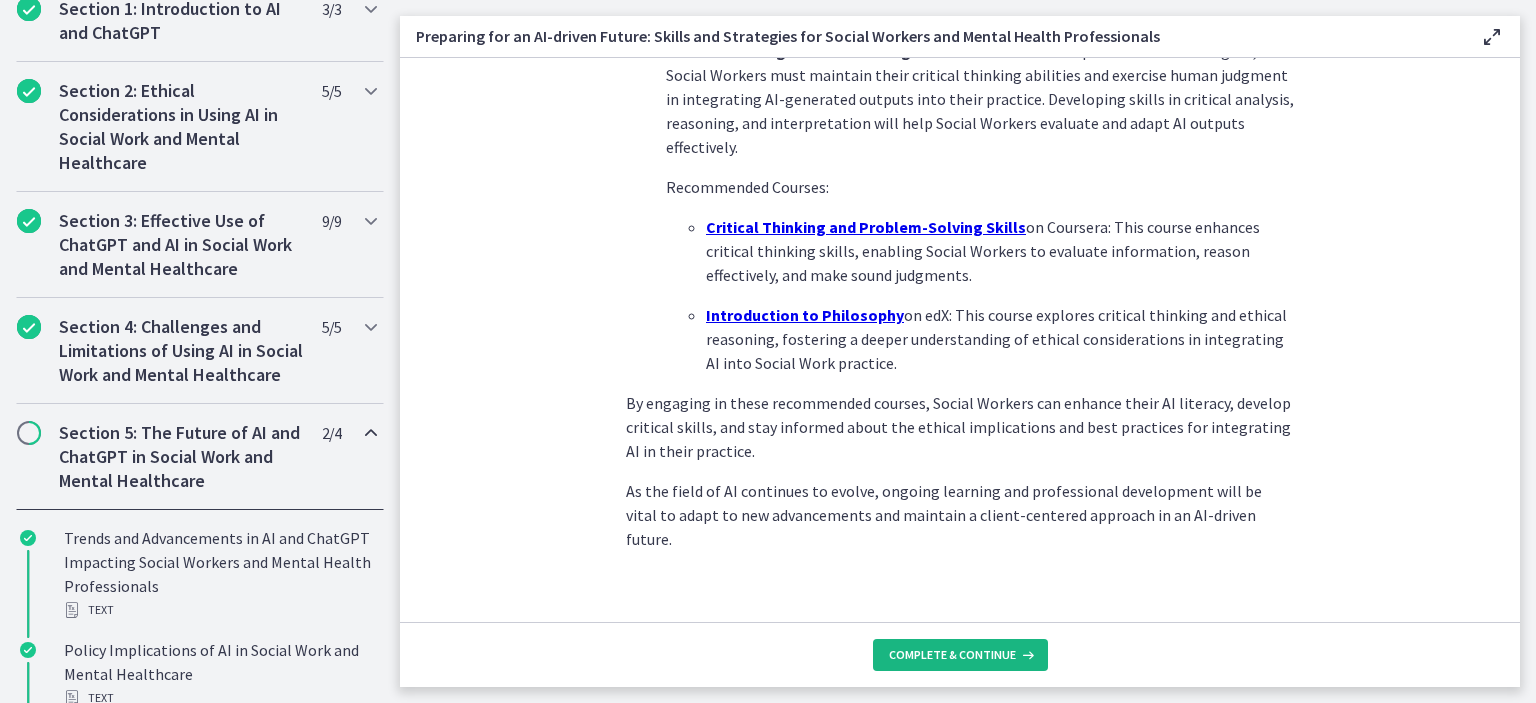 click on "Complete & continue" at bounding box center [952, 655] 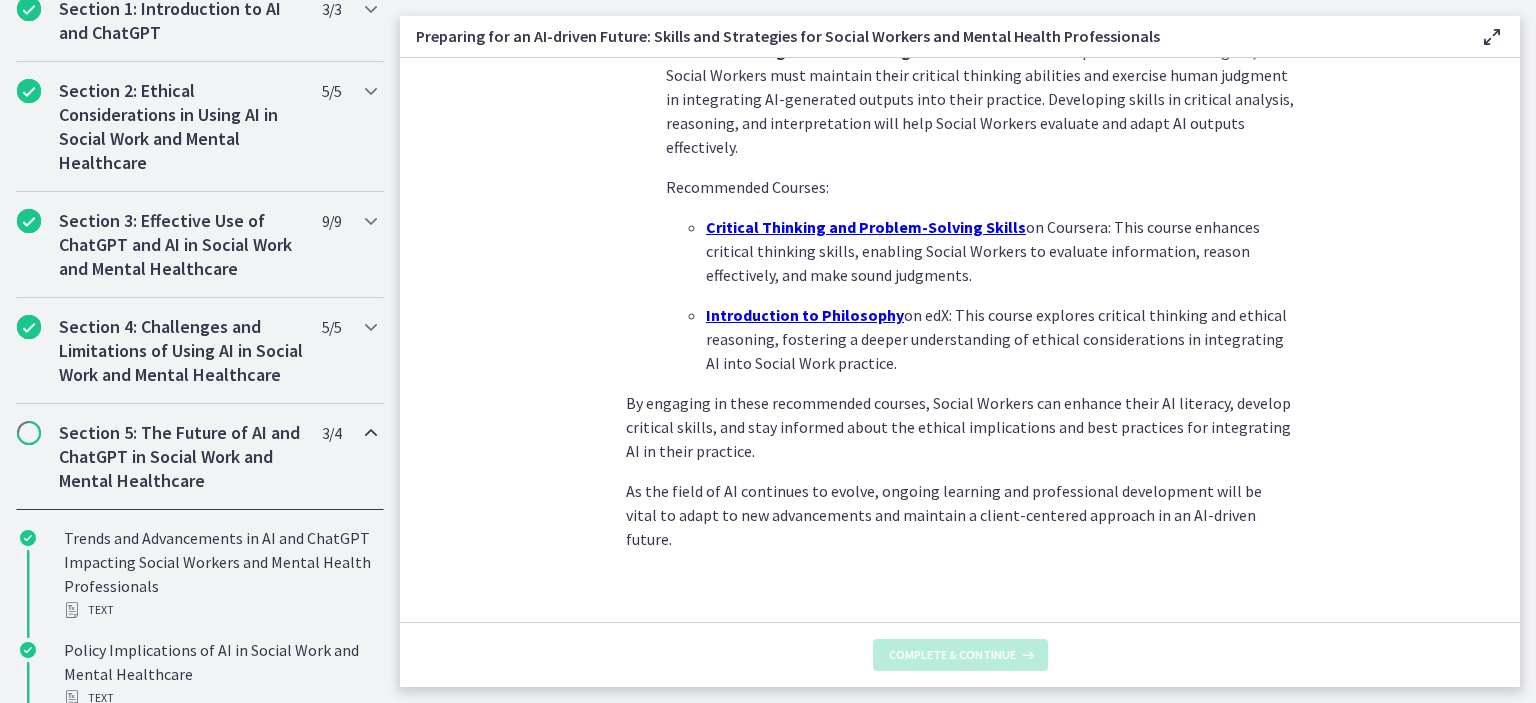 scroll, scrollTop: 0, scrollLeft: 0, axis: both 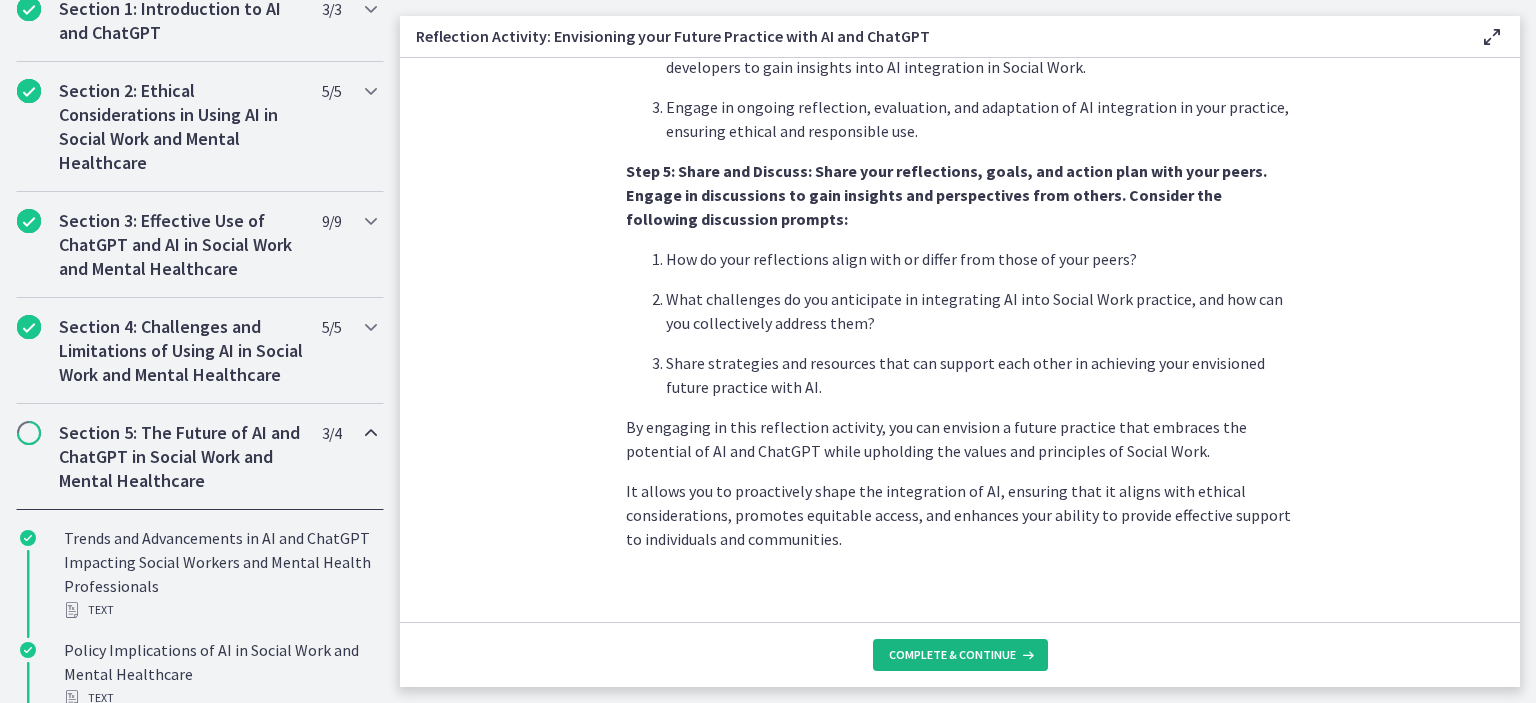 click on "Complete & continue" at bounding box center (952, 655) 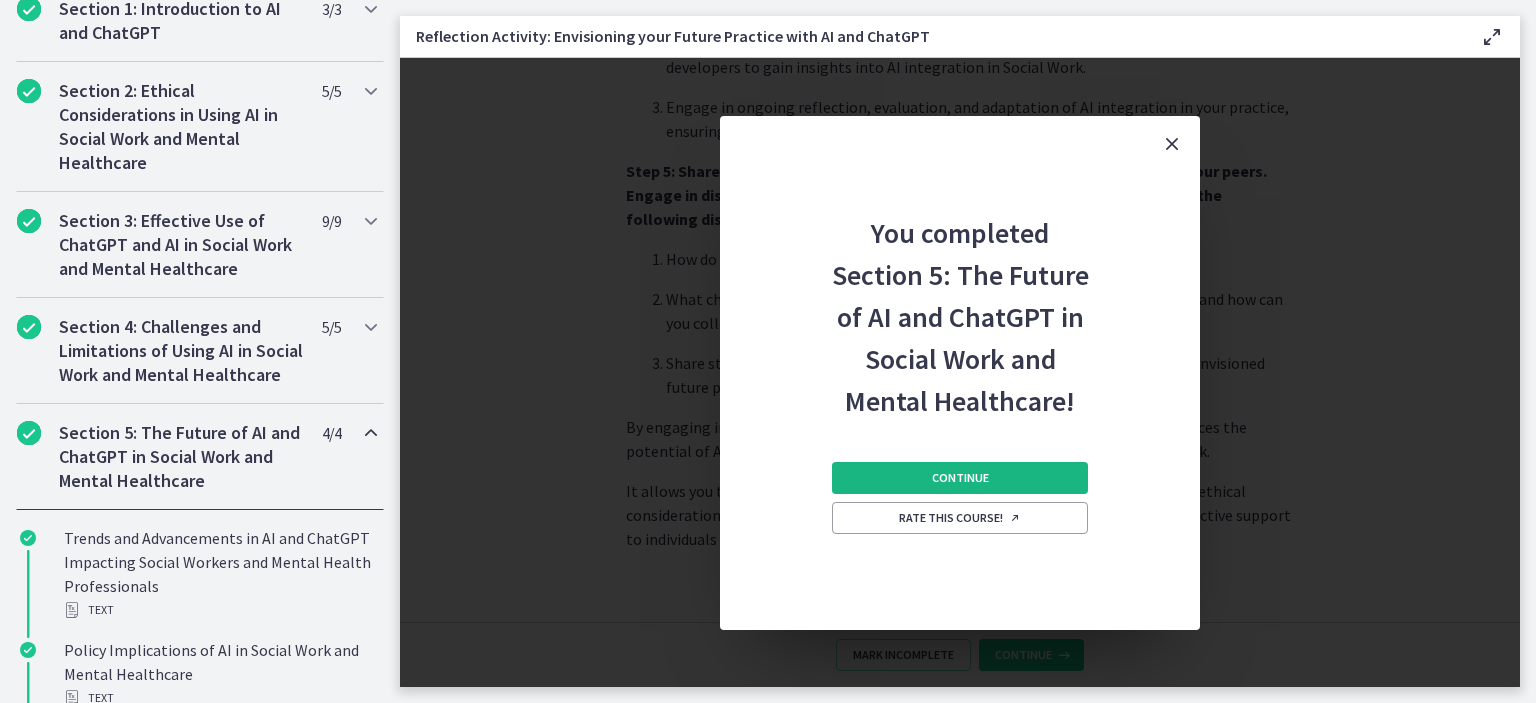 click on "Continue" at bounding box center [960, 478] 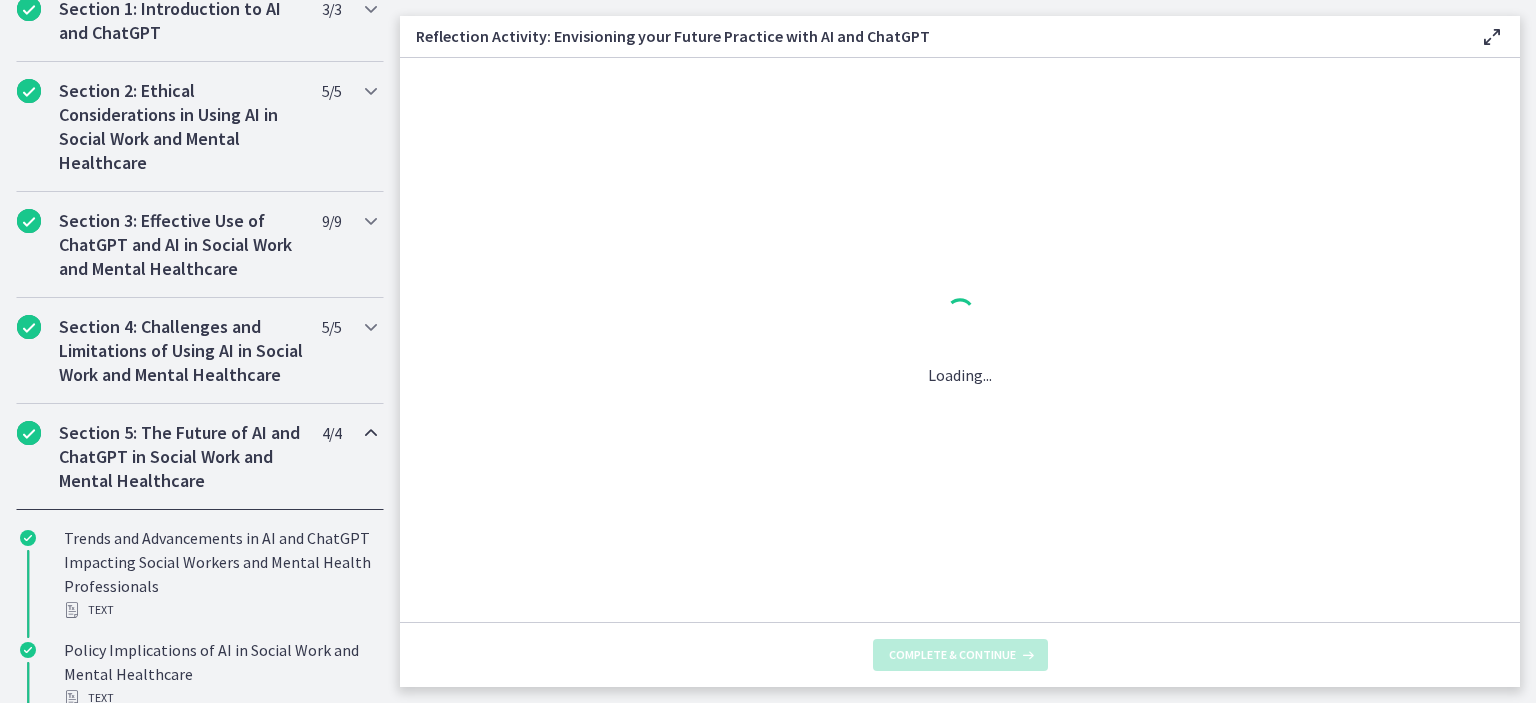 scroll, scrollTop: 0, scrollLeft: 0, axis: both 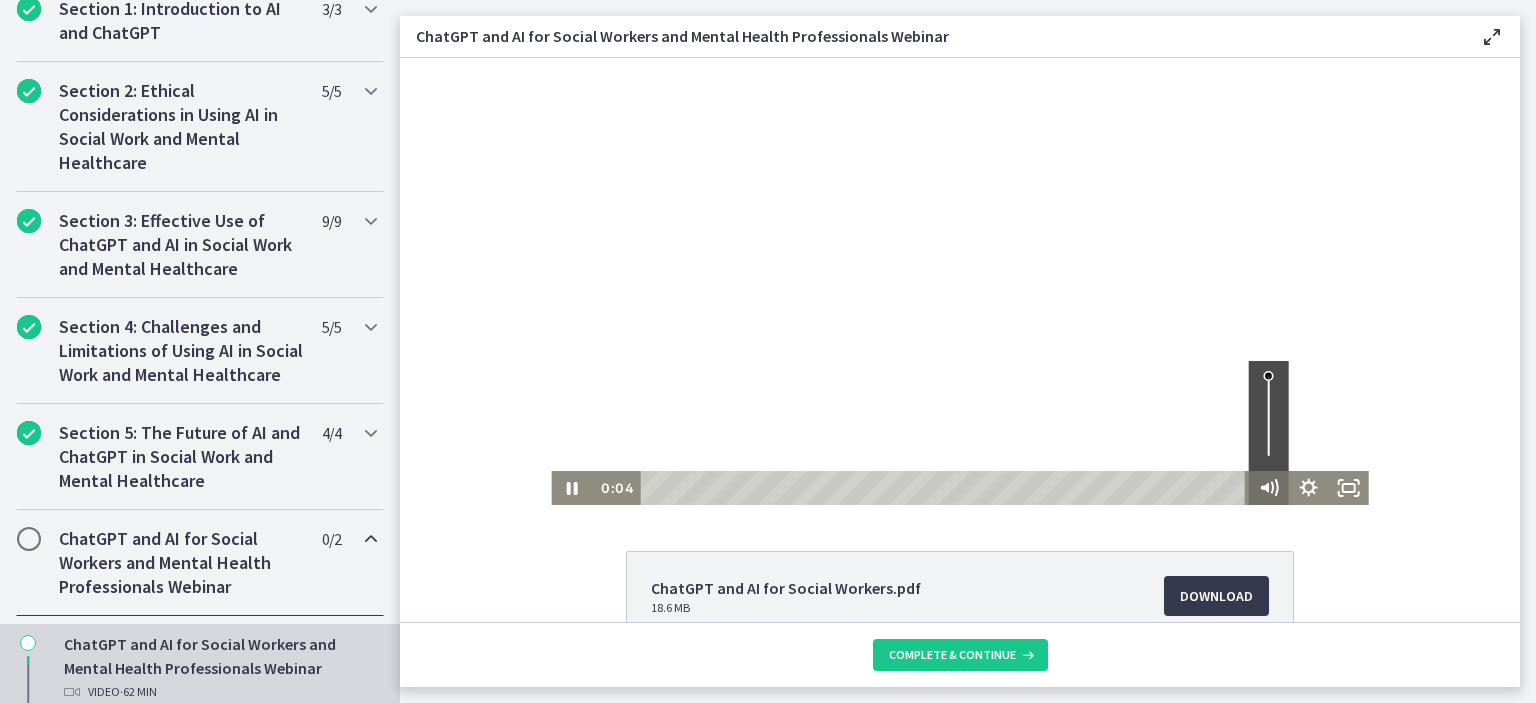 click 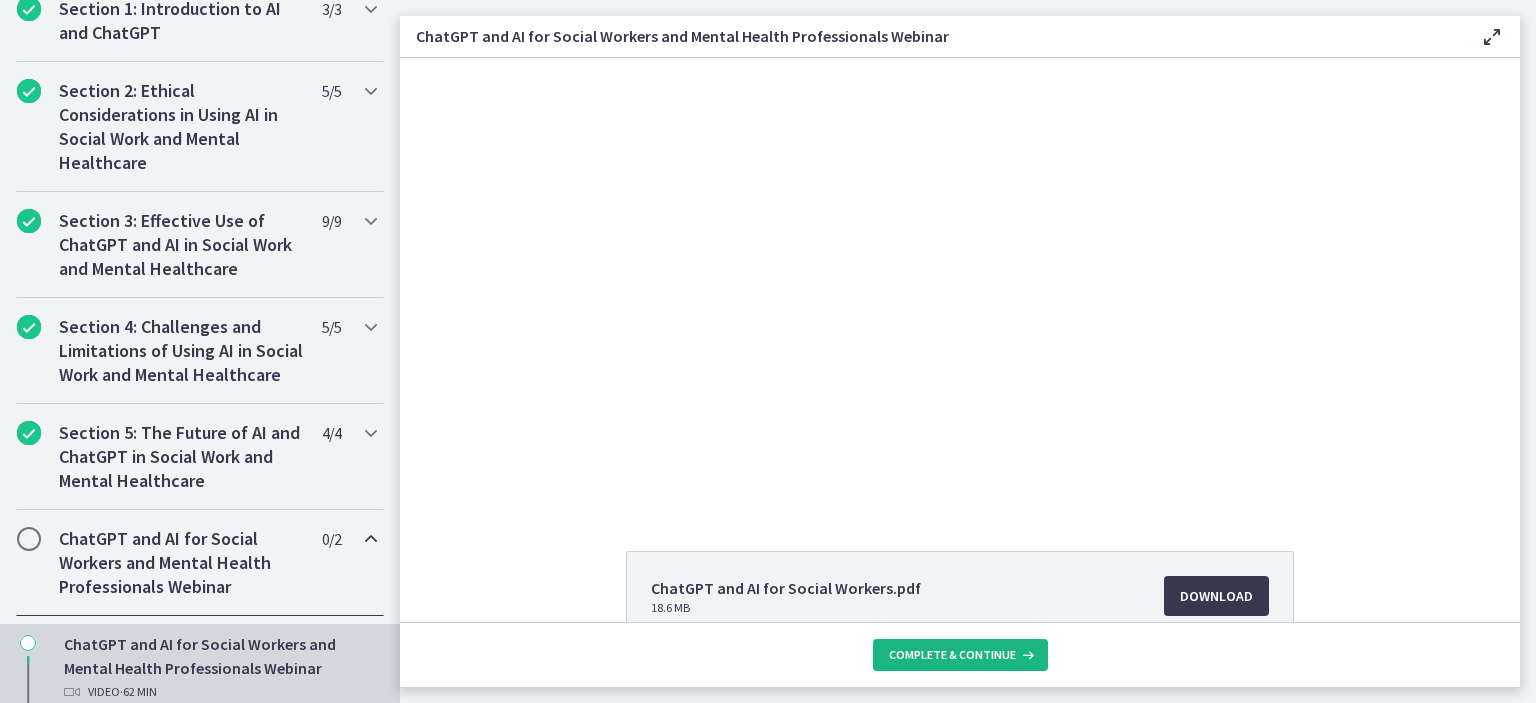 click on "Complete & continue" at bounding box center [952, 655] 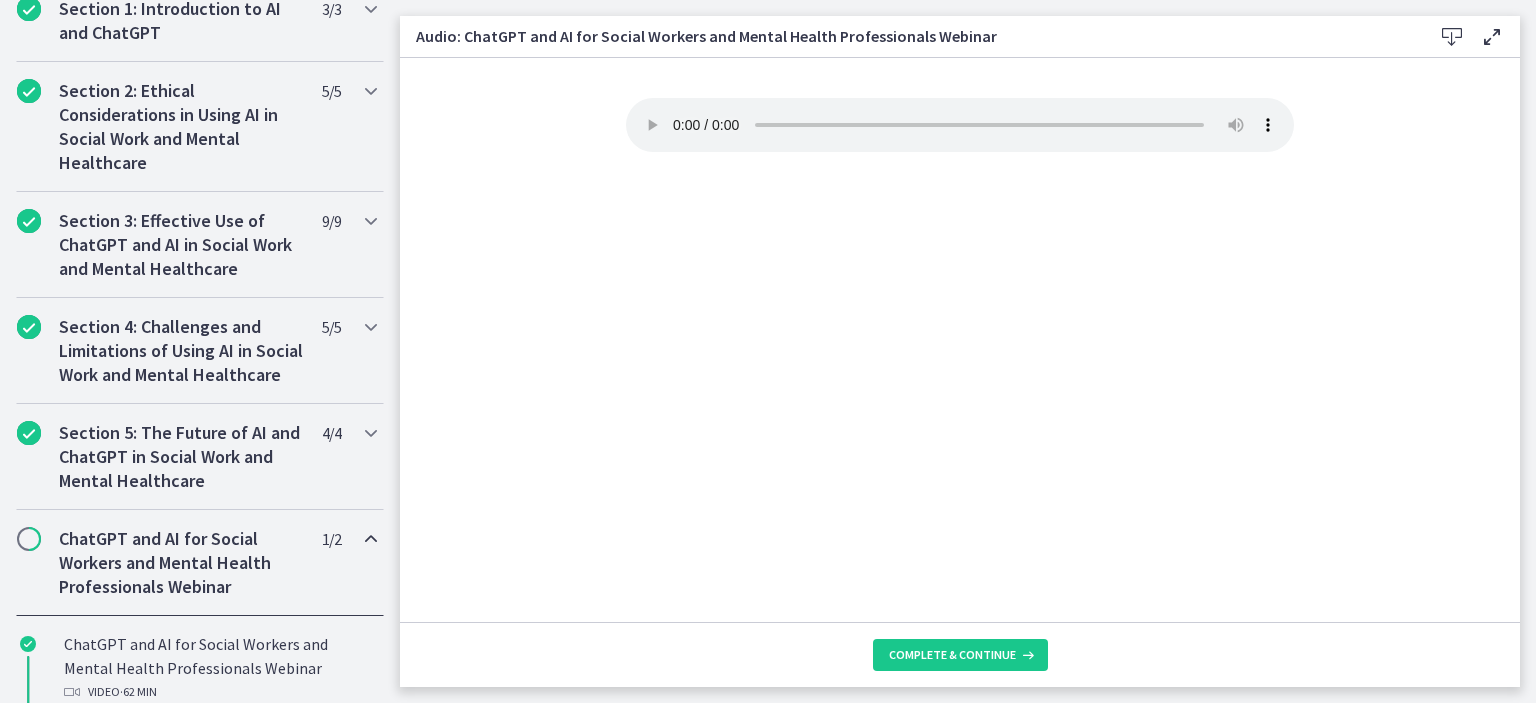 click on "ChatGPT and AI for Social Workers and Mental Health Professionals Webinar" at bounding box center (181, 563) 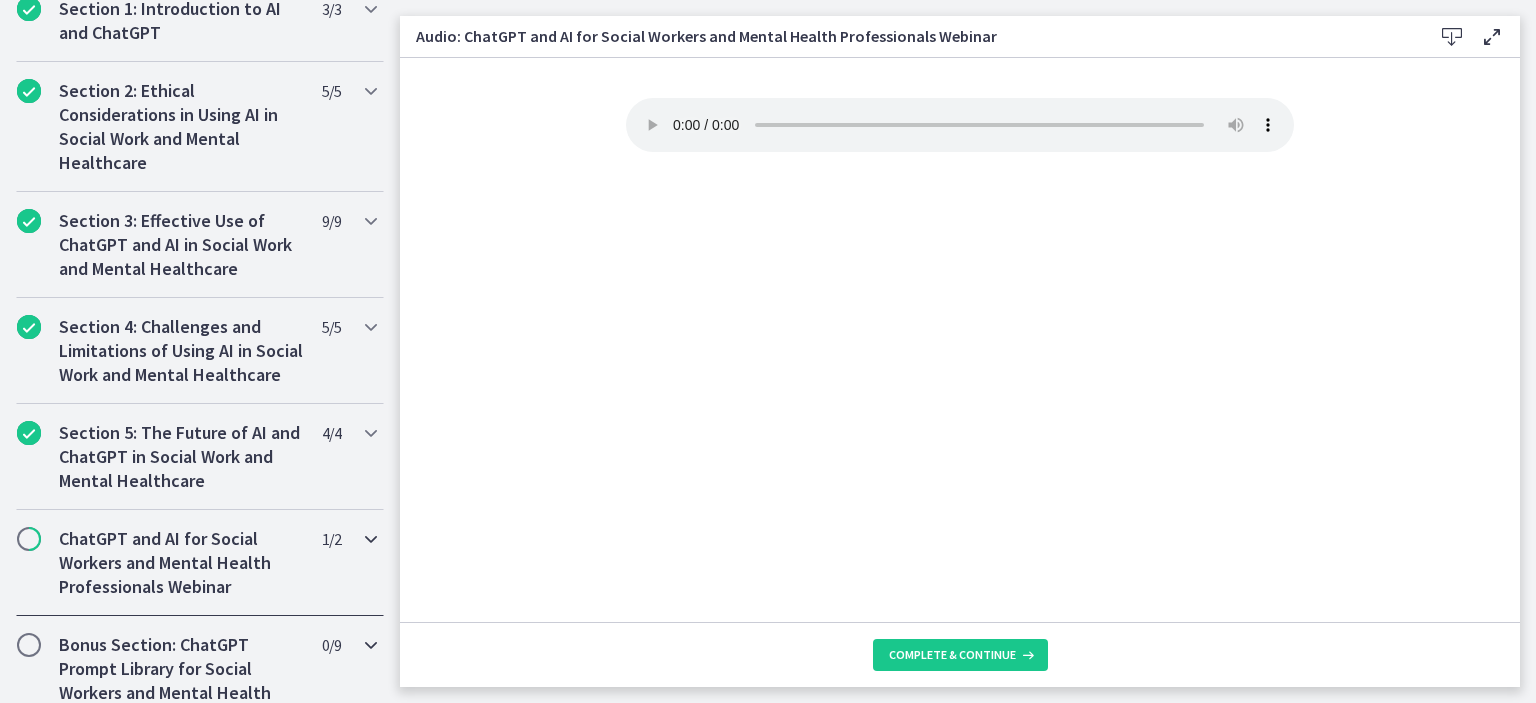 scroll, scrollTop: 800, scrollLeft: 0, axis: vertical 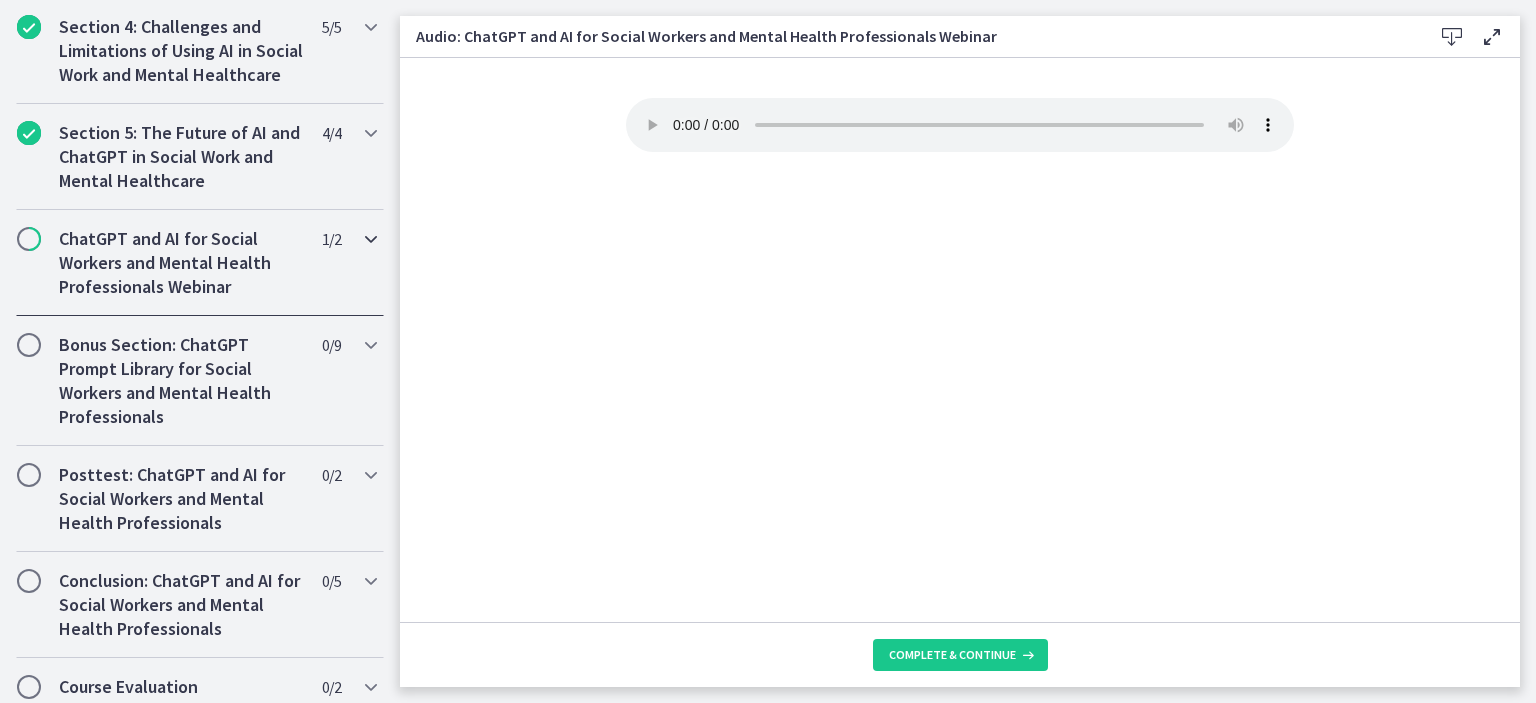 click on "ChatGPT and AI for Social Workers and Mental Health Professionals Webinar
1  /  2
Completed" at bounding box center [200, 263] 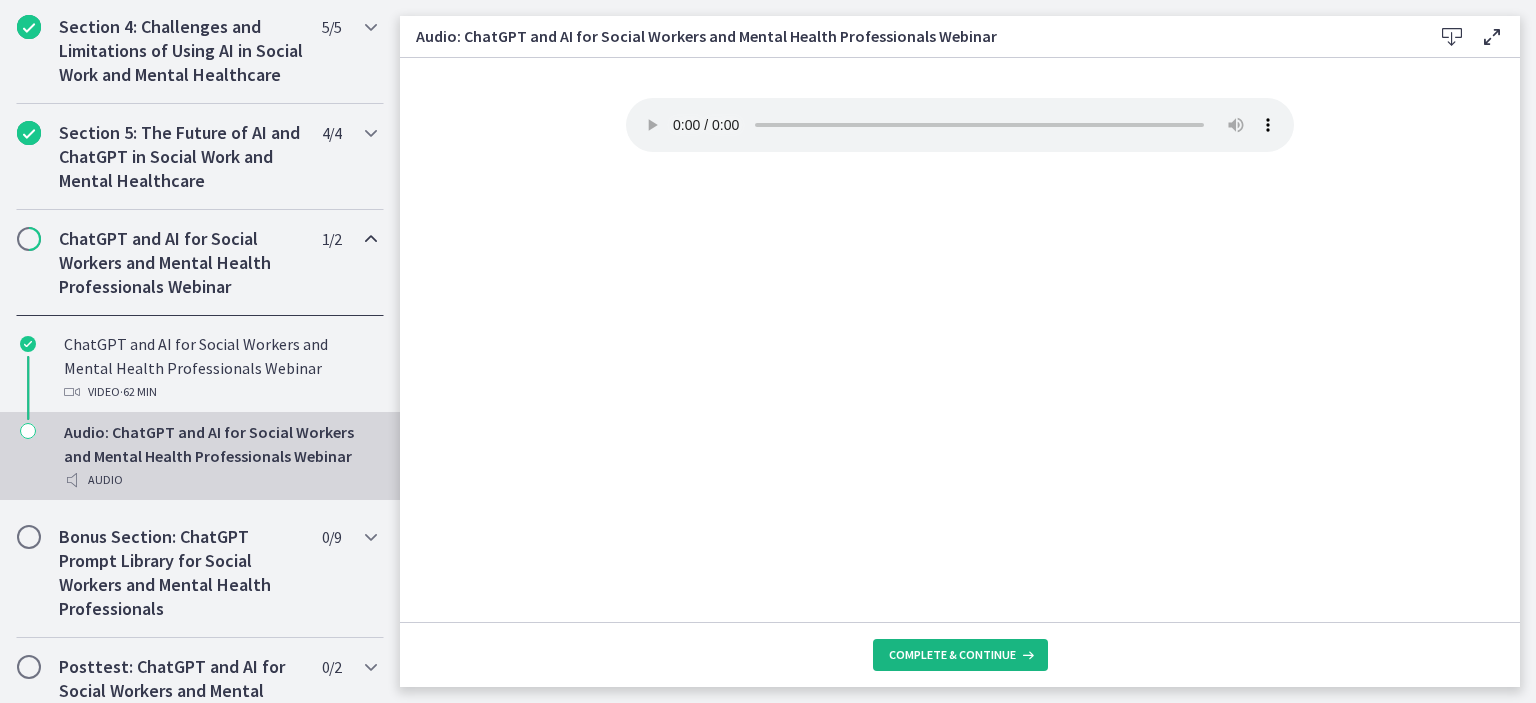 click on "Complete & continue" at bounding box center (952, 655) 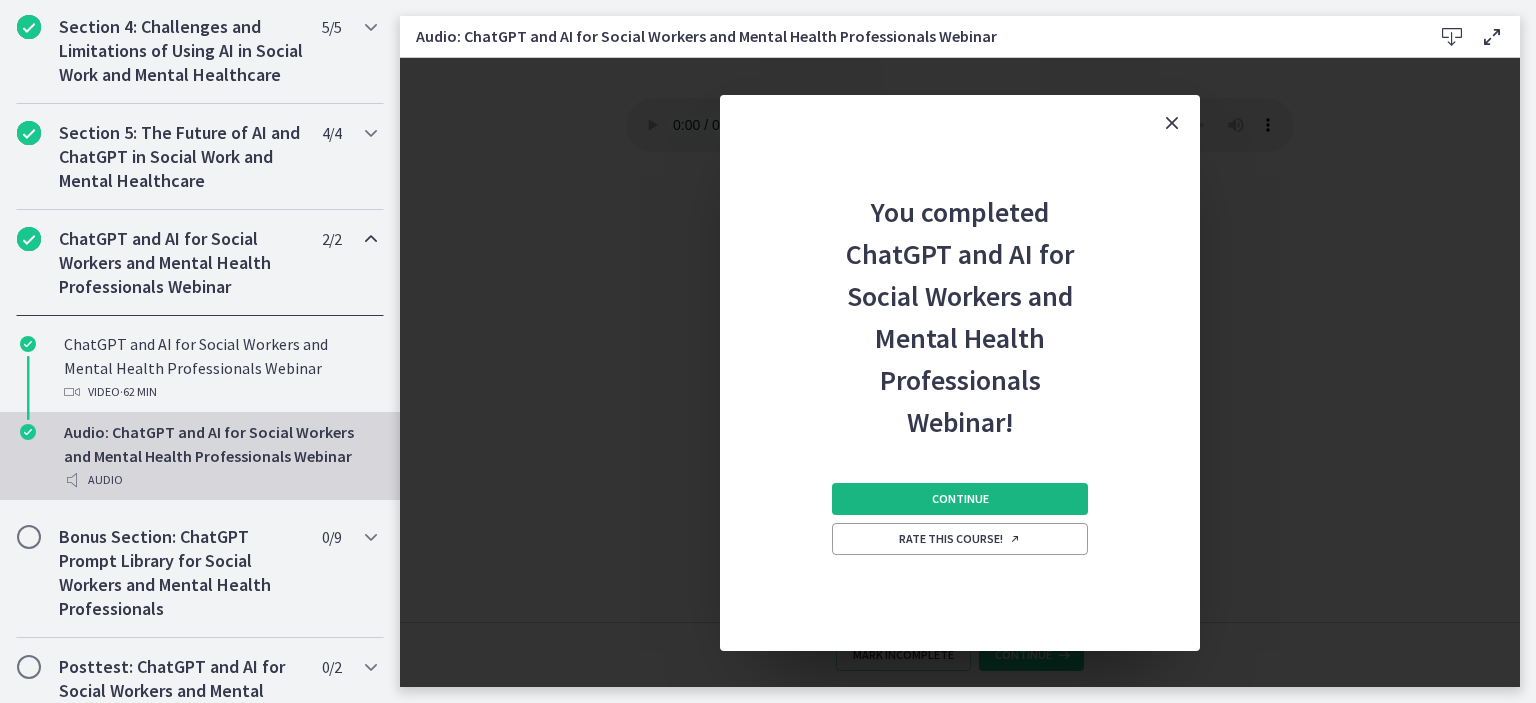 click on "Continue" at bounding box center (960, 499) 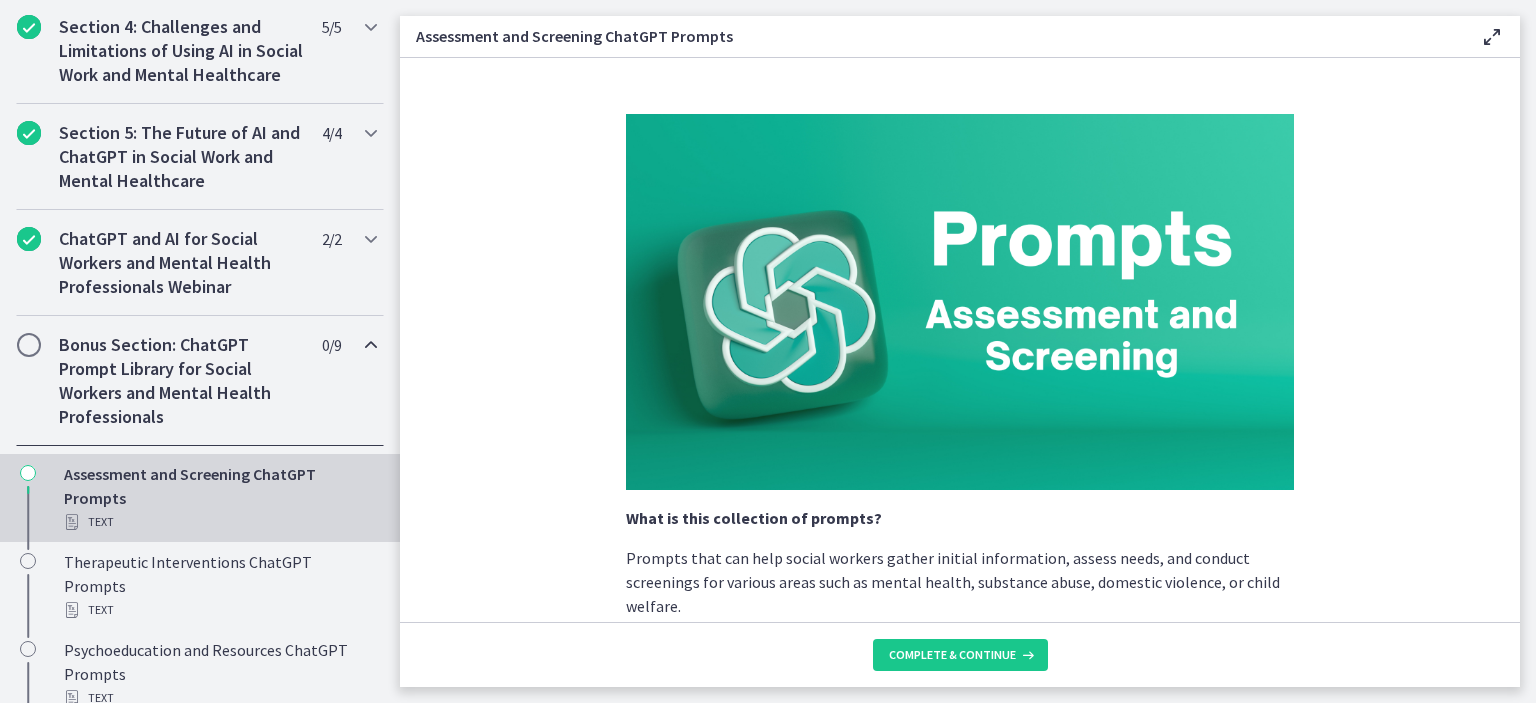 scroll, scrollTop: 600, scrollLeft: 0, axis: vertical 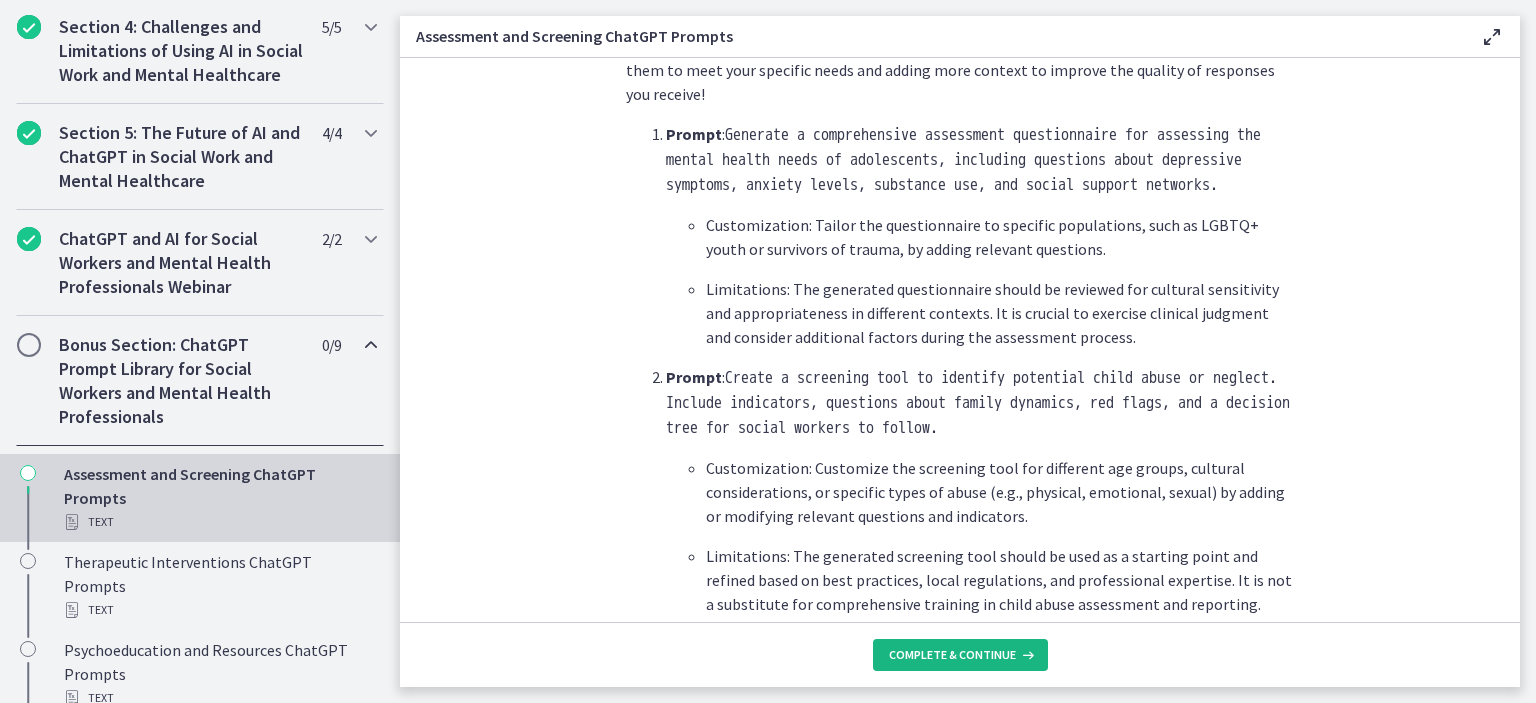 click on "Complete & continue" at bounding box center (952, 655) 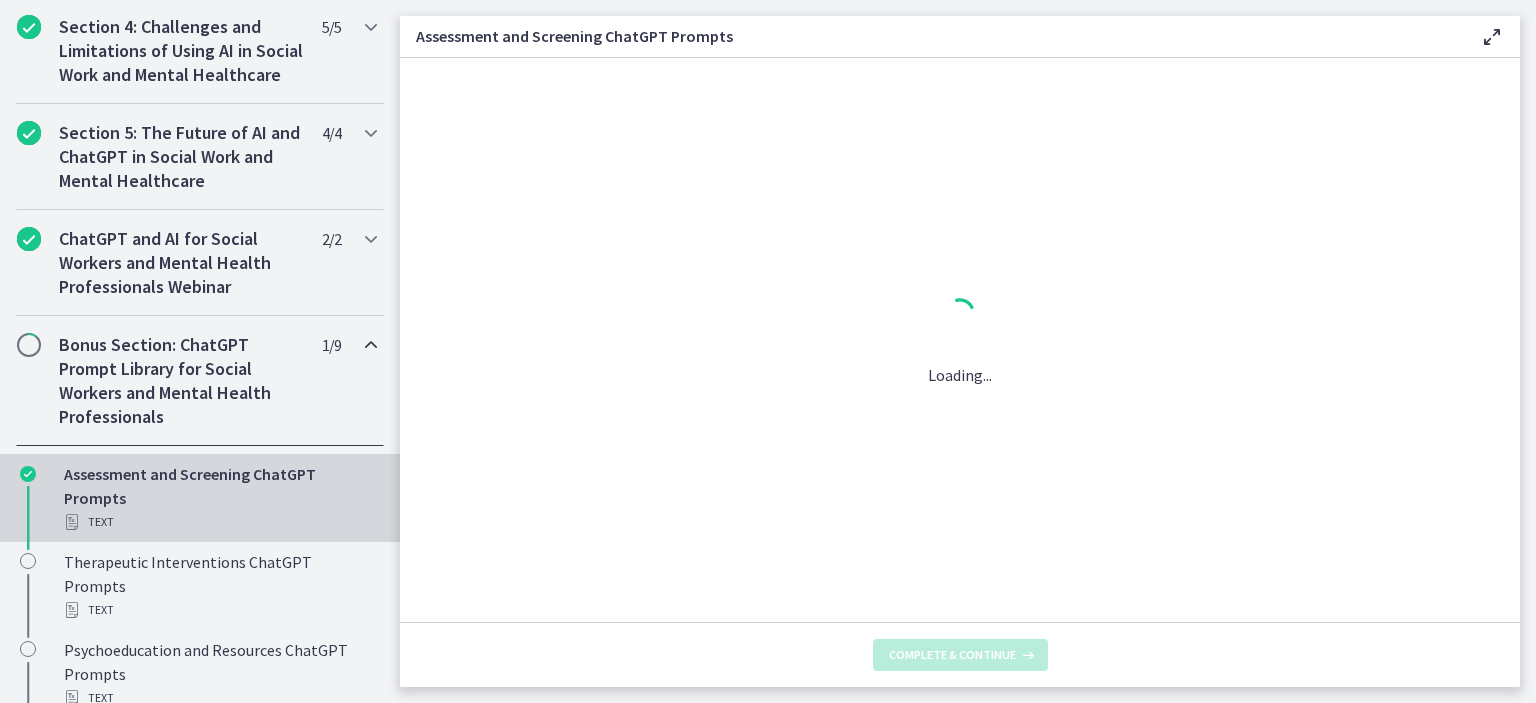 scroll, scrollTop: 0, scrollLeft: 0, axis: both 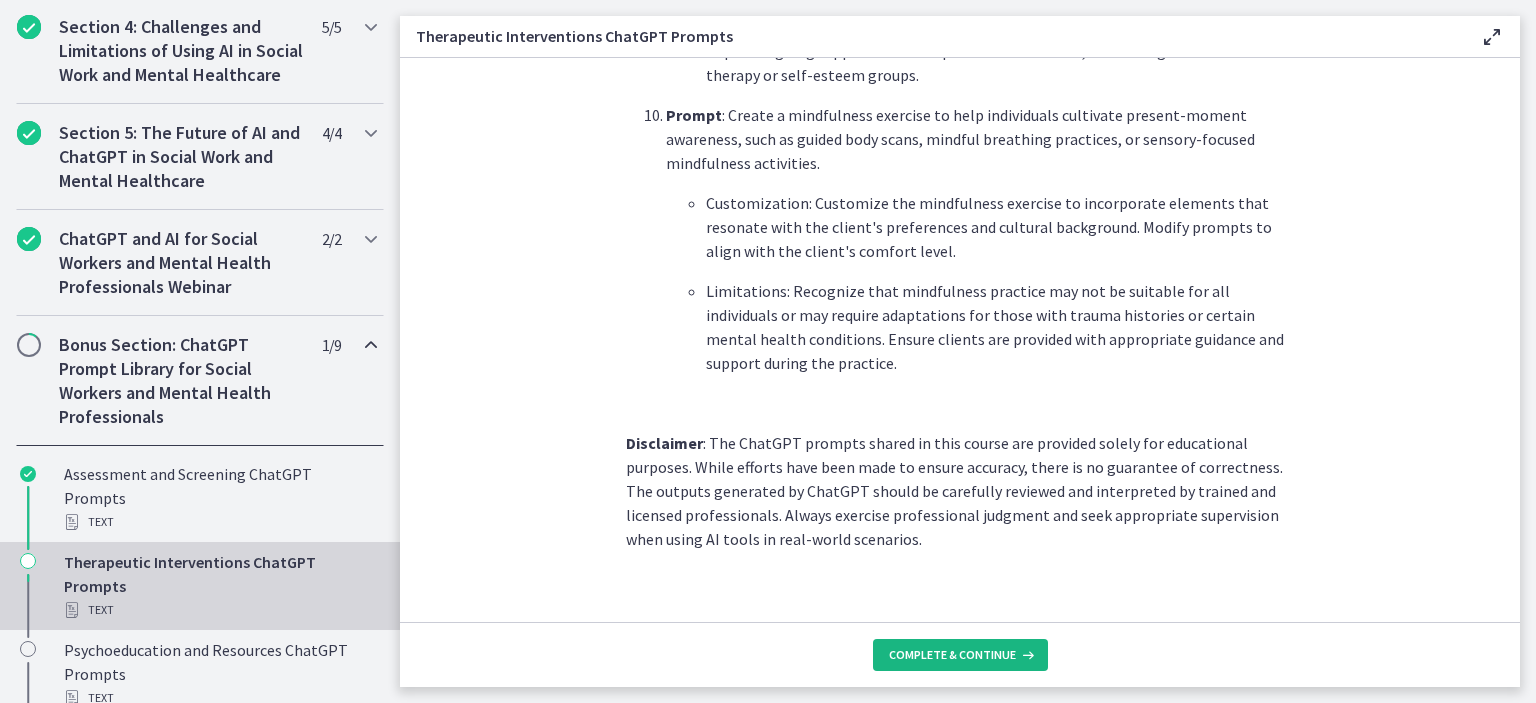 click on "Complete & continue" at bounding box center [952, 655] 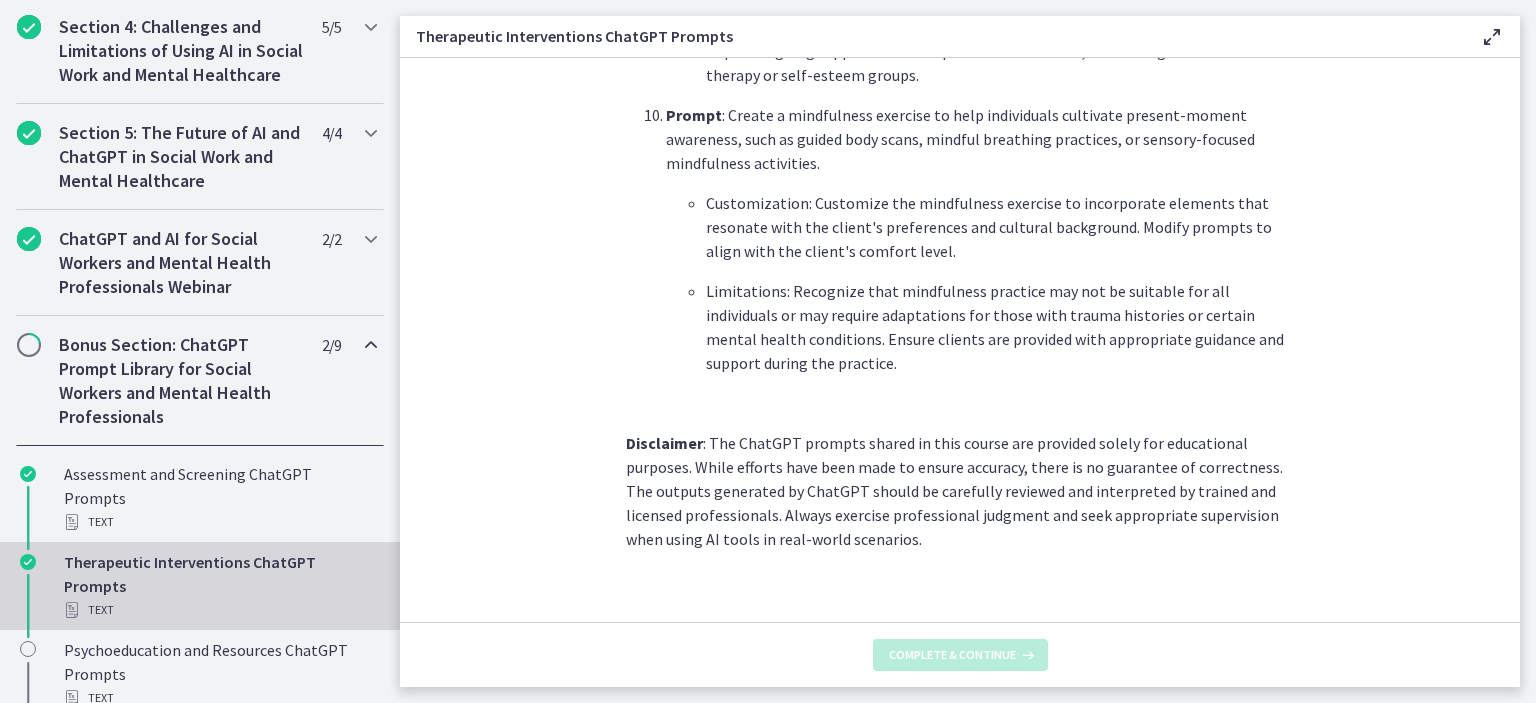 scroll, scrollTop: 0, scrollLeft: 0, axis: both 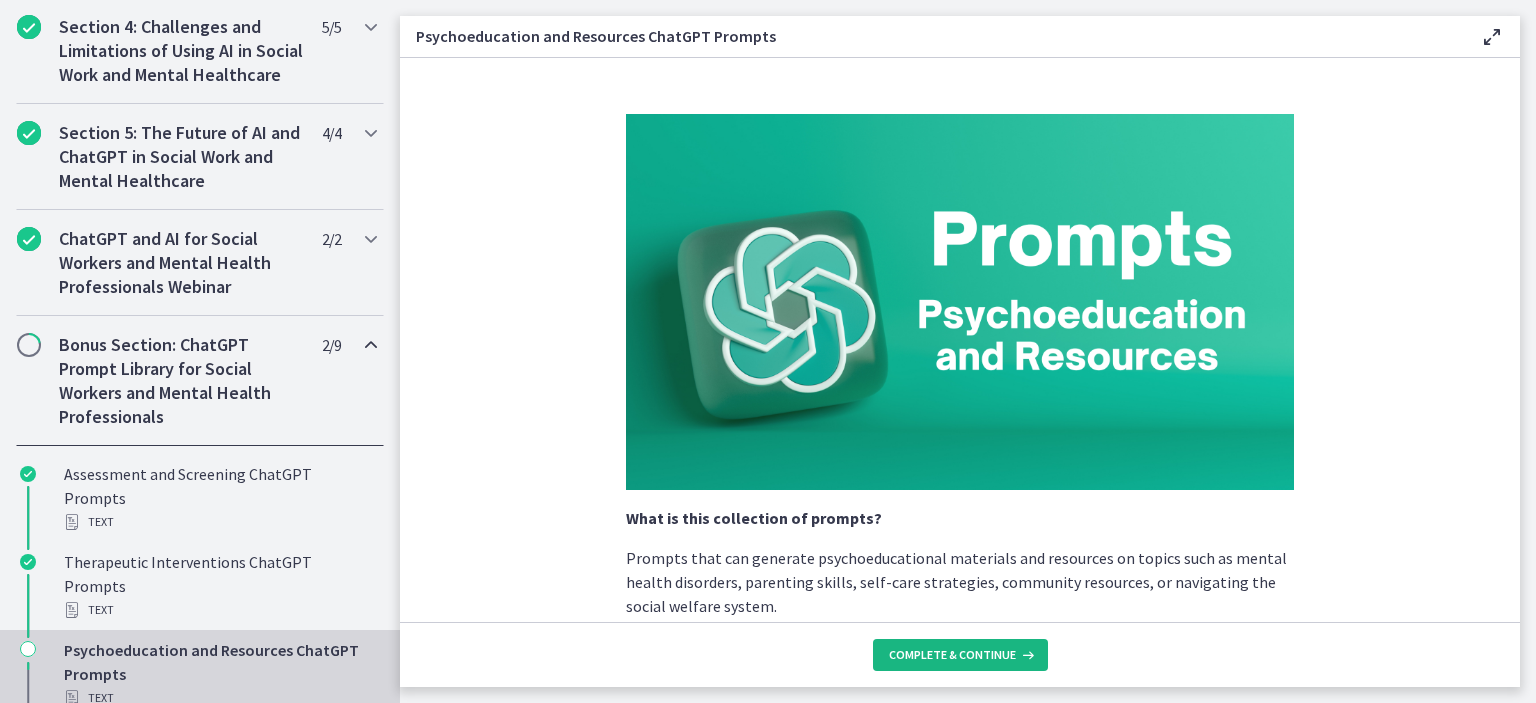 click on "Complete & continue" at bounding box center (952, 655) 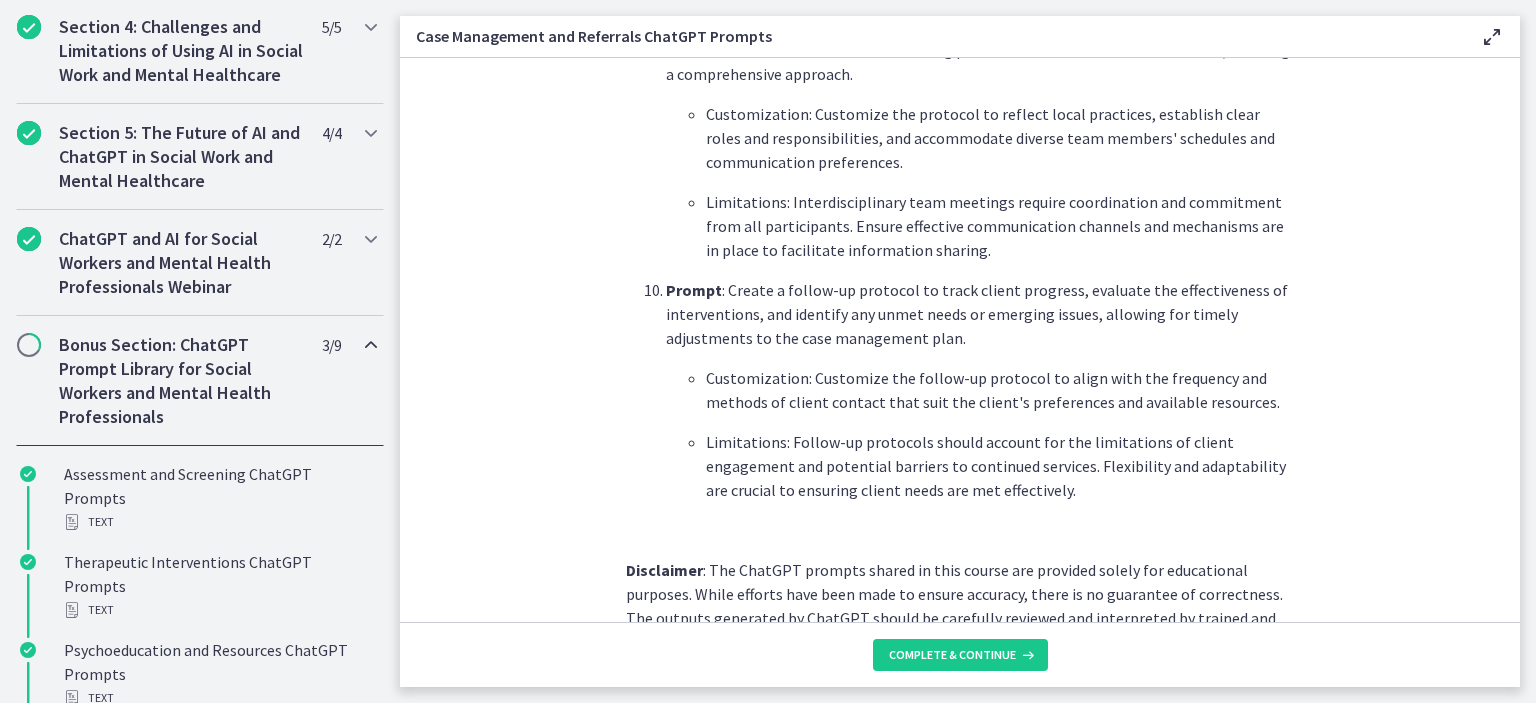 scroll, scrollTop: 2731, scrollLeft: 0, axis: vertical 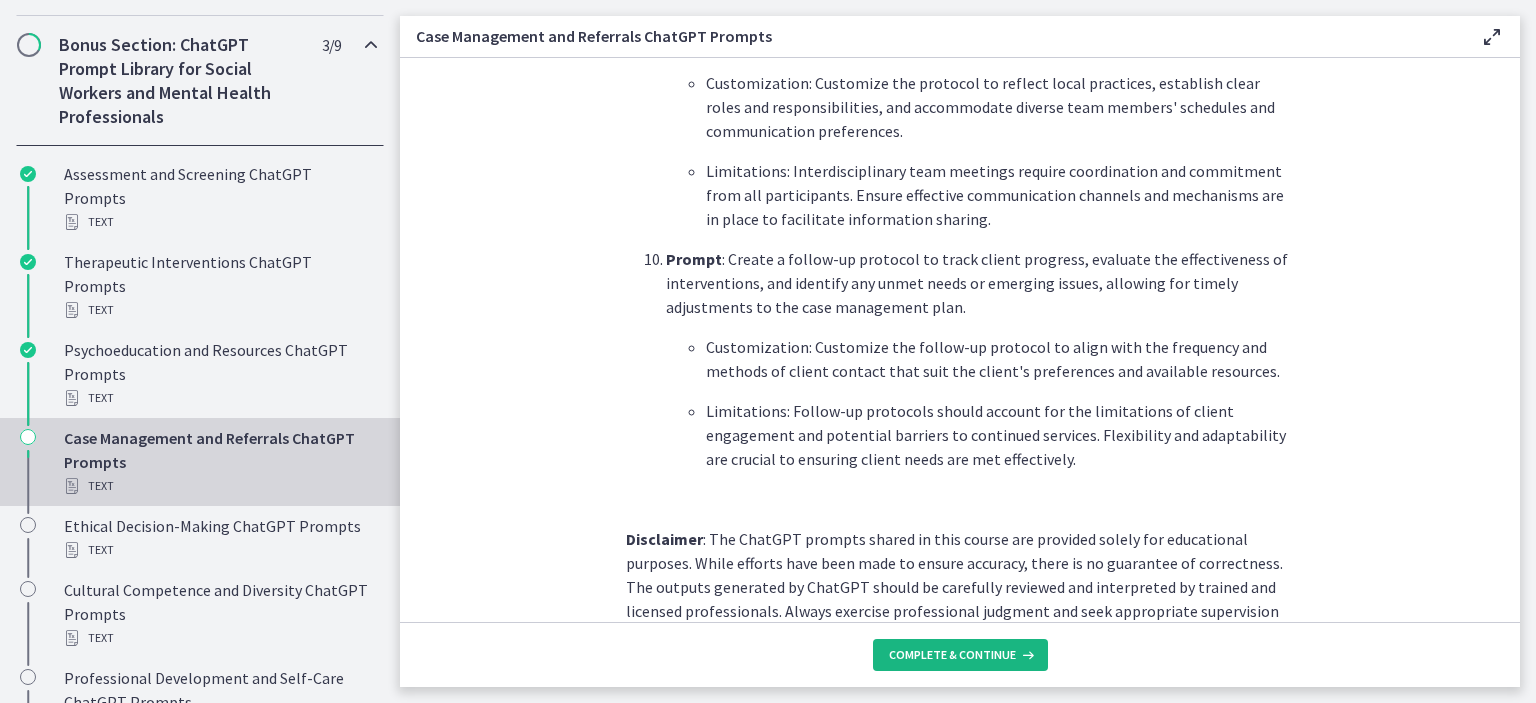 click on "Complete & continue" at bounding box center (952, 655) 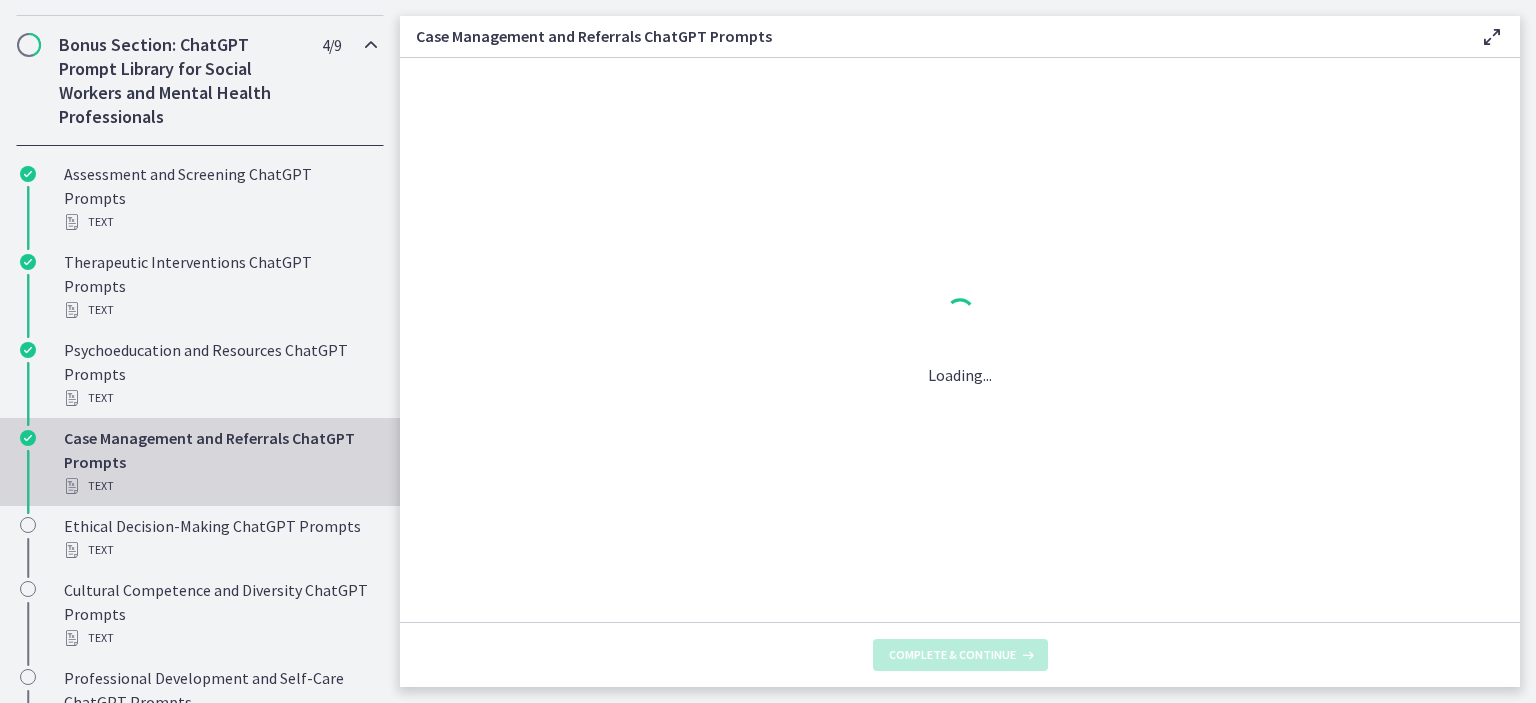 scroll, scrollTop: 0, scrollLeft: 0, axis: both 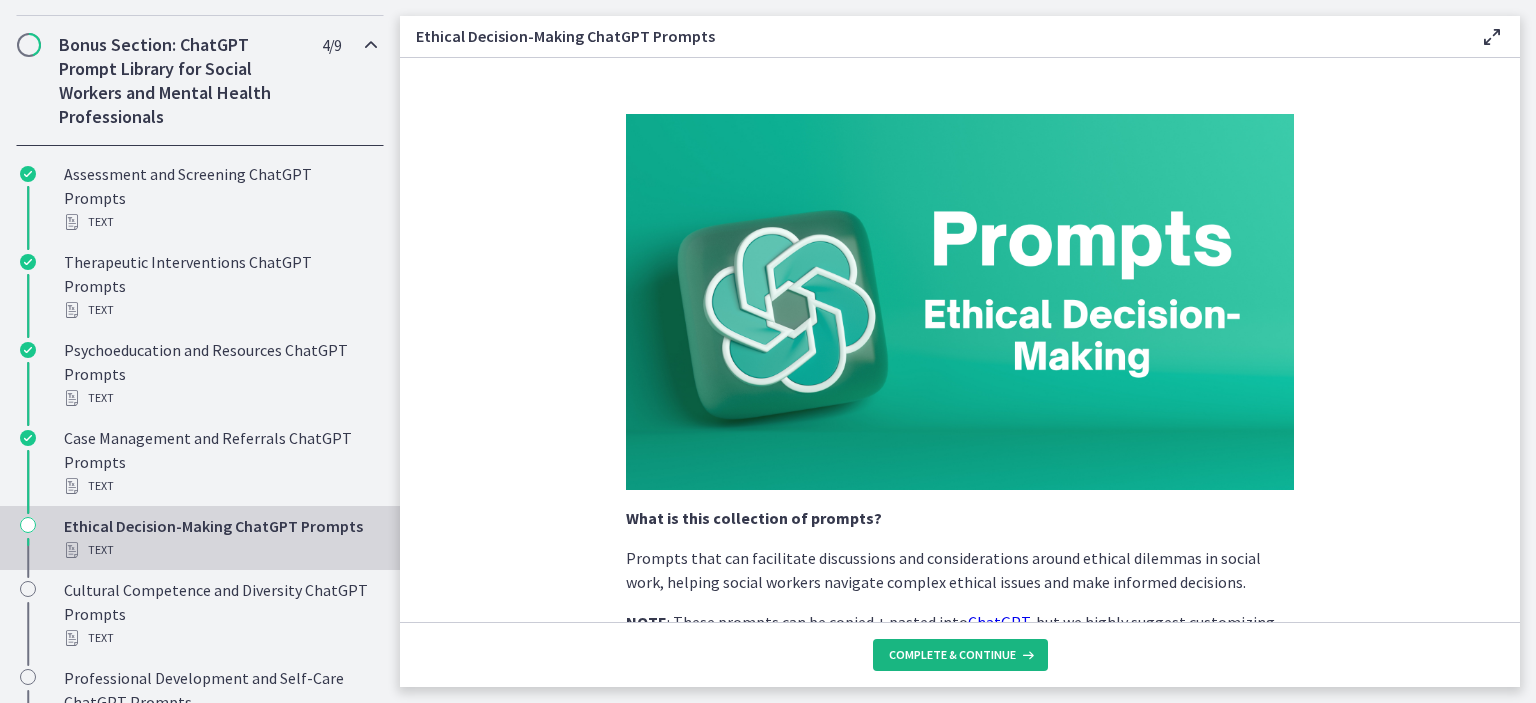 click on "Complete & continue" at bounding box center [952, 655] 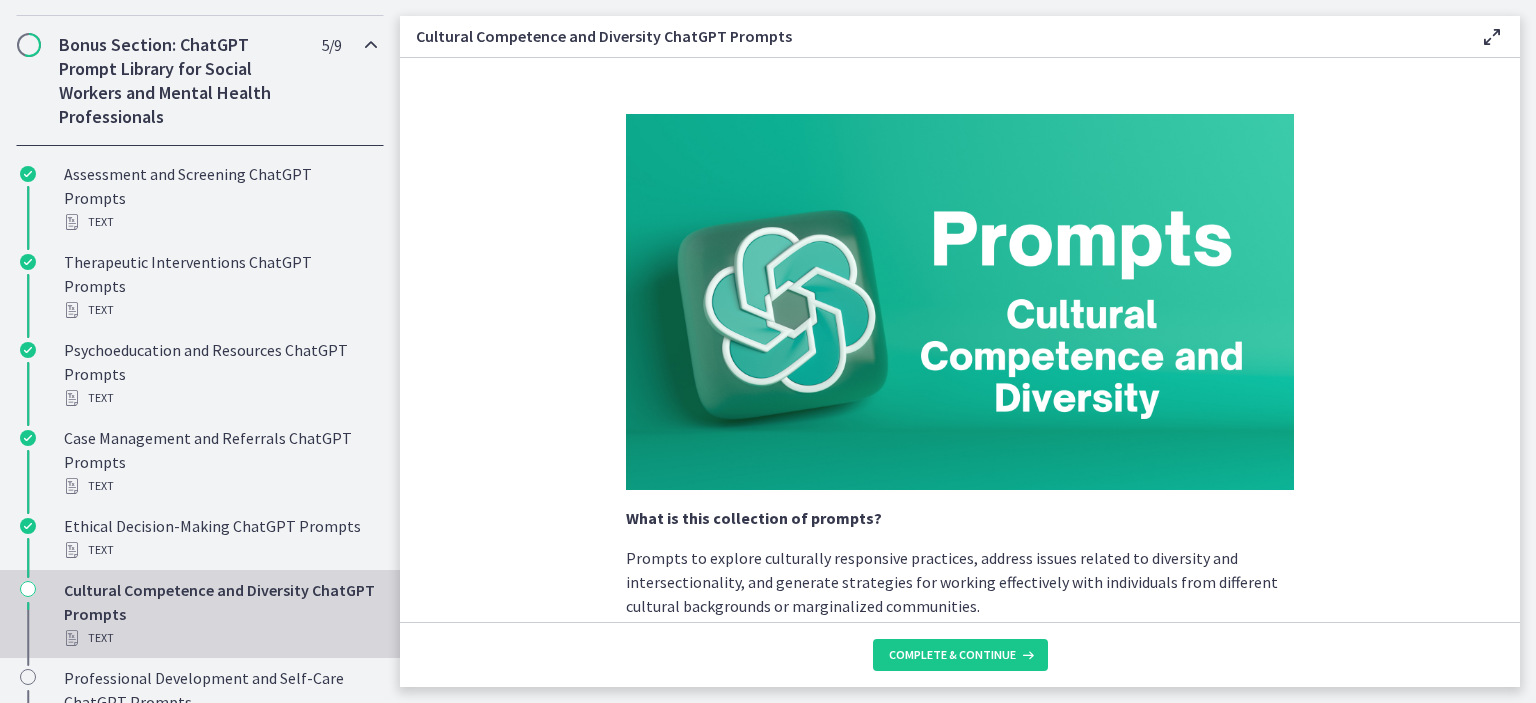 scroll, scrollTop: 1400, scrollLeft: 0, axis: vertical 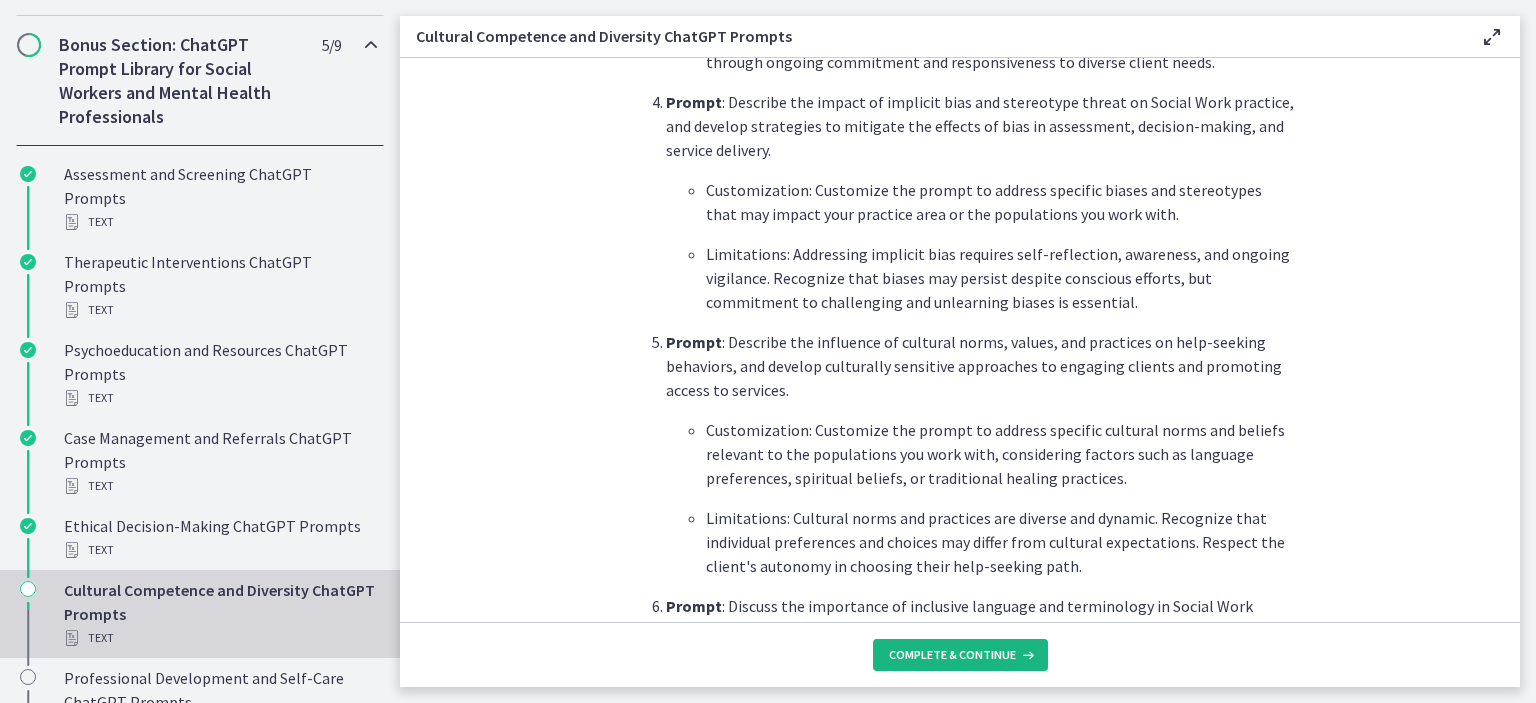 click on "Complete & continue" at bounding box center [960, 655] 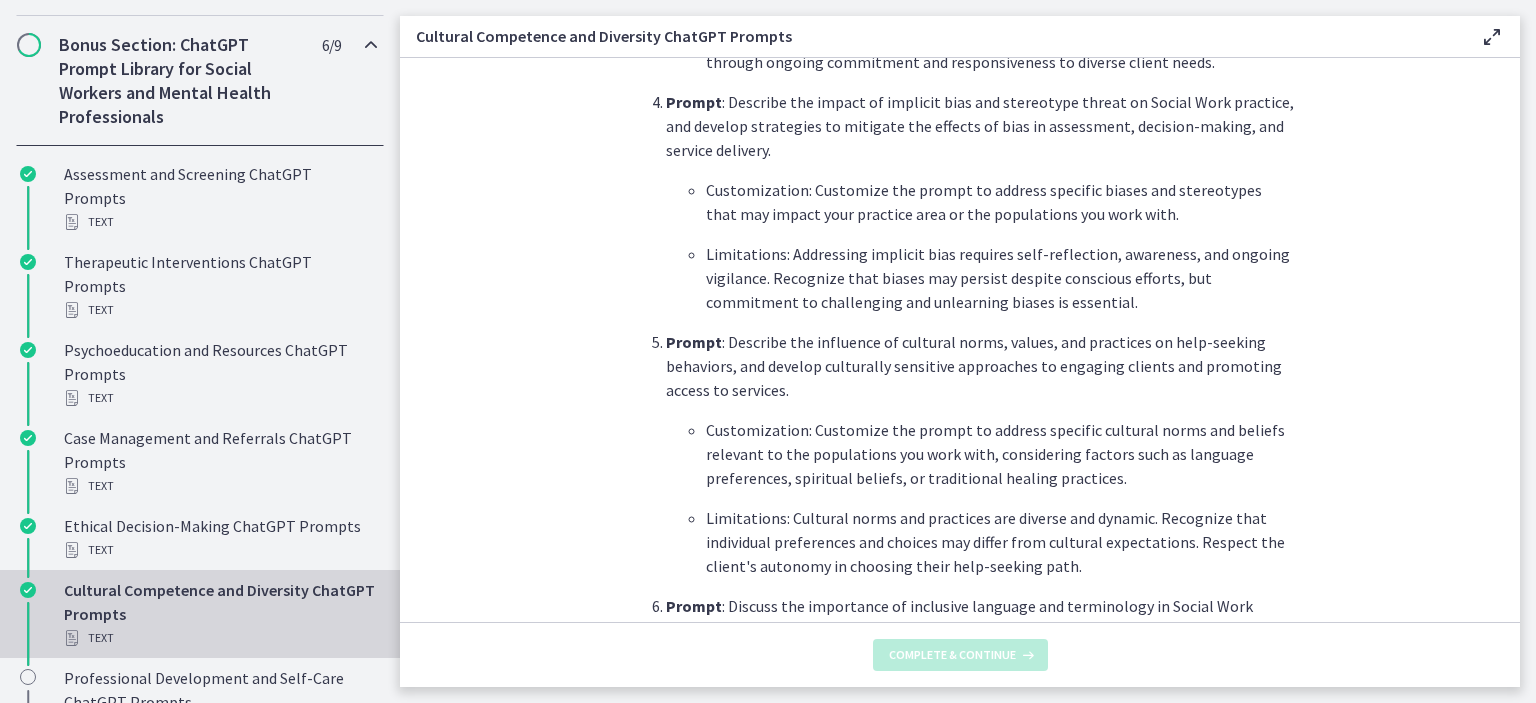 scroll, scrollTop: 0, scrollLeft: 0, axis: both 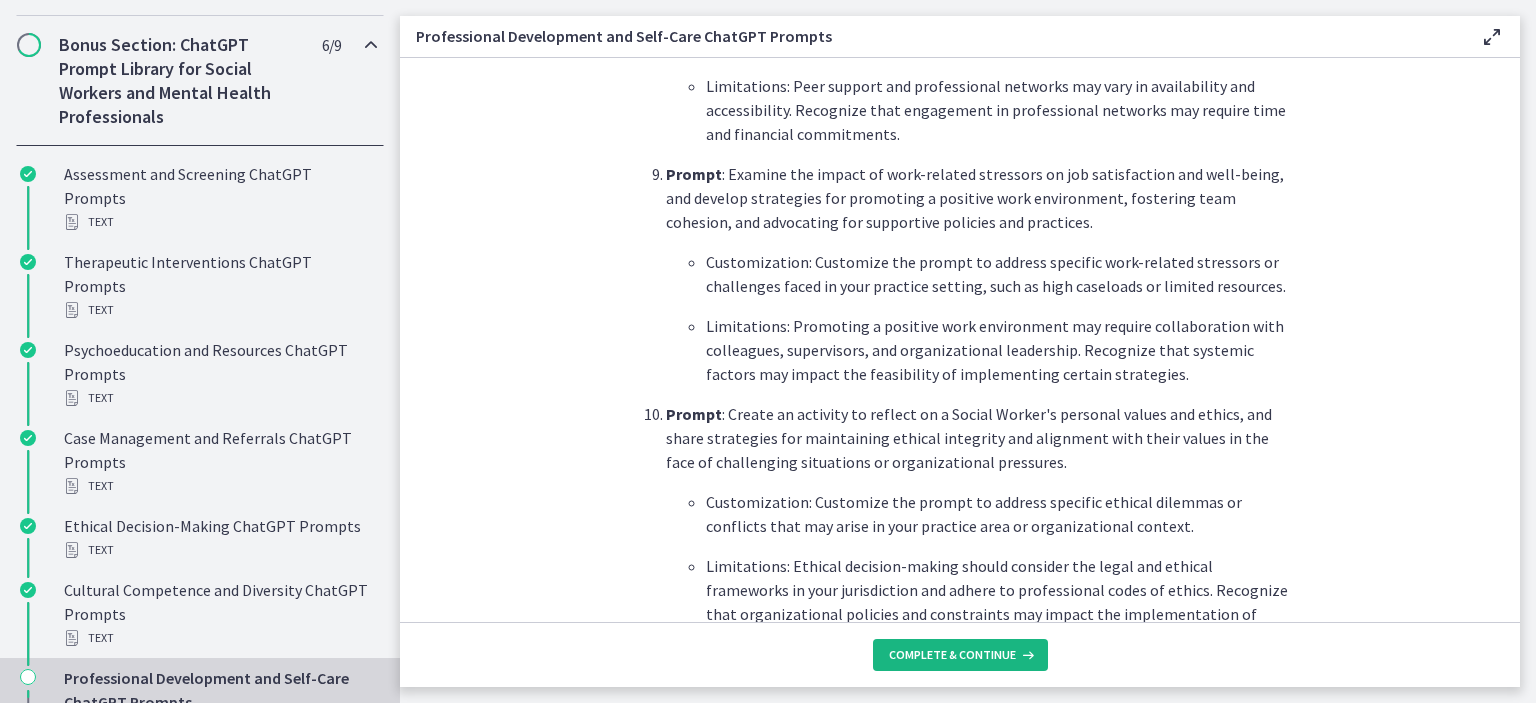 click on "Complete & continue" at bounding box center (952, 655) 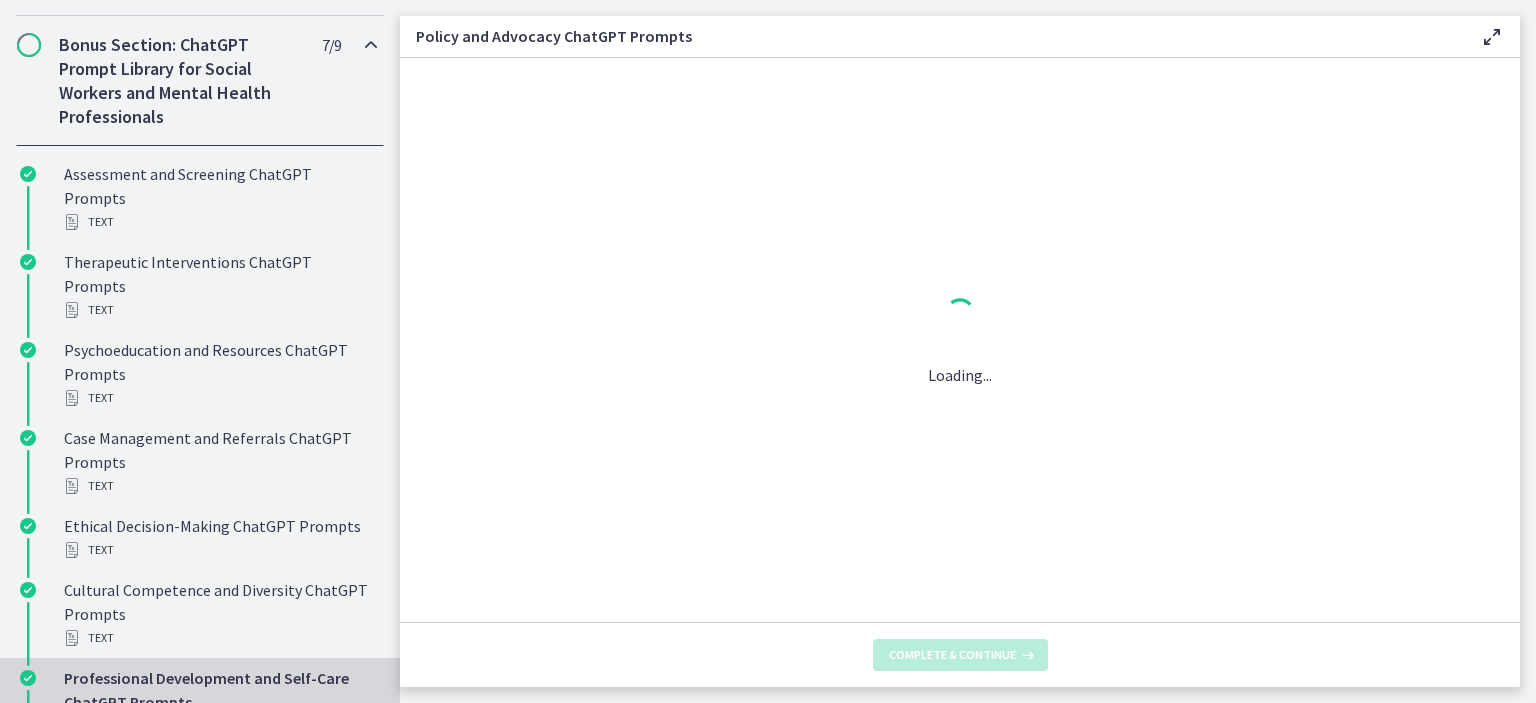 scroll, scrollTop: 0, scrollLeft: 0, axis: both 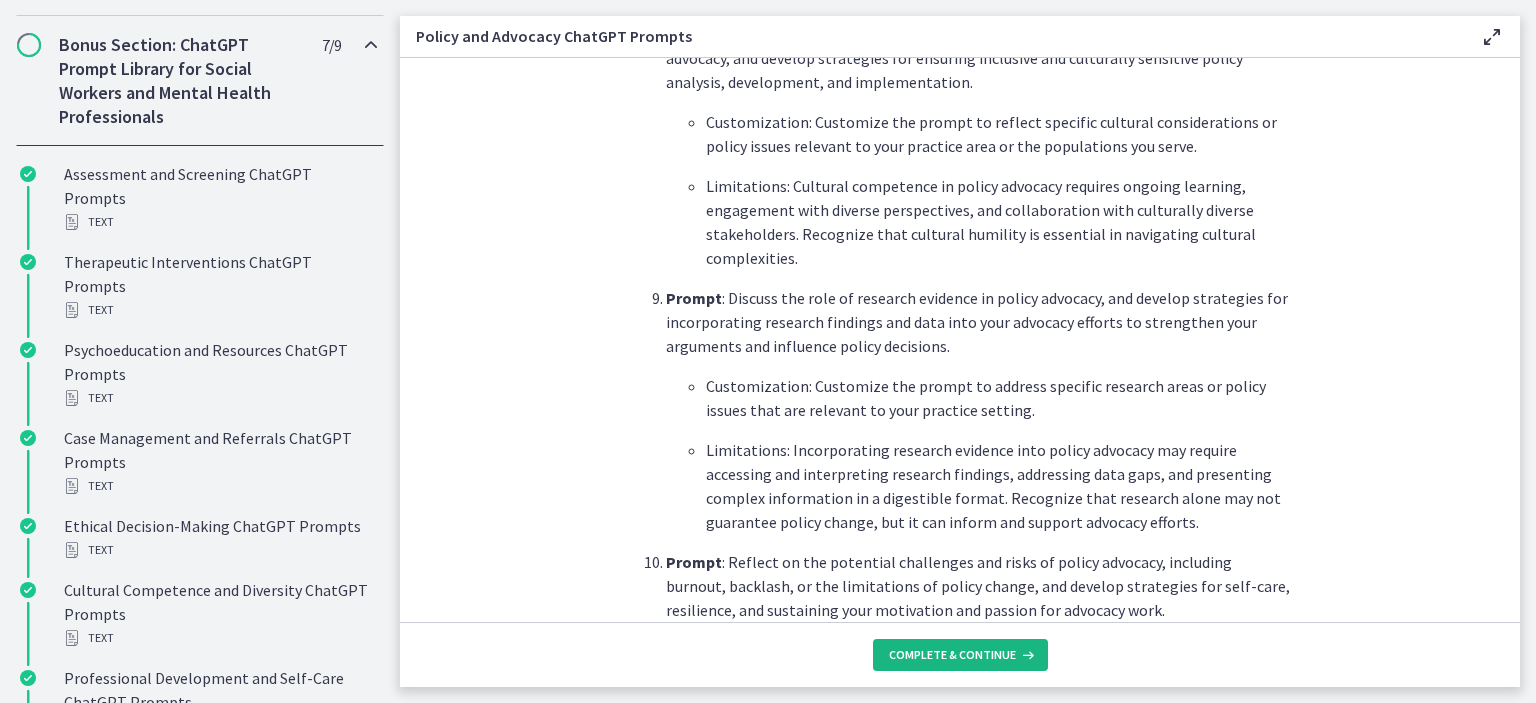 drag, startPoint x: 919, startPoint y: 631, endPoint x: 922, endPoint y: 648, distance: 17.262676 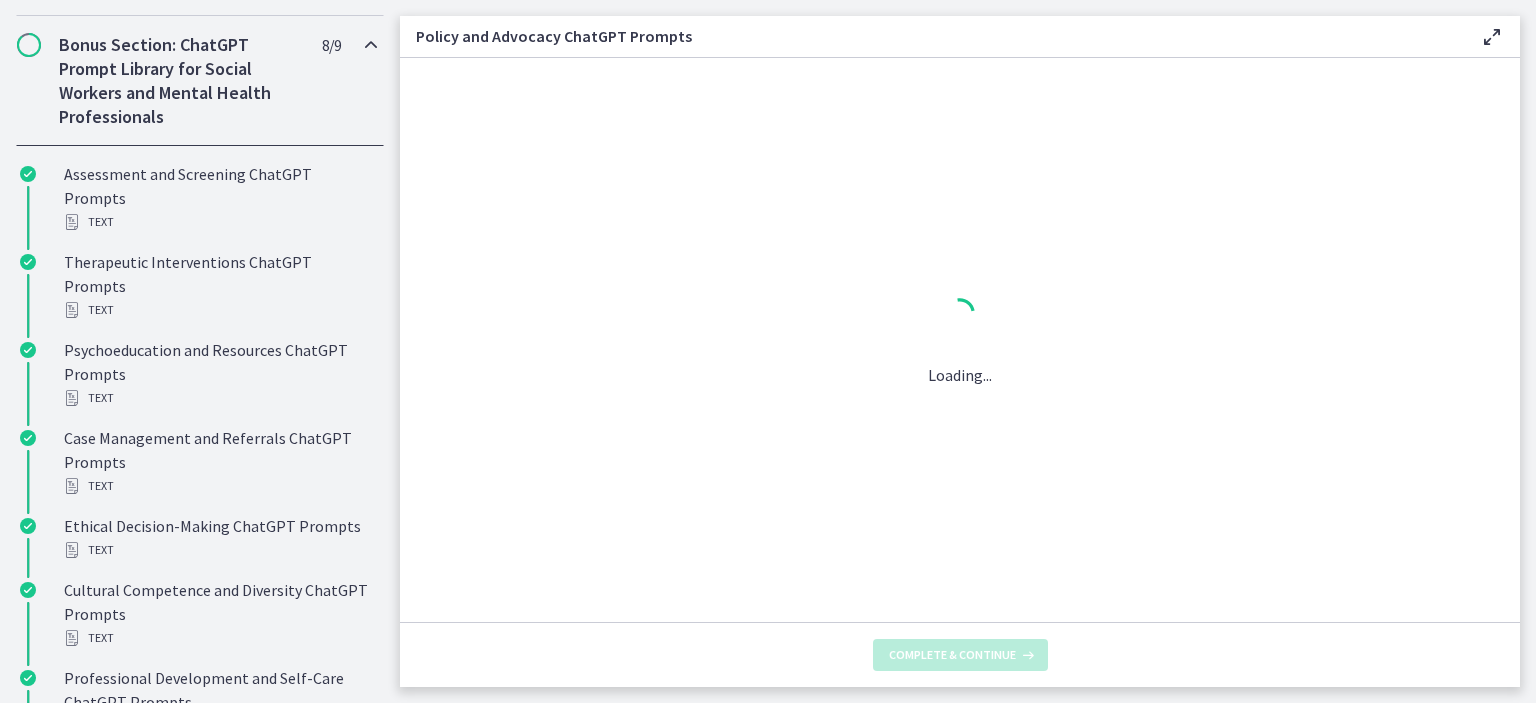 scroll, scrollTop: 0, scrollLeft: 0, axis: both 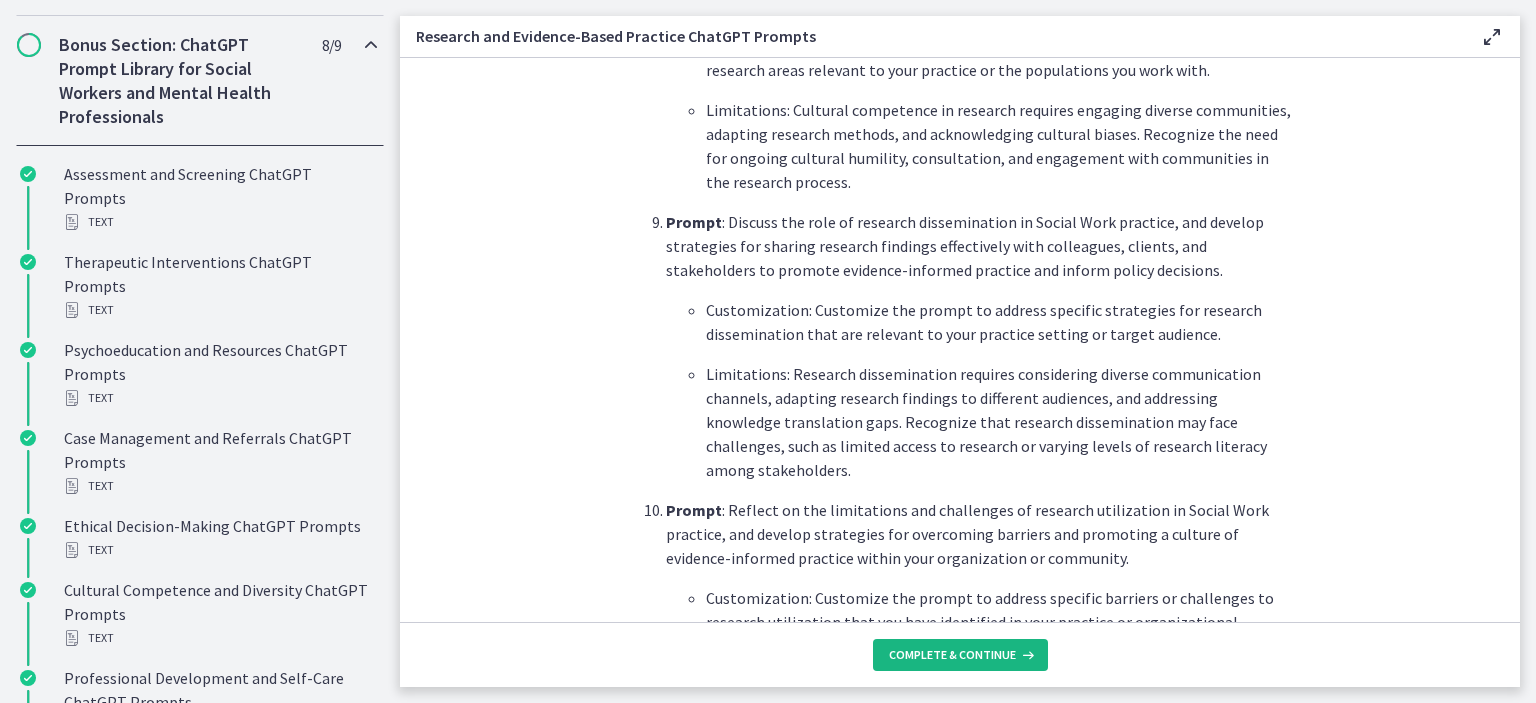 click on "Complete & continue" at bounding box center [960, 655] 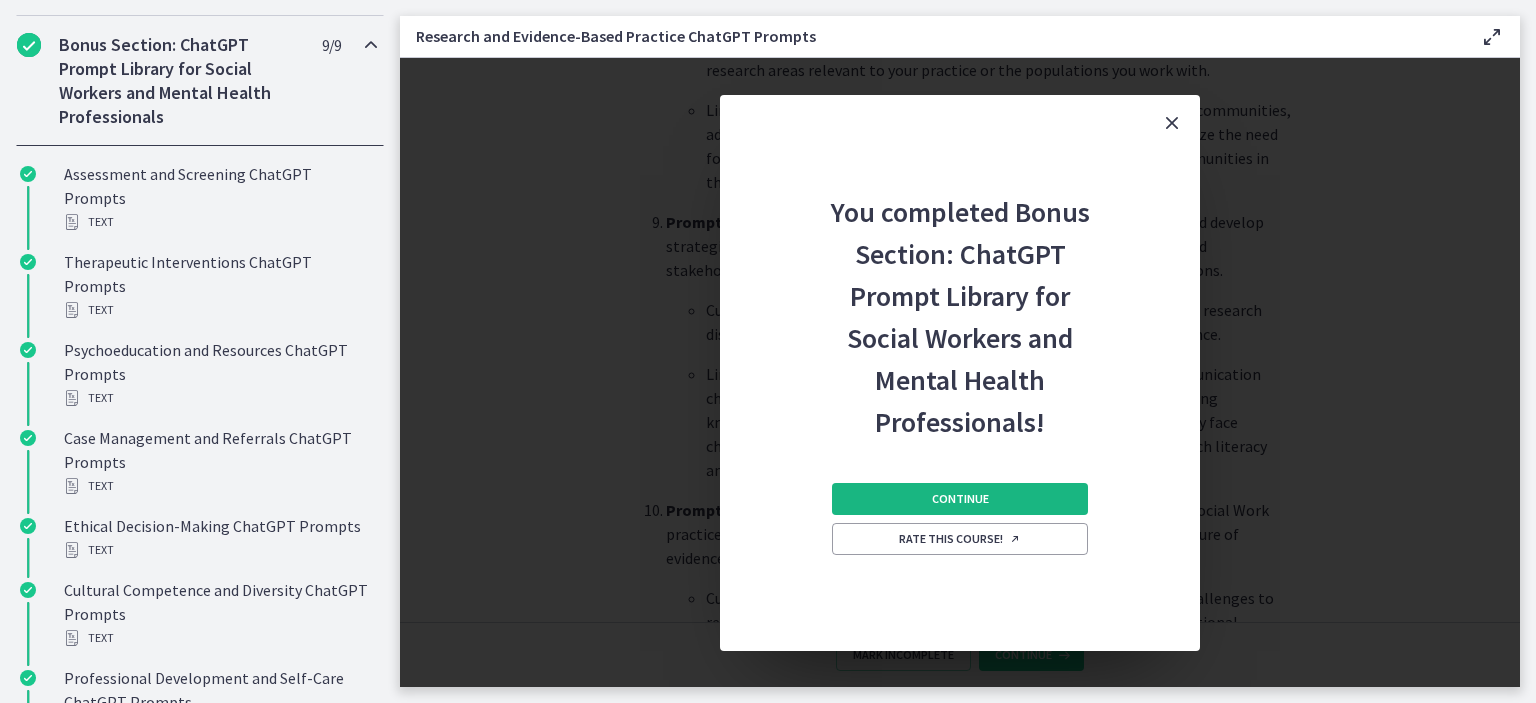 click on "Continue" at bounding box center [960, 499] 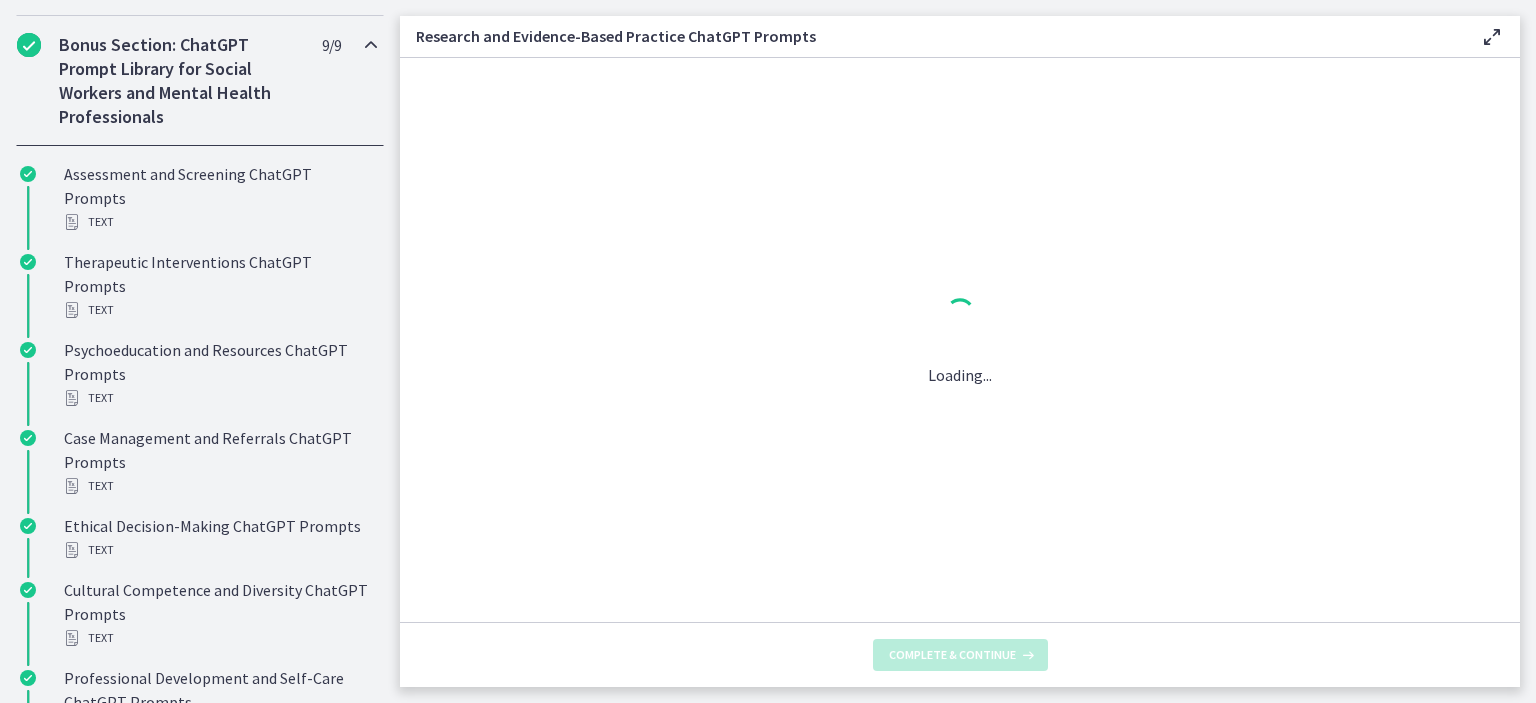 scroll, scrollTop: 0, scrollLeft: 0, axis: both 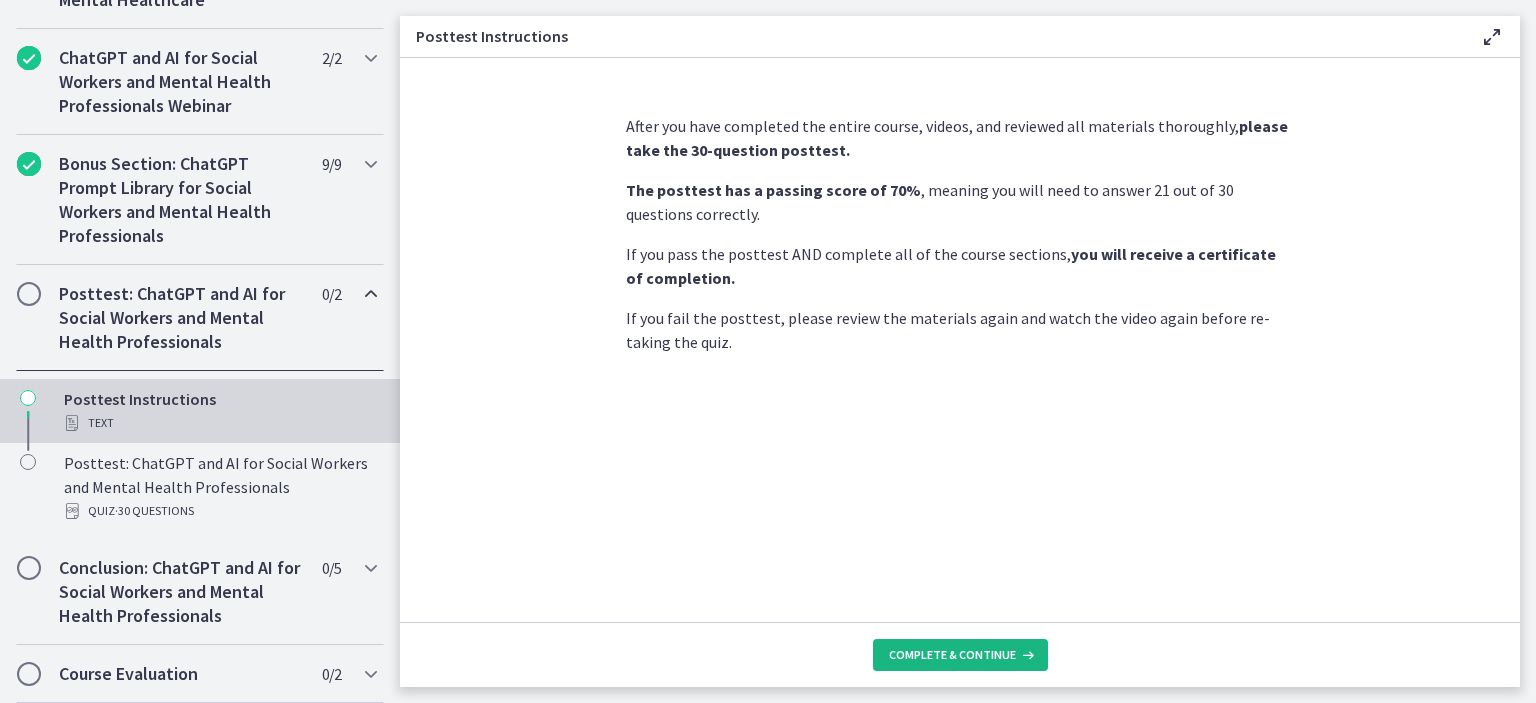 click on "Complete & continue" at bounding box center [952, 655] 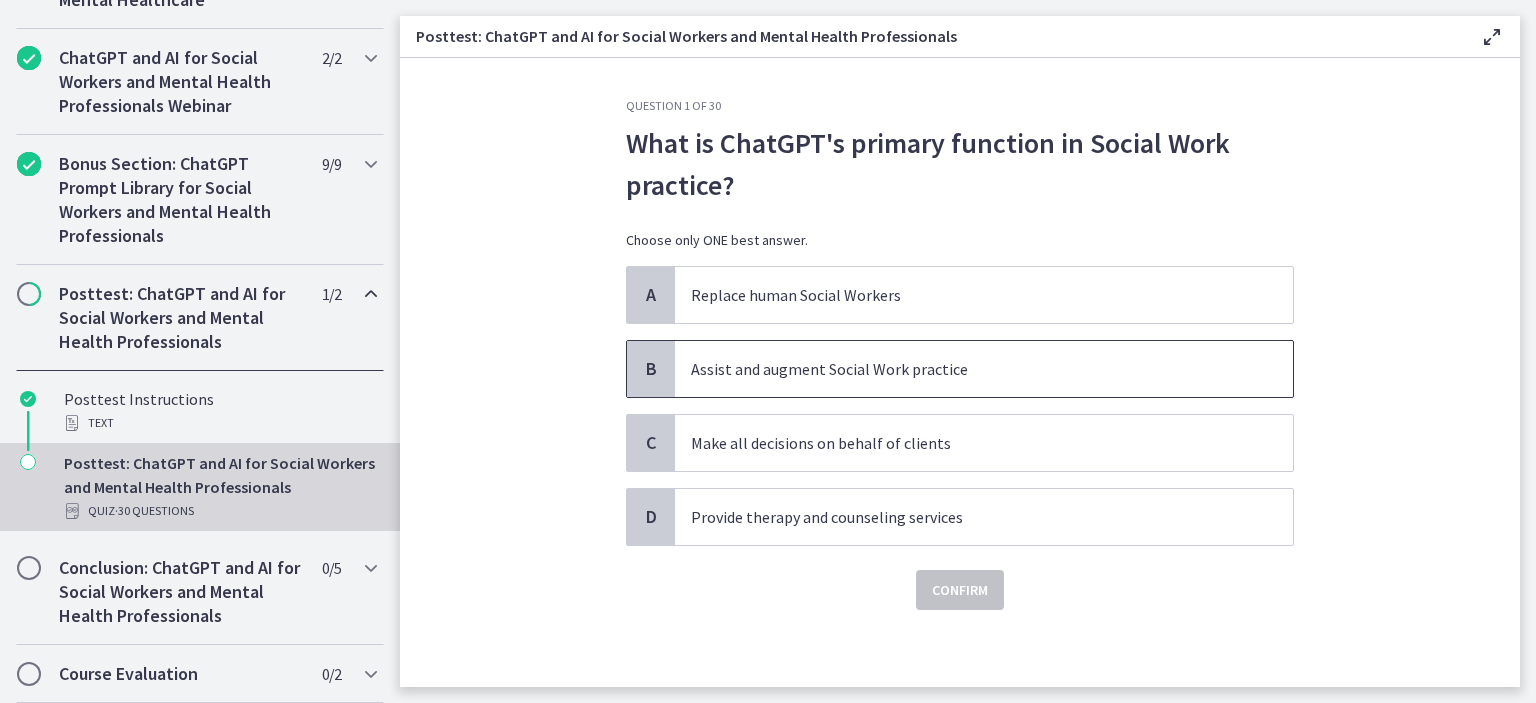 click on "Assist and augment Social Work practice" at bounding box center (964, 369) 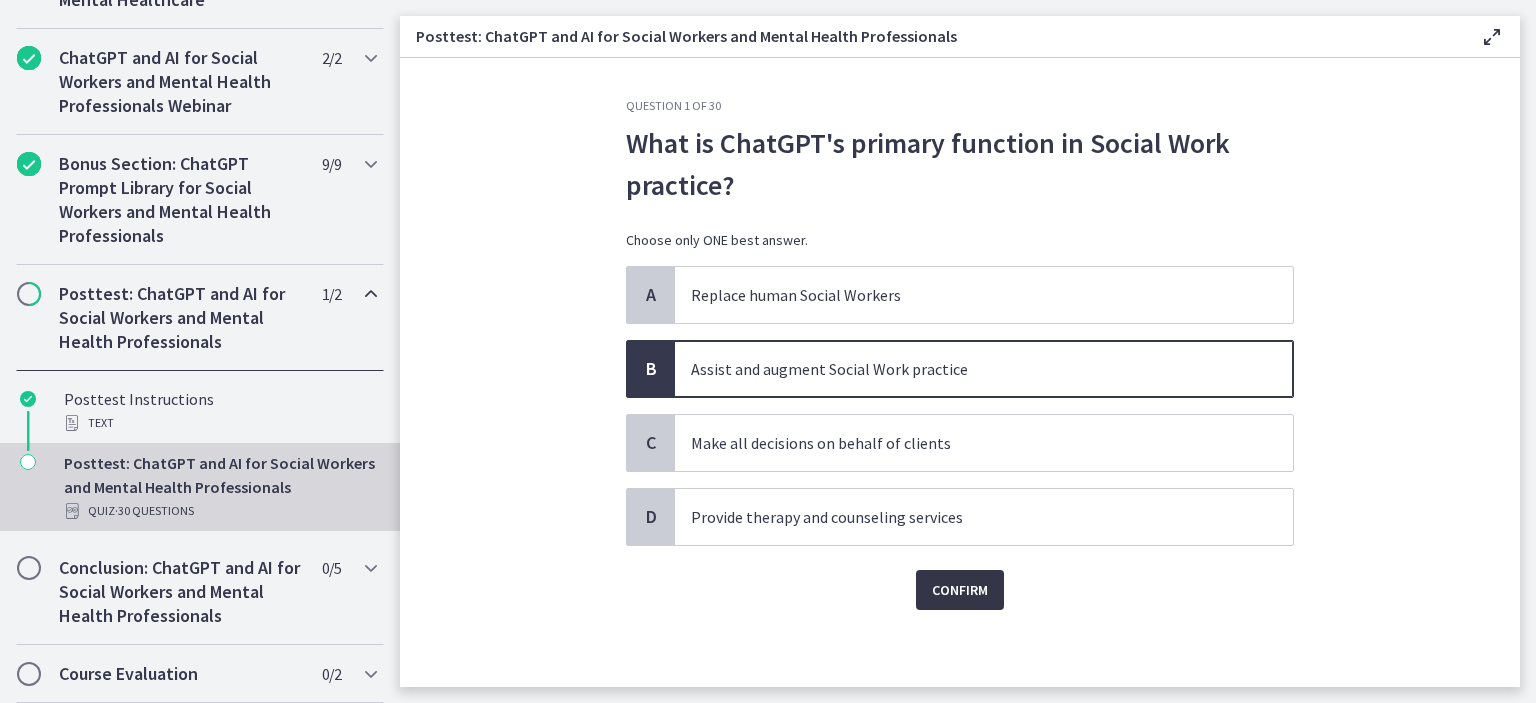 click on "Confirm" at bounding box center [960, 590] 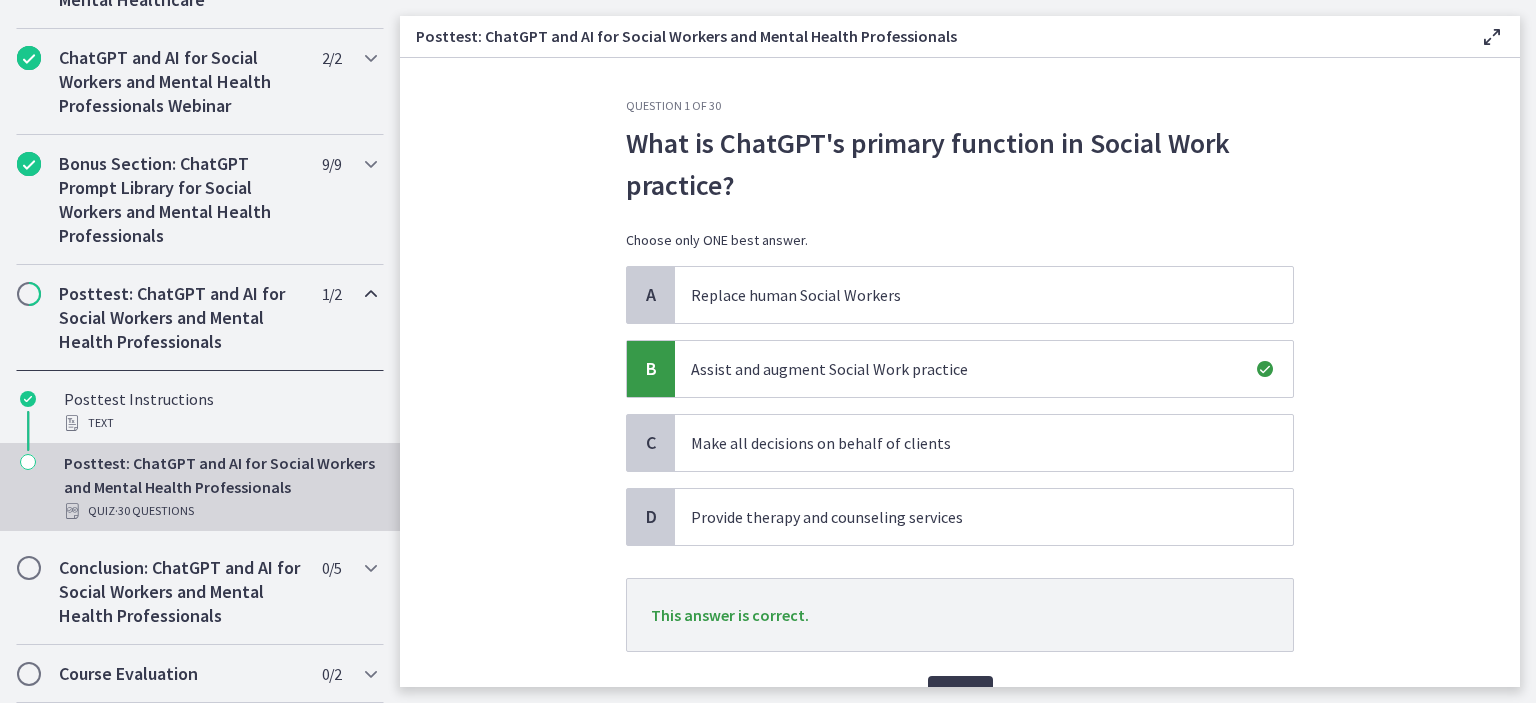 scroll, scrollTop: 106, scrollLeft: 0, axis: vertical 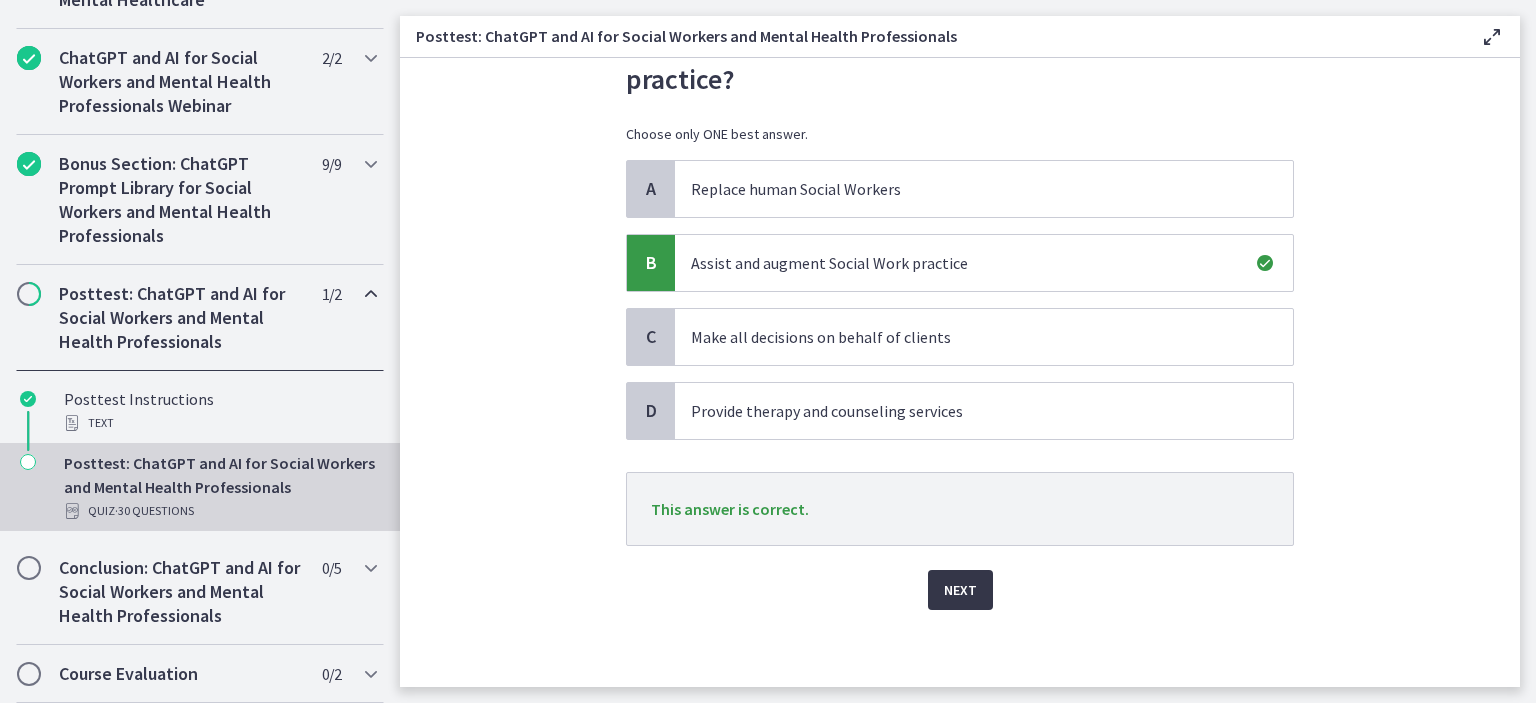 click on "Next" at bounding box center (960, 590) 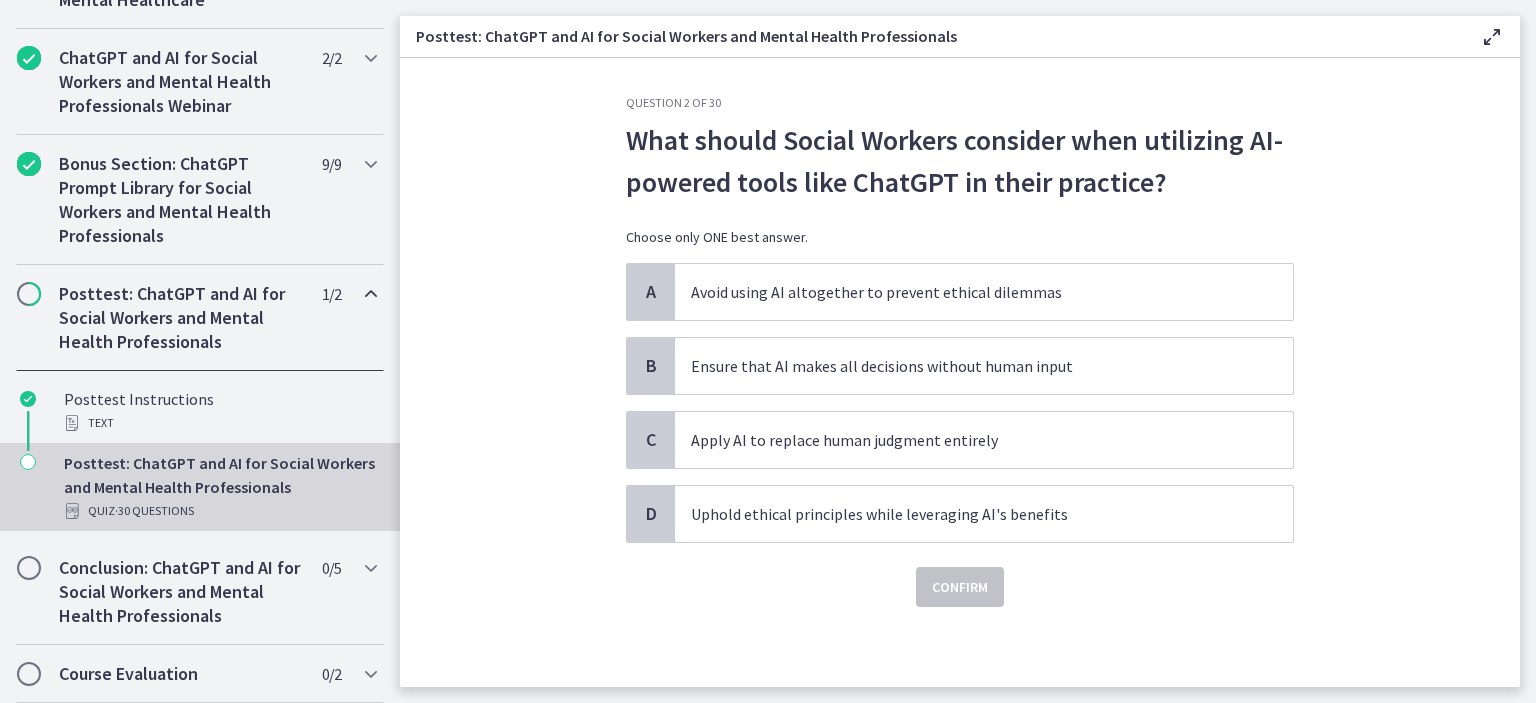 scroll, scrollTop: 0, scrollLeft: 0, axis: both 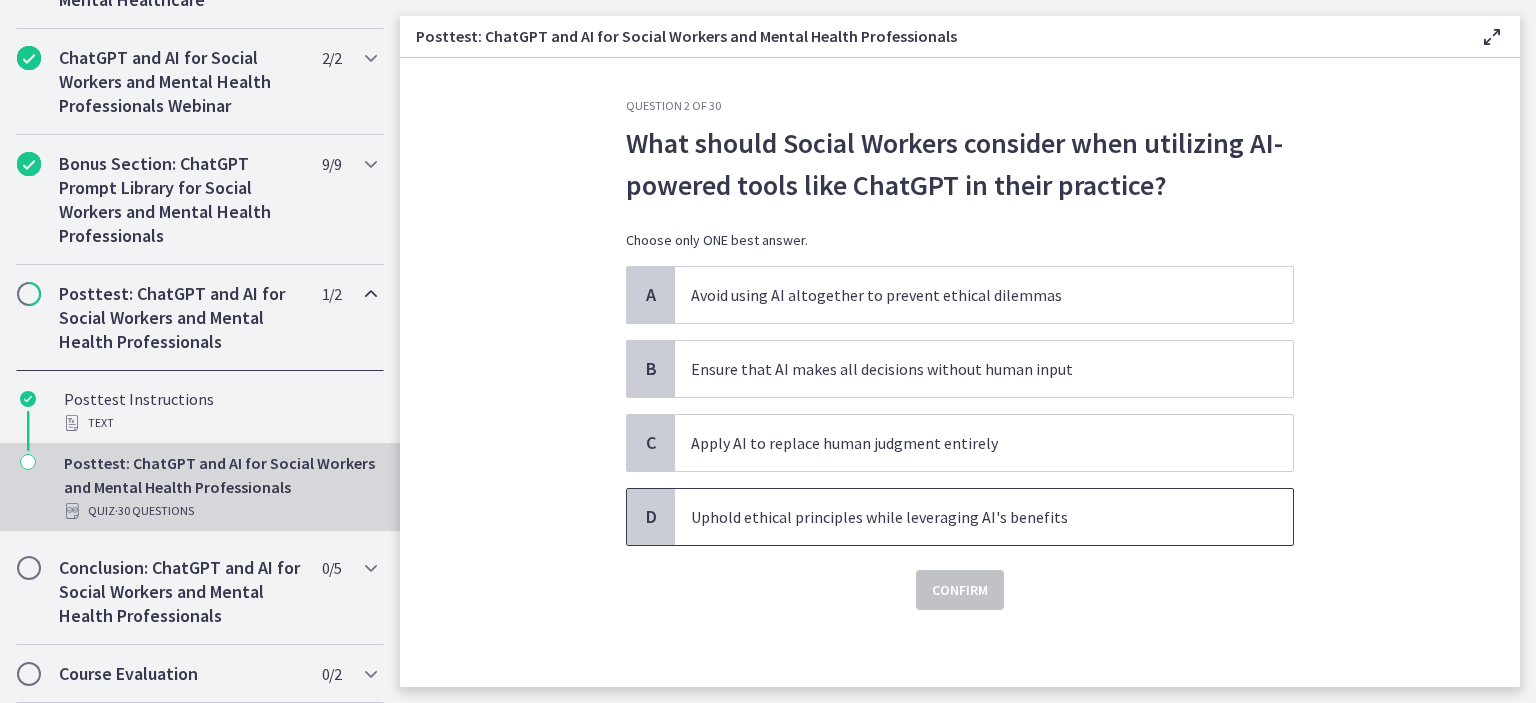click on "Uphold ethical principles while leveraging AI's benefits" at bounding box center [984, 517] 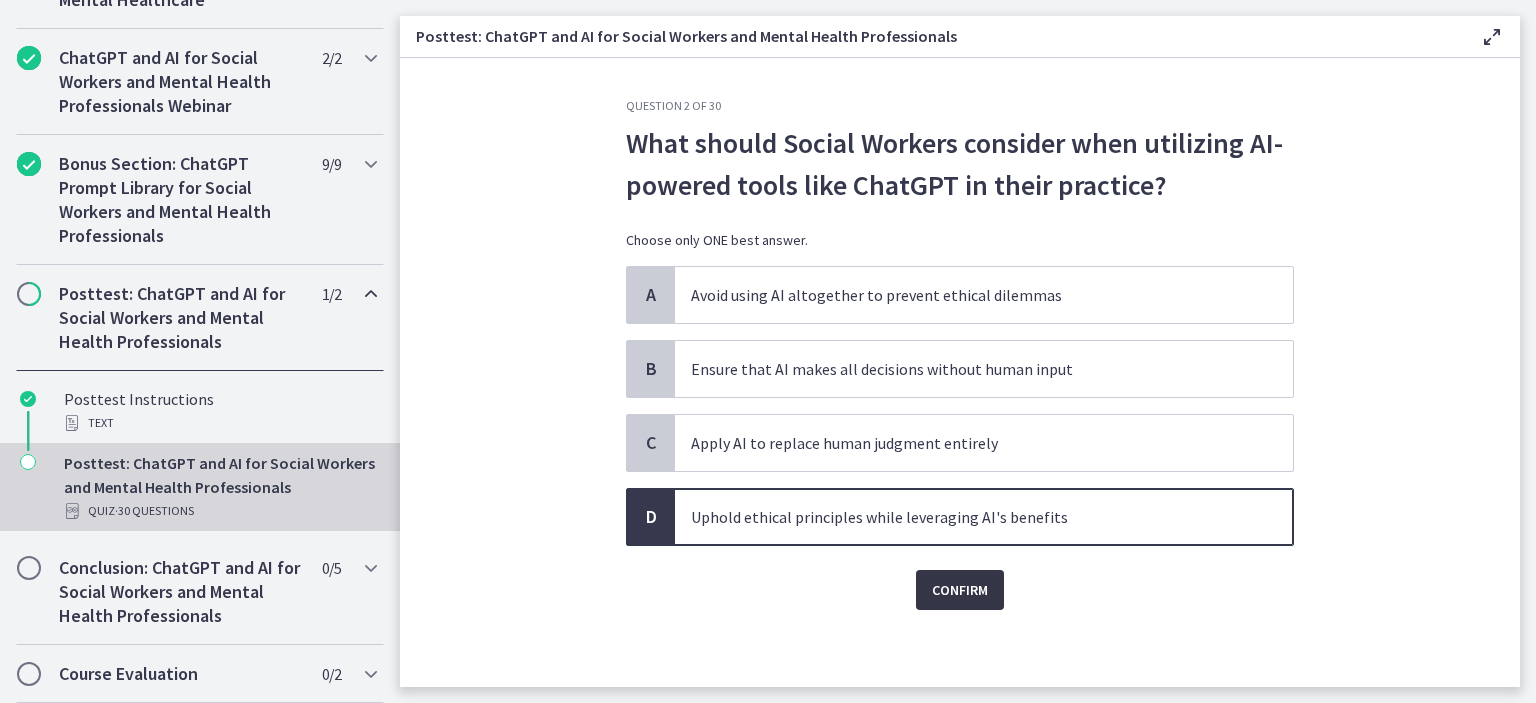click on "Confirm" at bounding box center [960, 590] 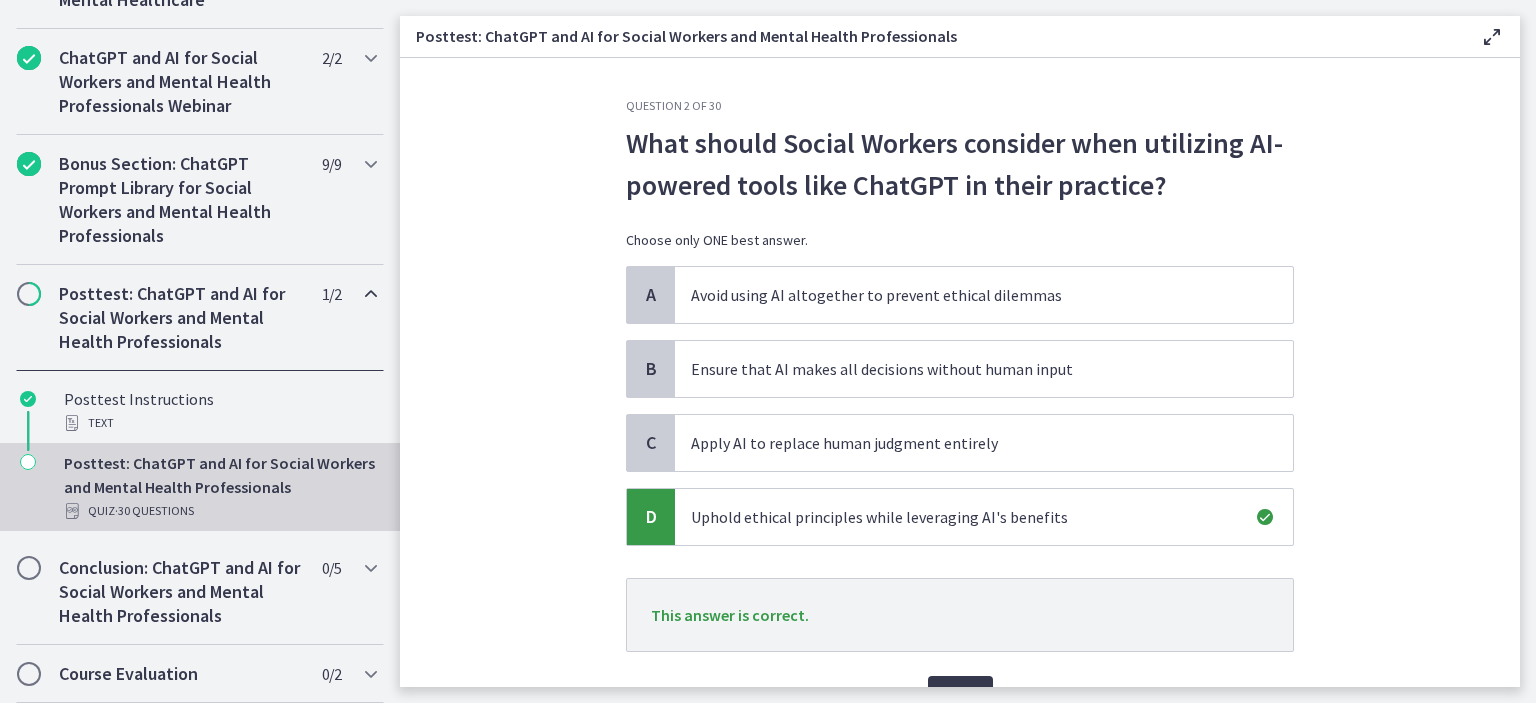 scroll, scrollTop: 106, scrollLeft: 0, axis: vertical 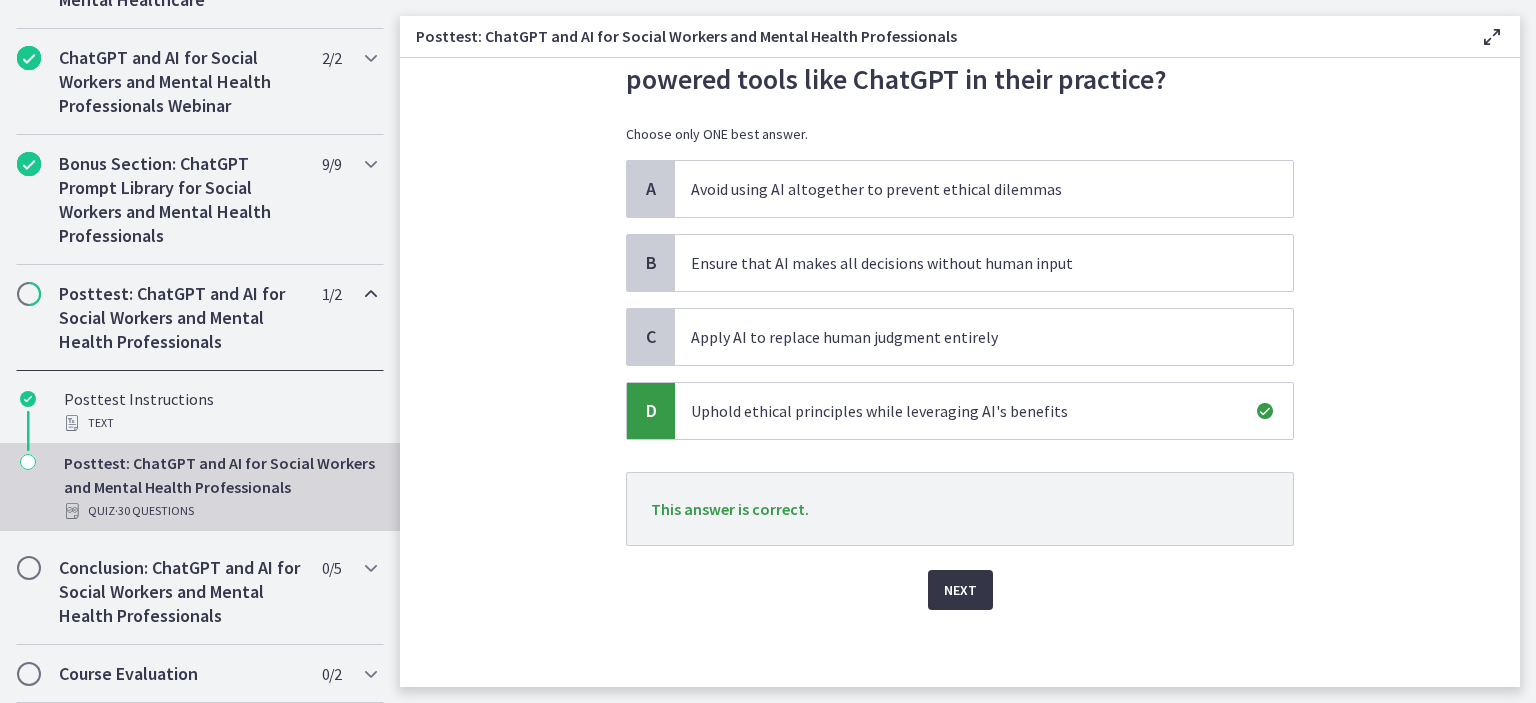 click on "Next" at bounding box center [960, 590] 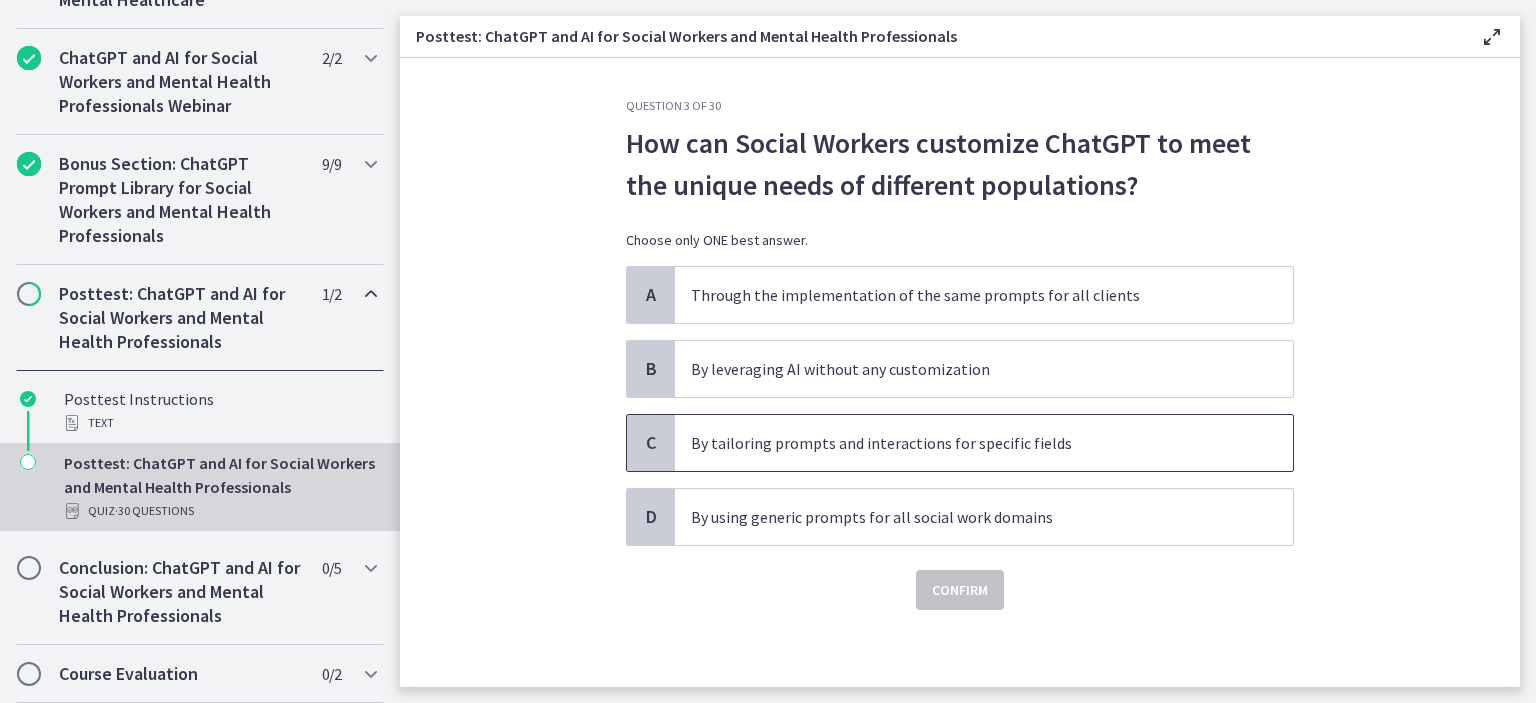 click on "By tailoring prompts and interactions for specific fields" at bounding box center [964, 443] 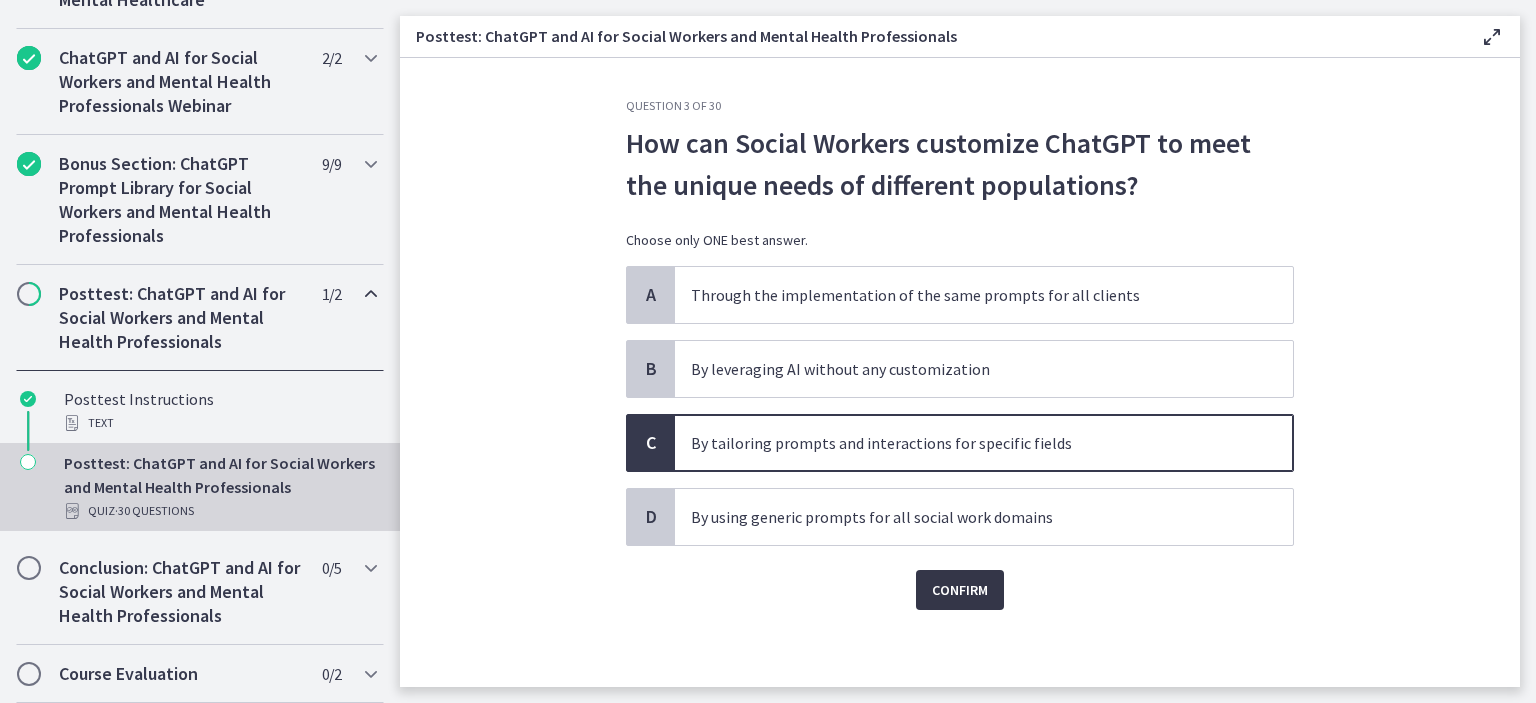 click on "Confirm" at bounding box center (960, 590) 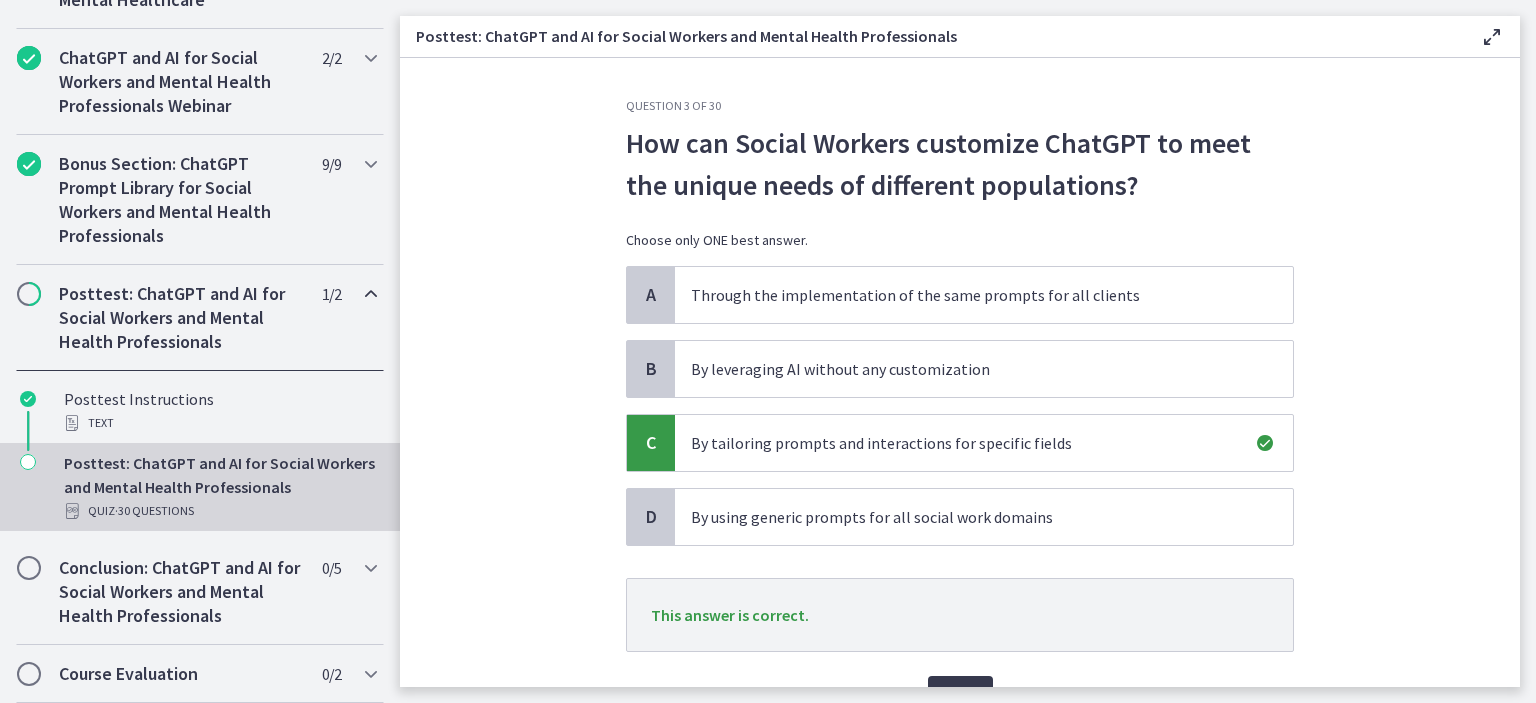 scroll, scrollTop: 106, scrollLeft: 0, axis: vertical 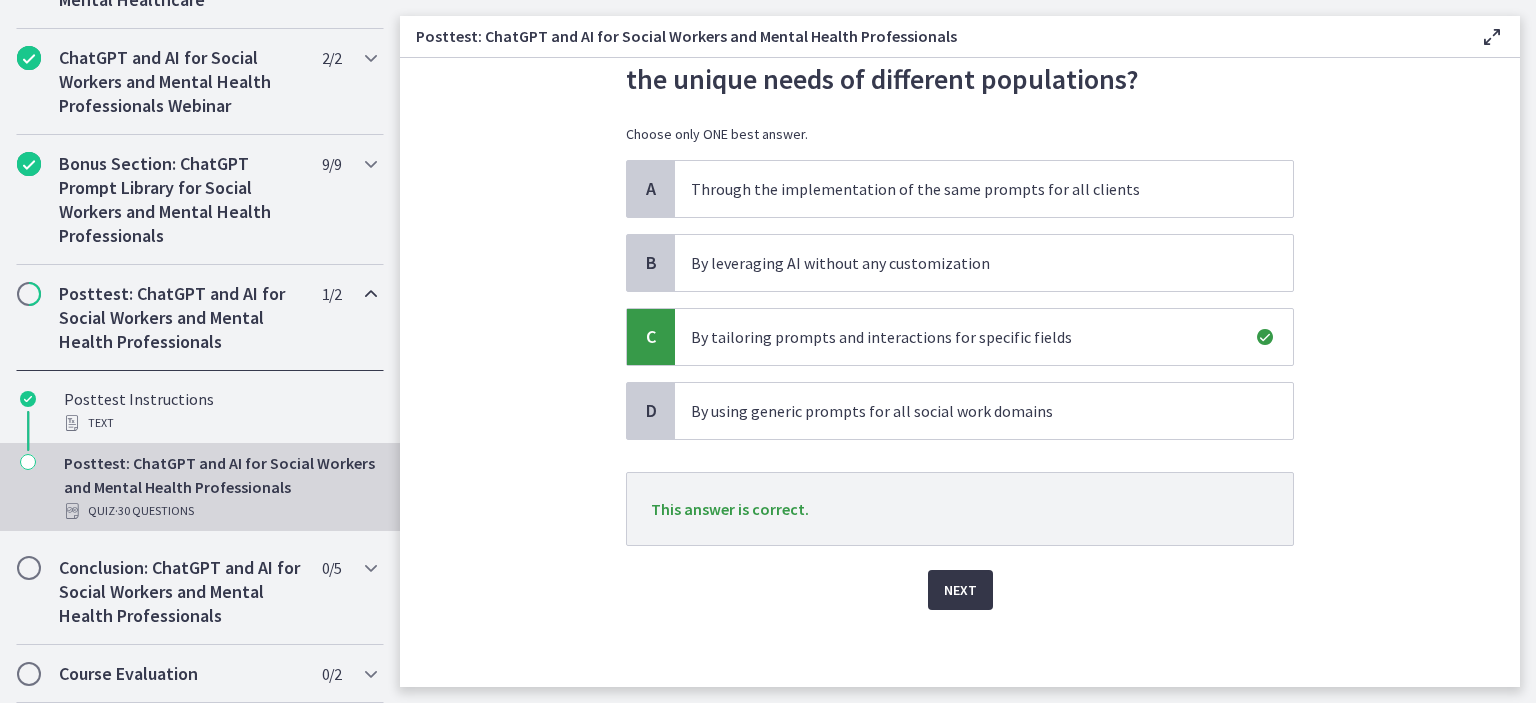 click on "Next" at bounding box center [960, 590] 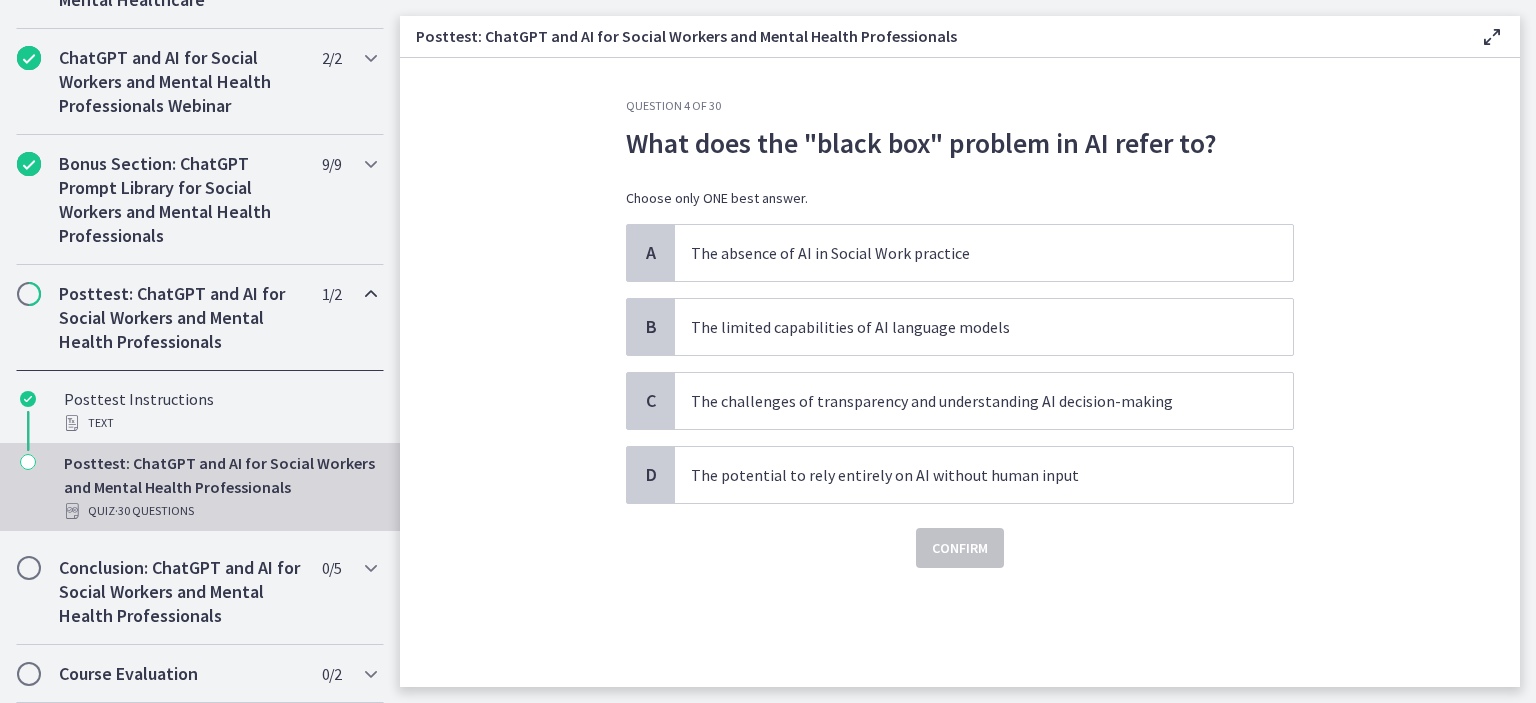 scroll, scrollTop: 0, scrollLeft: 0, axis: both 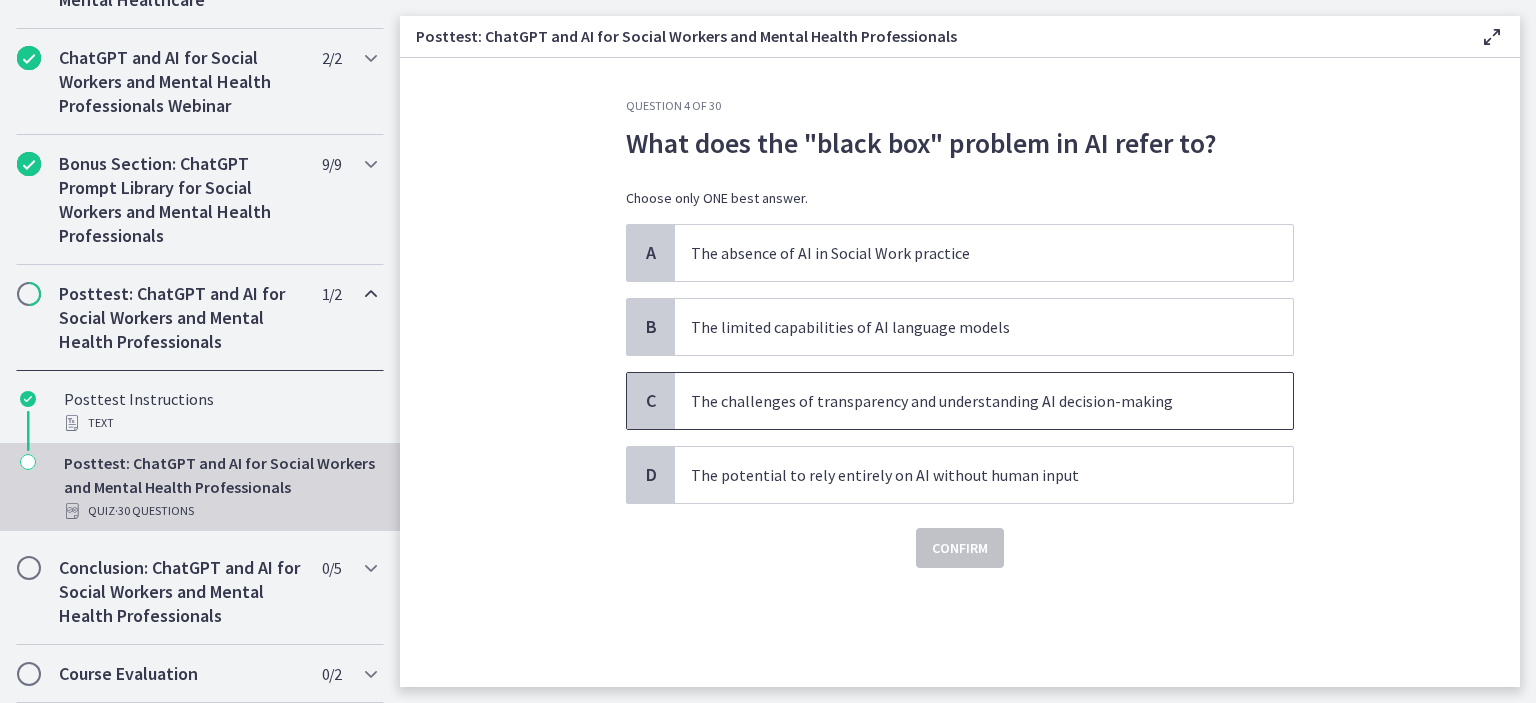 click on "The challenges of transparency and understanding AI decision-making" at bounding box center [964, 401] 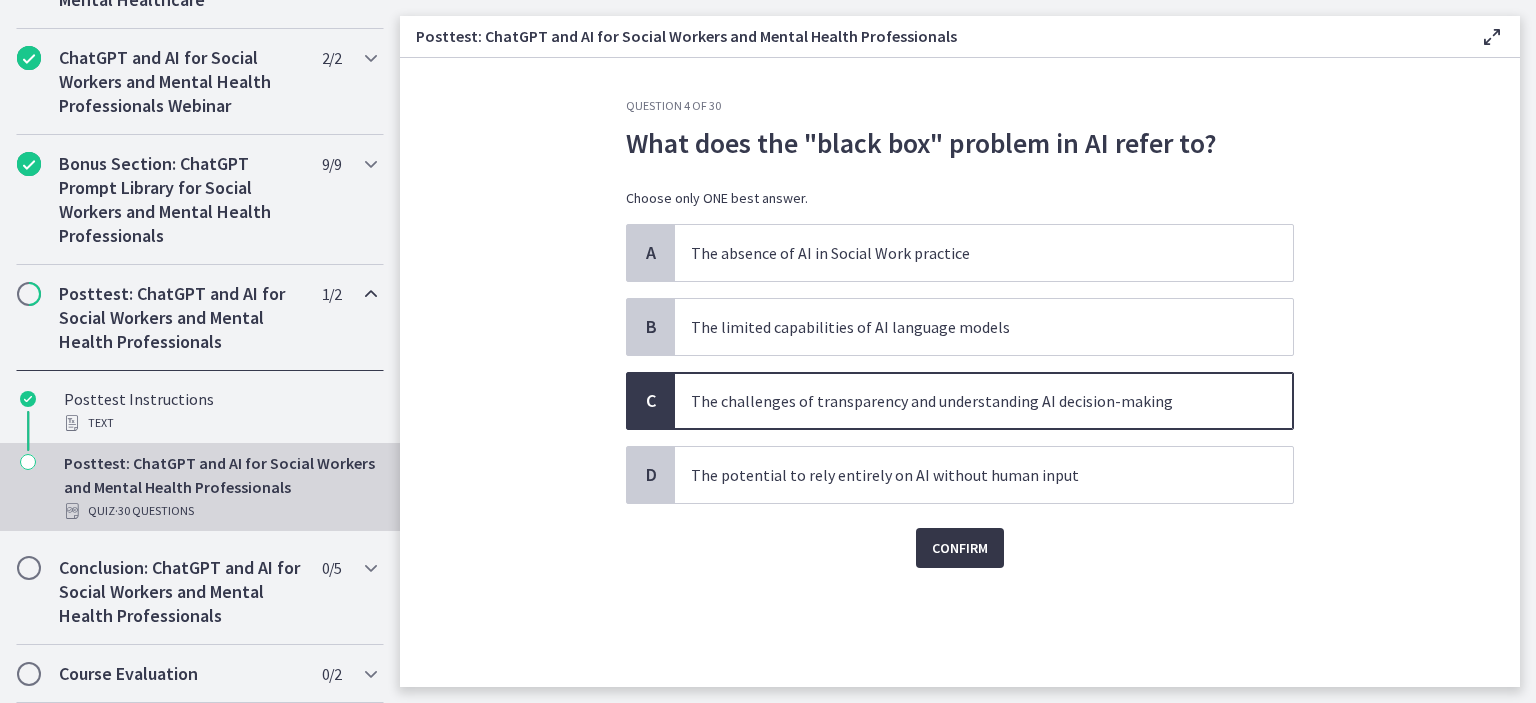 click on "Confirm" at bounding box center [960, 548] 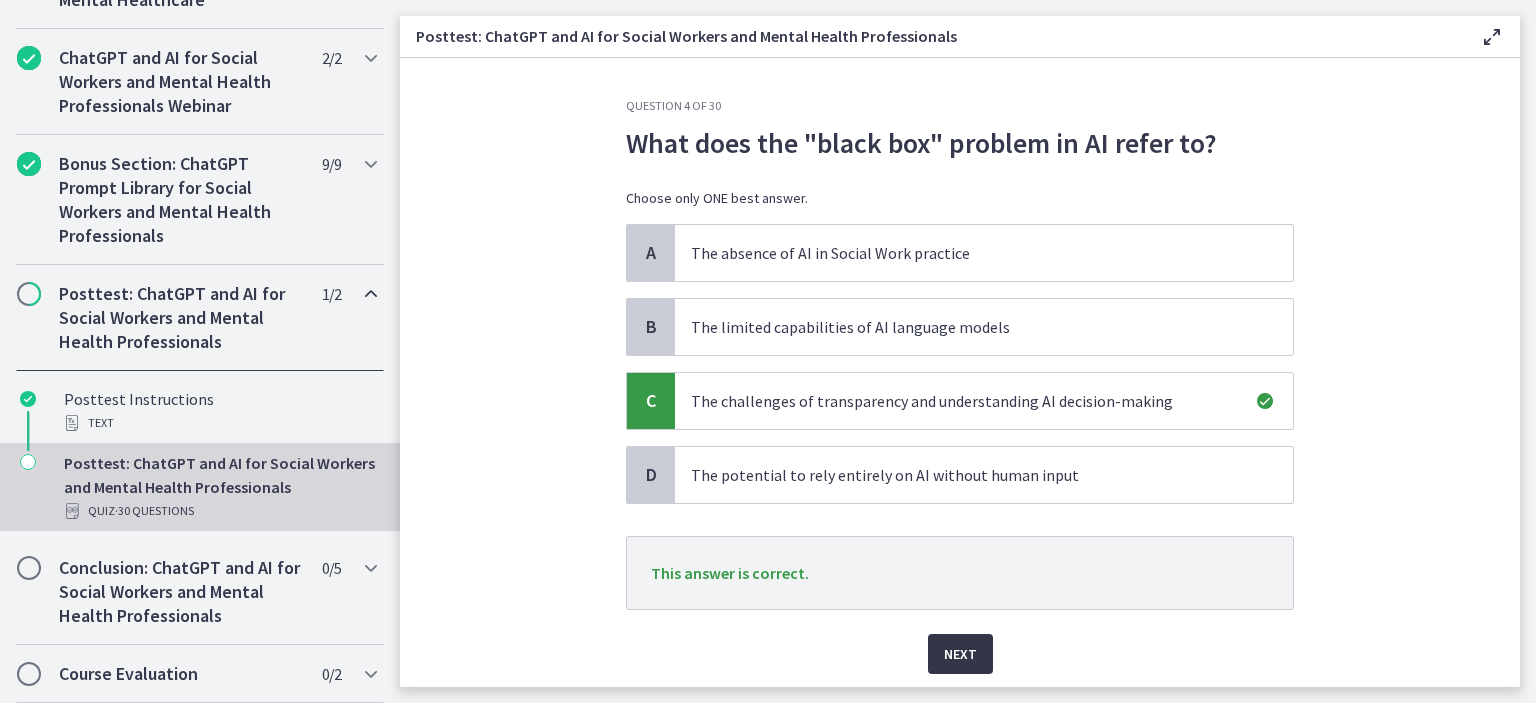 click on "Next" at bounding box center [960, 654] 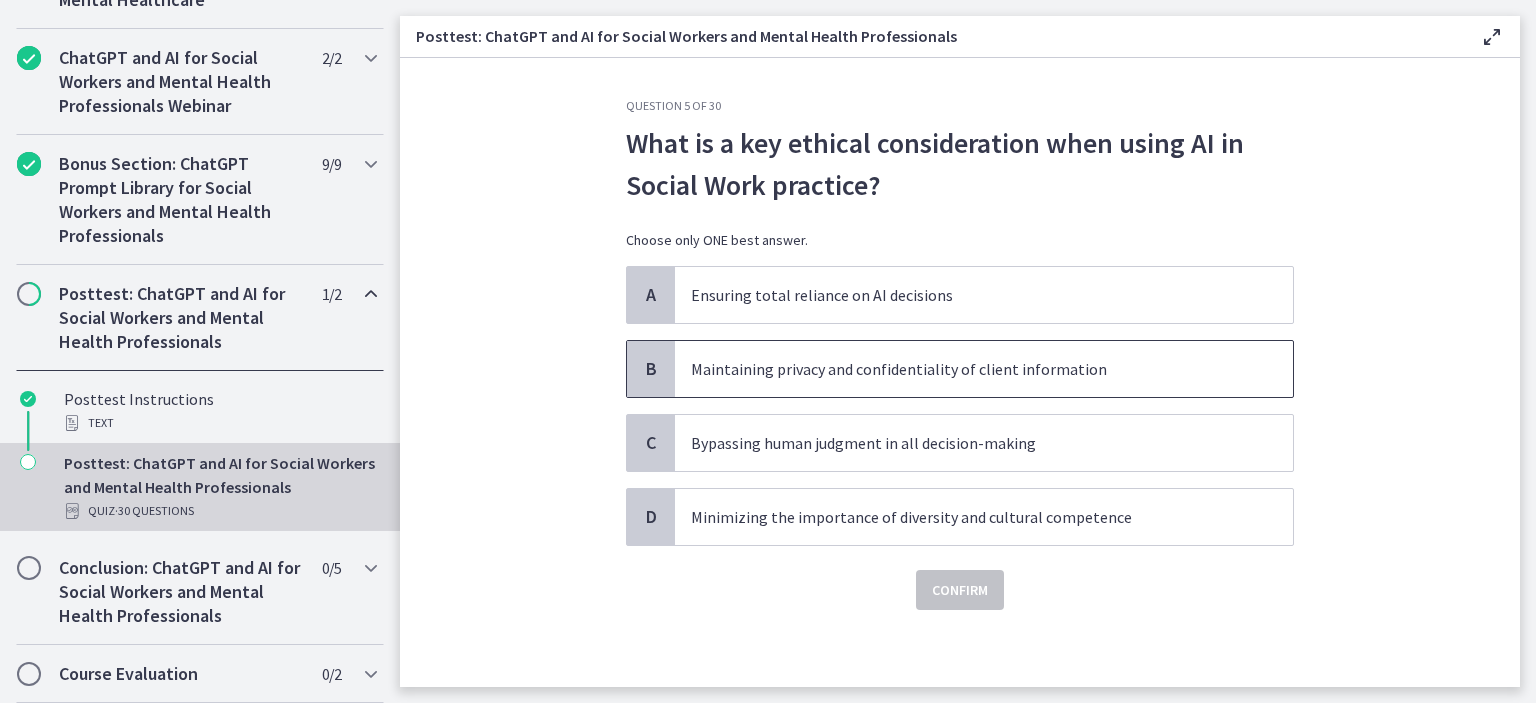 click on "Maintaining privacy and confidentiality of client information" at bounding box center [964, 369] 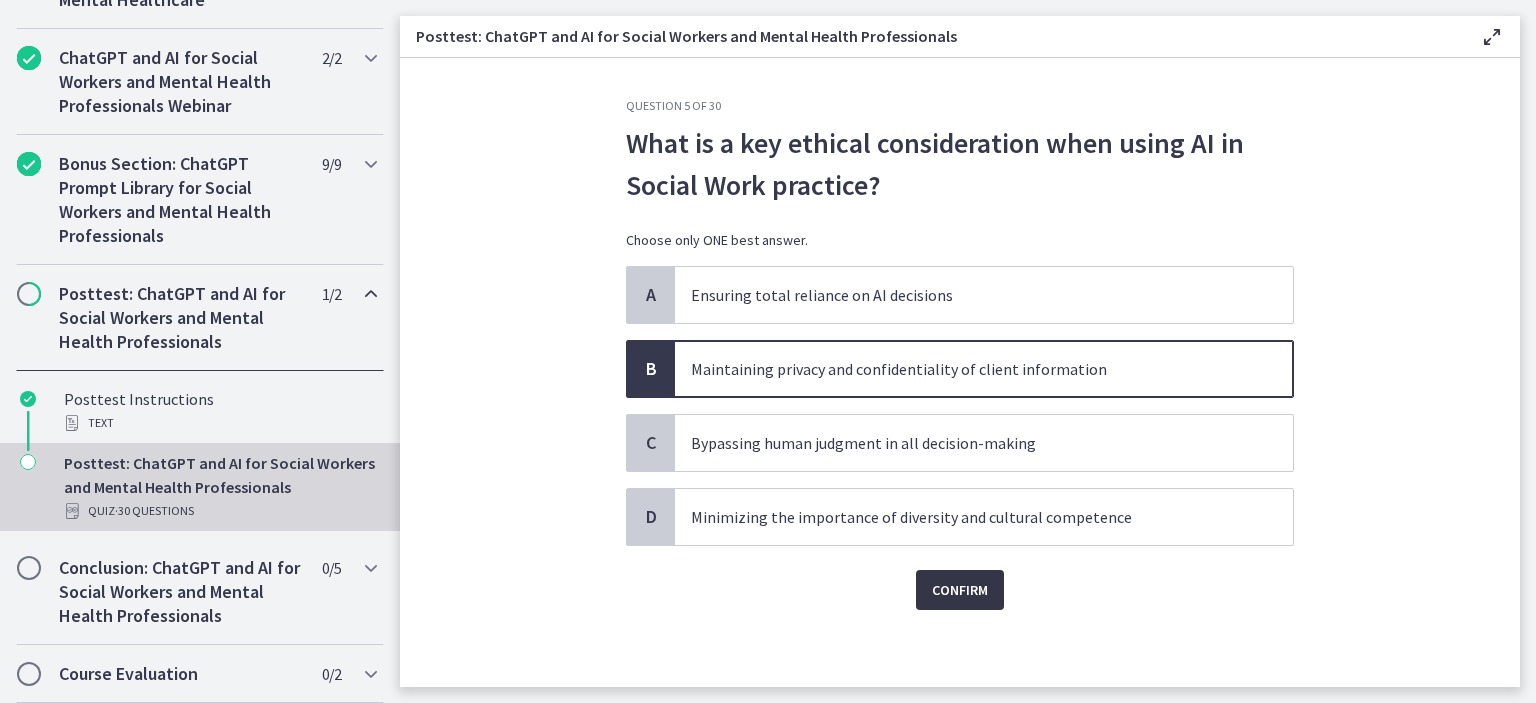 click on "Confirm" at bounding box center (960, 590) 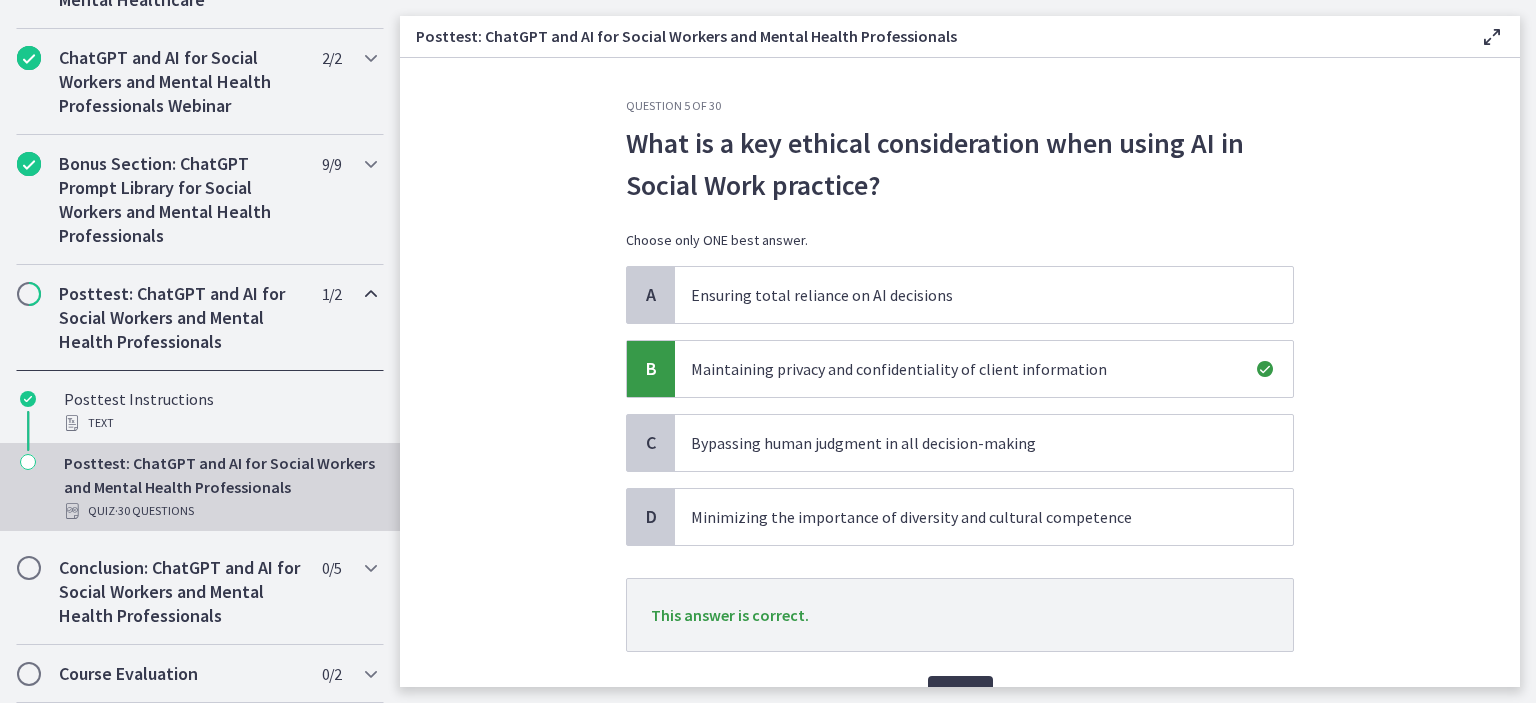 scroll, scrollTop: 106, scrollLeft: 0, axis: vertical 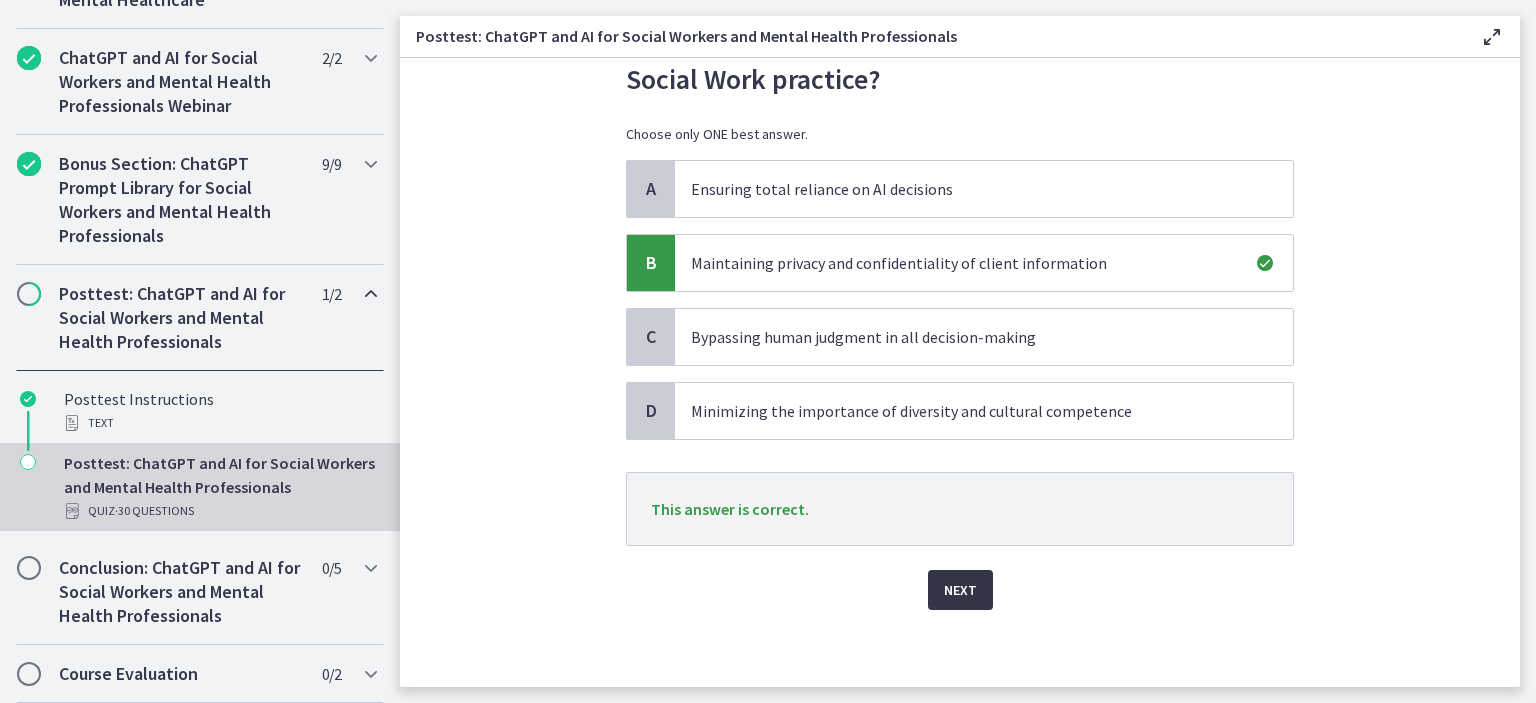 click on "Next" at bounding box center (960, 590) 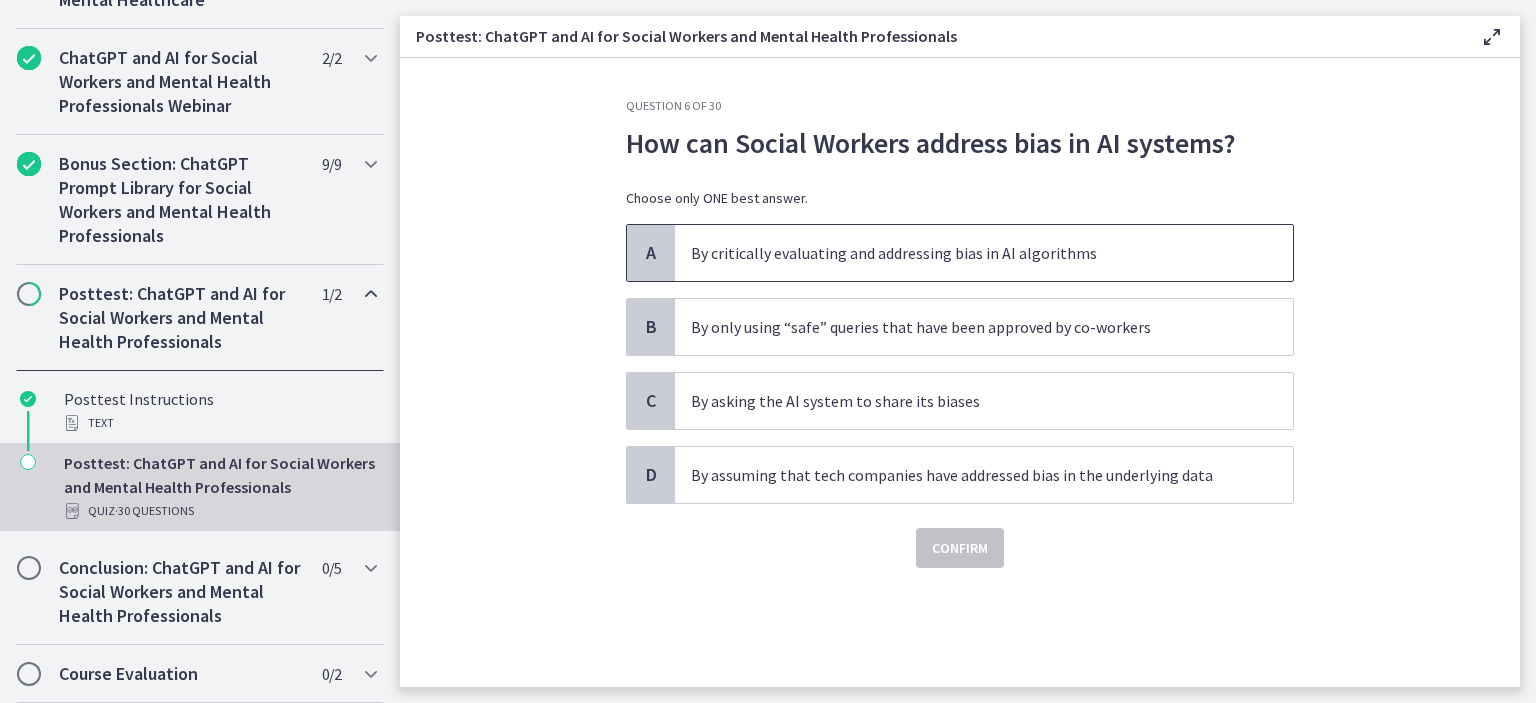 click on "By critically evaluating and addressing bias in AI algorithms" at bounding box center [984, 253] 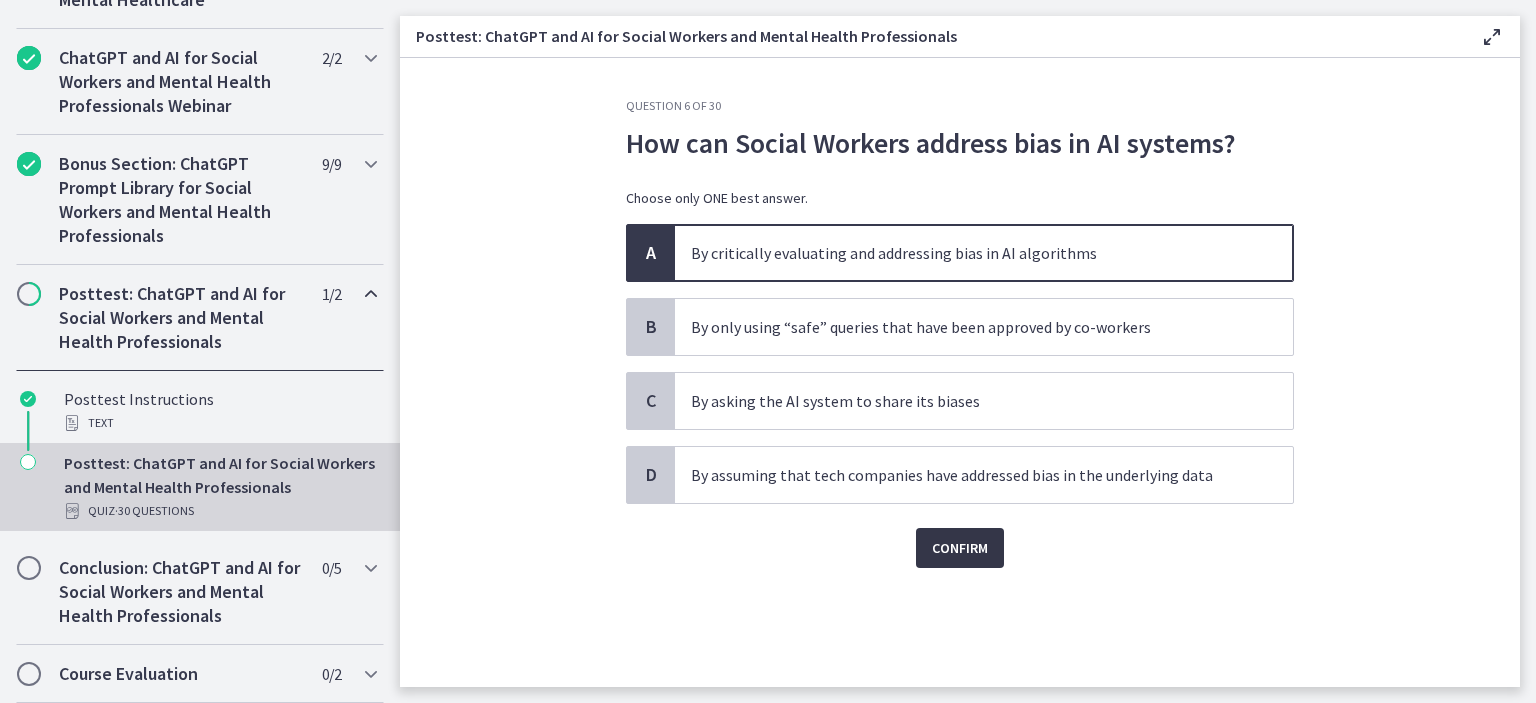click on "Confirm" at bounding box center [960, 548] 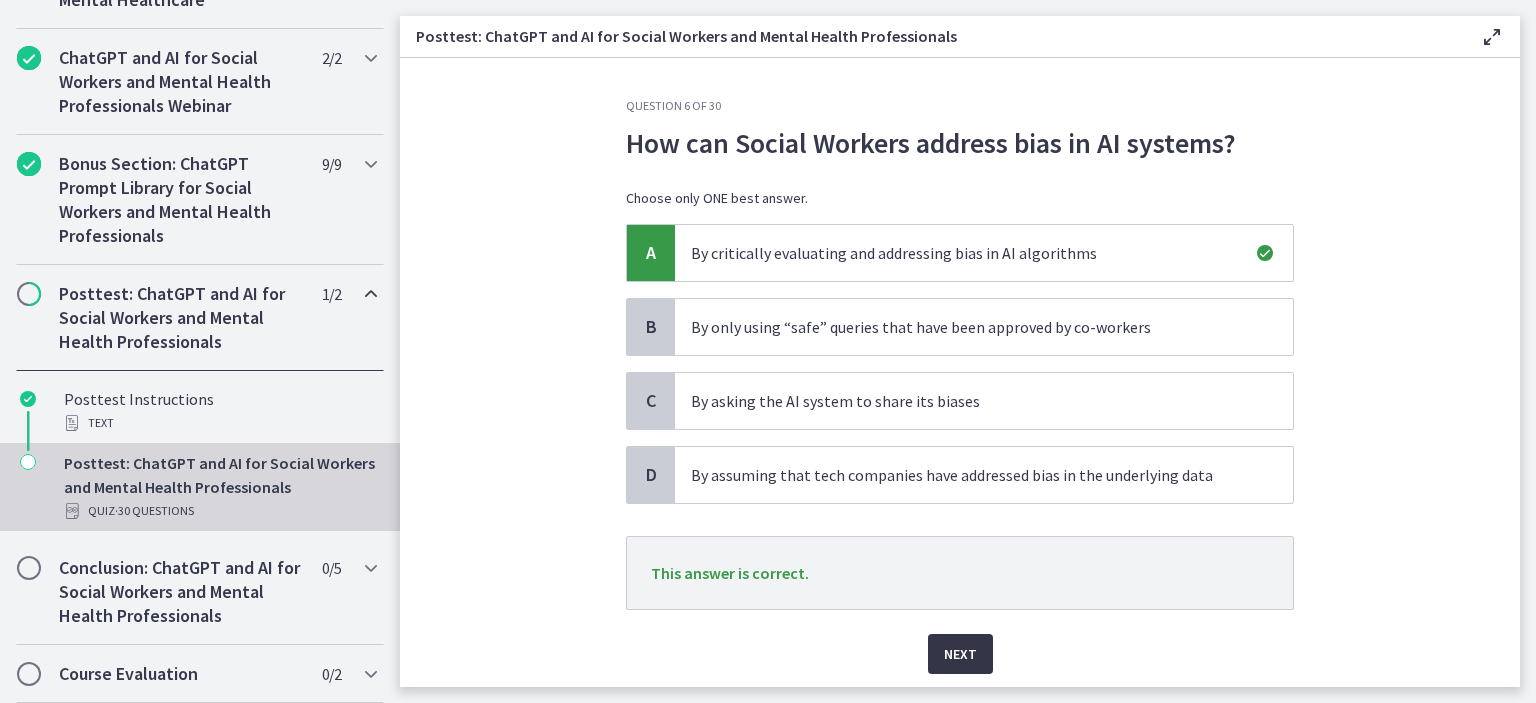 click on "Next" at bounding box center (960, 654) 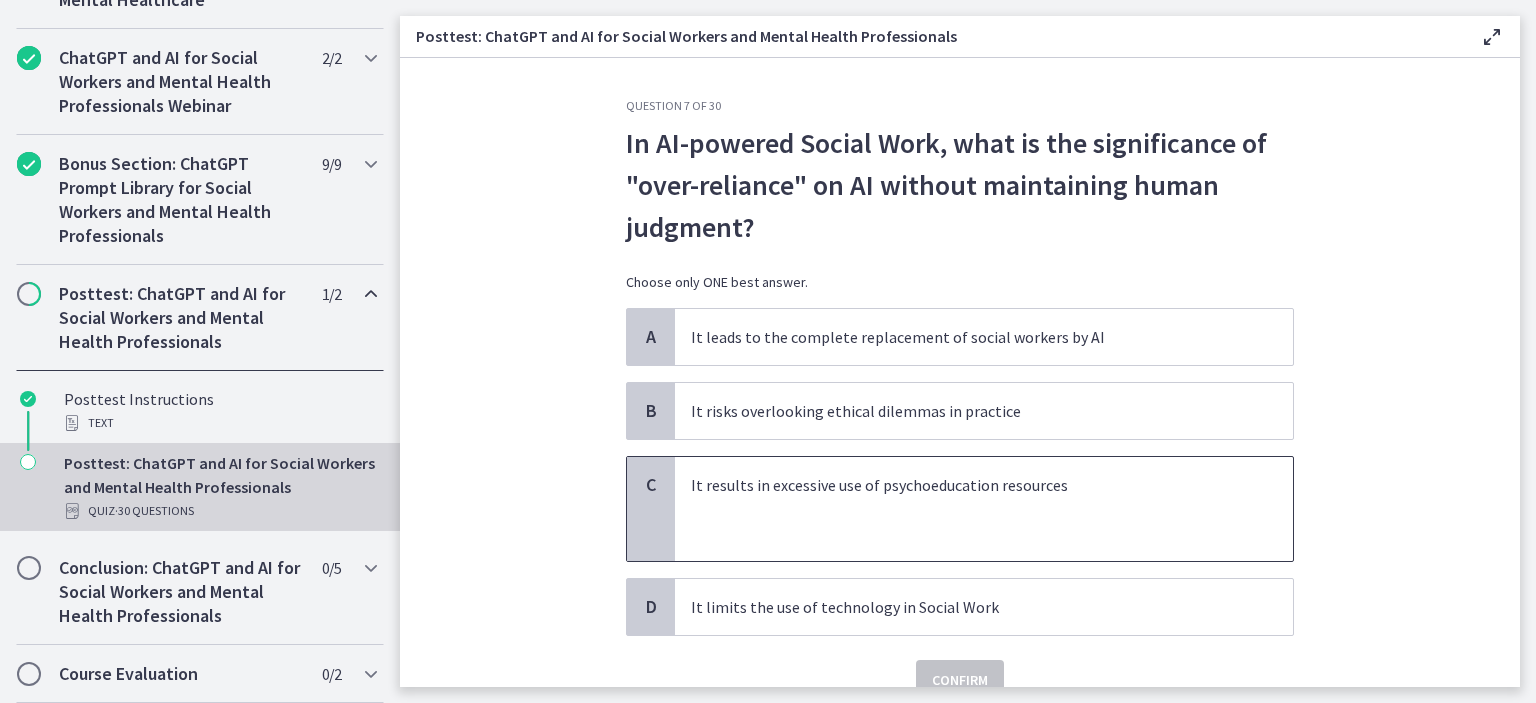 click at bounding box center (964, 509) 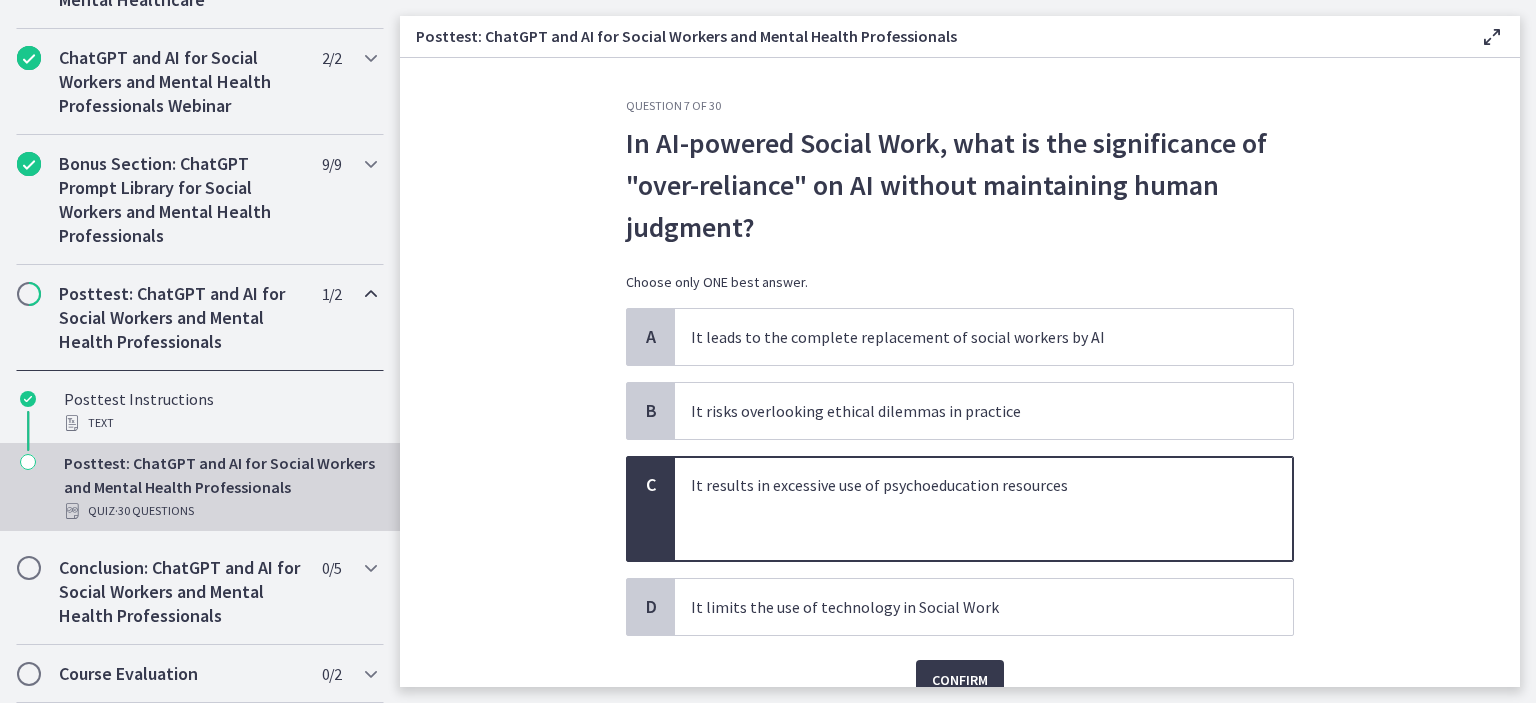 scroll, scrollTop: 91, scrollLeft: 0, axis: vertical 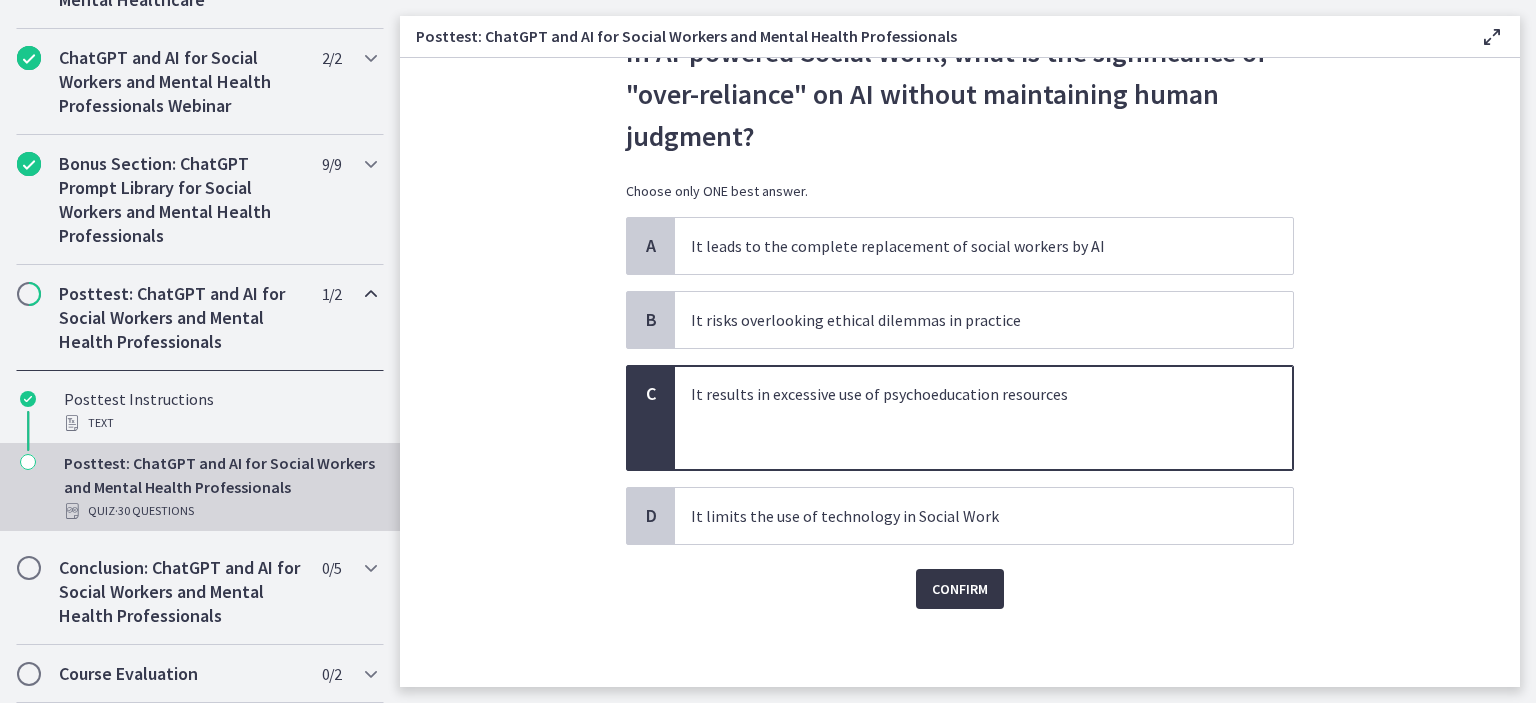 click on "Confirm" at bounding box center (960, 589) 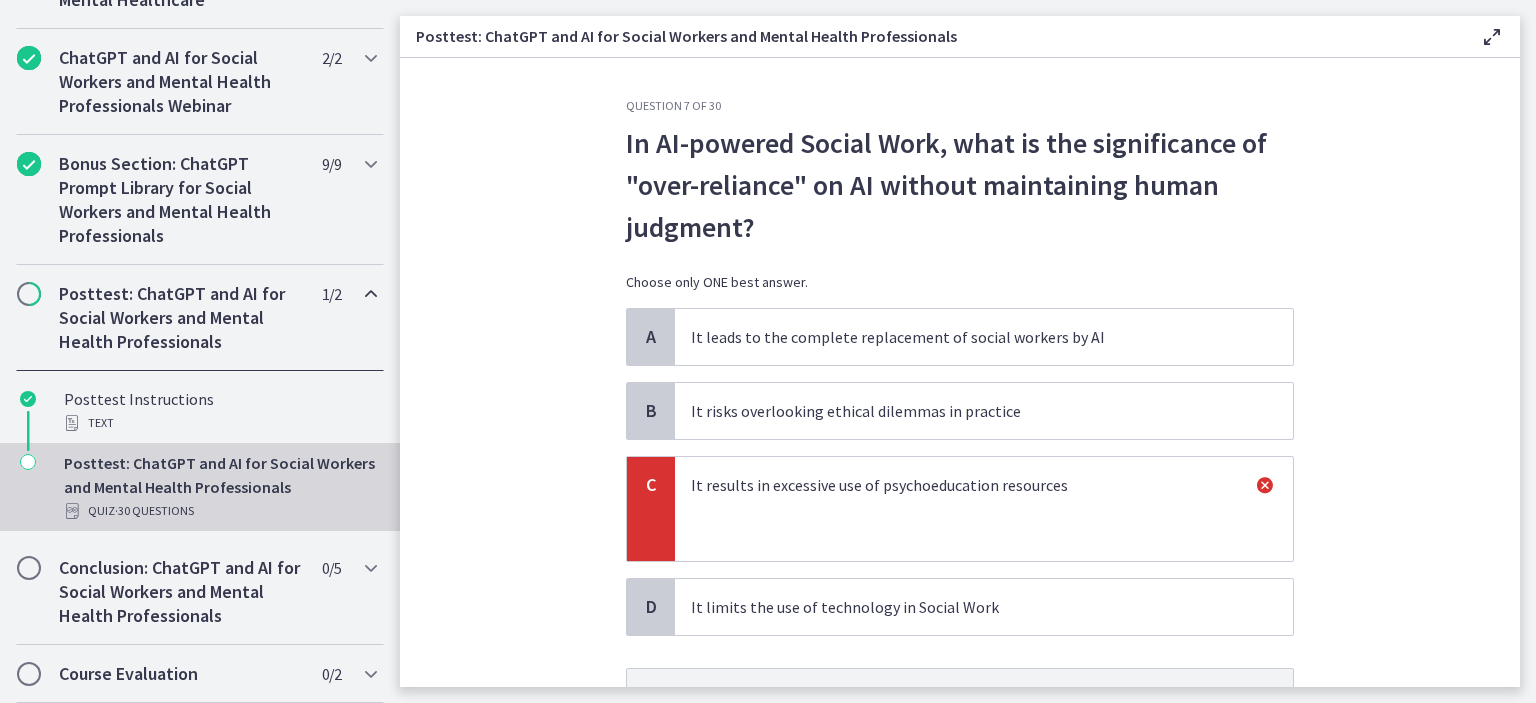 scroll, scrollTop: 196, scrollLeft: 0, axis: vertical 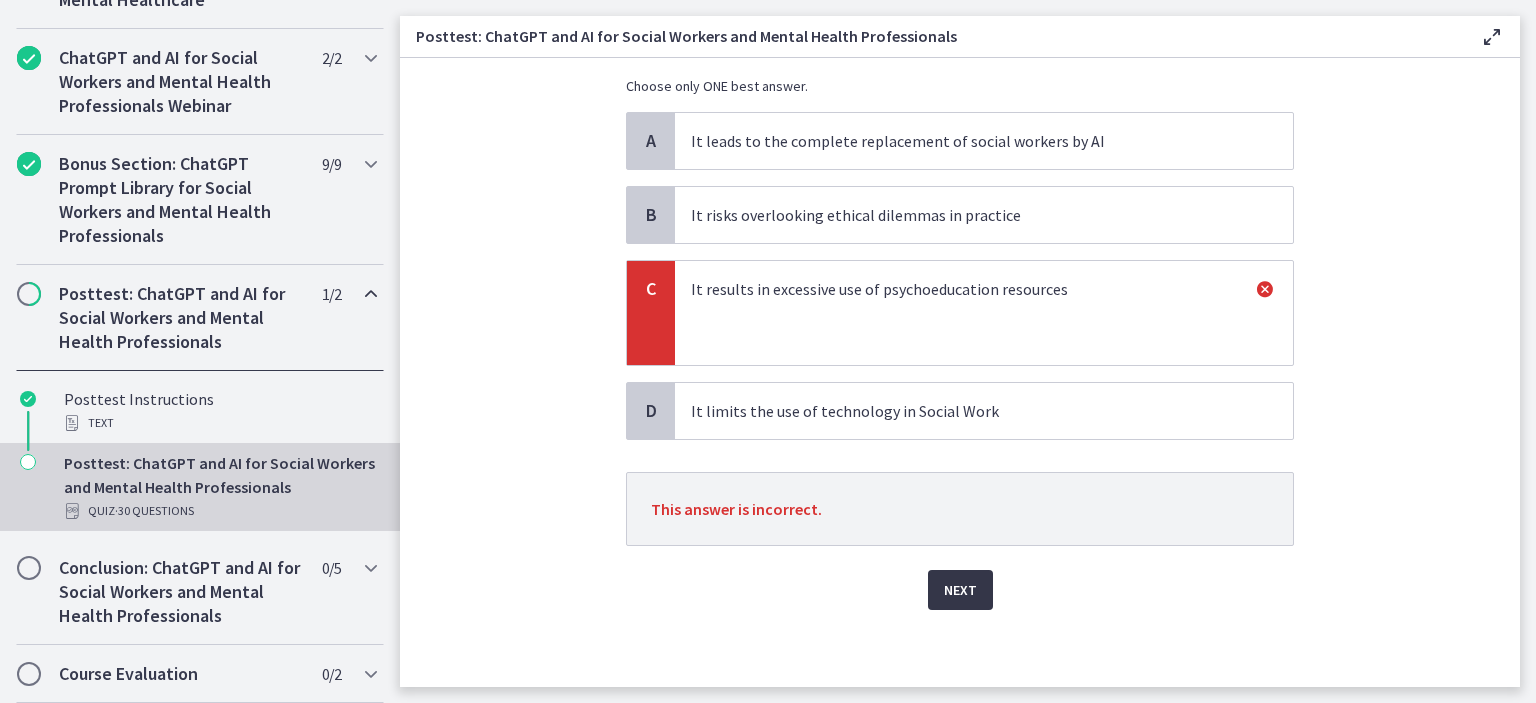 click on "Next" at bounding box center [960, 590] 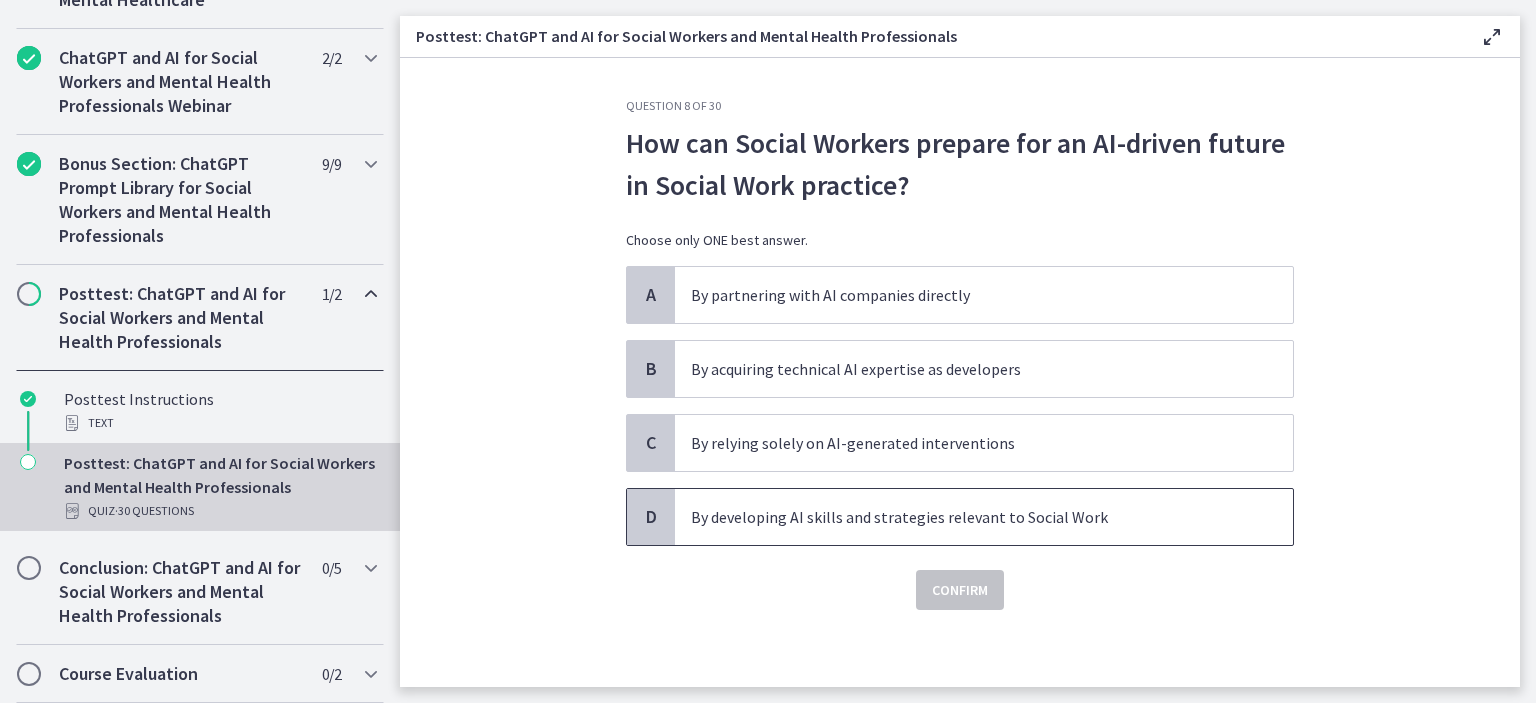 click on "By developing AI skills and strategies relevant to Social Work" at bounding box center [964, 517] 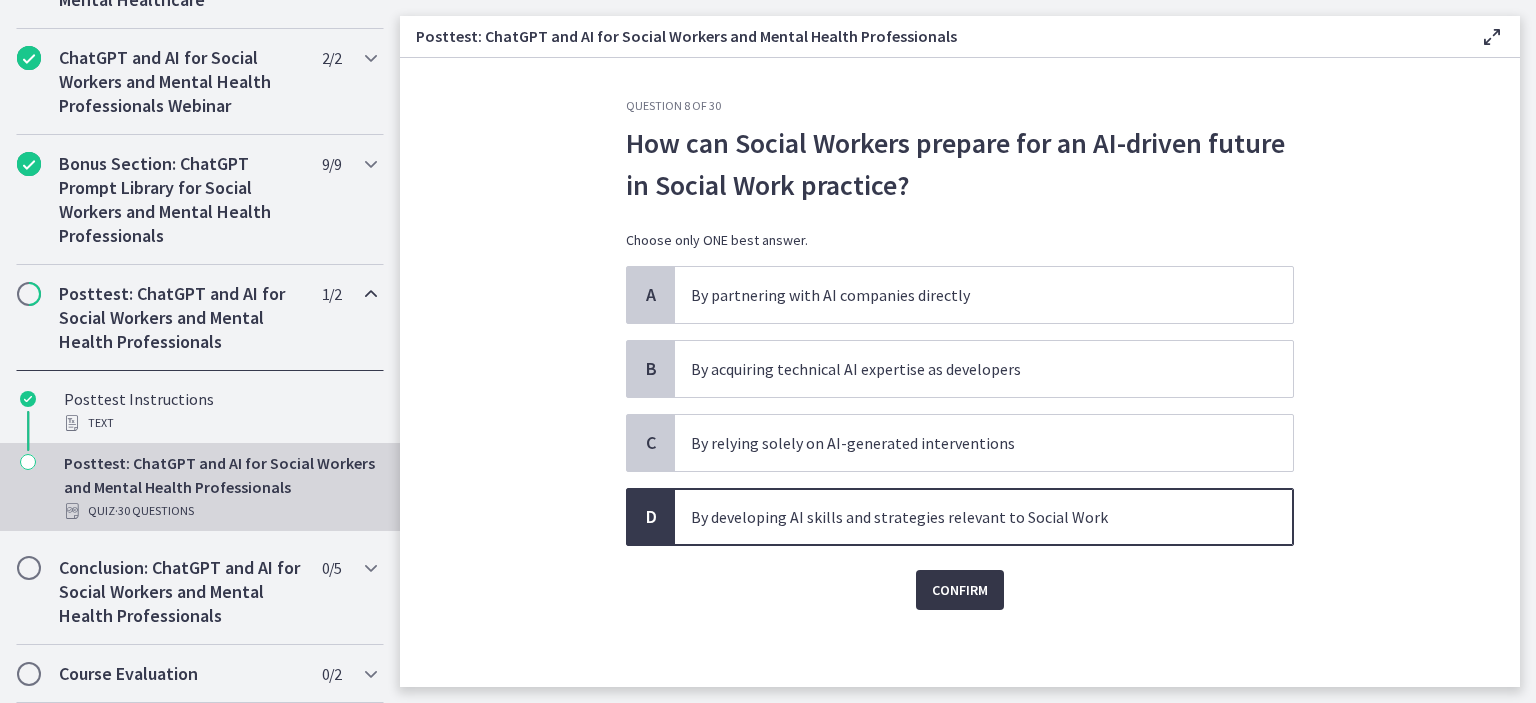 click on "Confirm" at bounding box center (960, 590) 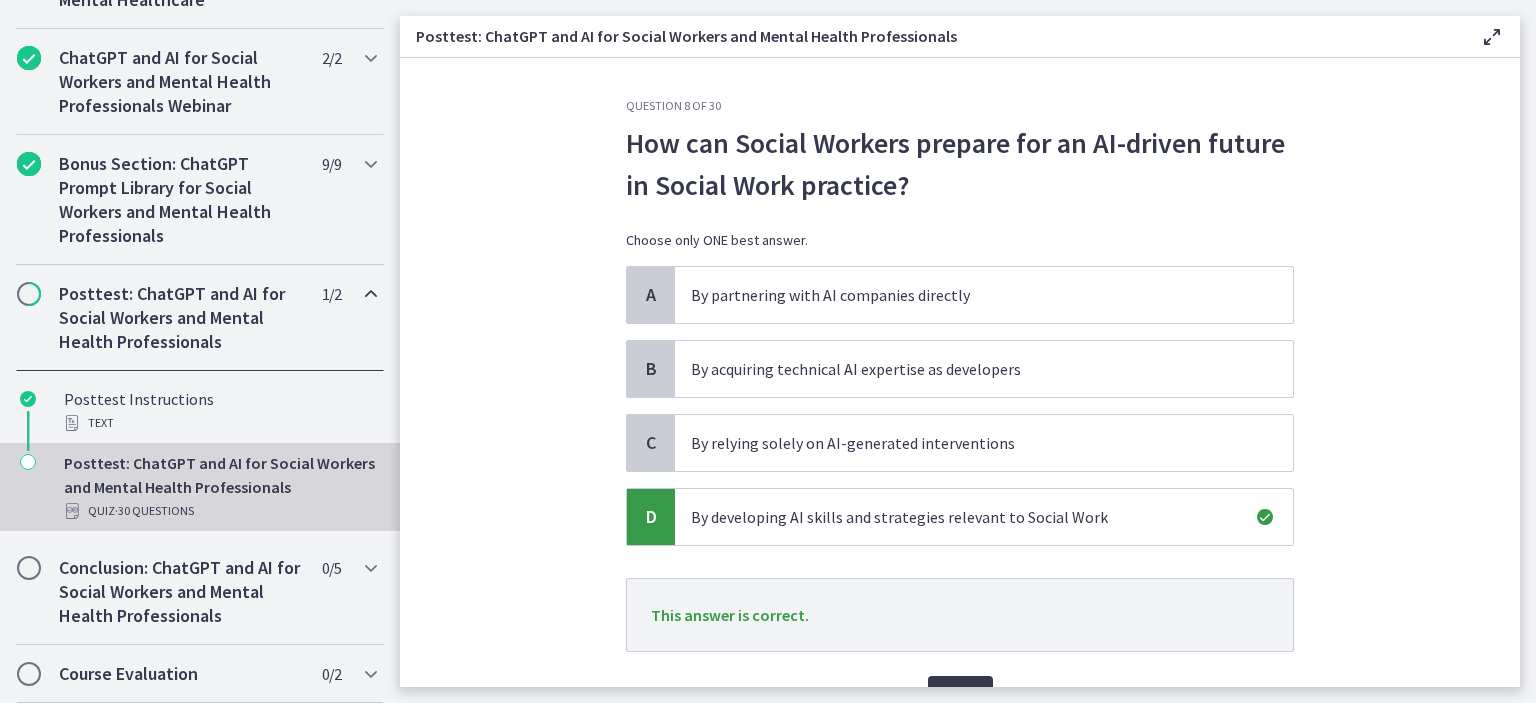 scroll, scrollTop: 106, scrollLeft: 0, axis: vertical 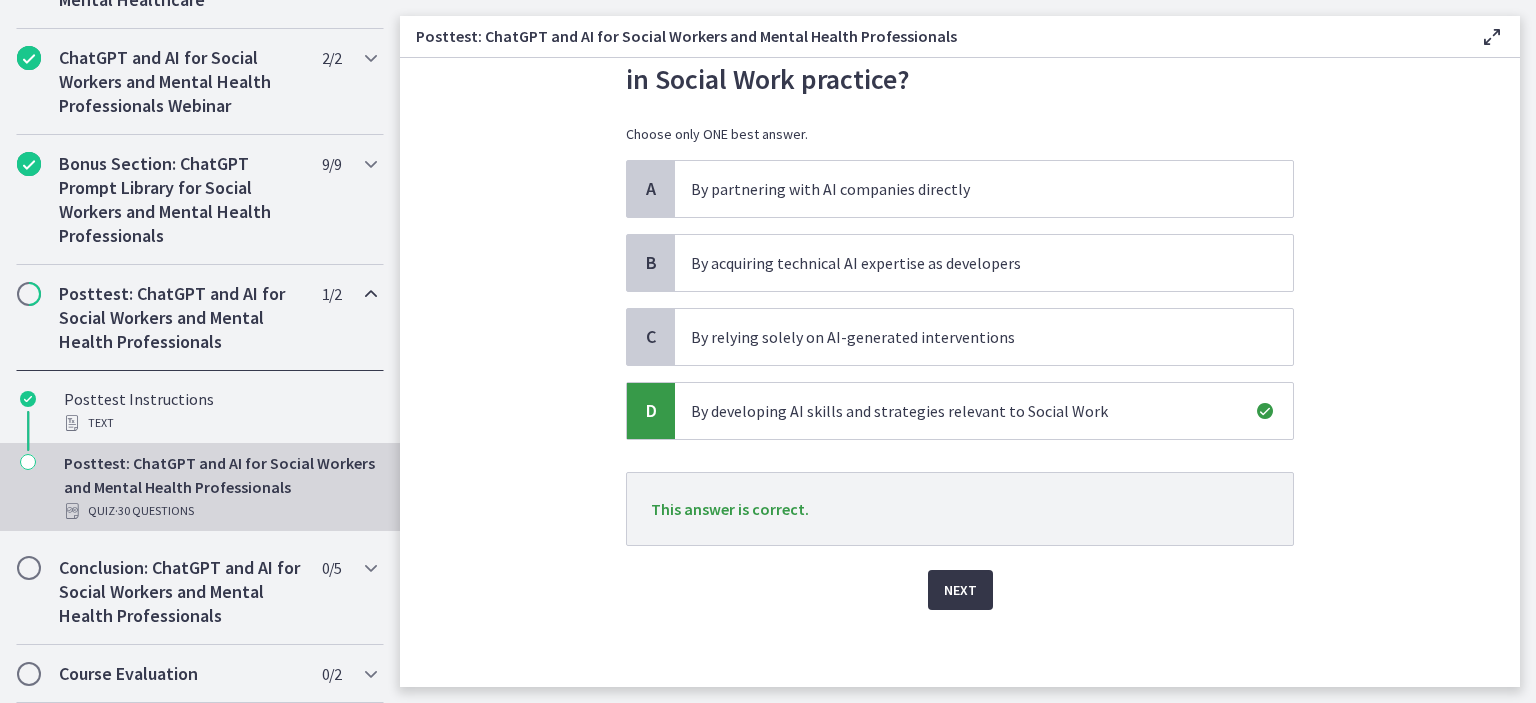 click on "Next" at bounding box center (960, 590) 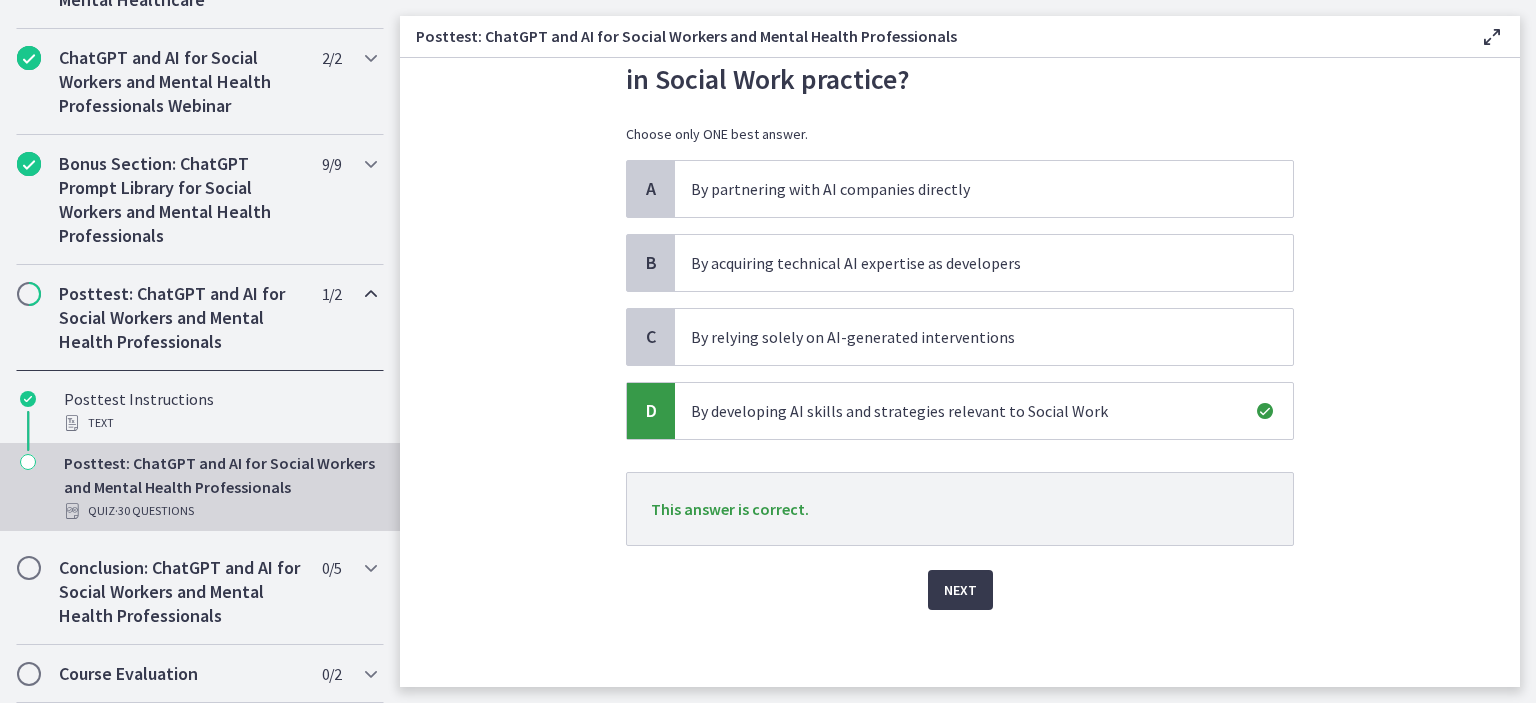 scroll, scrollTop: 0, scrollLeft: 0, axis: both 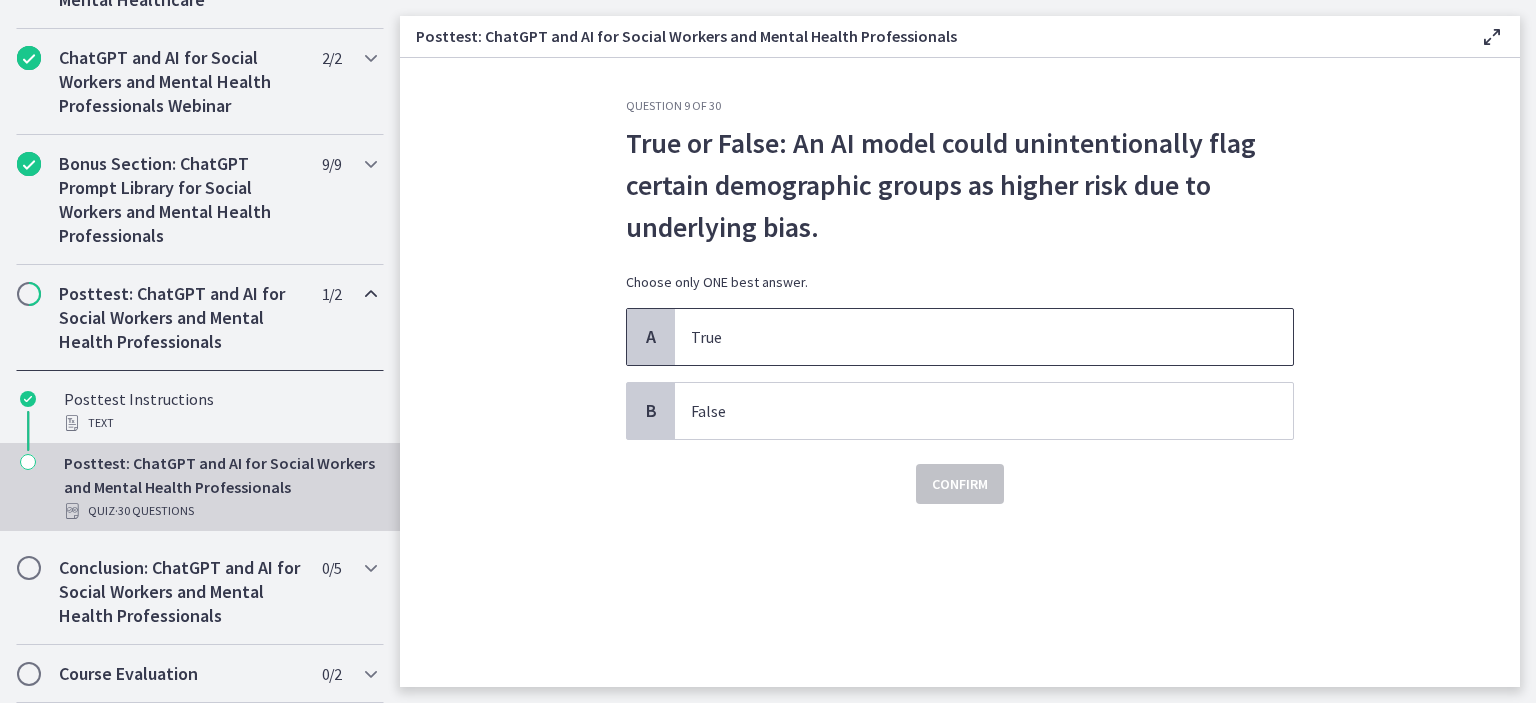 click on "True" at bounding box center [964, 337] 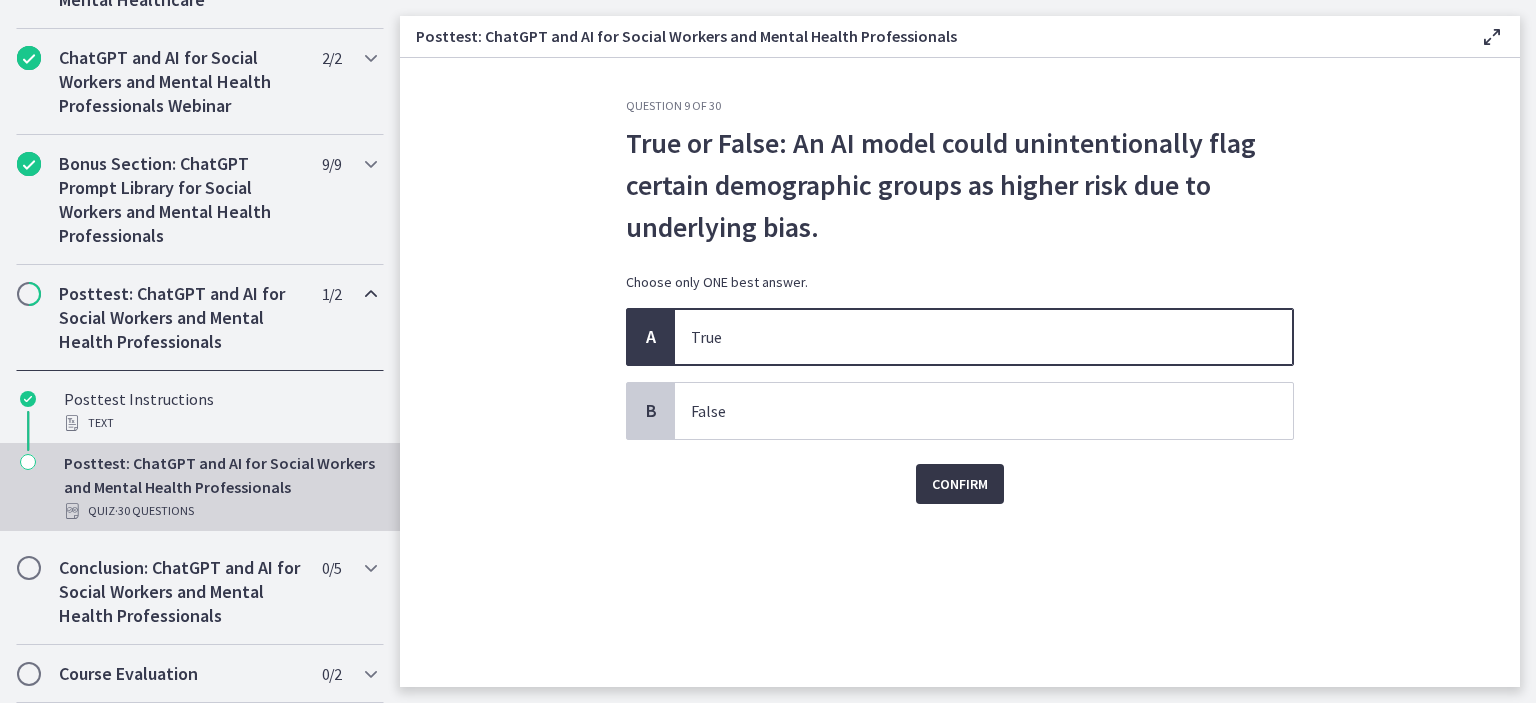 click on "Confirm" at bounding box center (960, 472) 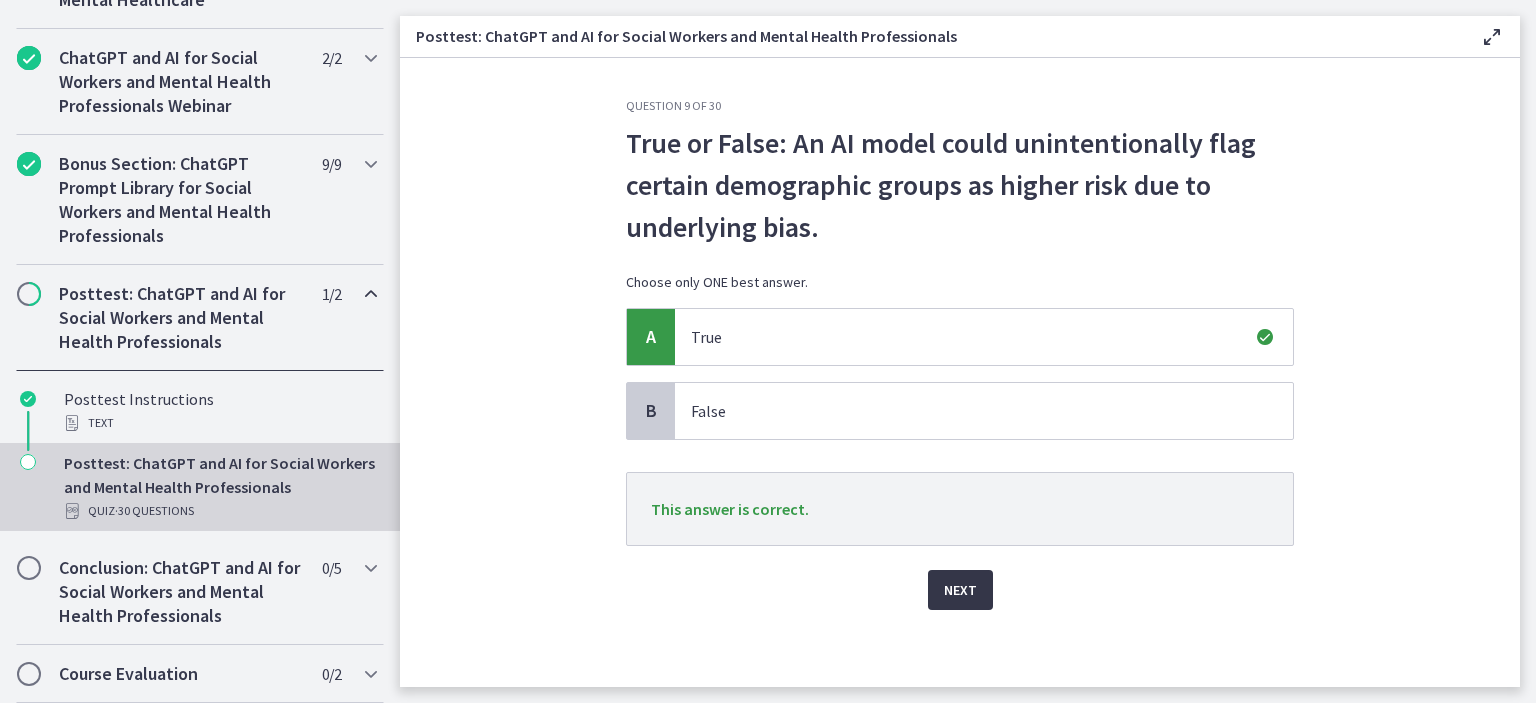 click on "Next" at bounding box center (960, 590) 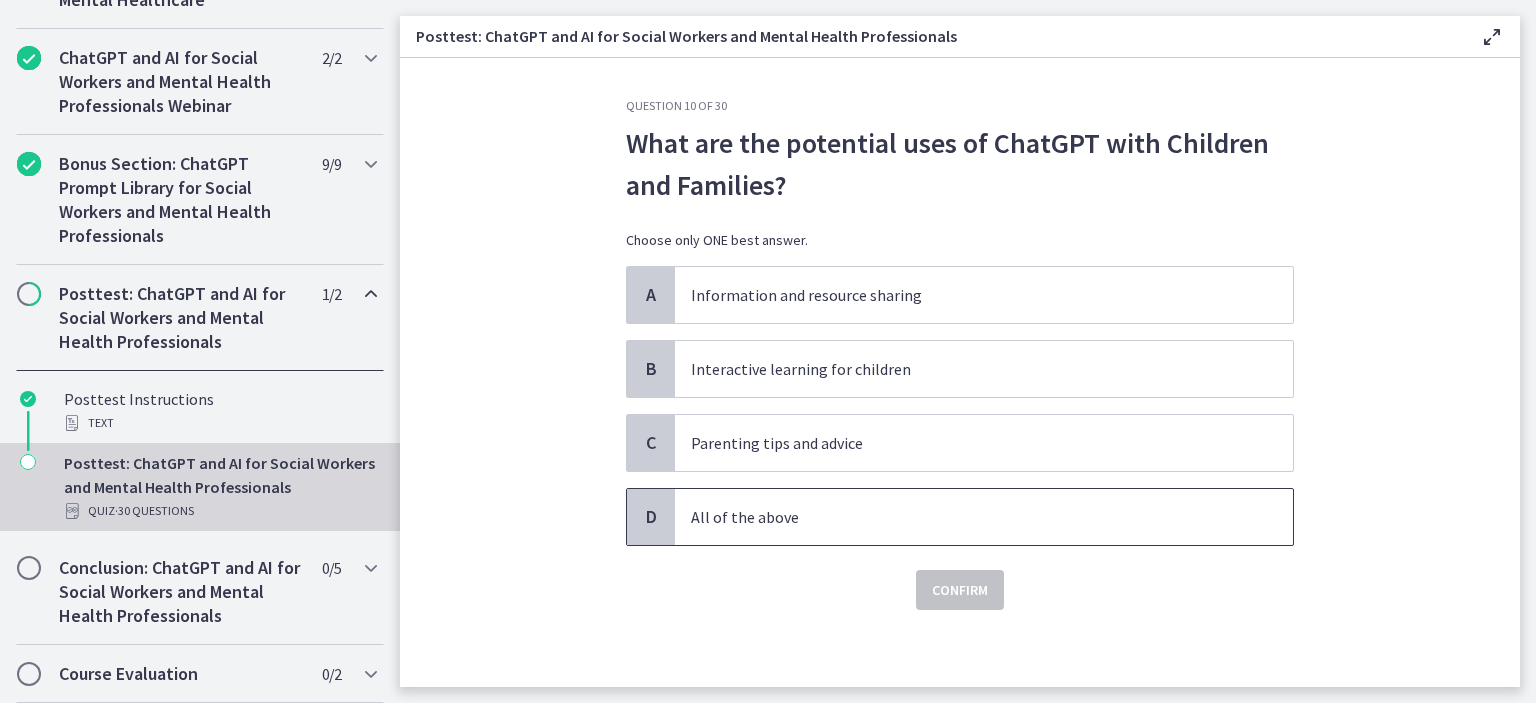 click on "All of the above" at bounding box center (964, 517) 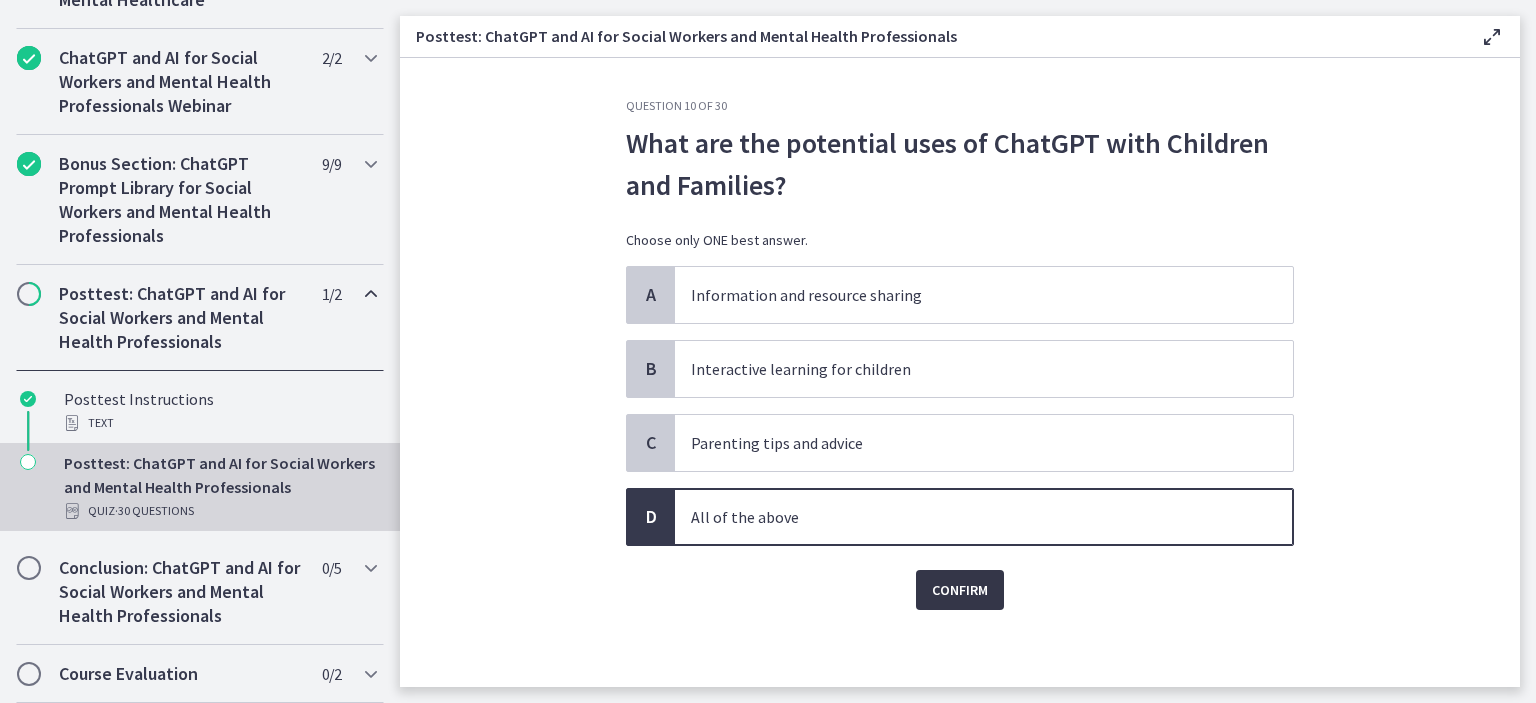 click on "Confirm" at bounding box center [960, 590] 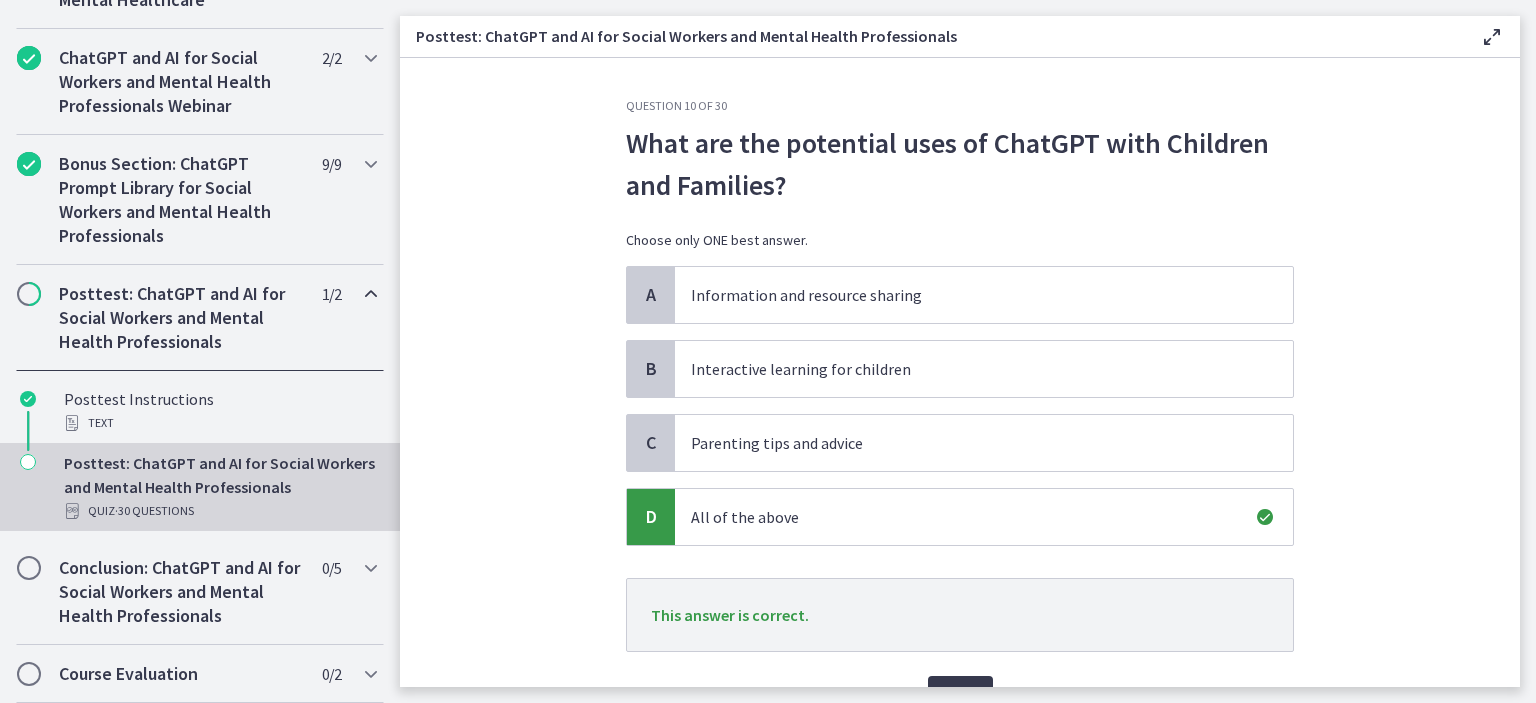 scroll, scrollTop: 106, scrollLeft: 0, axis: vertical 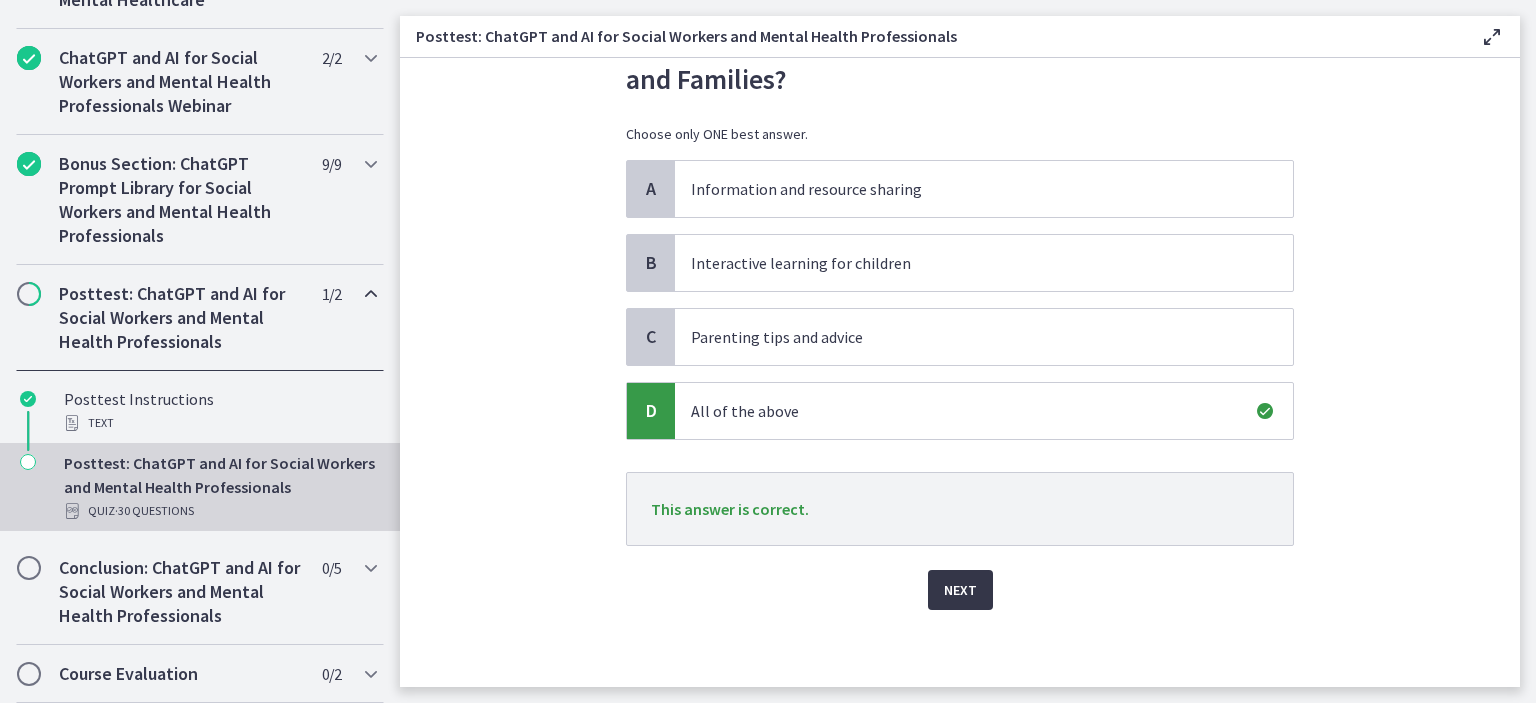 click on "Next" at bounding box center (960, 590) 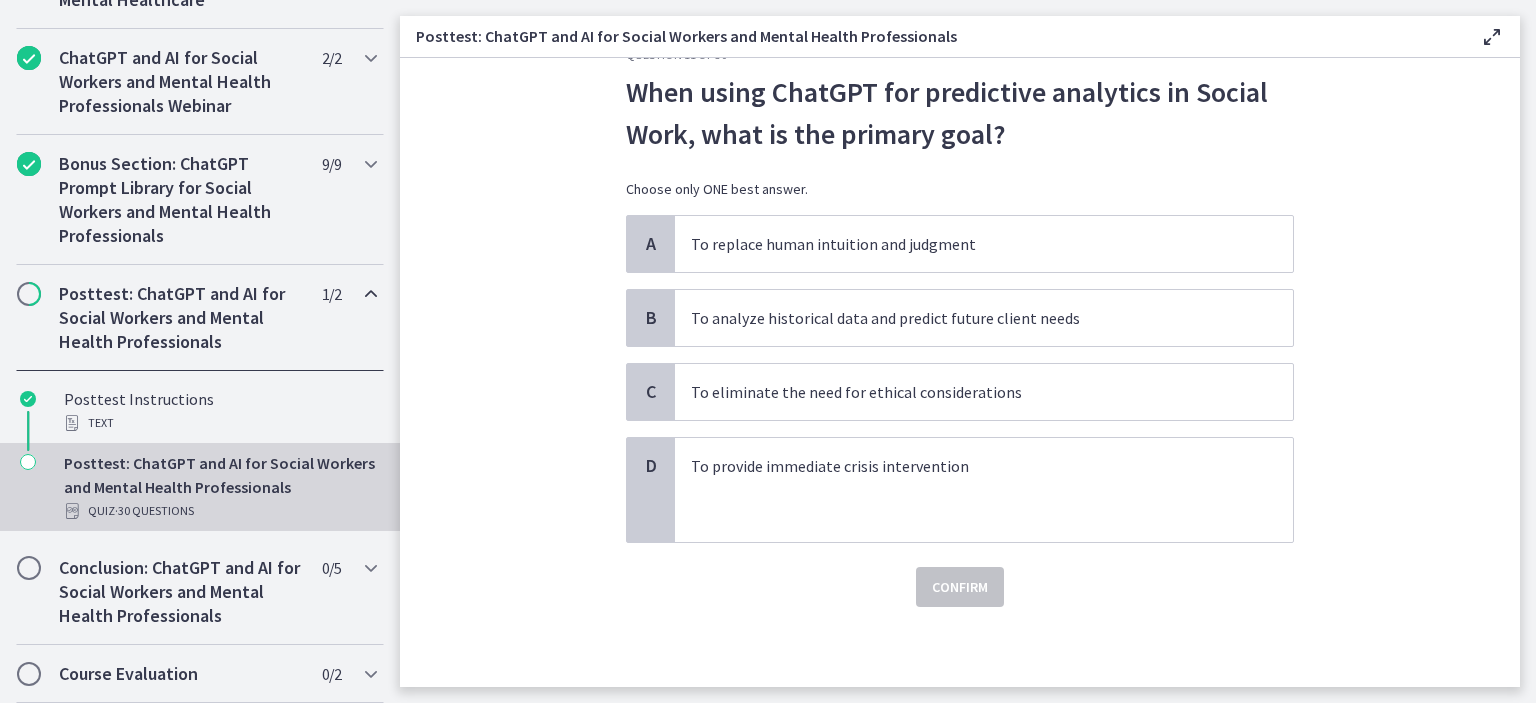 scroll, scrollTop: 0, scrollLeft: 0, axis: both 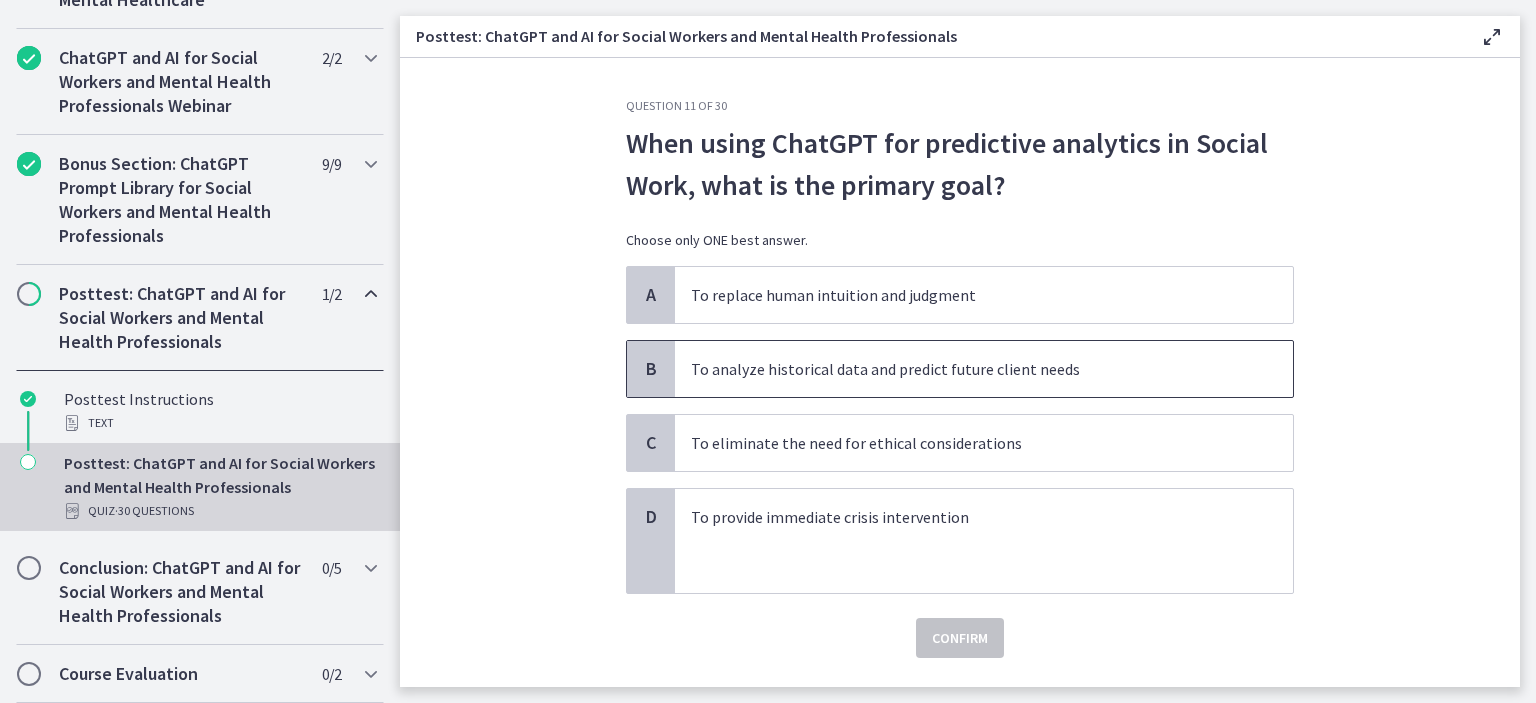 click on "To analyze historical data and predict future client needs" at bounding box center (964, 369) 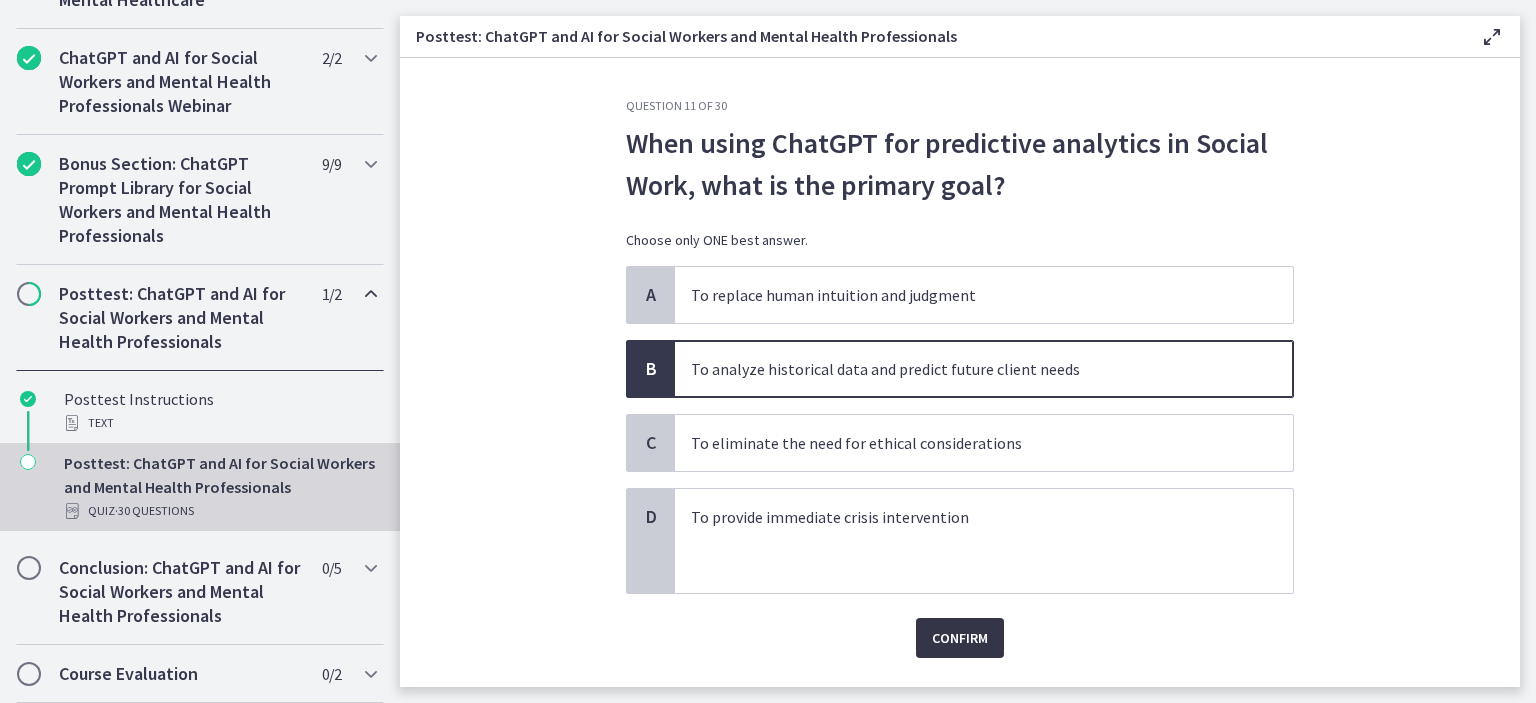 click on "Confirm" at bounding box center [960, 638] 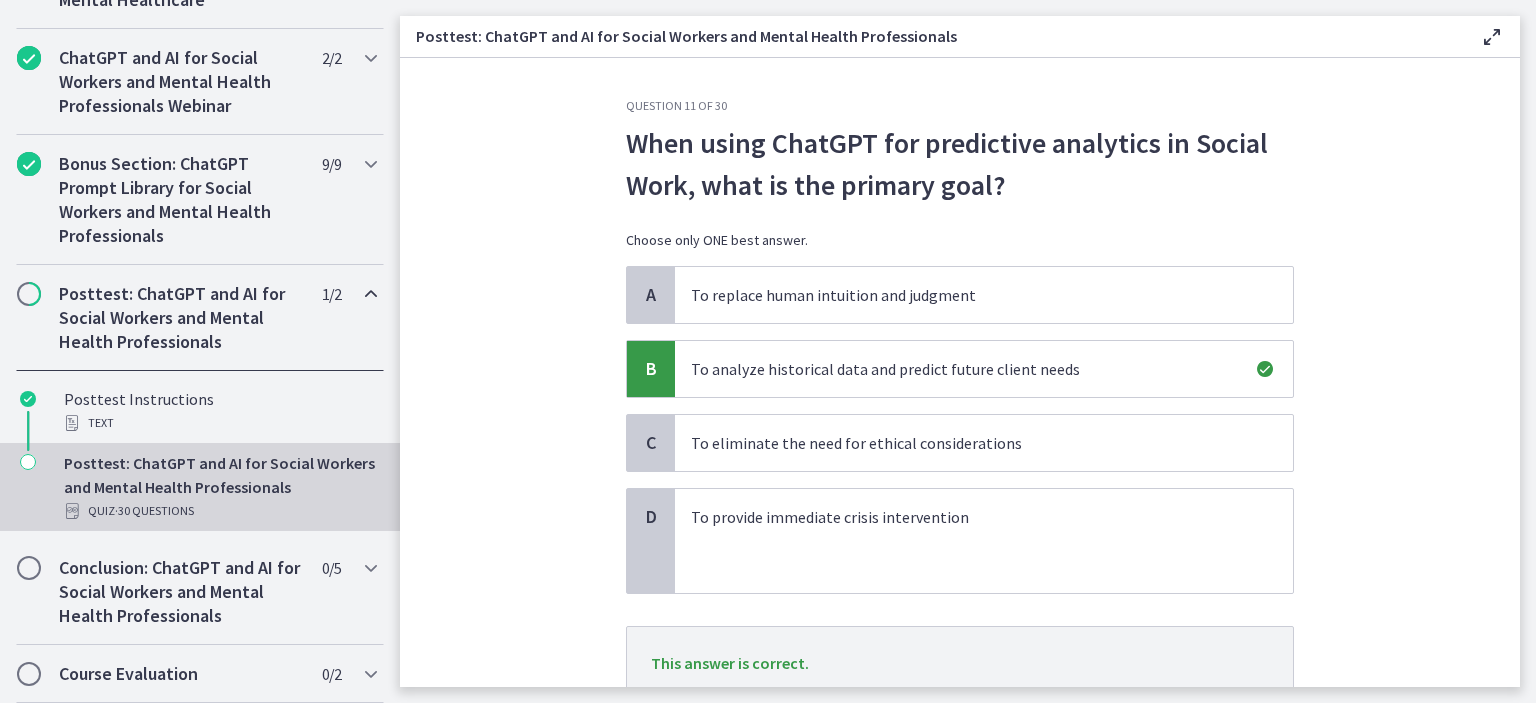 scroll, scrollTop: 154, scrollLeft: 0, axis: vertical 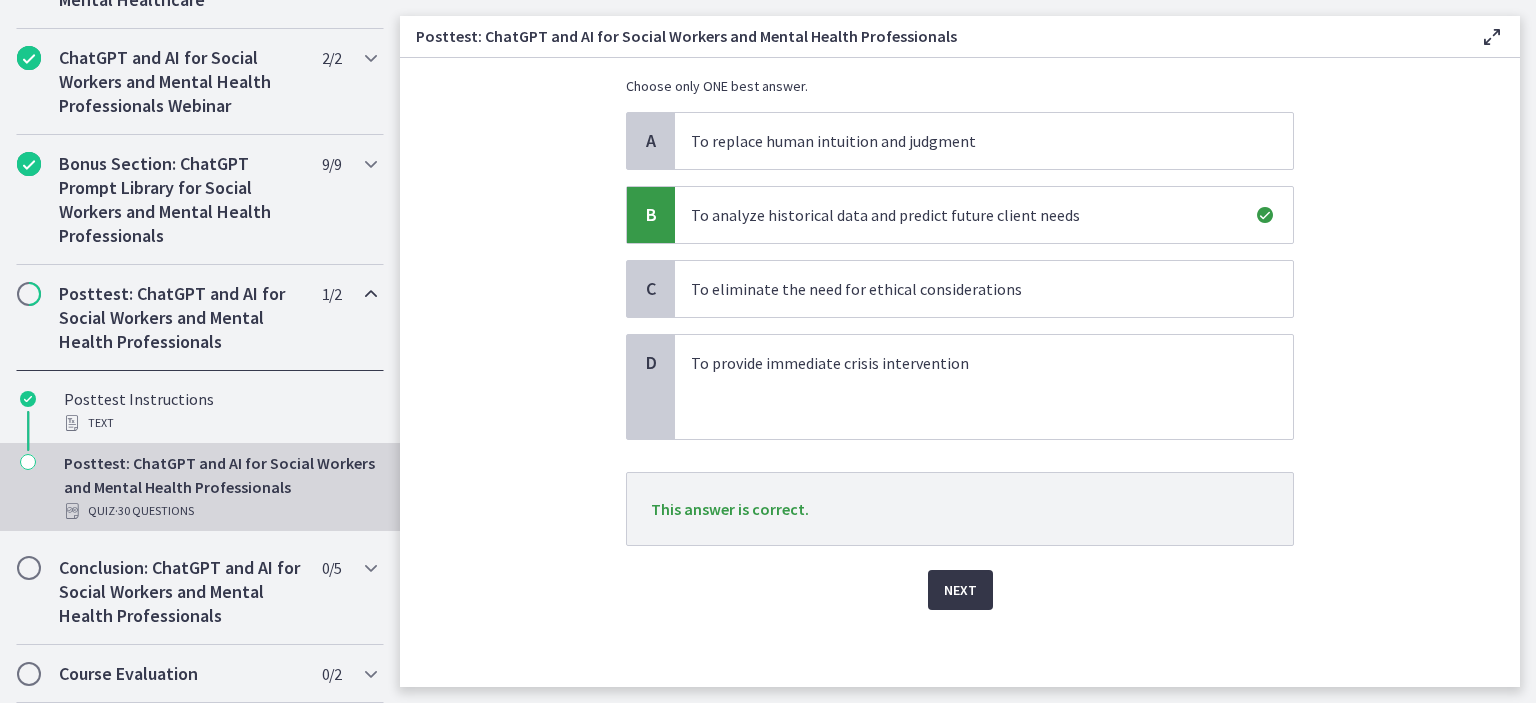 click on "Next" at bounding box center [960, 590] 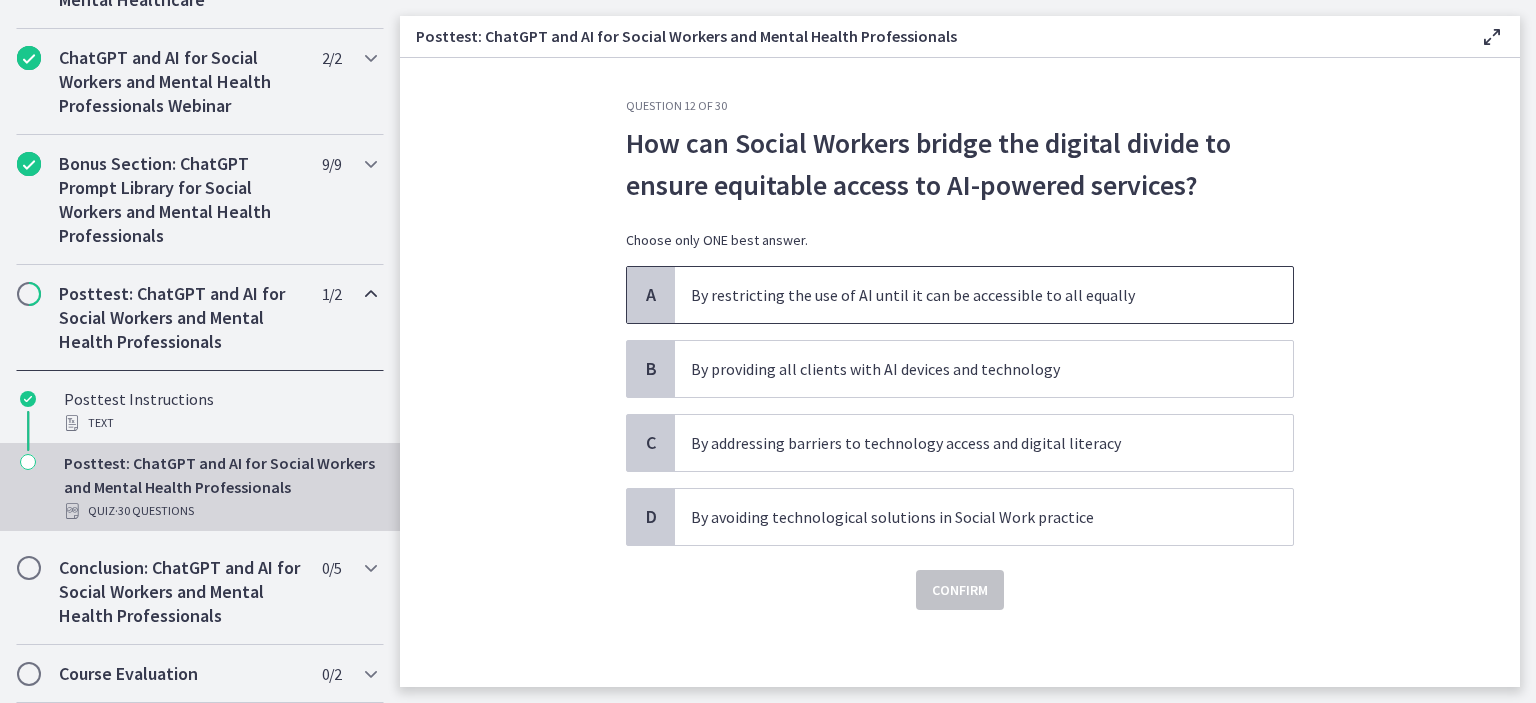 click on "By restricting the use of AI until it can be accessible to all equally" at bounding box center (984, 295) 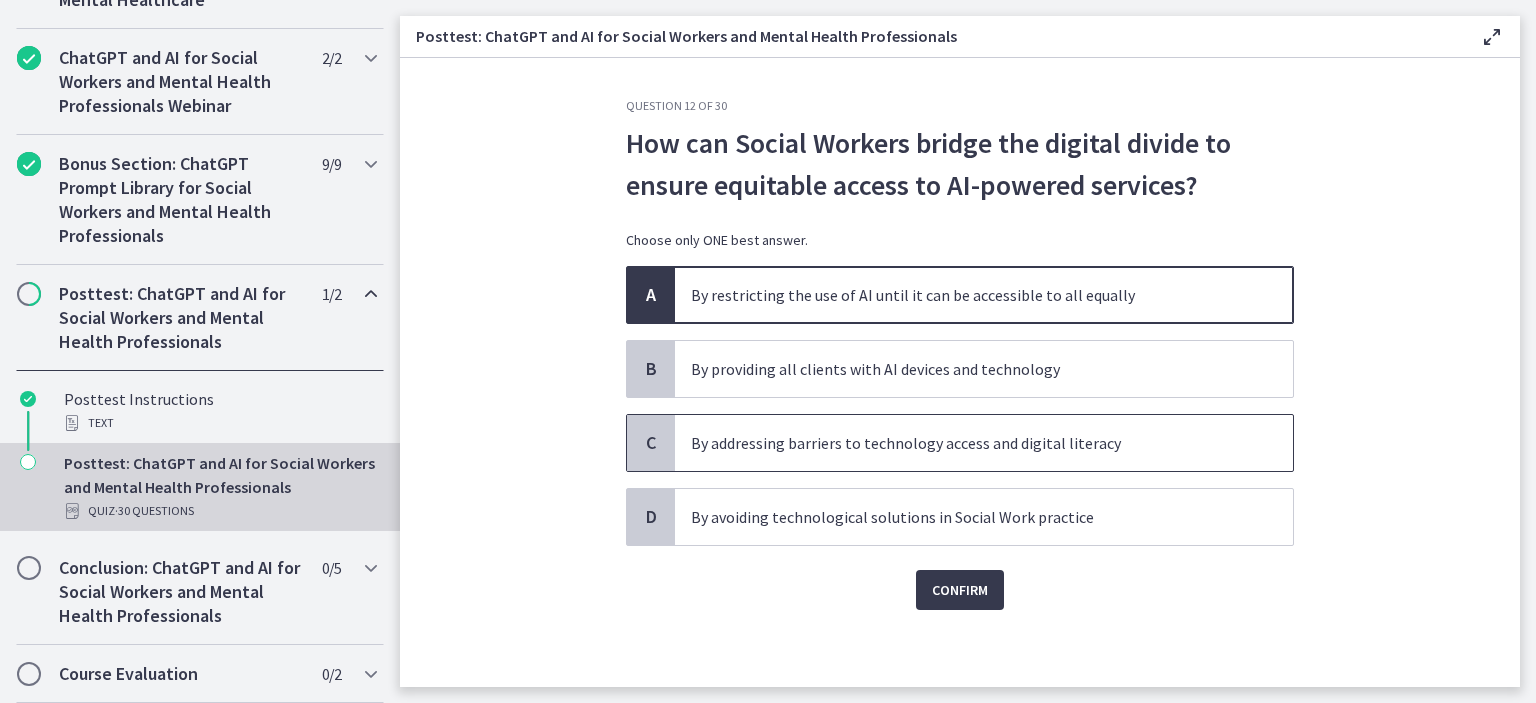 click on "By addressing barriers to technology access and digital literacy" at bounding box center [964, 443] 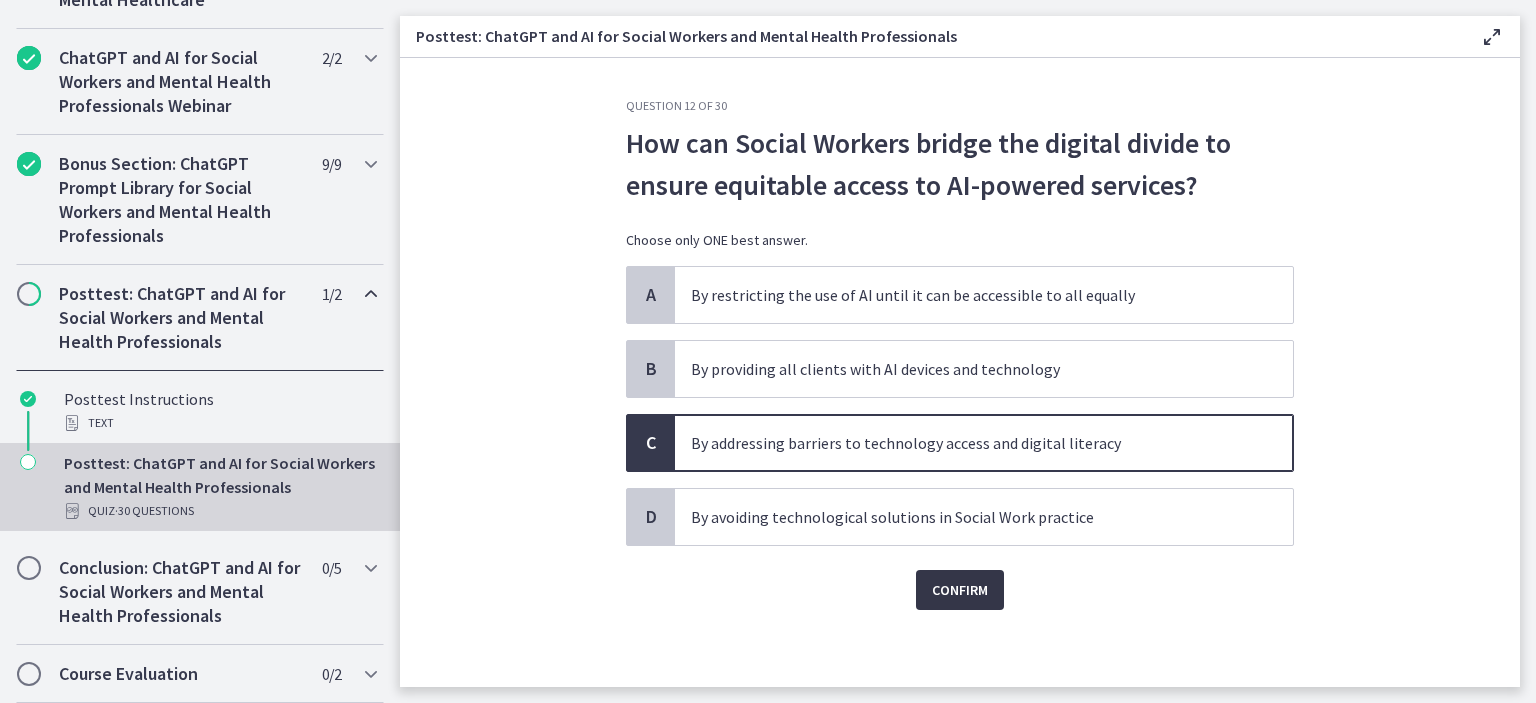 click on "Confirm" at bounding box center [960, 590] 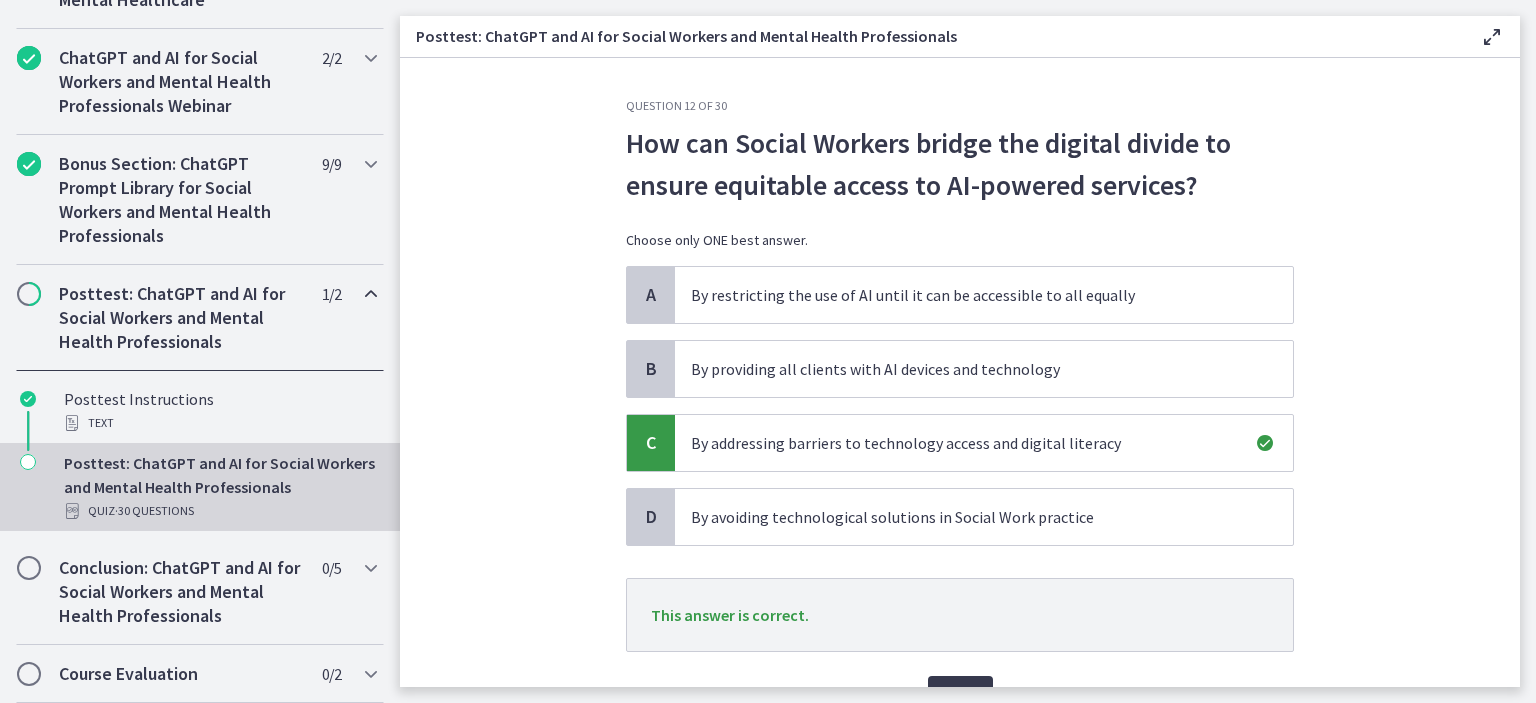 scroll, scrollTop: 106, scrollLeft: 0, axis: vertical 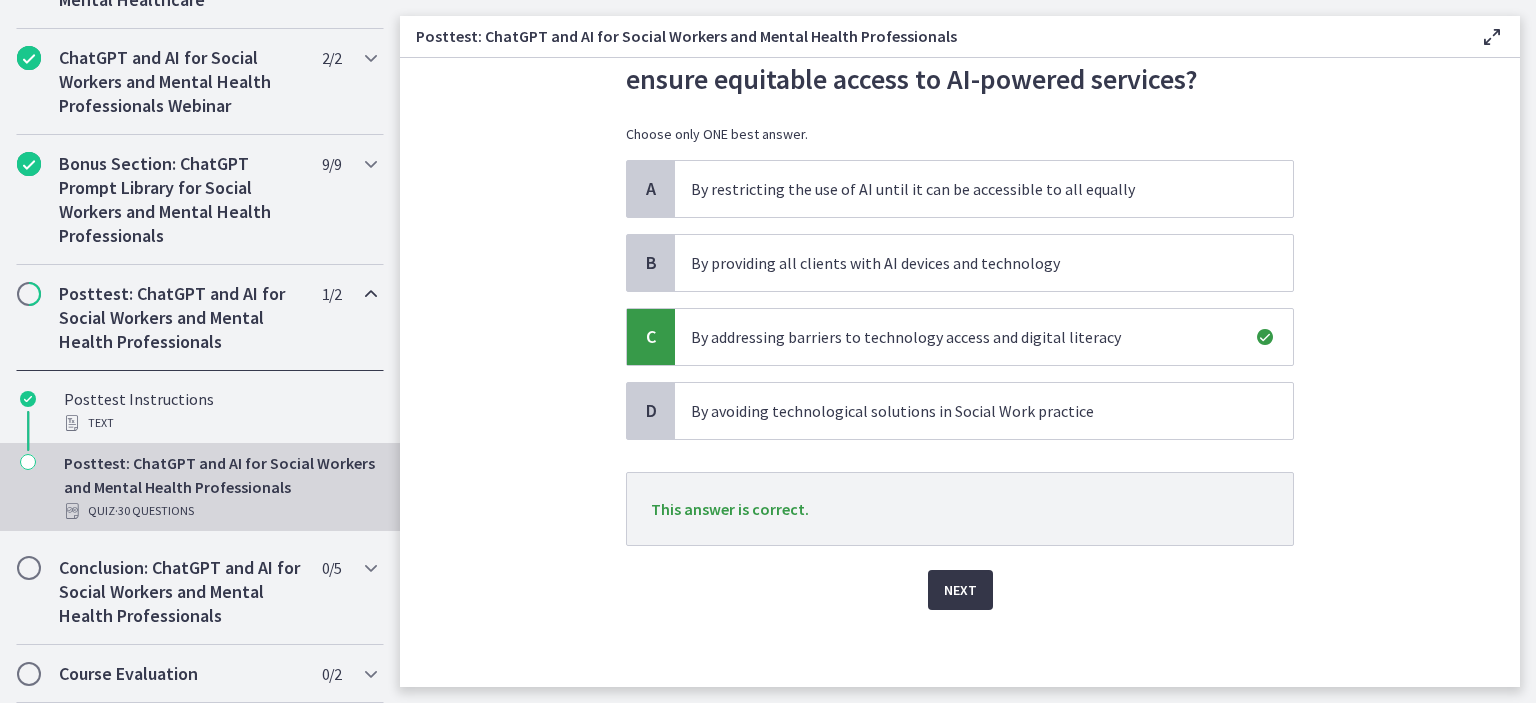 click on "Next" at bounding box center [960, 590] 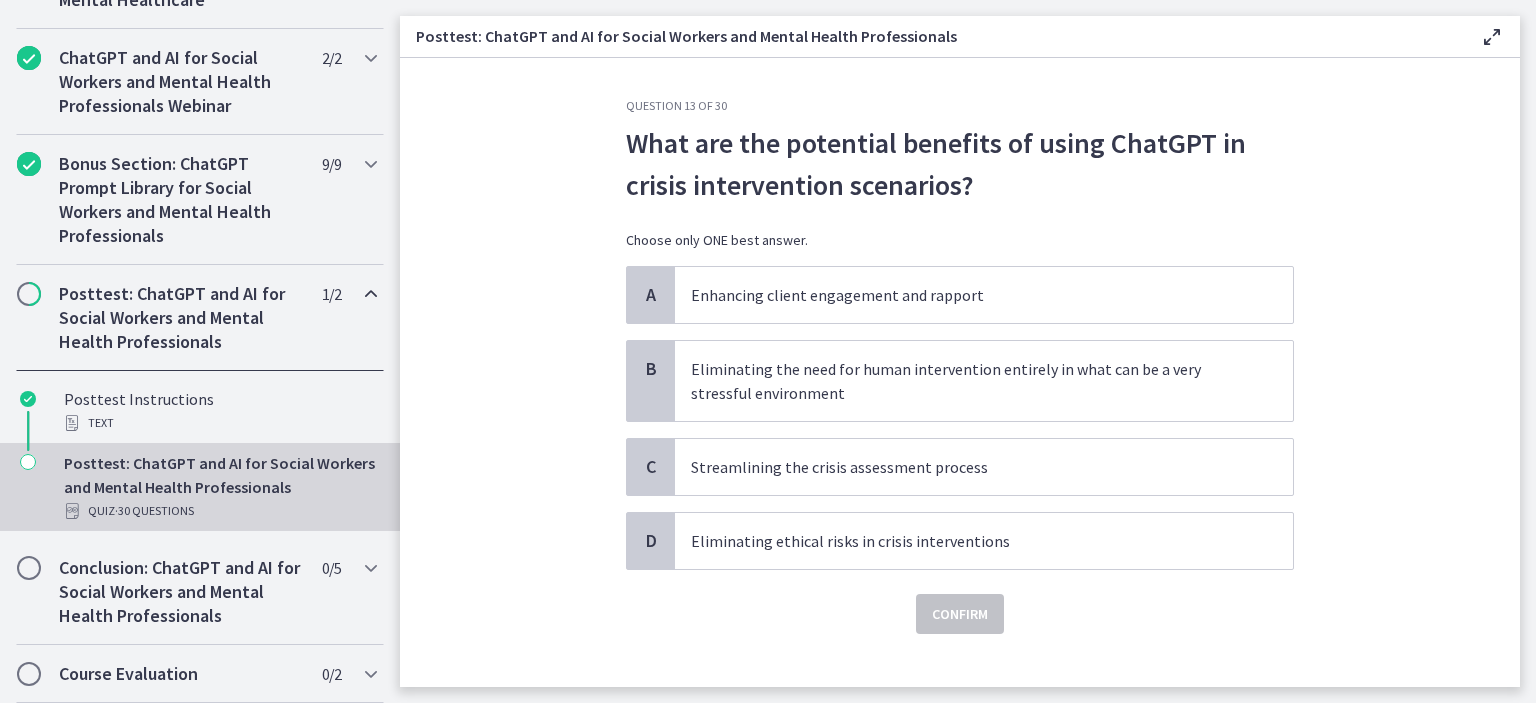 click on "Question   13   of   30
What are the potential benefits of using ChatGPT in crisis intervention scenarios?
Choose only ONE best answer.
A
Enhancing client engagement and rapport
B
Eliminating the need for human intervention entirely in what can be a very stressful environment
C
Streamlining the crisis assessment process
D
Eliminating ethical risks in crisis interventions
Confirm" at bounding box center [960, 372] 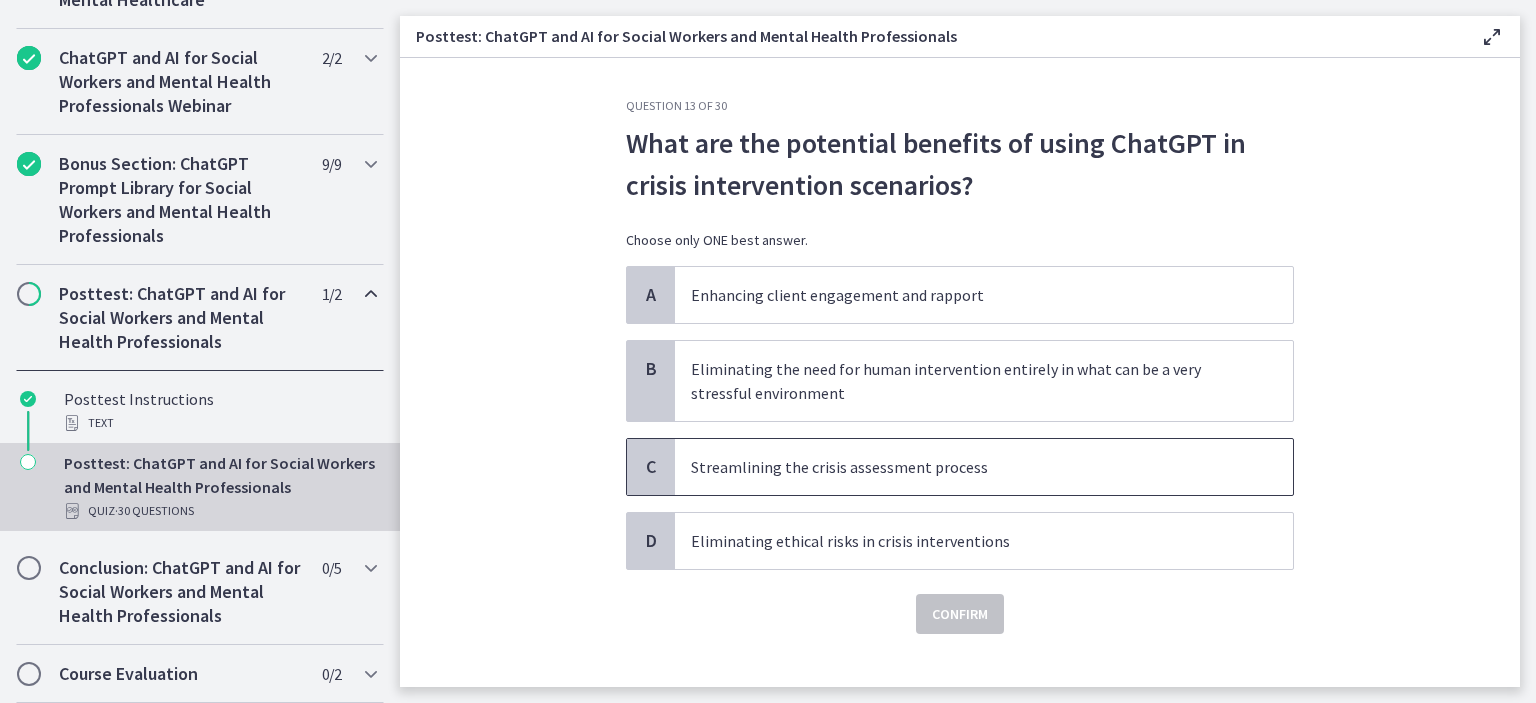 click on "Streamlining the crisis assessment process" at bounding box center (964, 467) 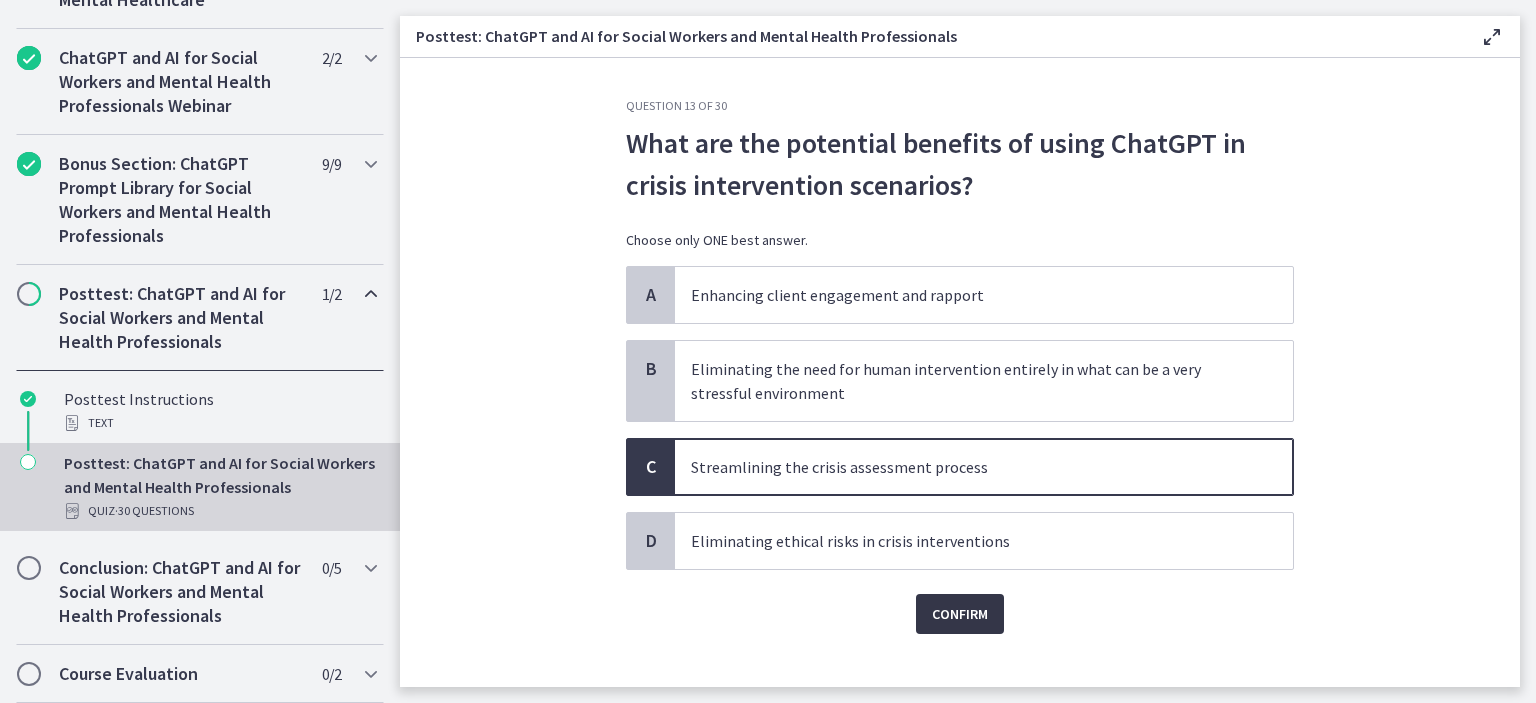 click on "Confirm" at bounding box center [960, 614] 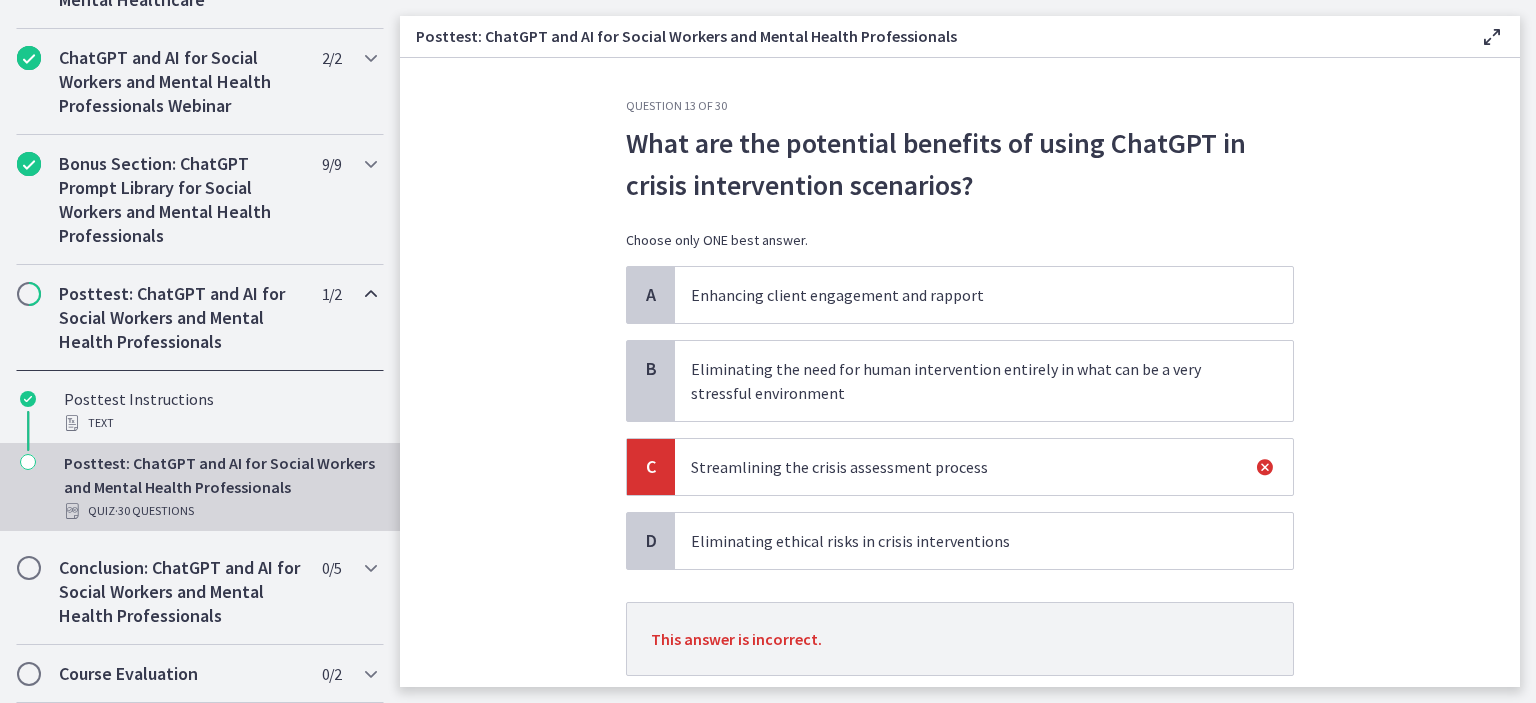 scroll, scrollTop: 130, scrollLeft: 0, axis: vertical 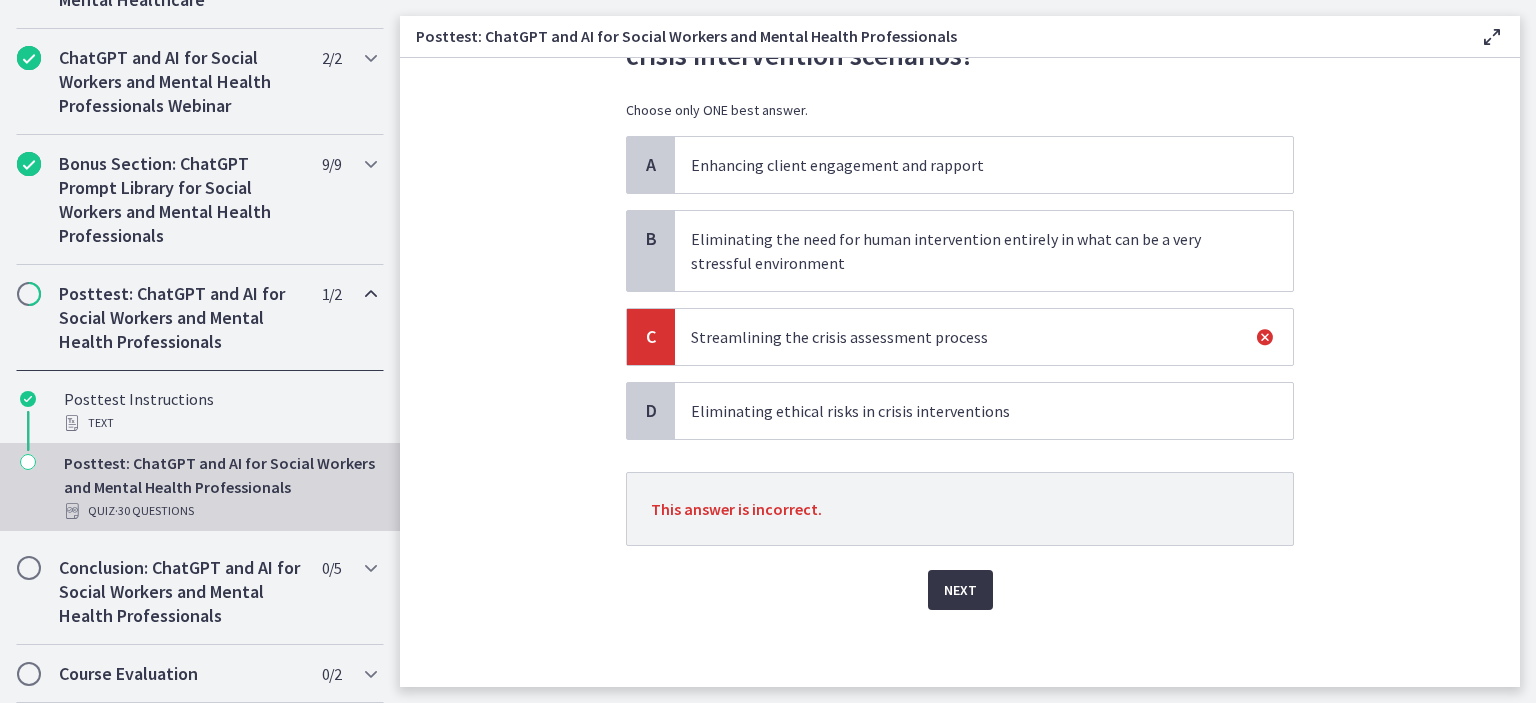 click on "Next" at bounding box center (960, 590) 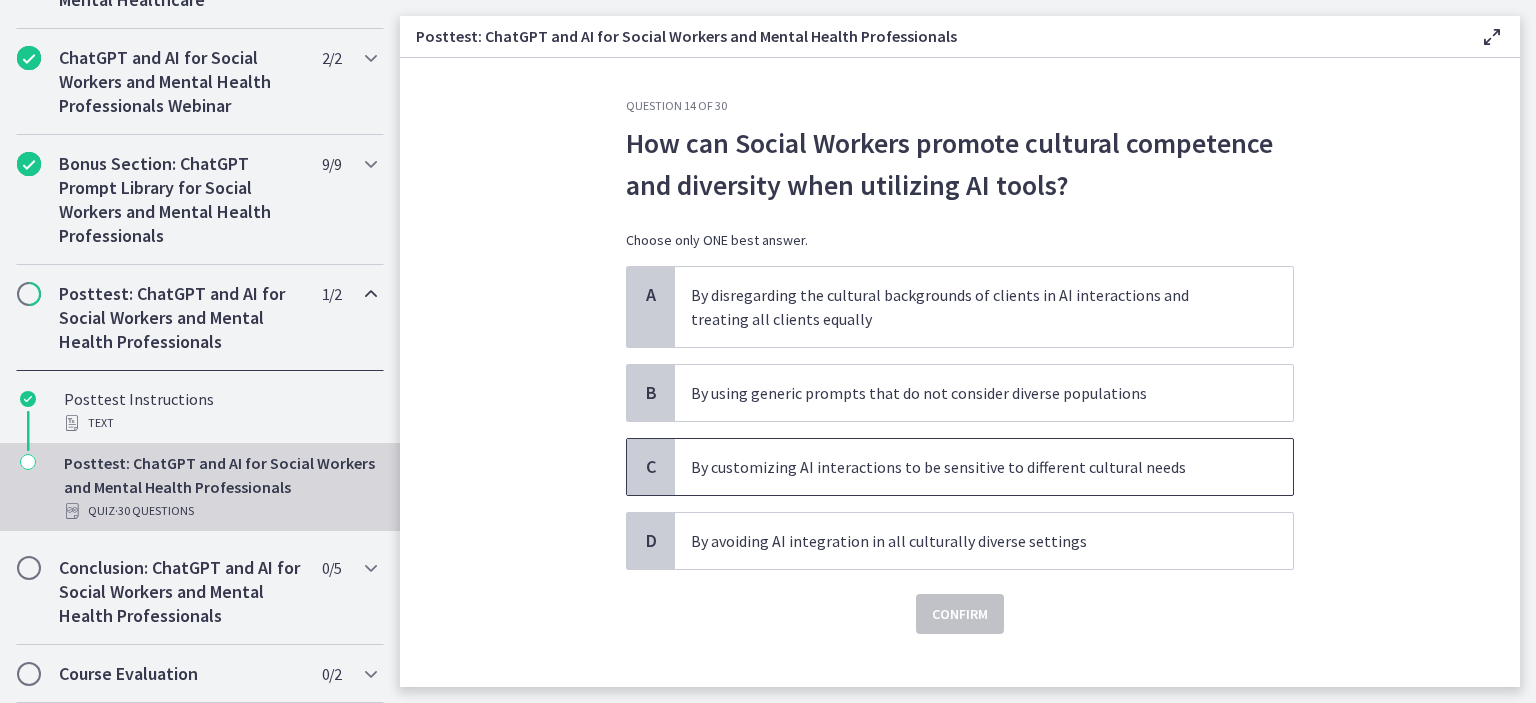 click on "By customizing AI interactions to be sensitive to different cultural needs" at bounding box center [964, 467] 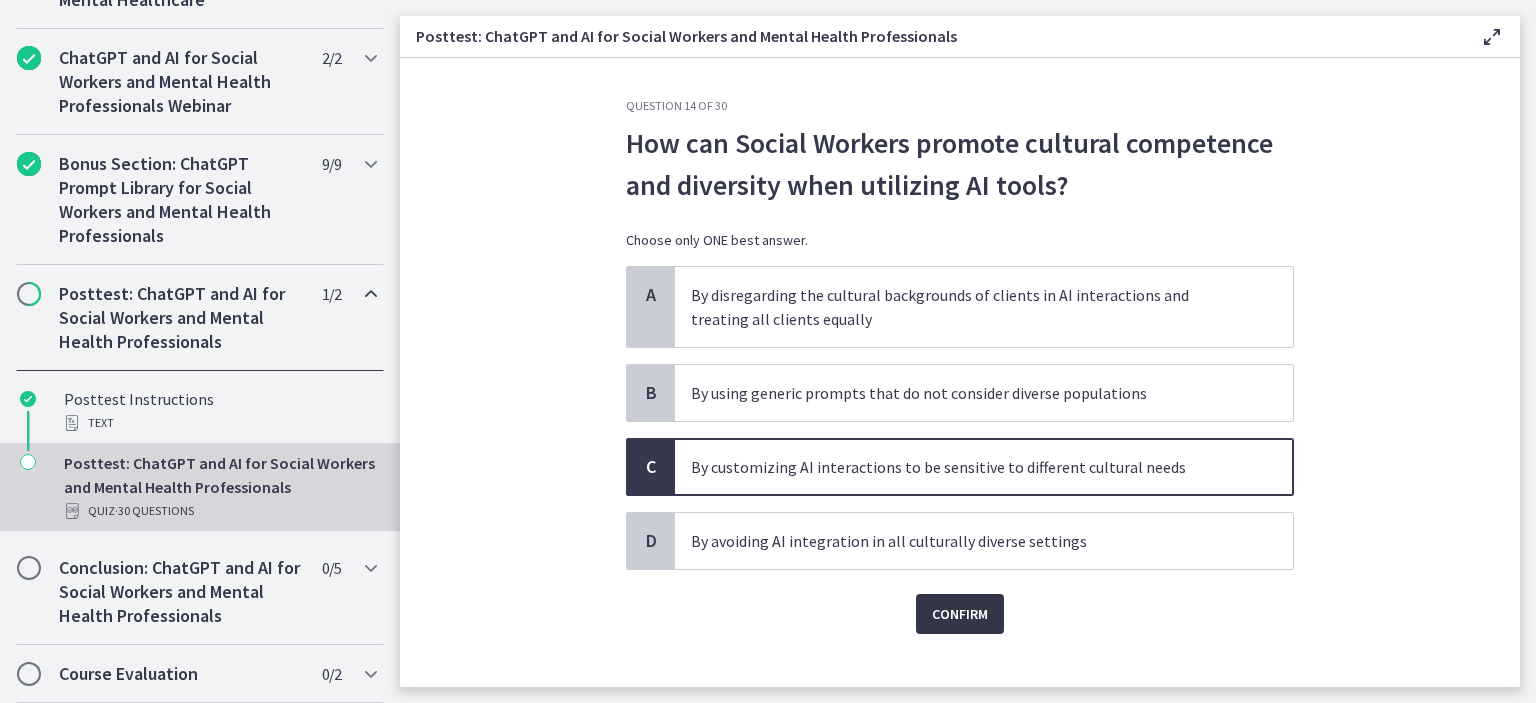click on "Confirm" at bounding box center (960, 614) 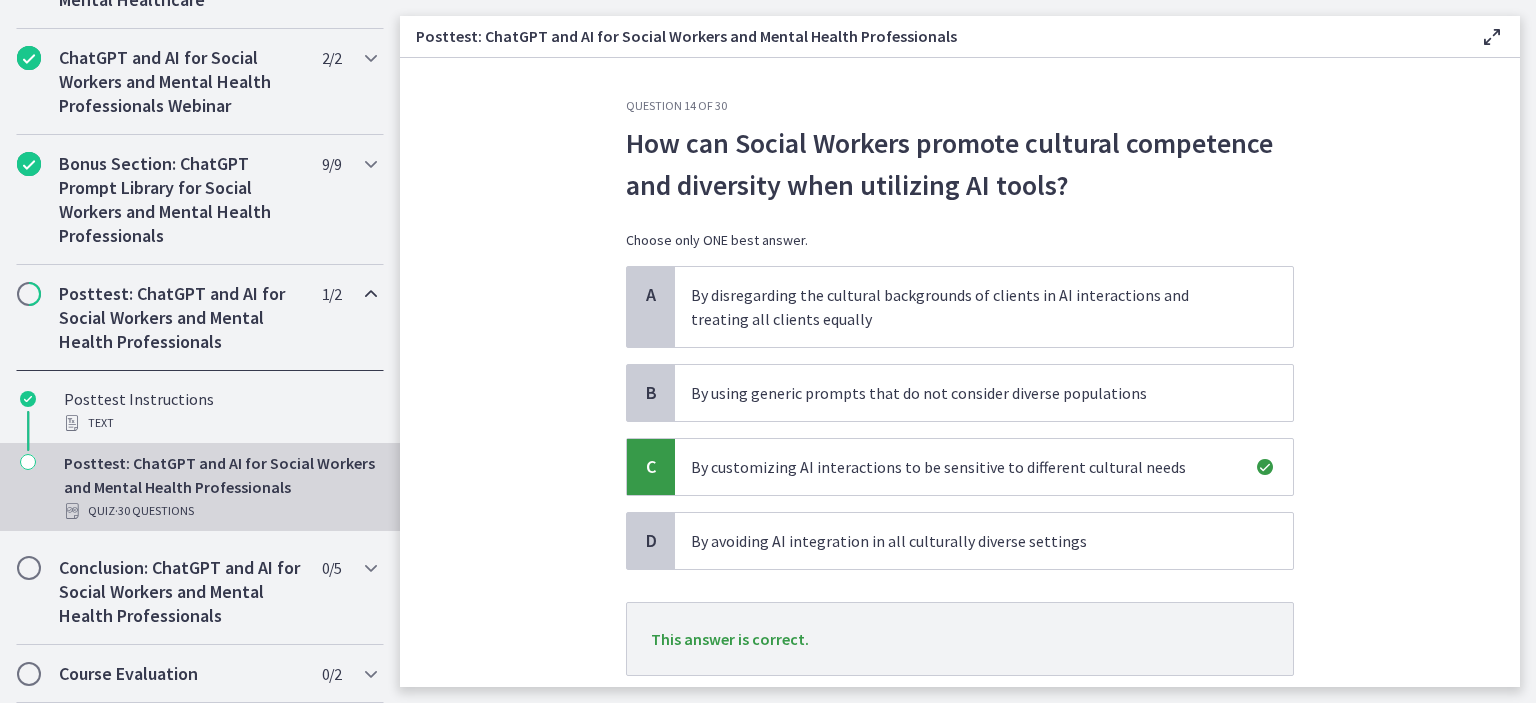 scroll, scrollTop: 130, scrollLeft: 0, axis: vertical 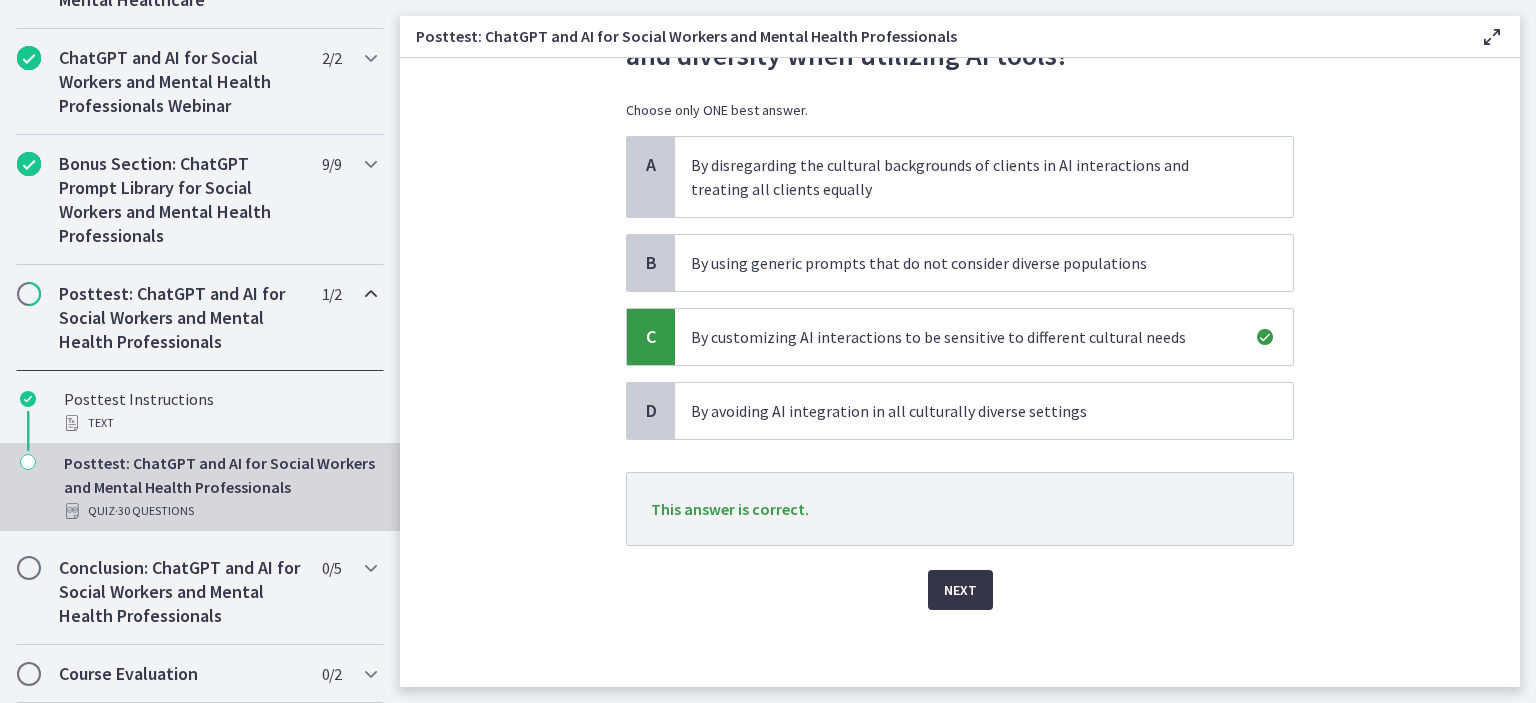 click on "Next" at bounding box center (960, 590) 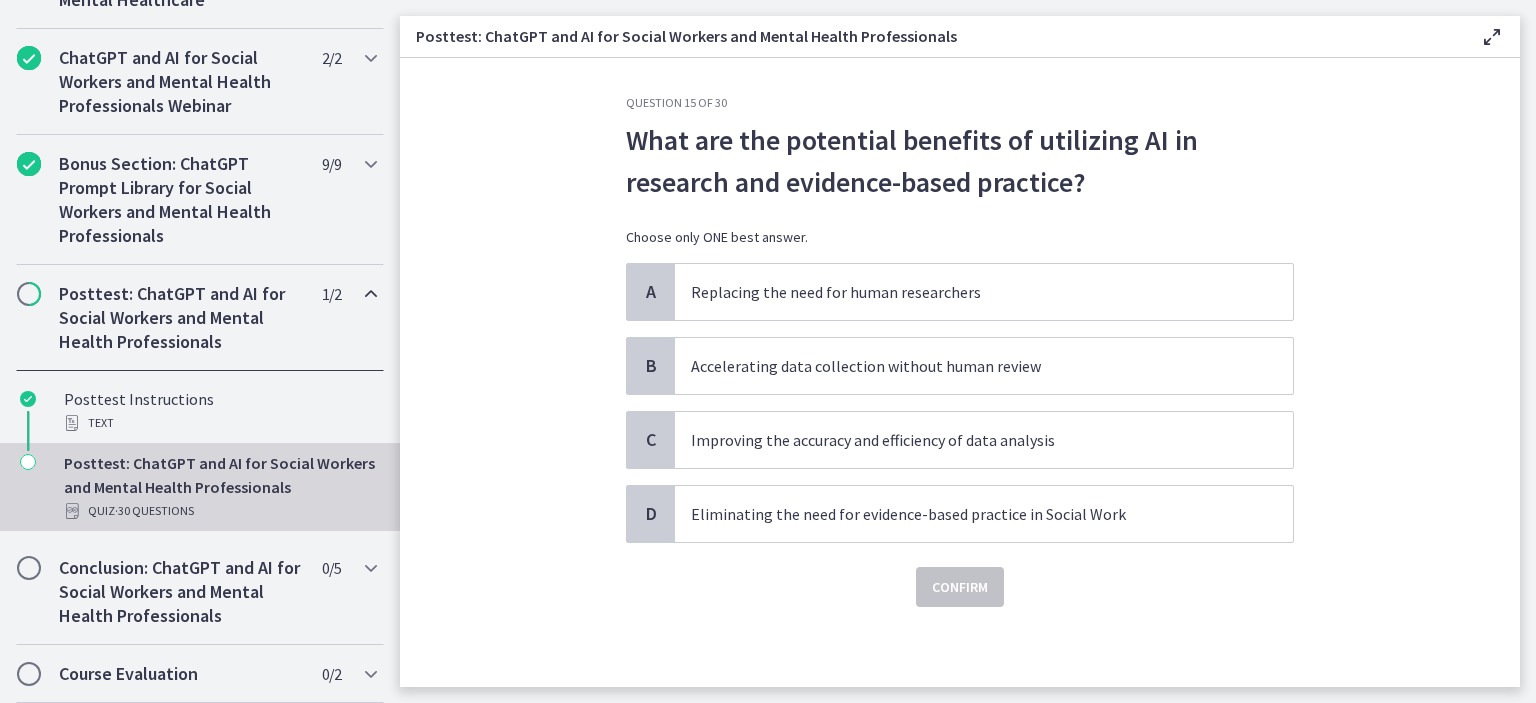 scroll, scrollTop: 0, scrollLeft: 0, axis: both 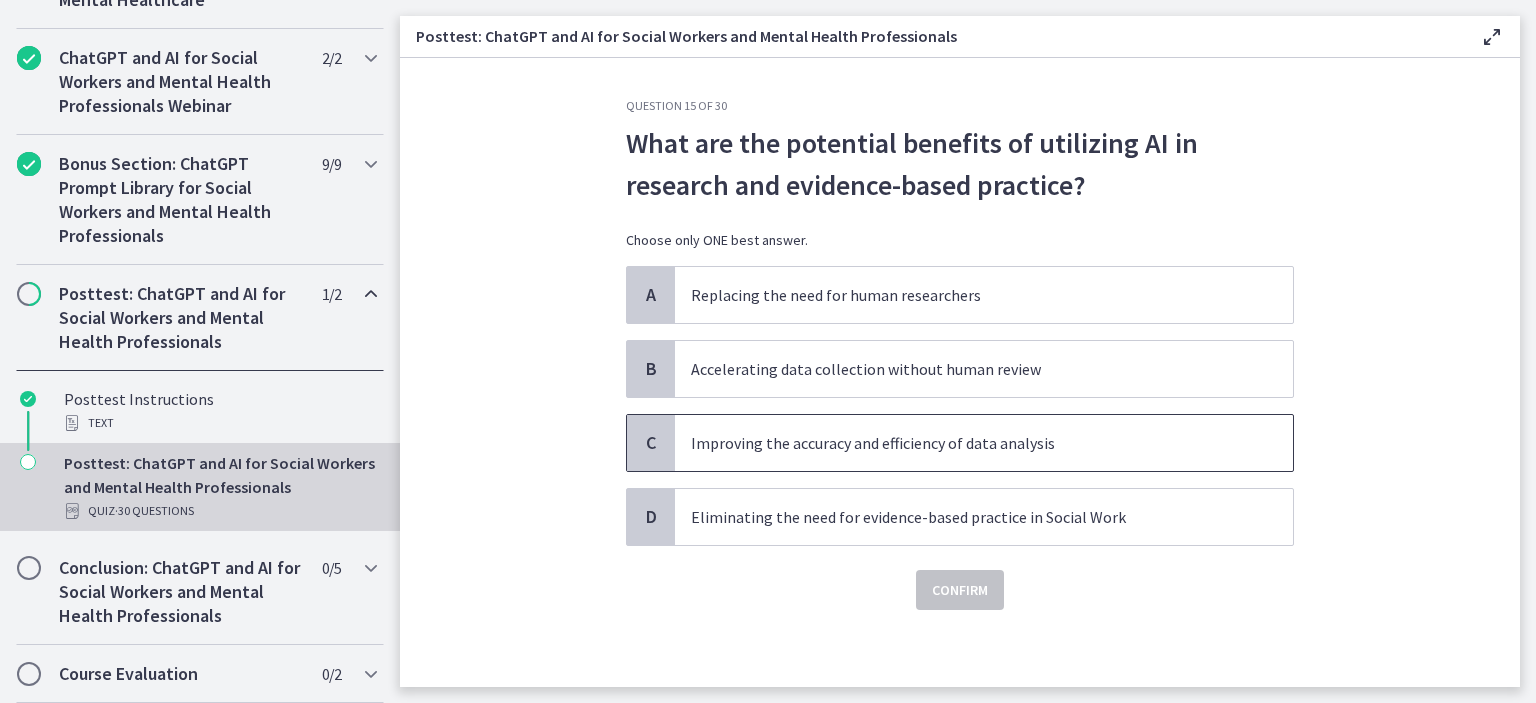 click on "Improving the accuracy and efficiency of data analysis" at bounding box center [964, 443] 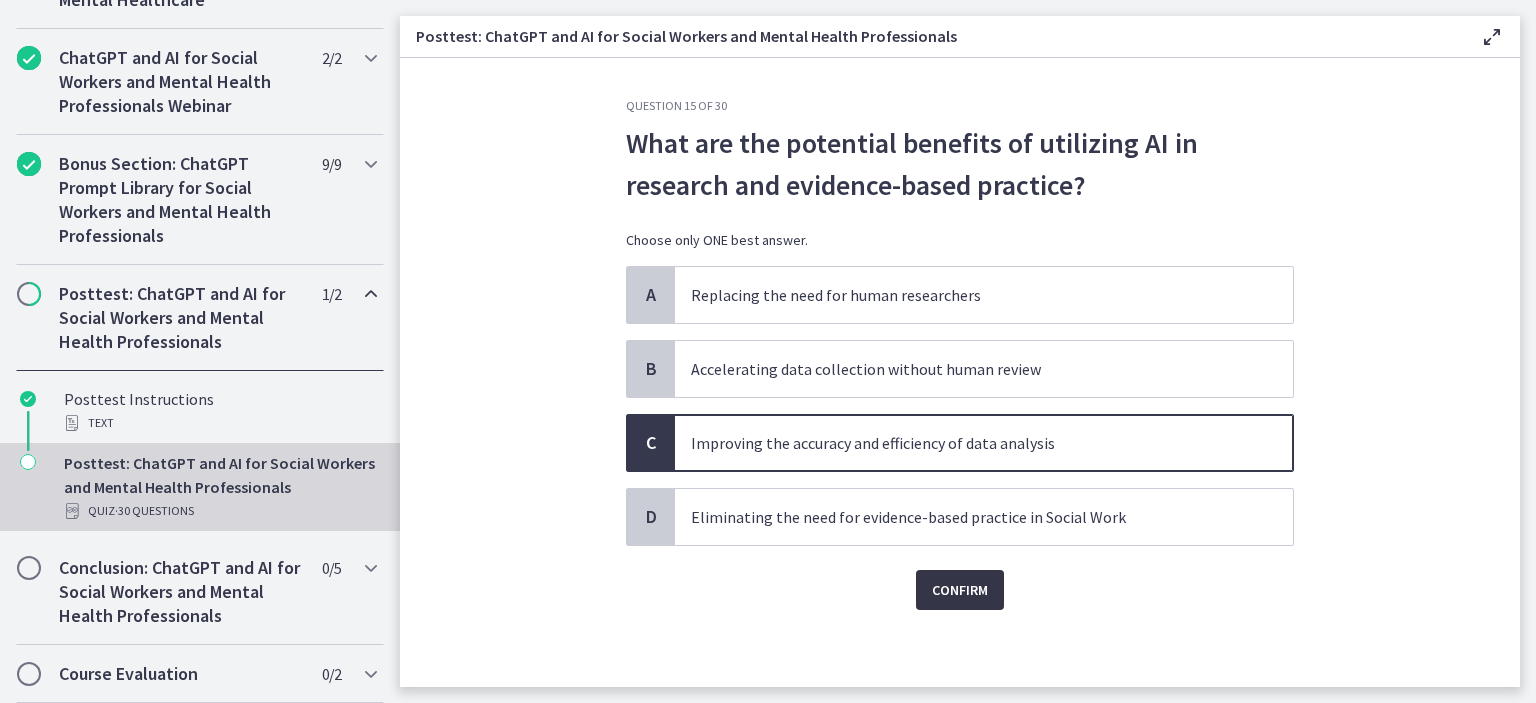 click on "Confirm" at bounding box center [960, 590] 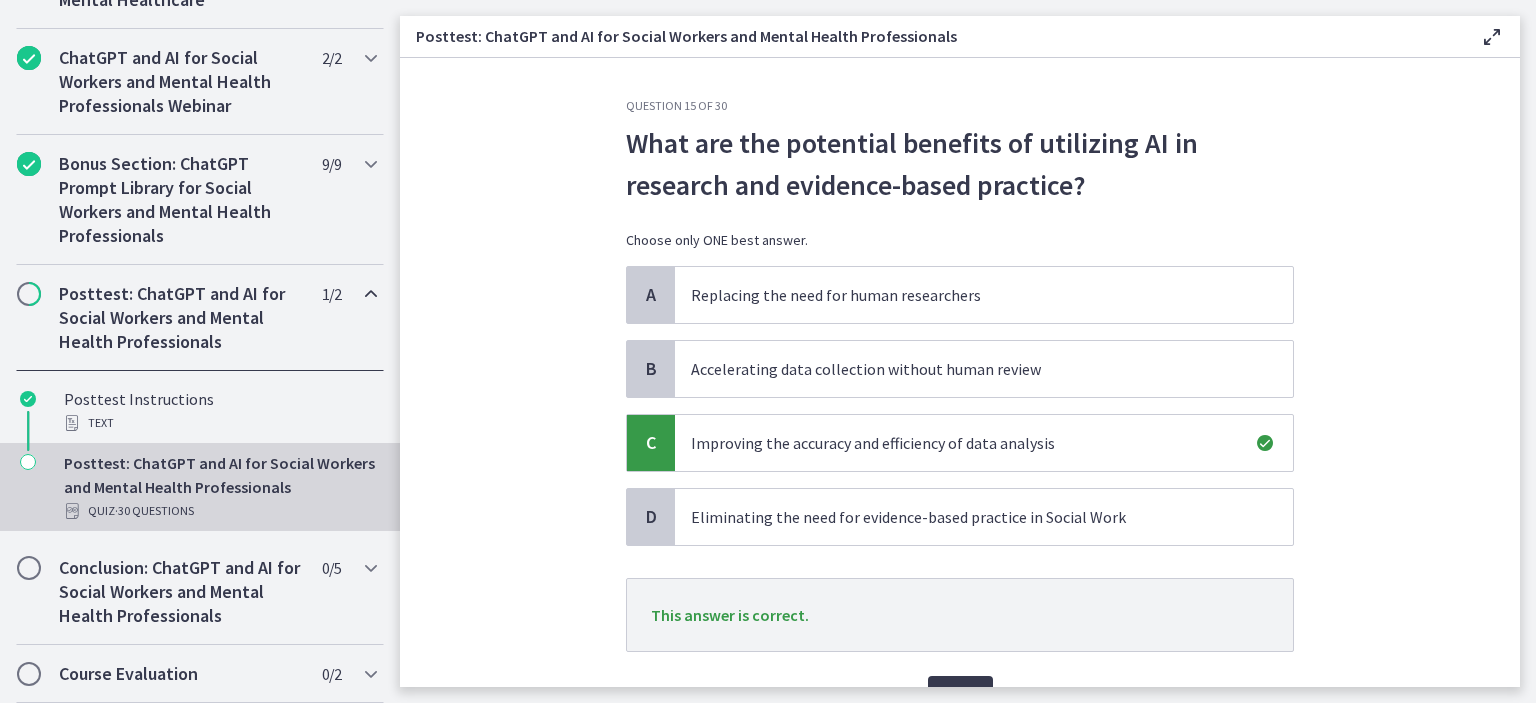 scroll, scrollTop: 106, scrollLeft: 0, axis: vertical 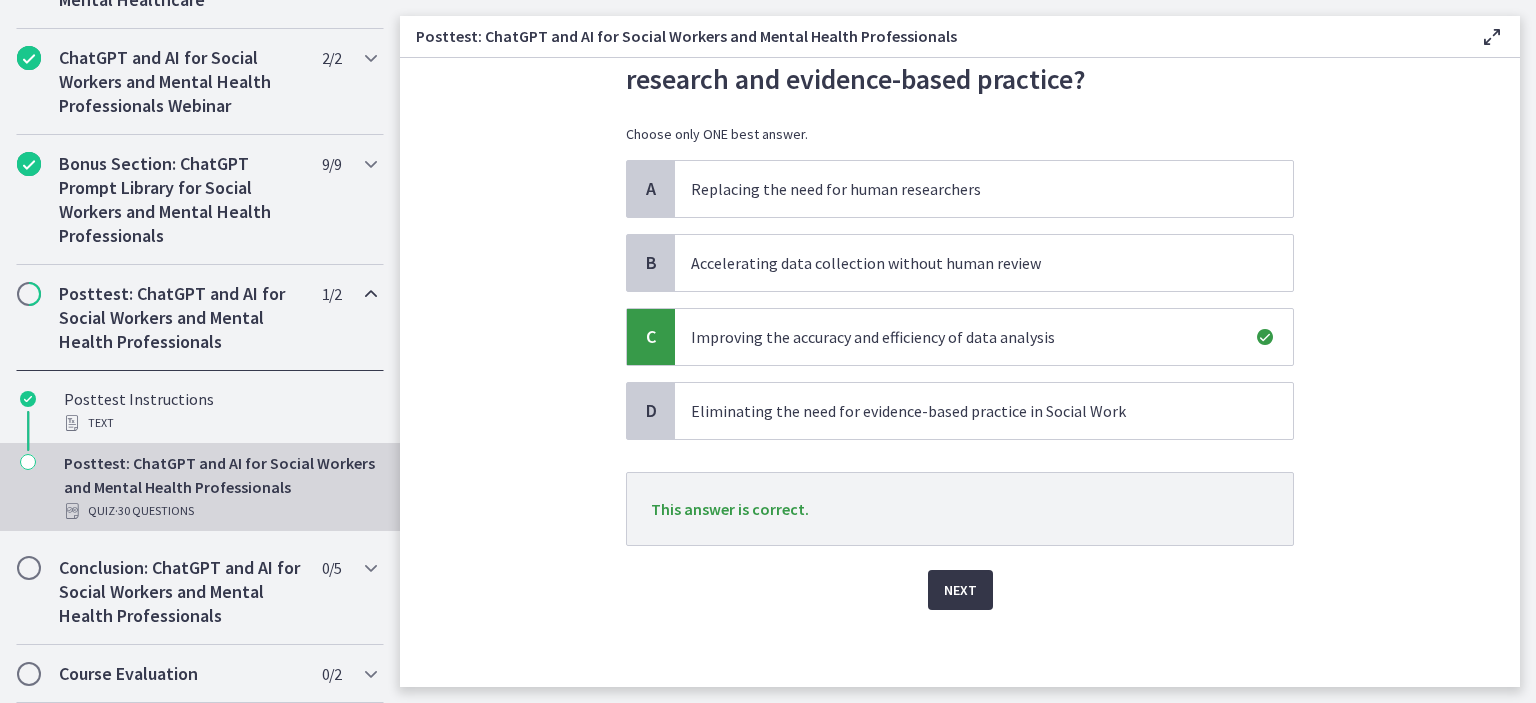 click on "Next" at bounding box center [960, 590] 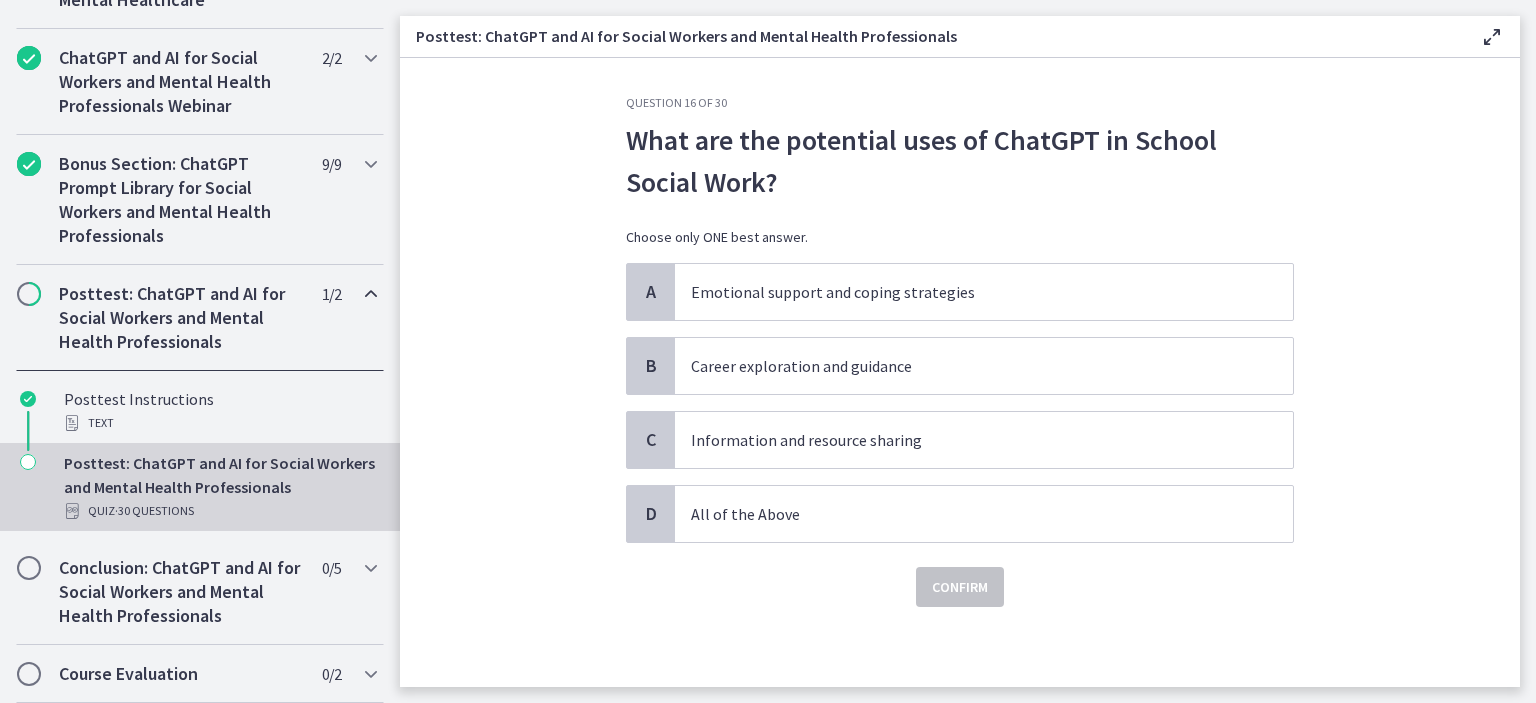 scroll, scrollTop: 0, scrollLeft: 0, axis: both 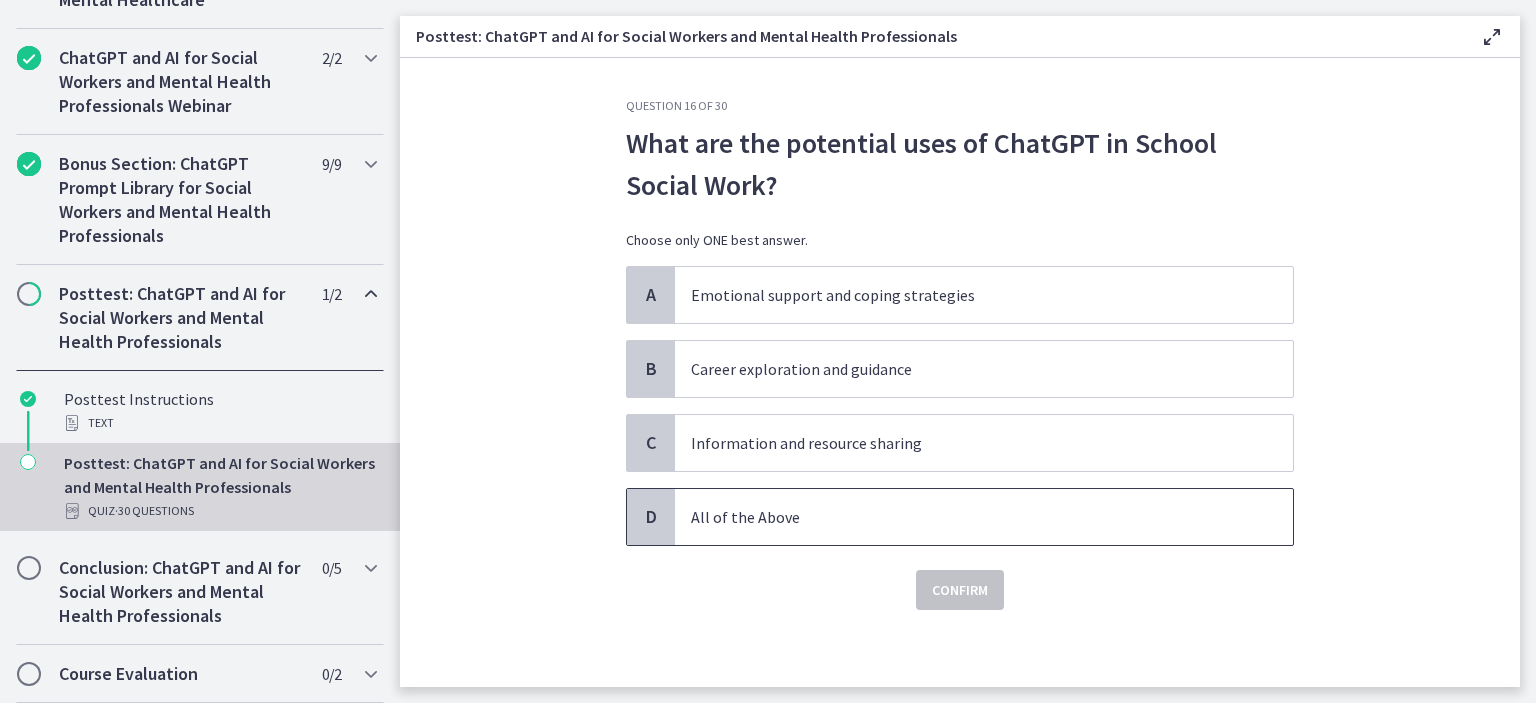 click on "All of the Above" at bounding box center (964, 517) 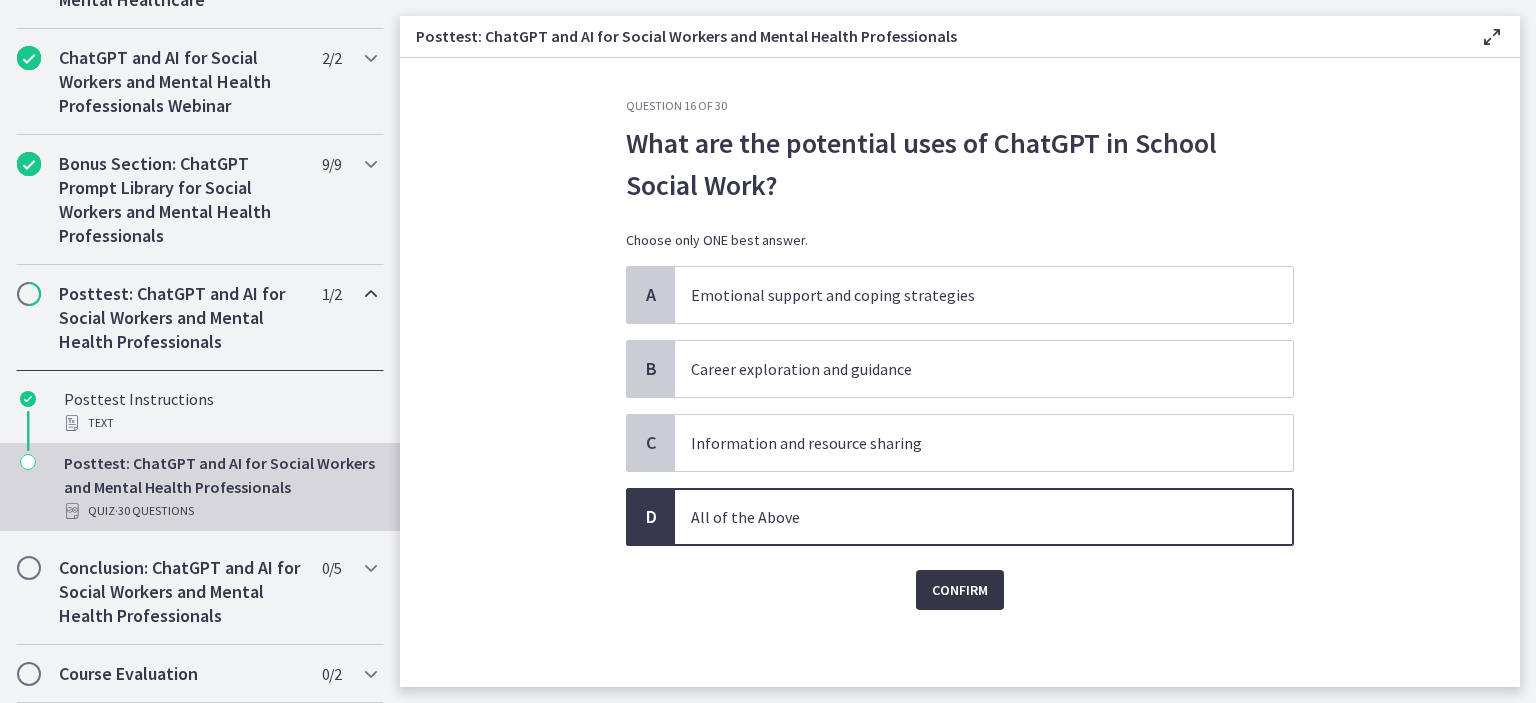 click on "Confirm" at bounding box center [960, 590] 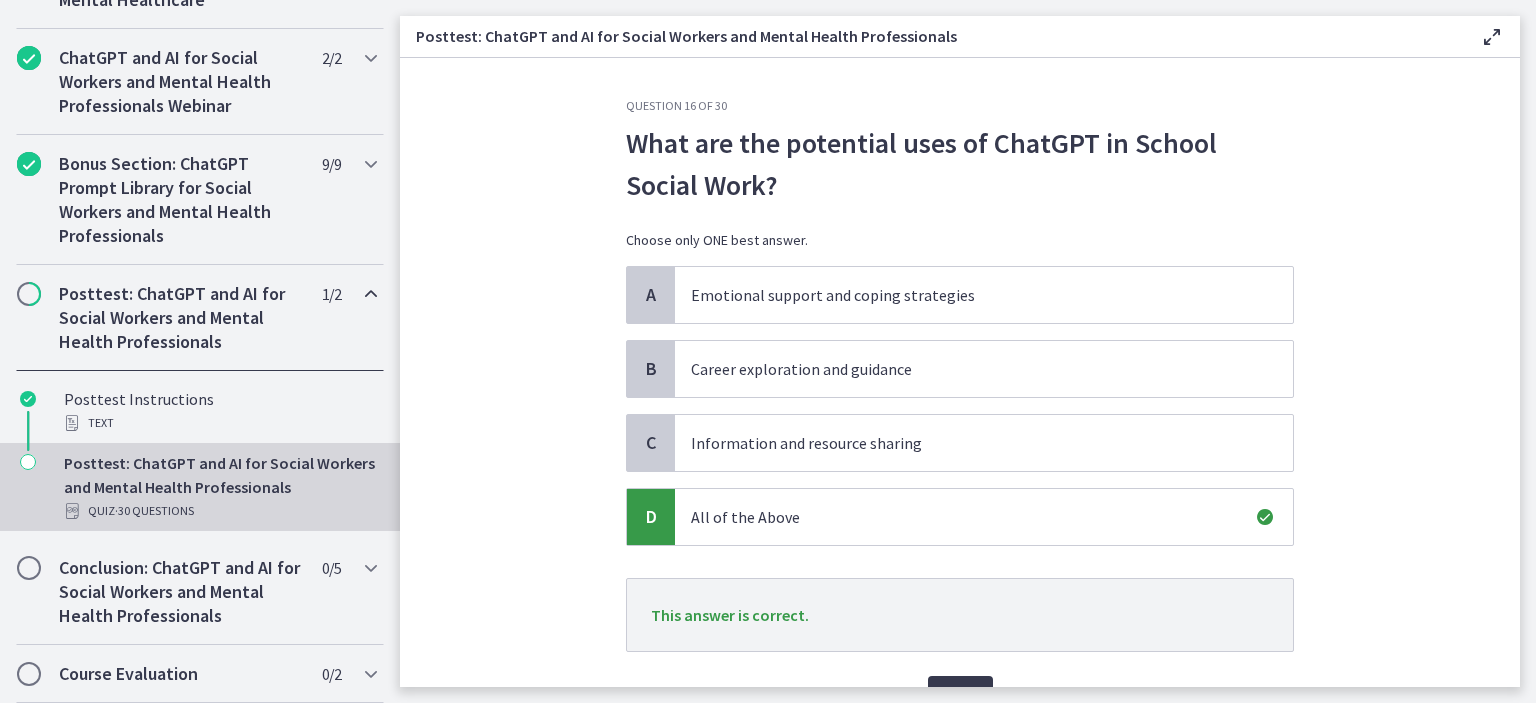scroll, scrollTop: 106, scrollLeft: 0, axis: vertical 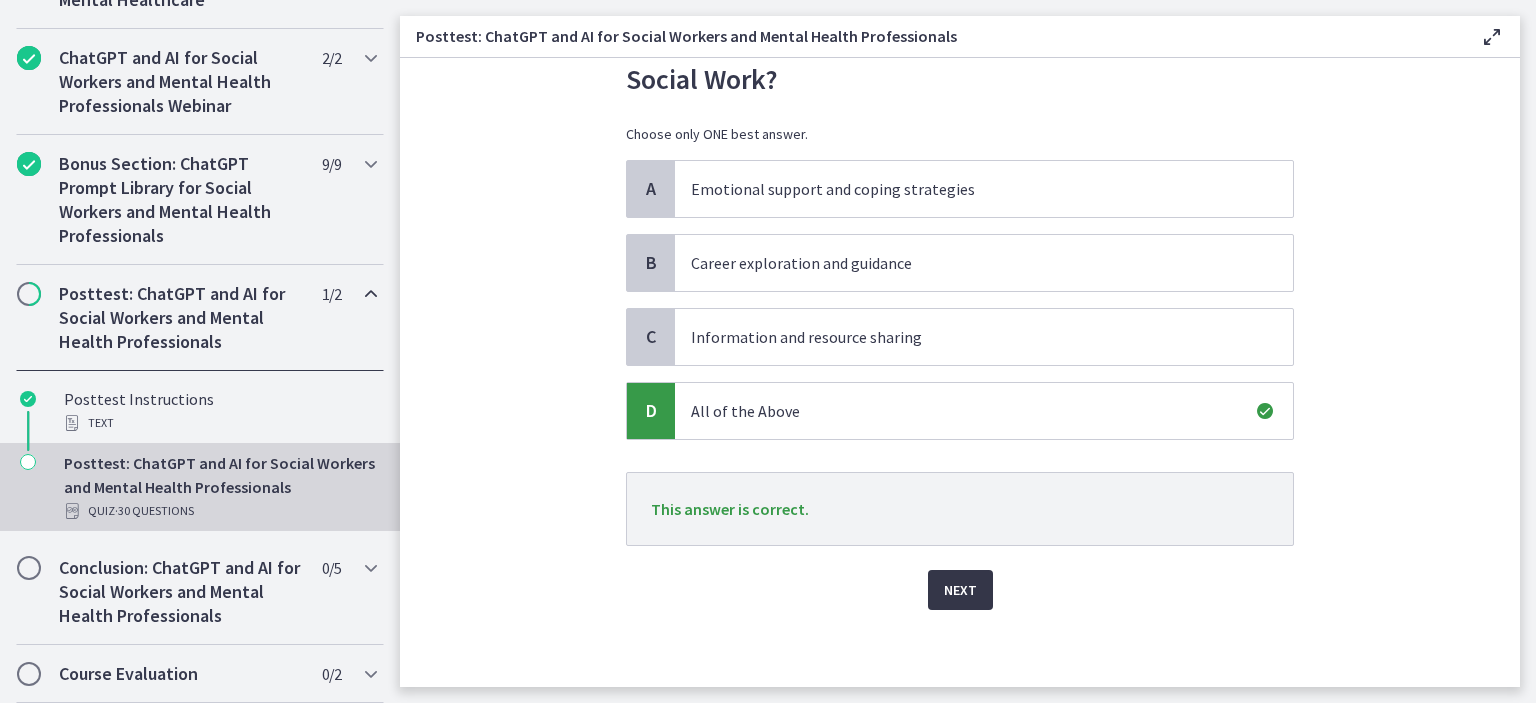 click on "Next" at bounding box center [960, 590] 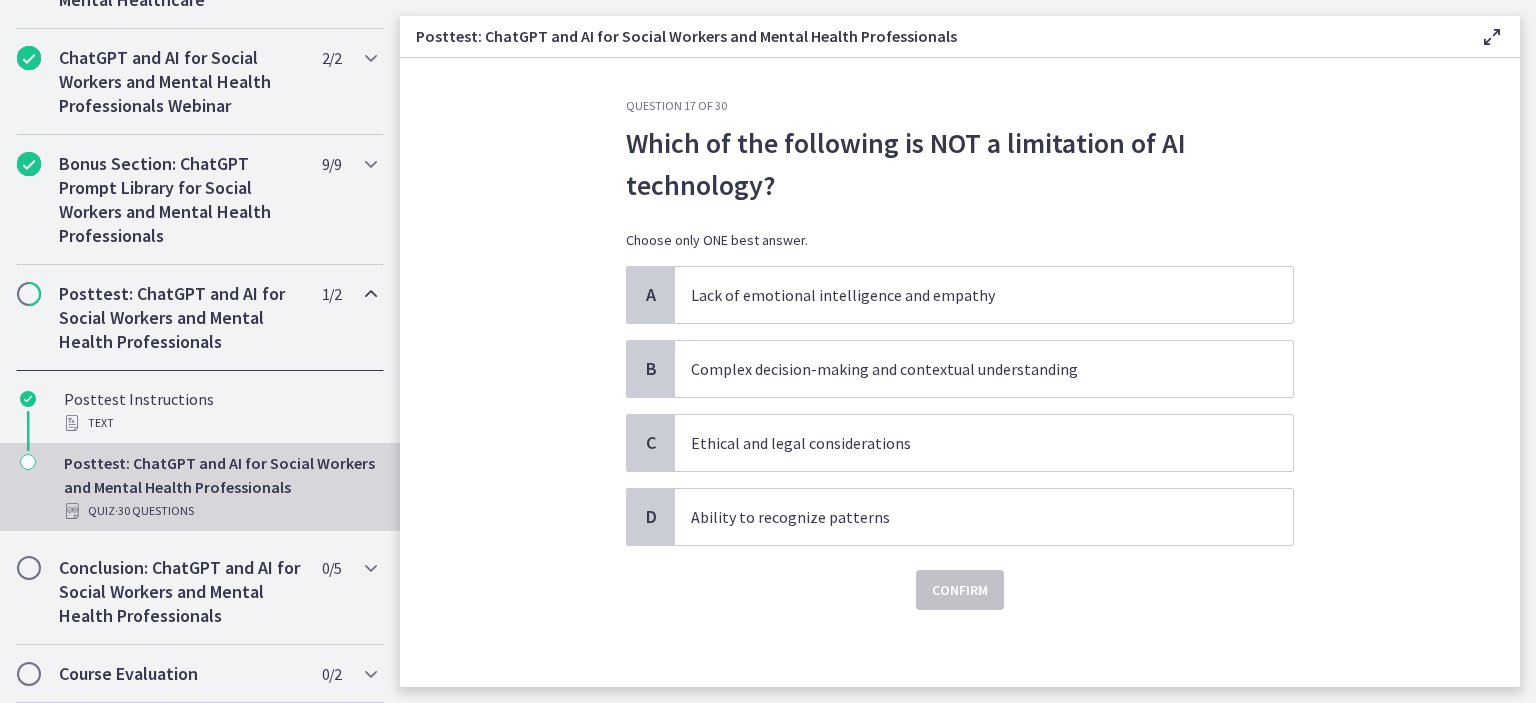 scroll, scrollTop: 0, scrollLeft: 0, axis: both 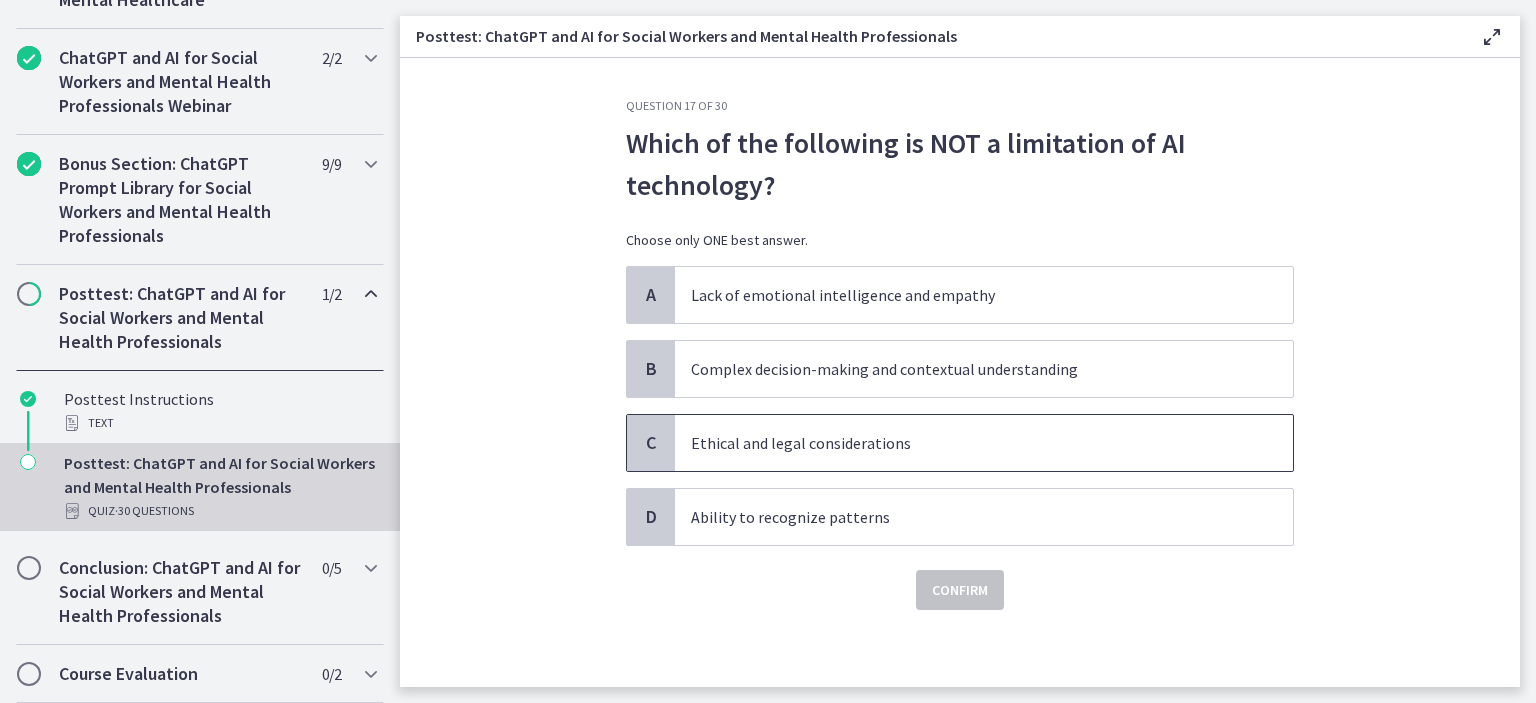 click on "Ethical and legal considerations" at bounding box center [964, 443] 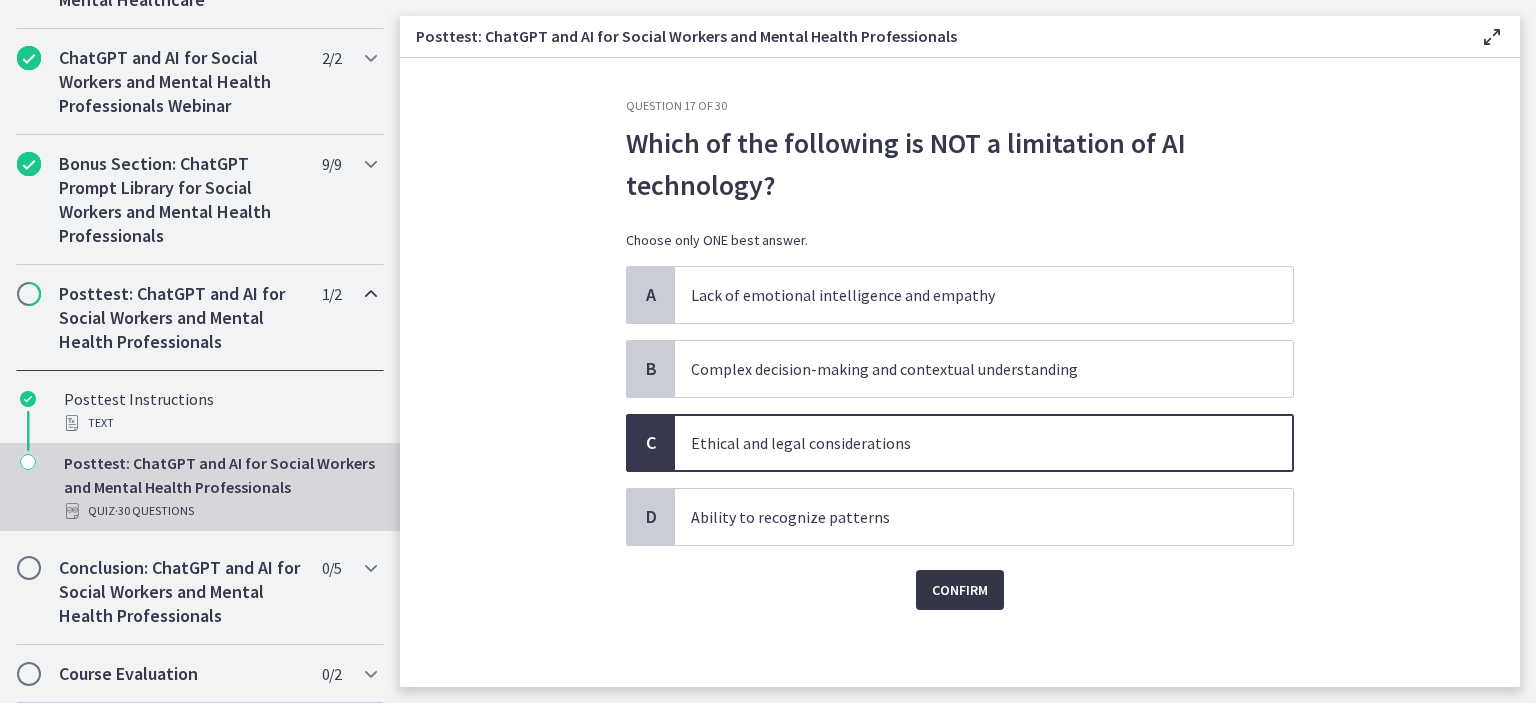 click on "Confirm" at bounding box center (960, 590) 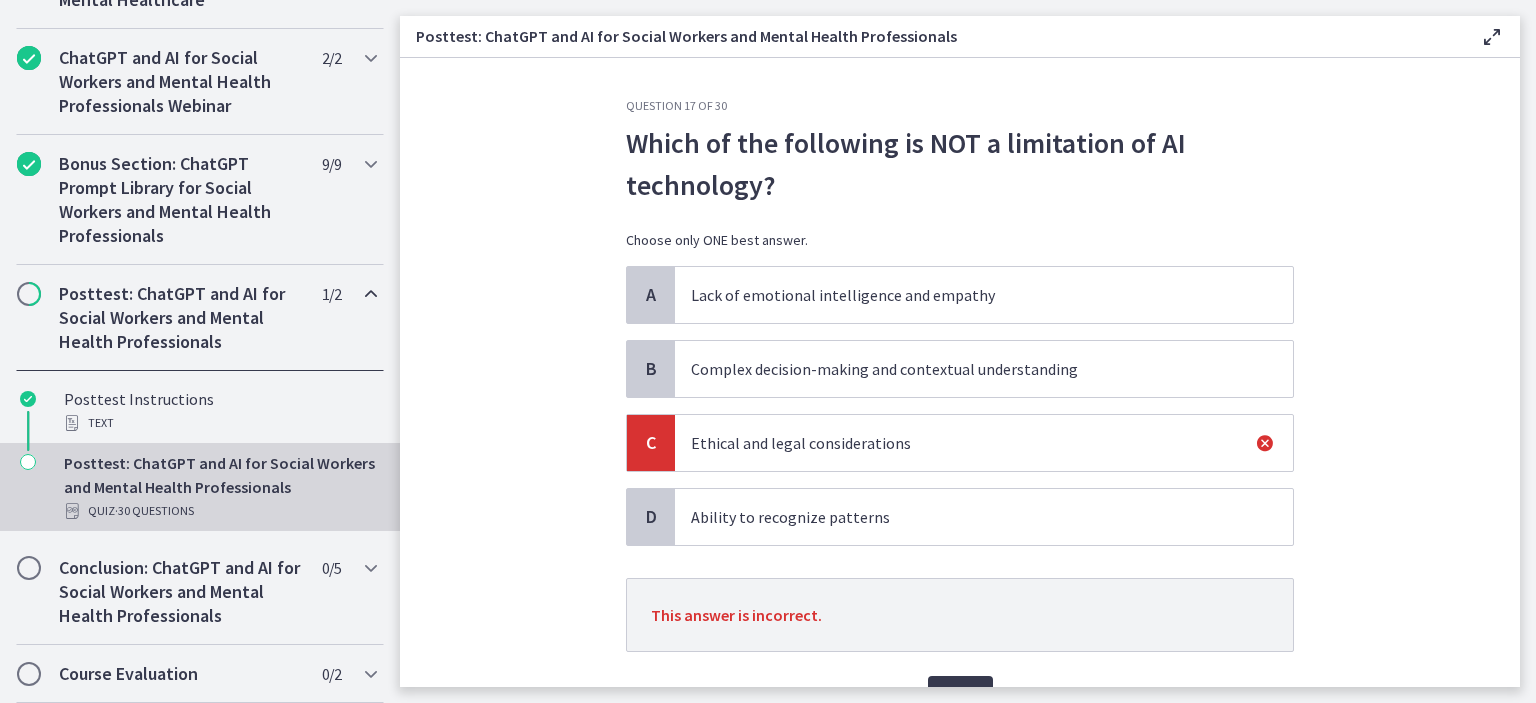 scroll, scrollTop: 106, scrollLeft: 0, axis: vertical 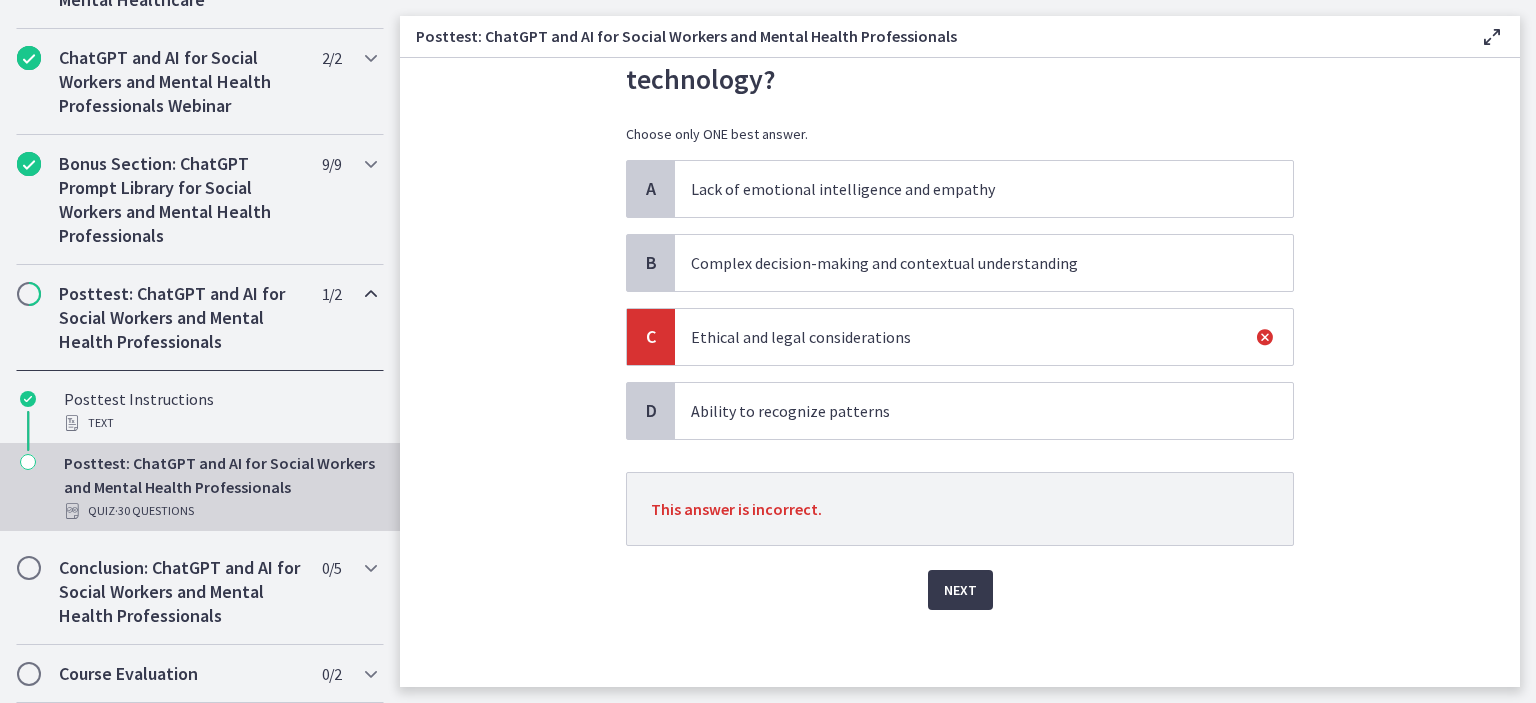 click on "Complex decision-making and contextual understanding" at bounding box center [964, 263] 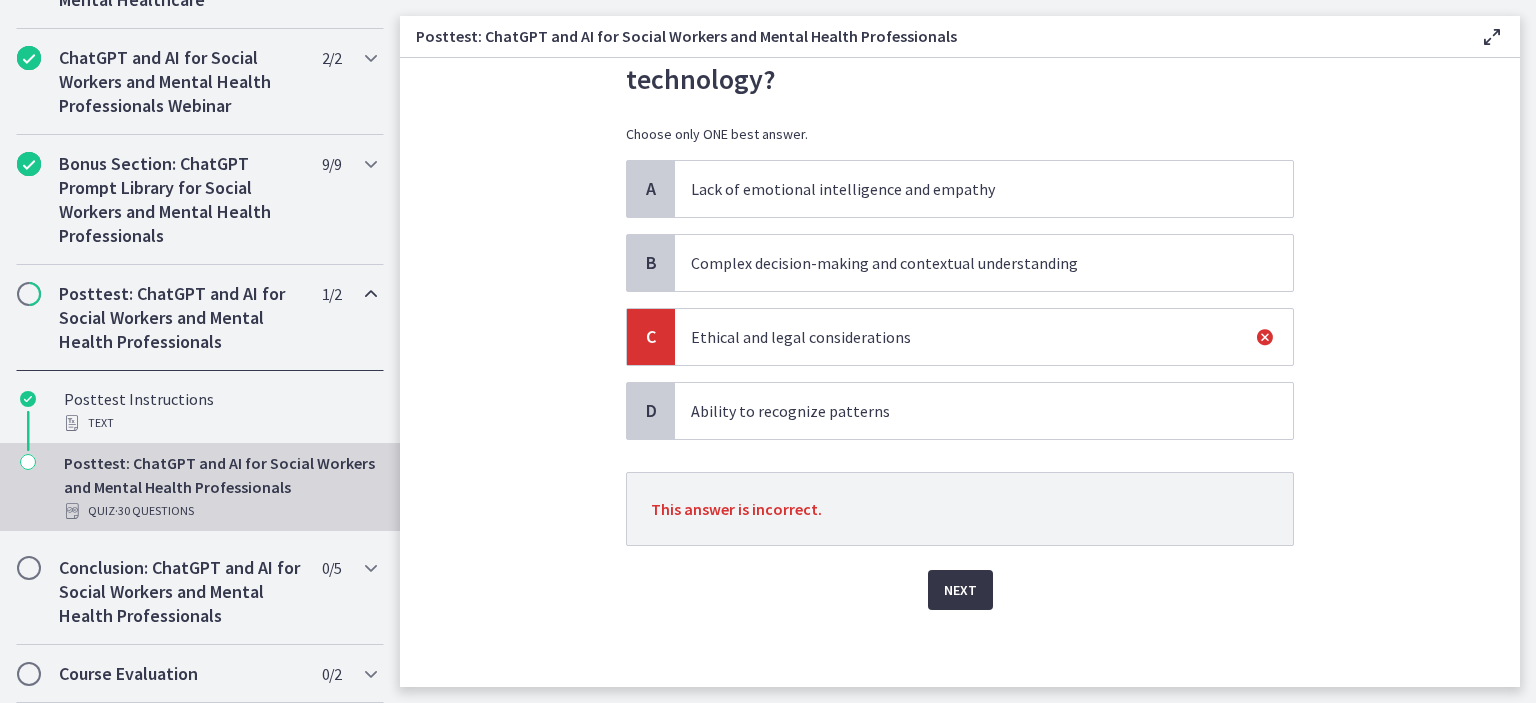 click on "Next" at bounding box center (960, 590) 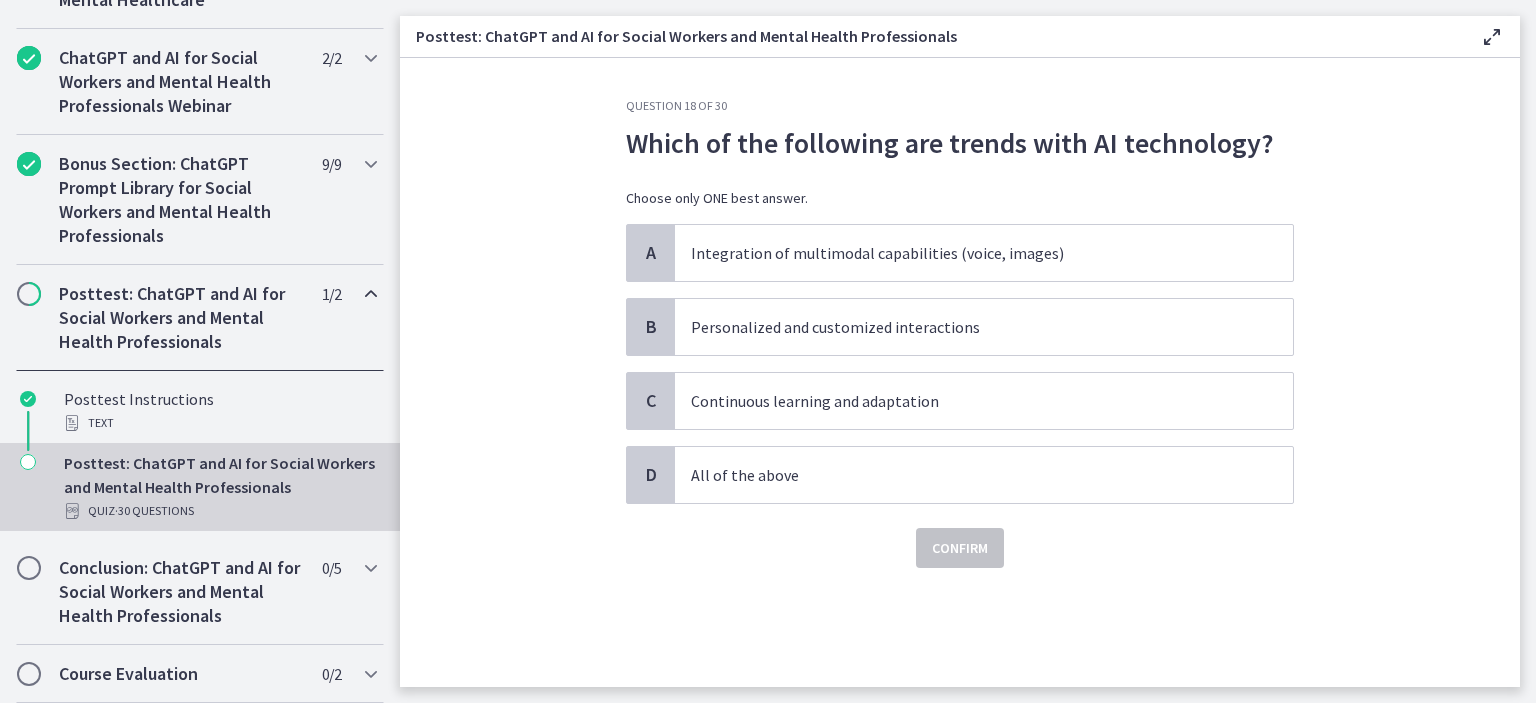 scroll, scrollTop: 0, scrollLeft: 0, axis: both 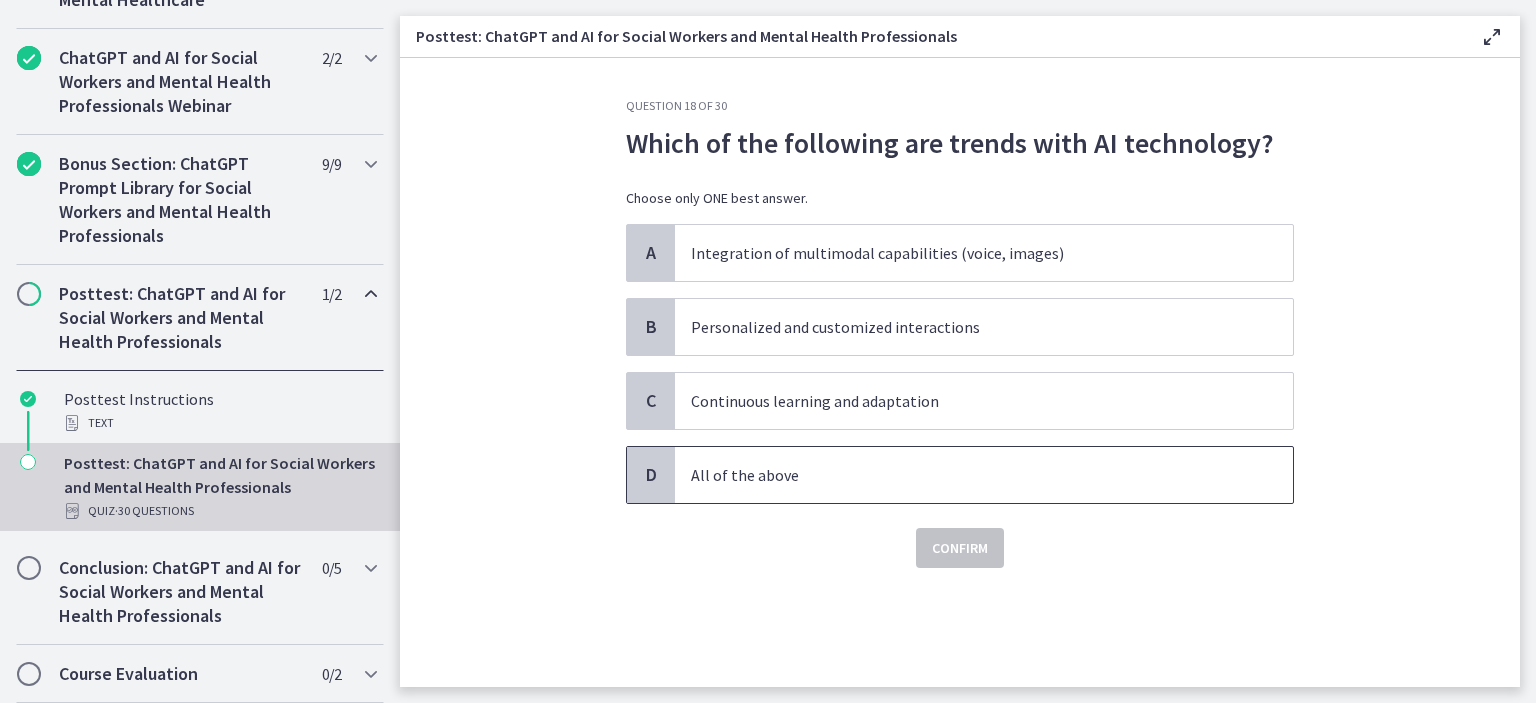 click on "All of the above" at bounding box center [984, 475] 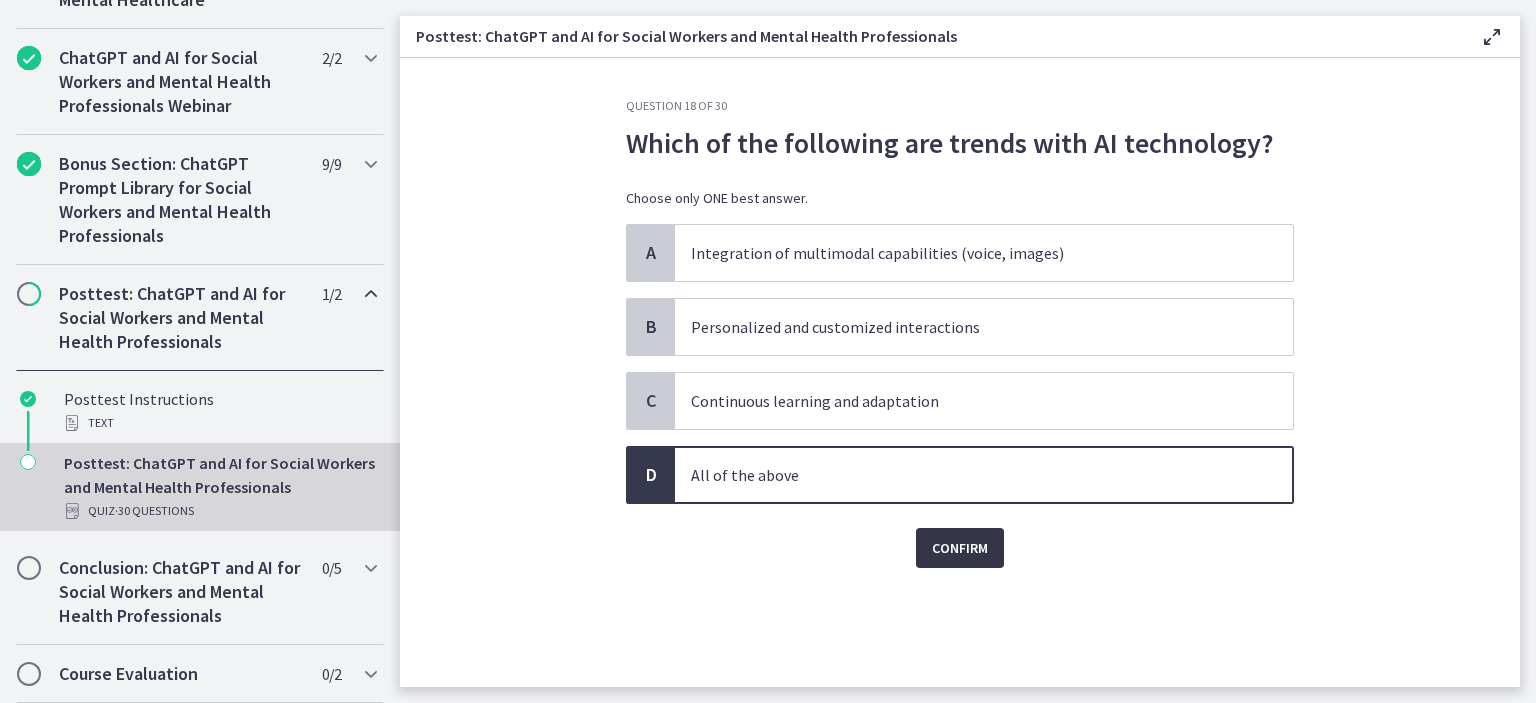 click on "Confirm" at bounding box center (960, 548) 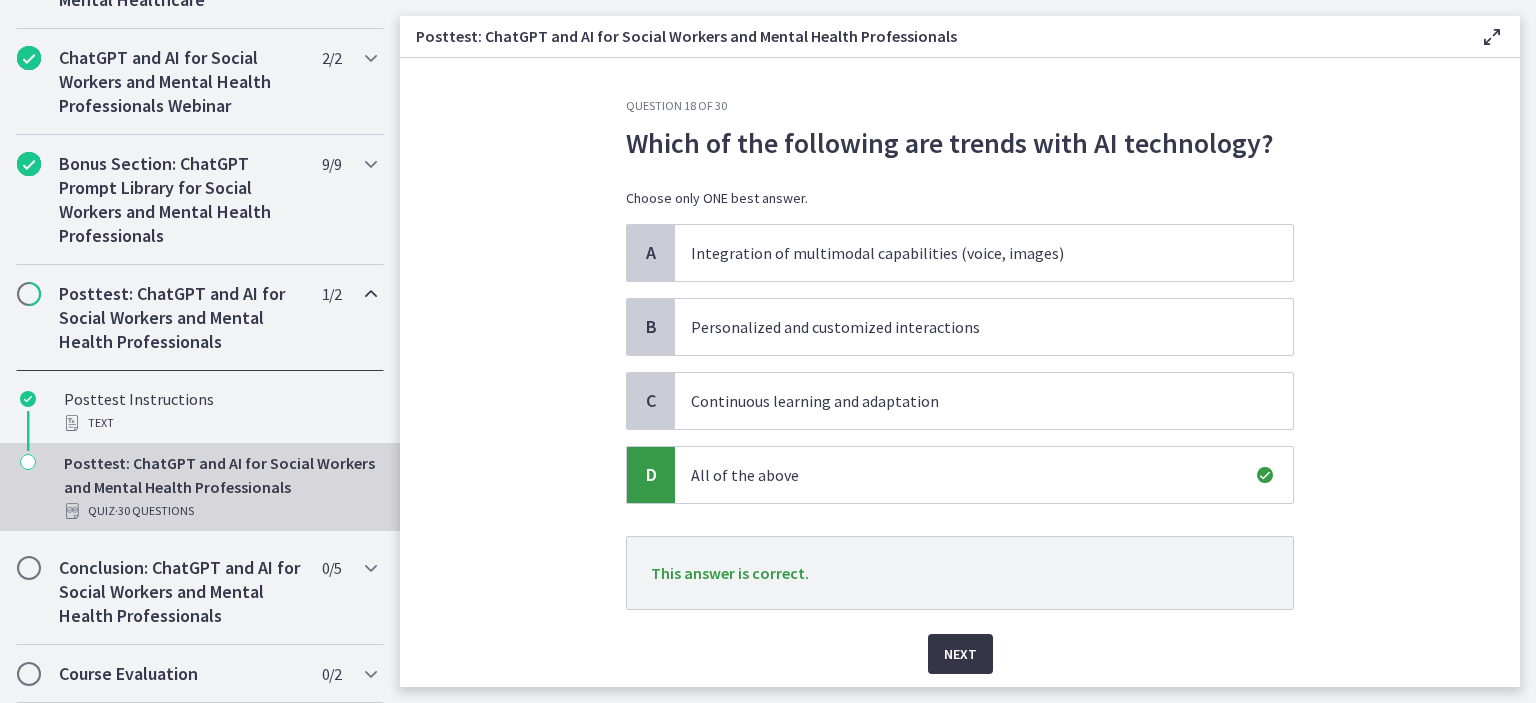 click on "Next" at bounding box center [960, 654] 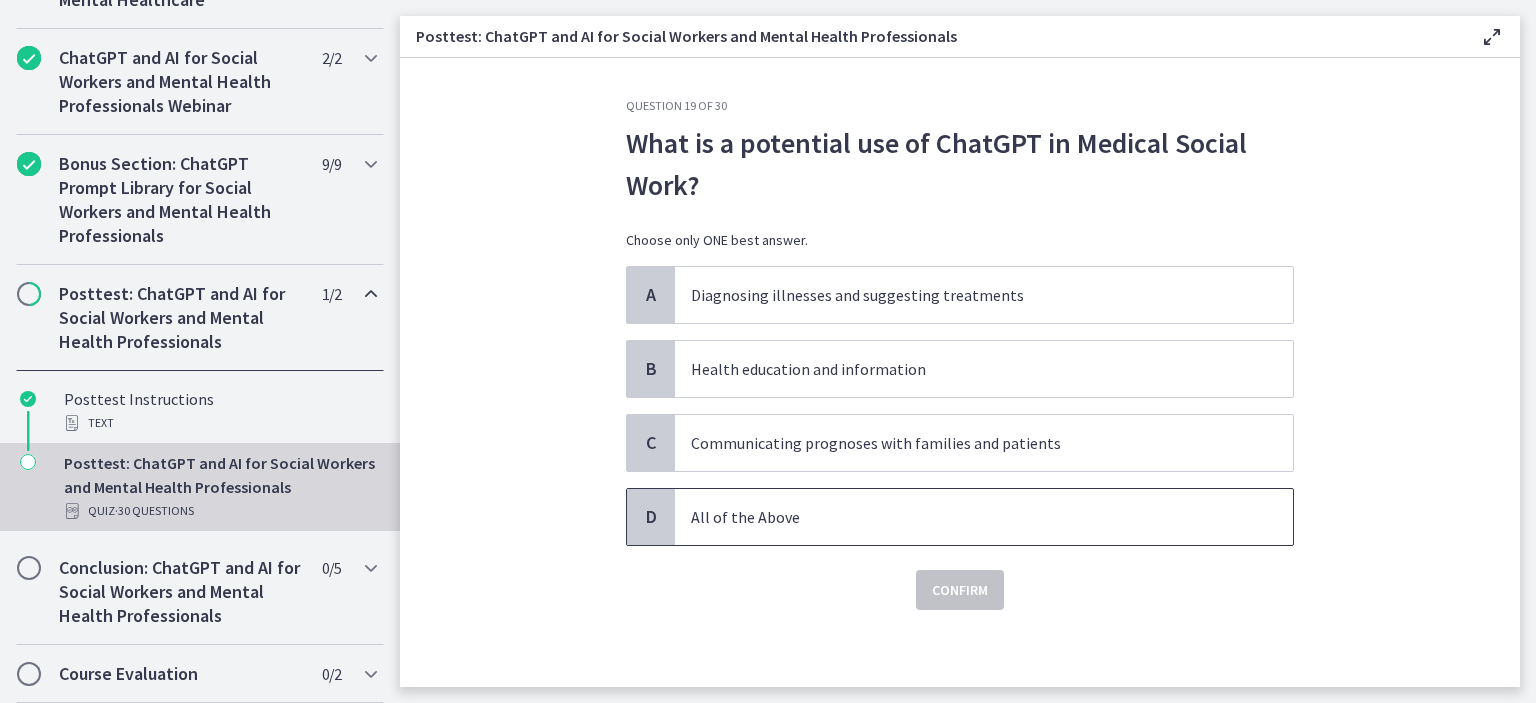 click on "All of the Above" at bounding box center [964, 517] 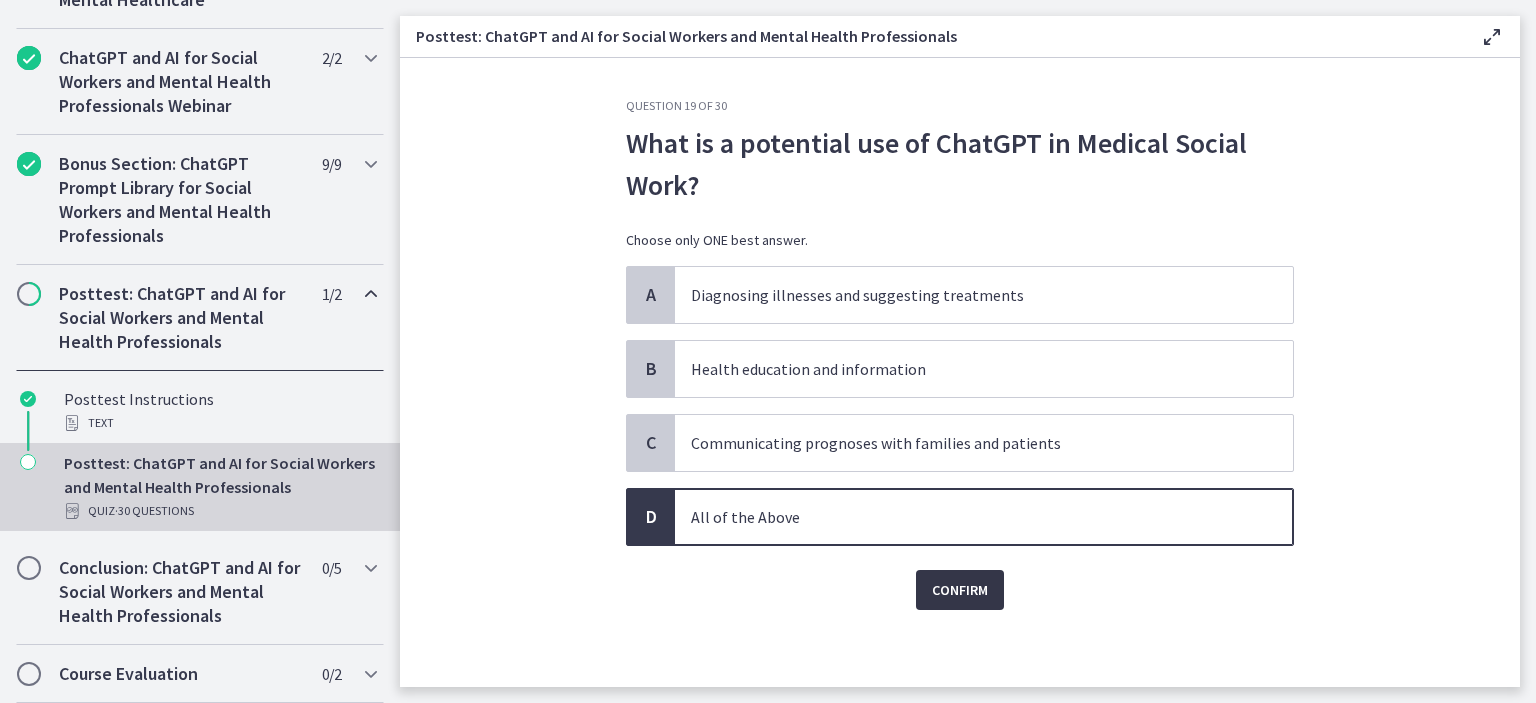 click on "Confirm" at bounding box center [960, 590] 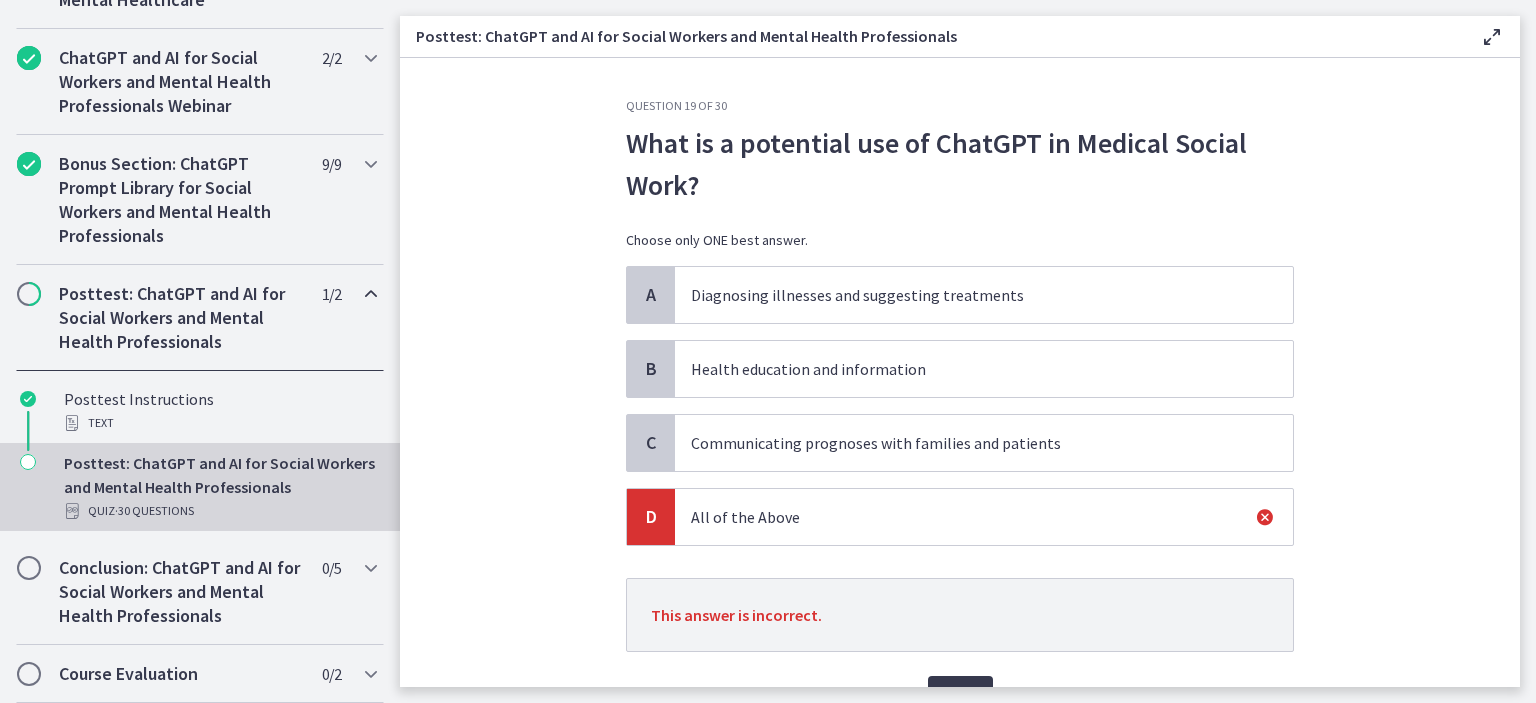 scroll, scrollTop: 106, scrollLeft: 0, axis: vertical 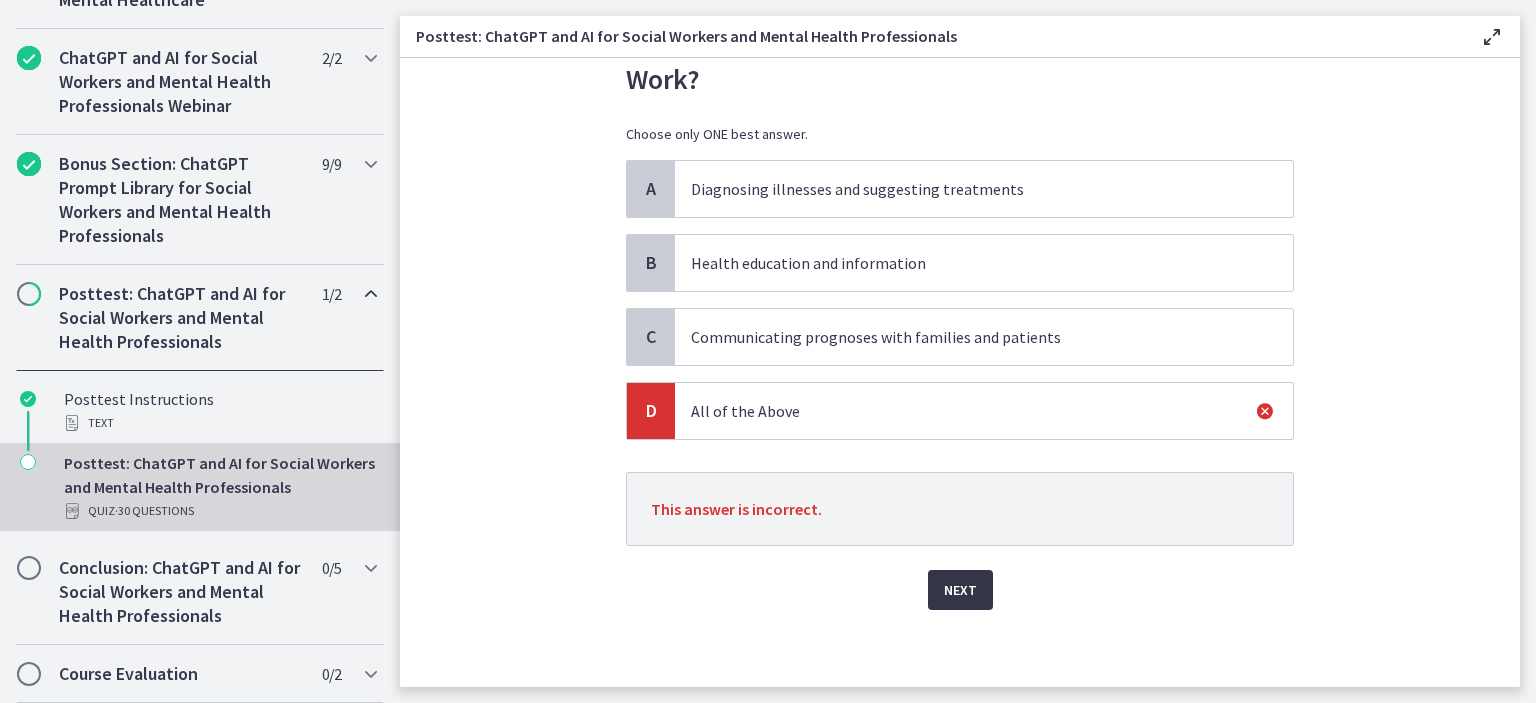 click on "Next" at bounding box center (960, 590) 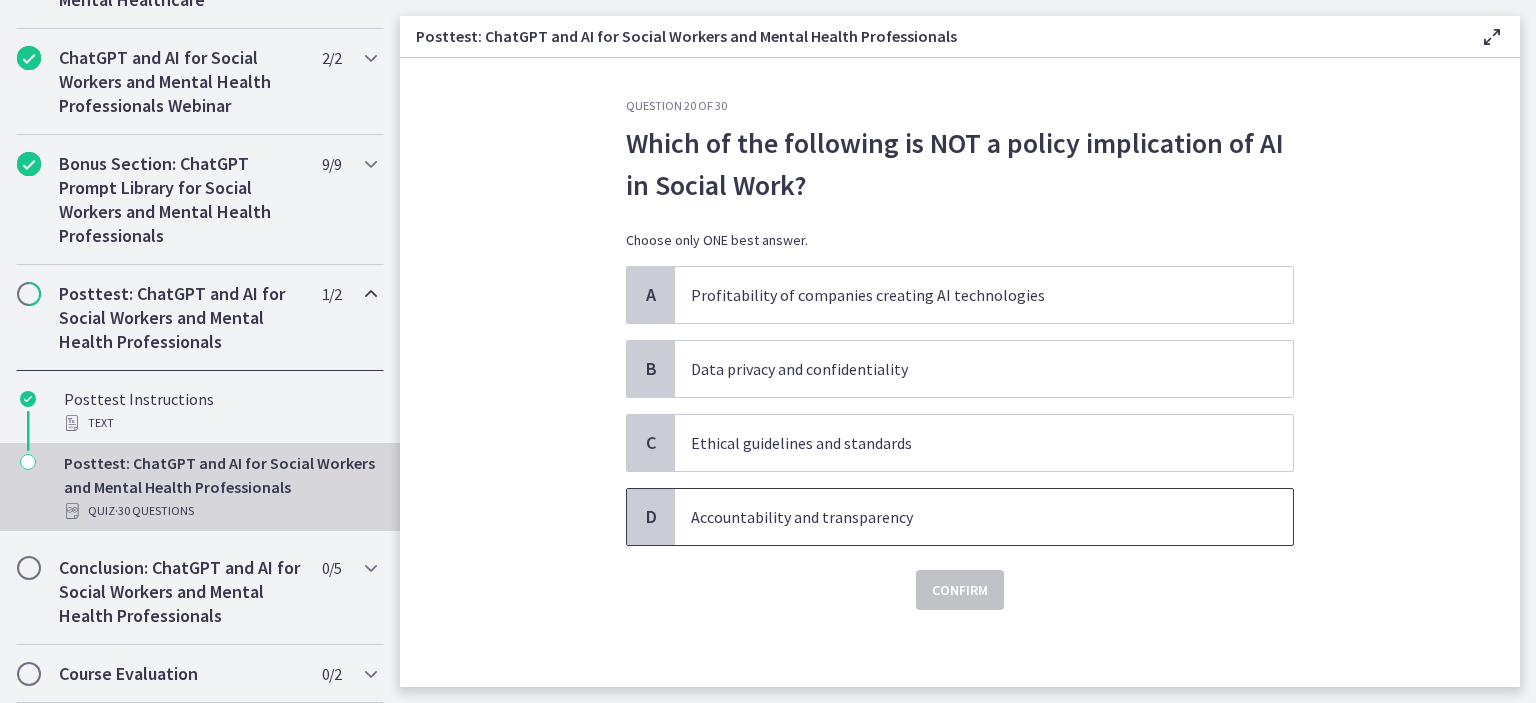 click on "Accountability and transparency" at bounding box center [964, 517] 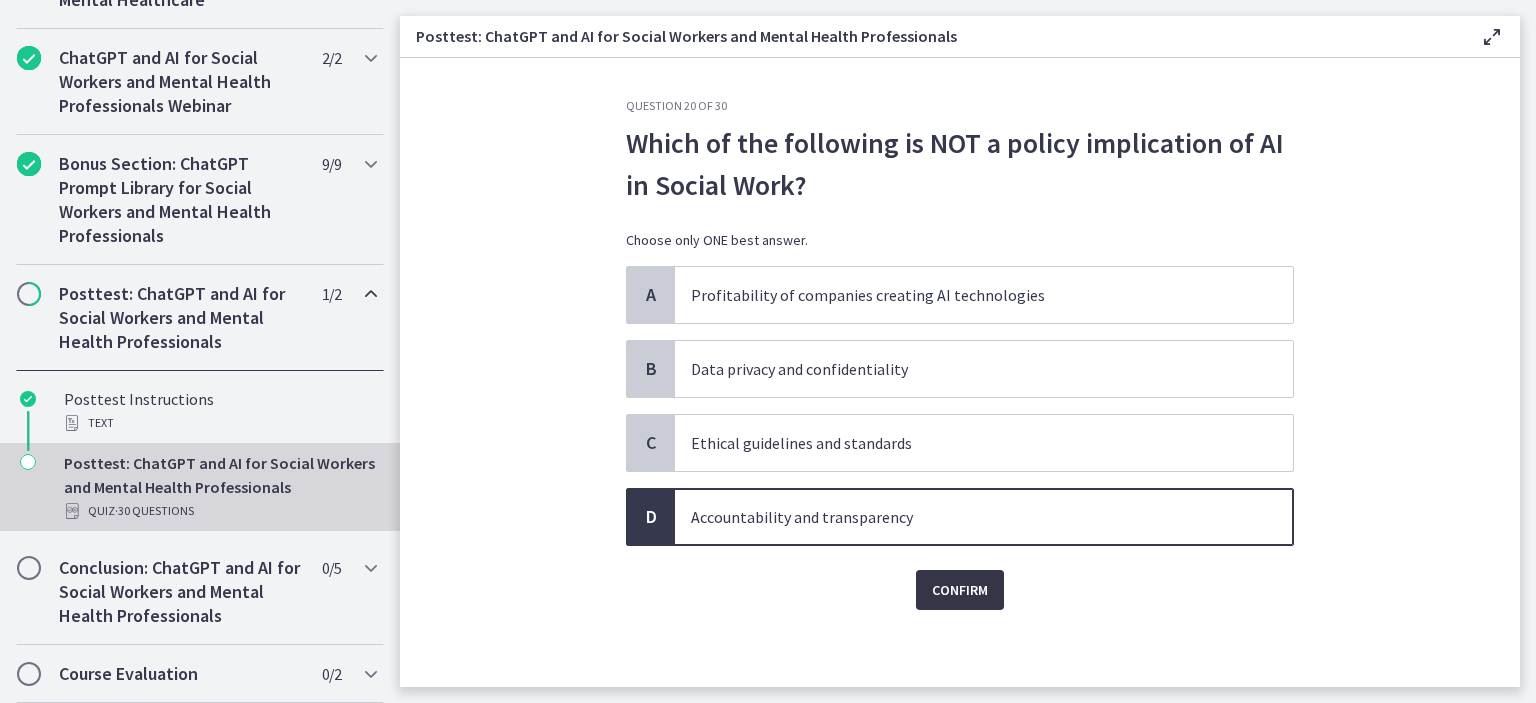 click on "Confirm" at bounding box center (960, 590) 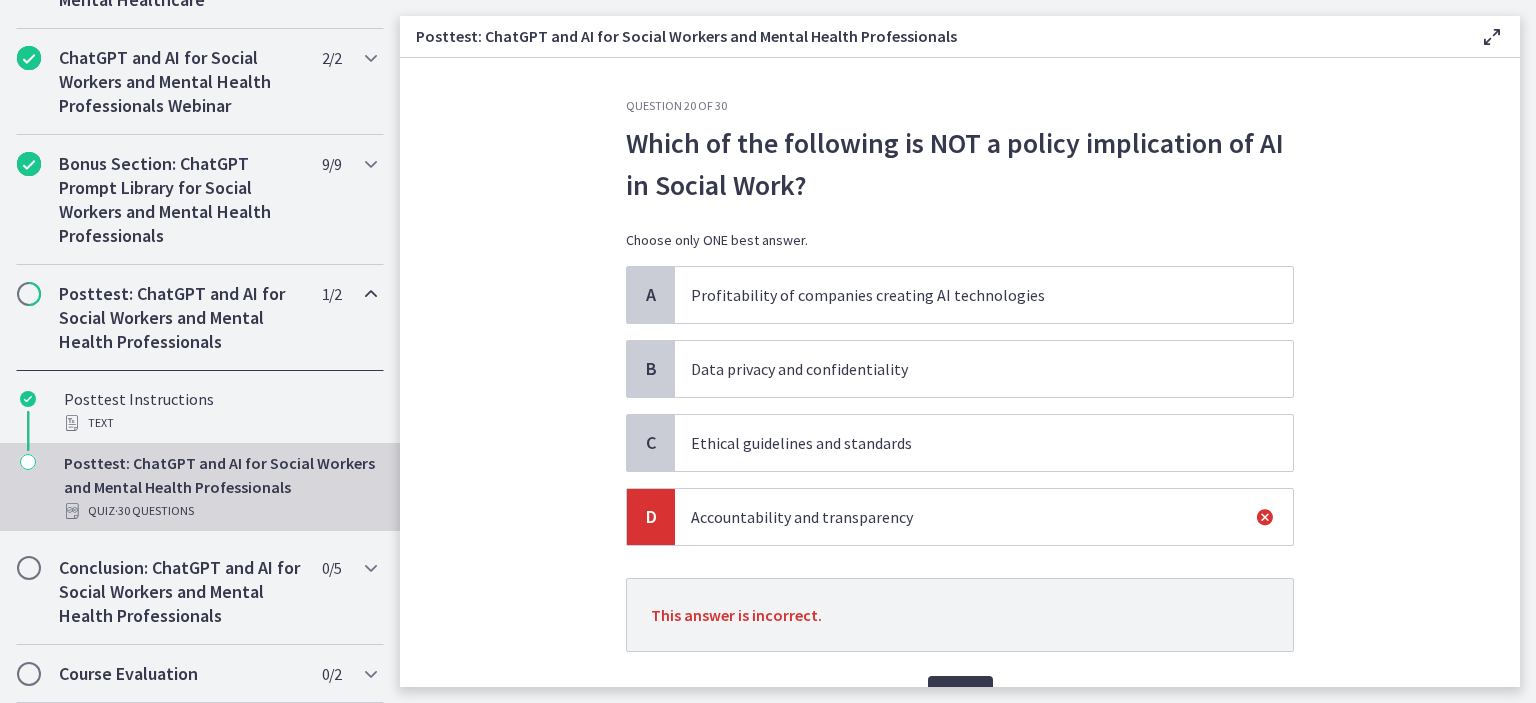 scroll, scrollTop: 106, scrollLeft: 0, axis: vertical 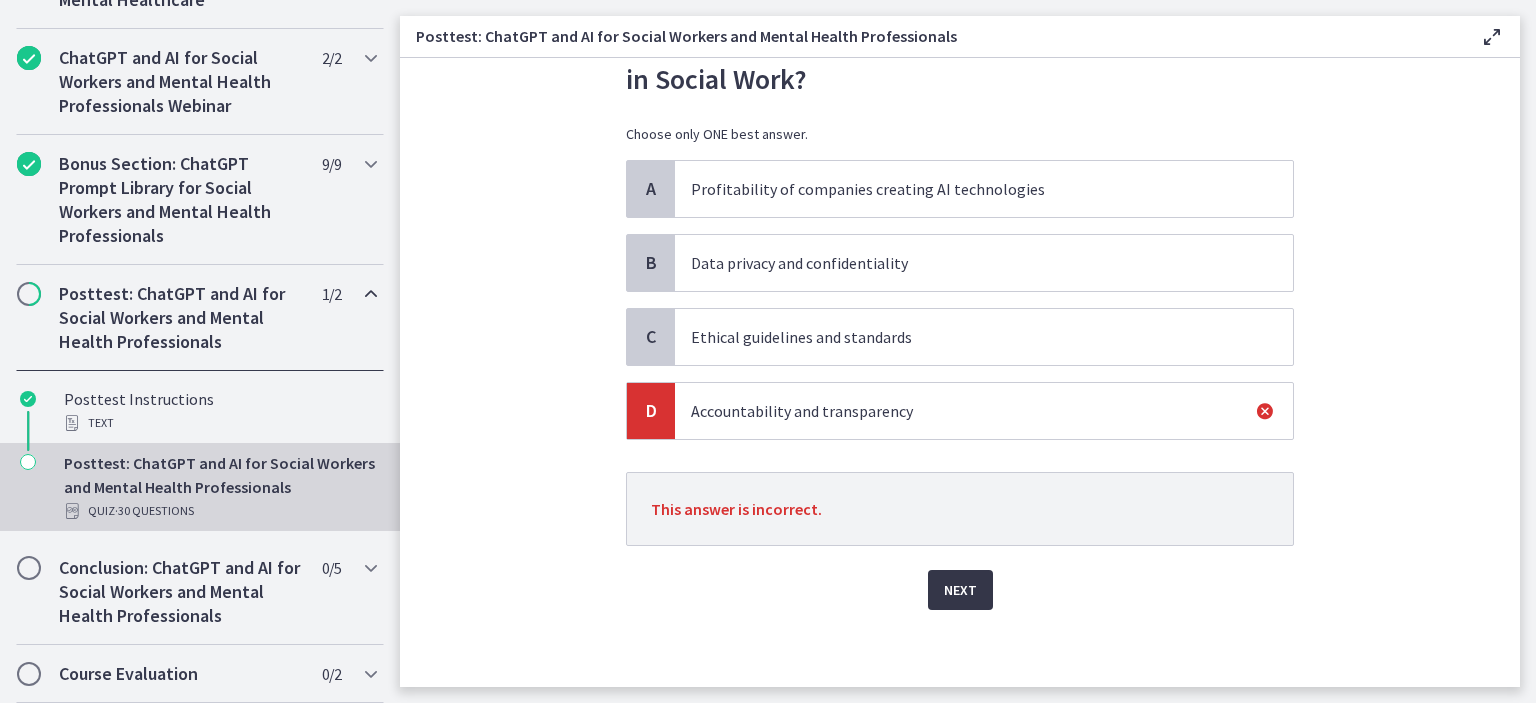 click on "Next" at bounding box center (960, 590) 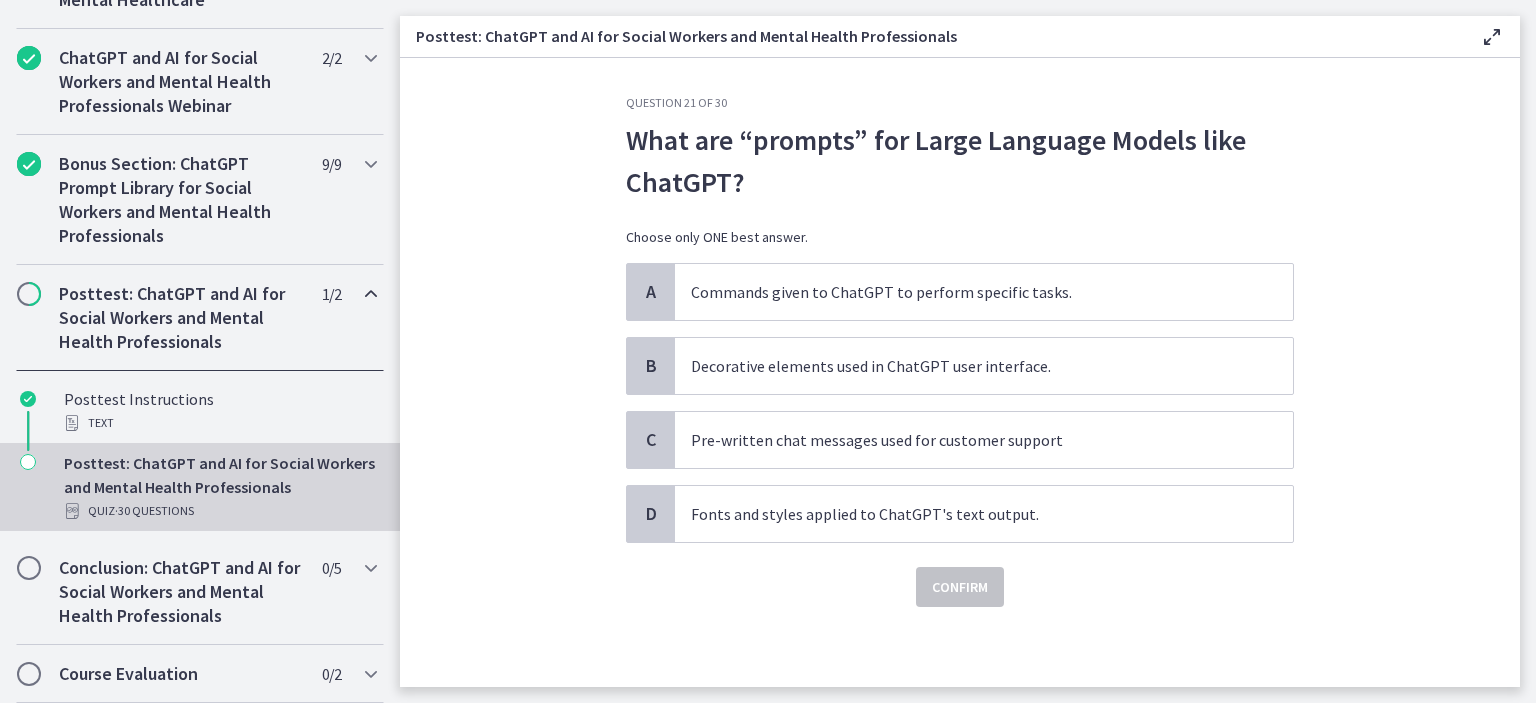 scroll, scrollTop: 0, scrollLeft: 0, axis: both 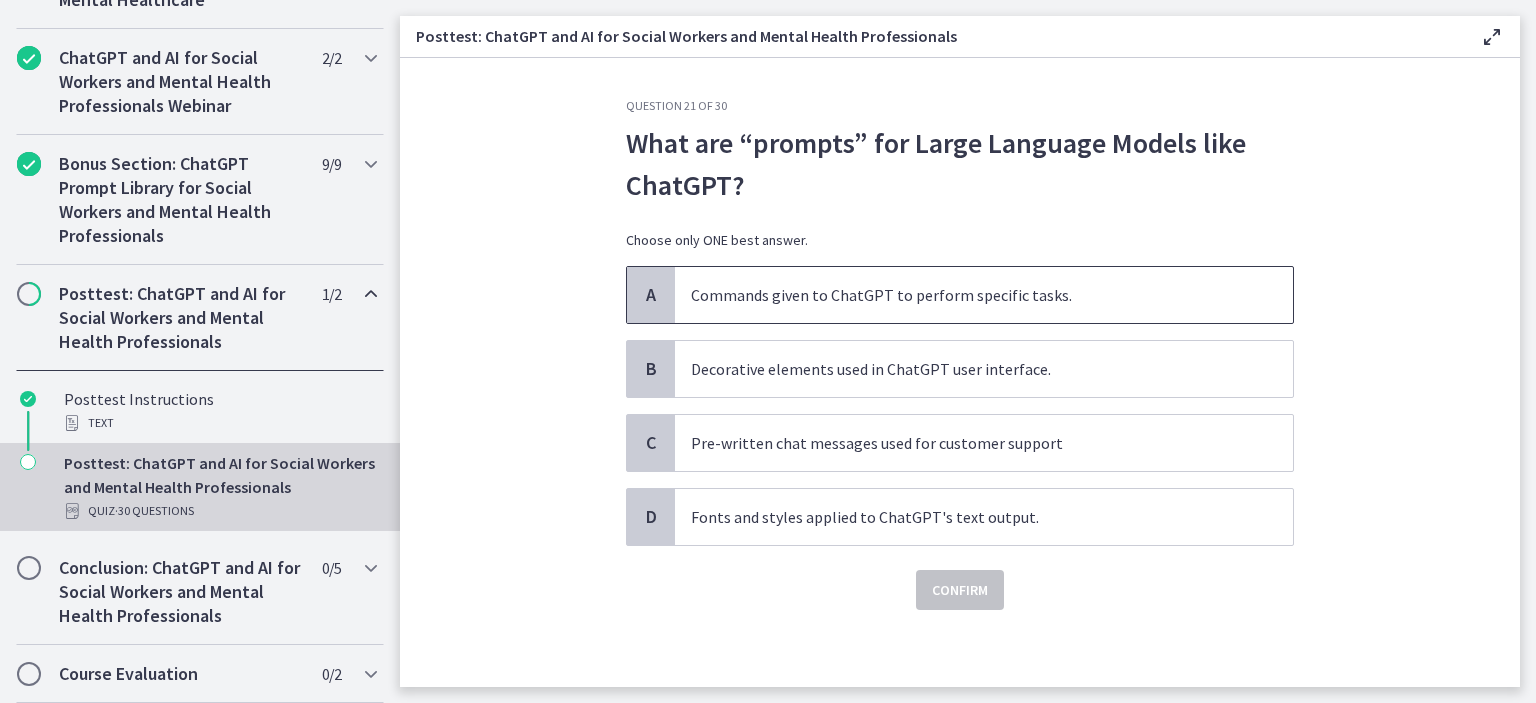 click on "Commands given to ChatGPT to perform specific tasks." at bounding box center (964, 295) 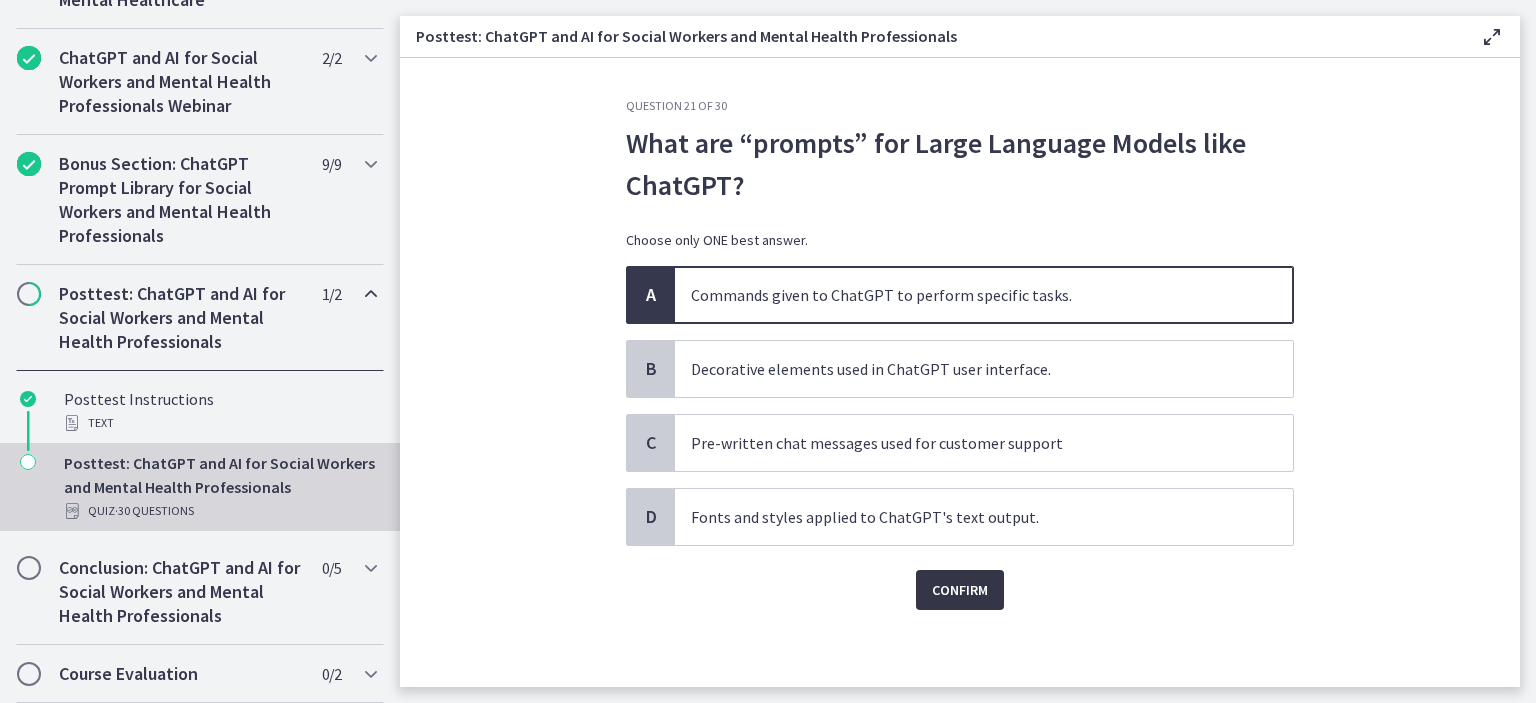 click on "Confirm" at bounding box center [960, 590] 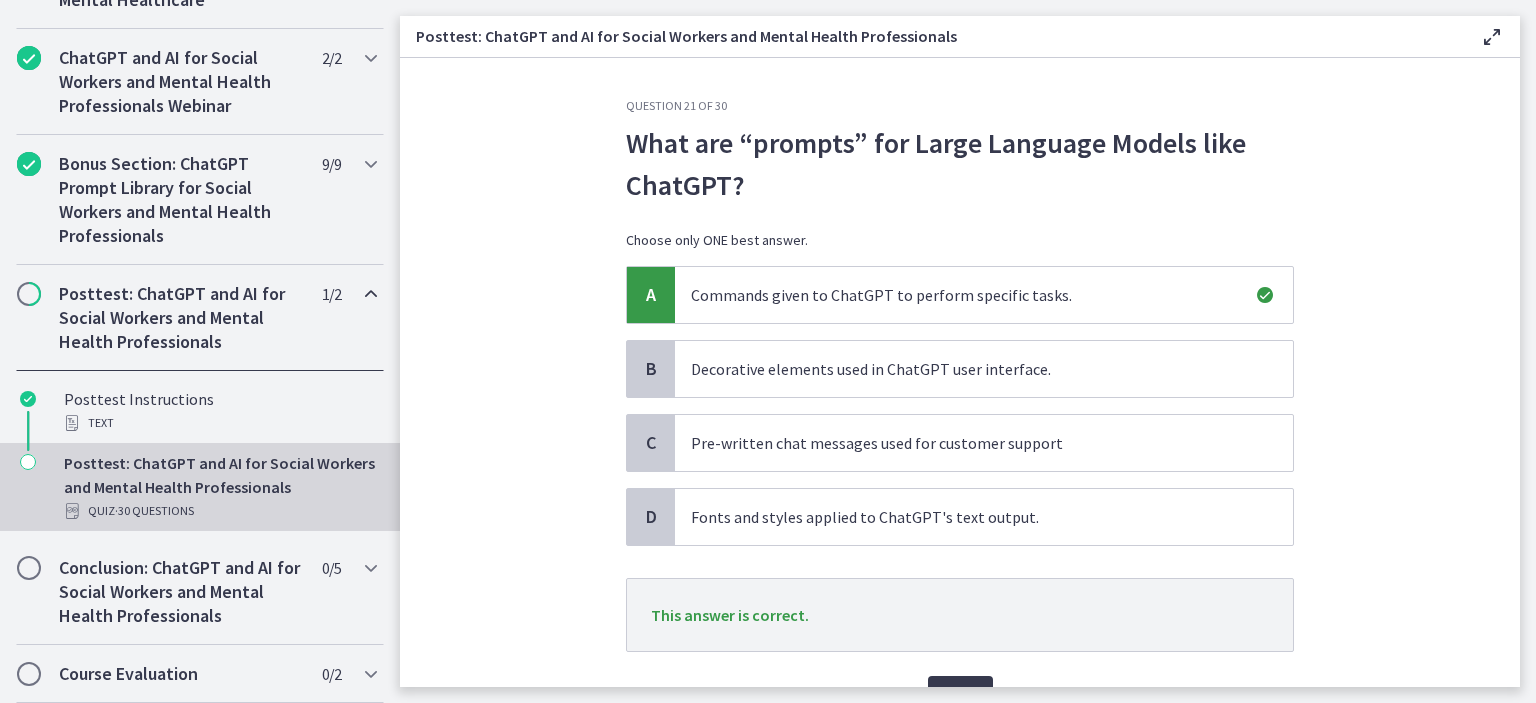 scroll, scrollTop: 106, scrollLeft: 0, axis: vertical 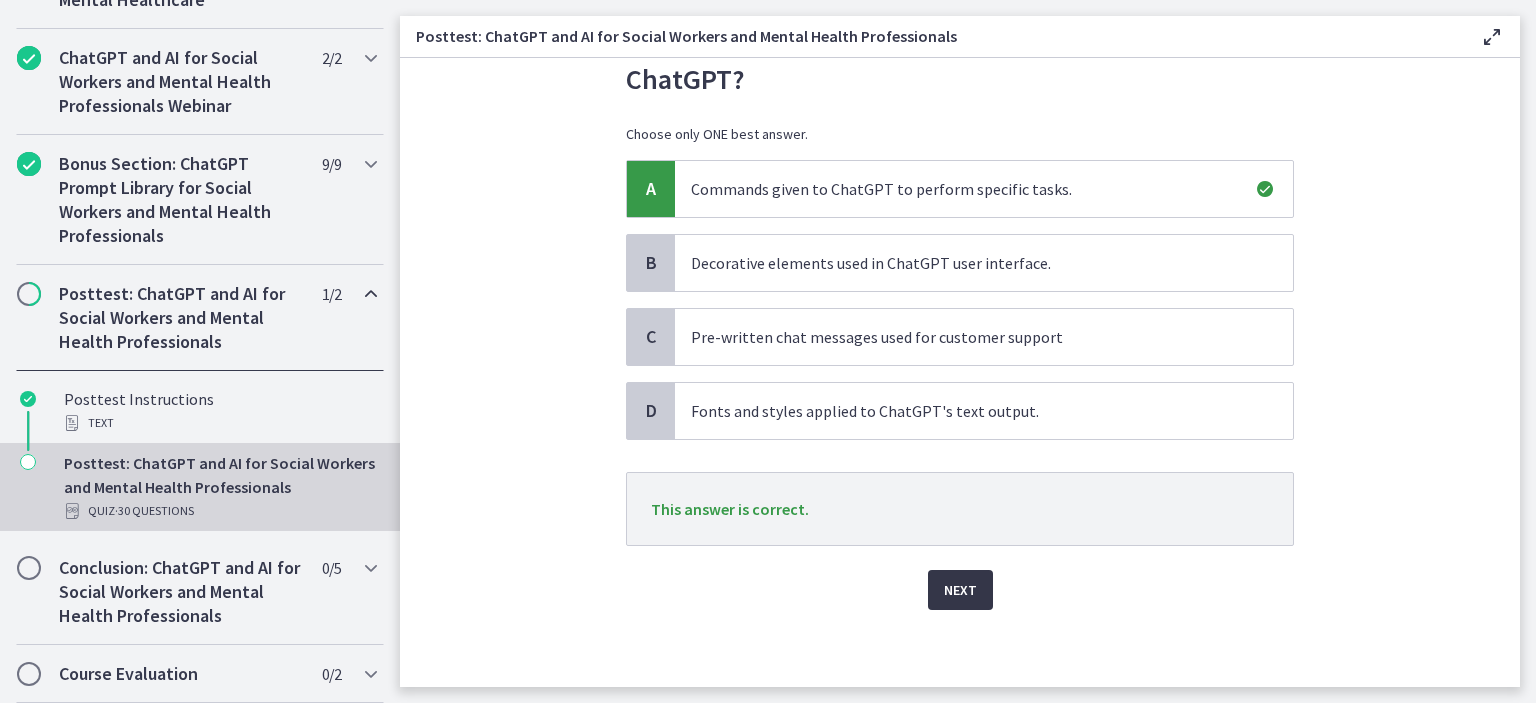 click on "Next" at bounding box center (960, 590) 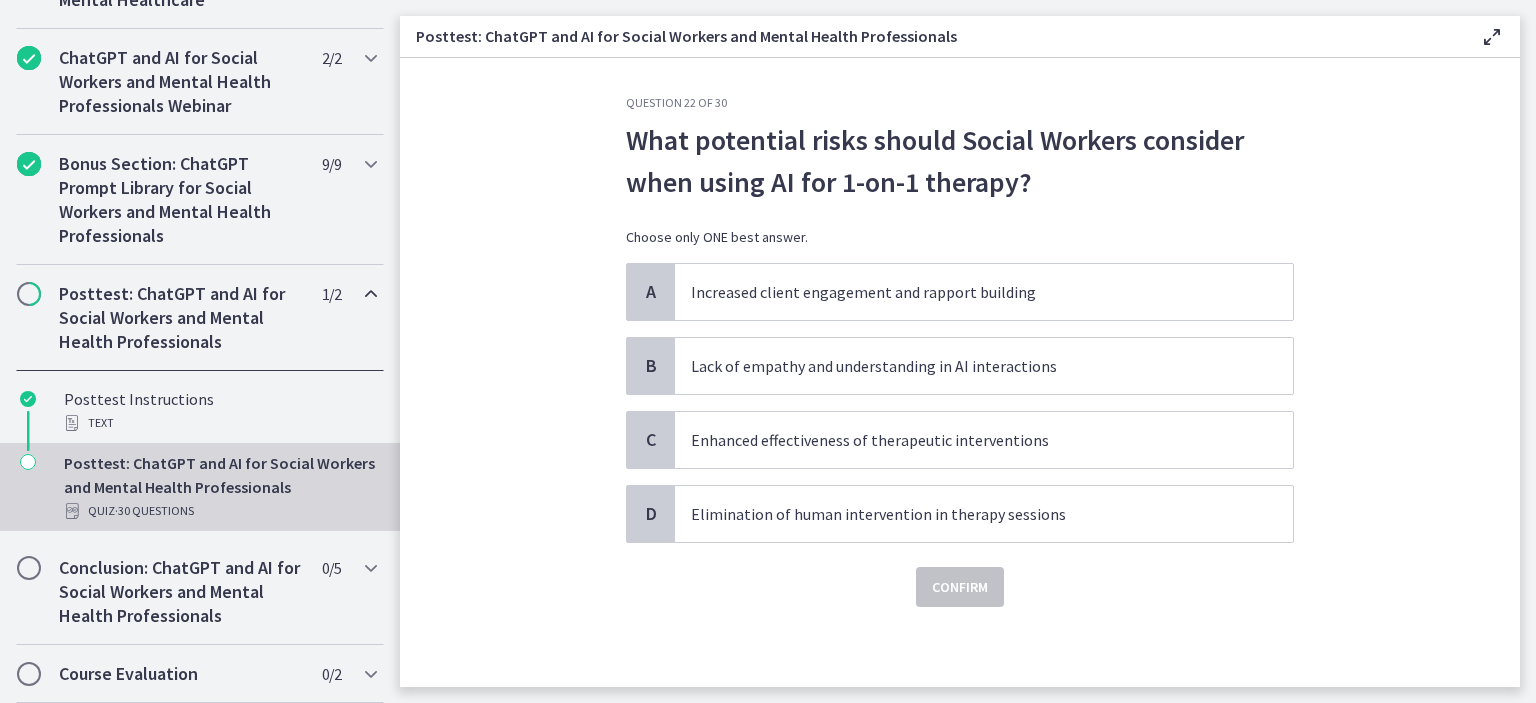 scroll, scrollTop: 0, scrollLeft: 0, axis: both 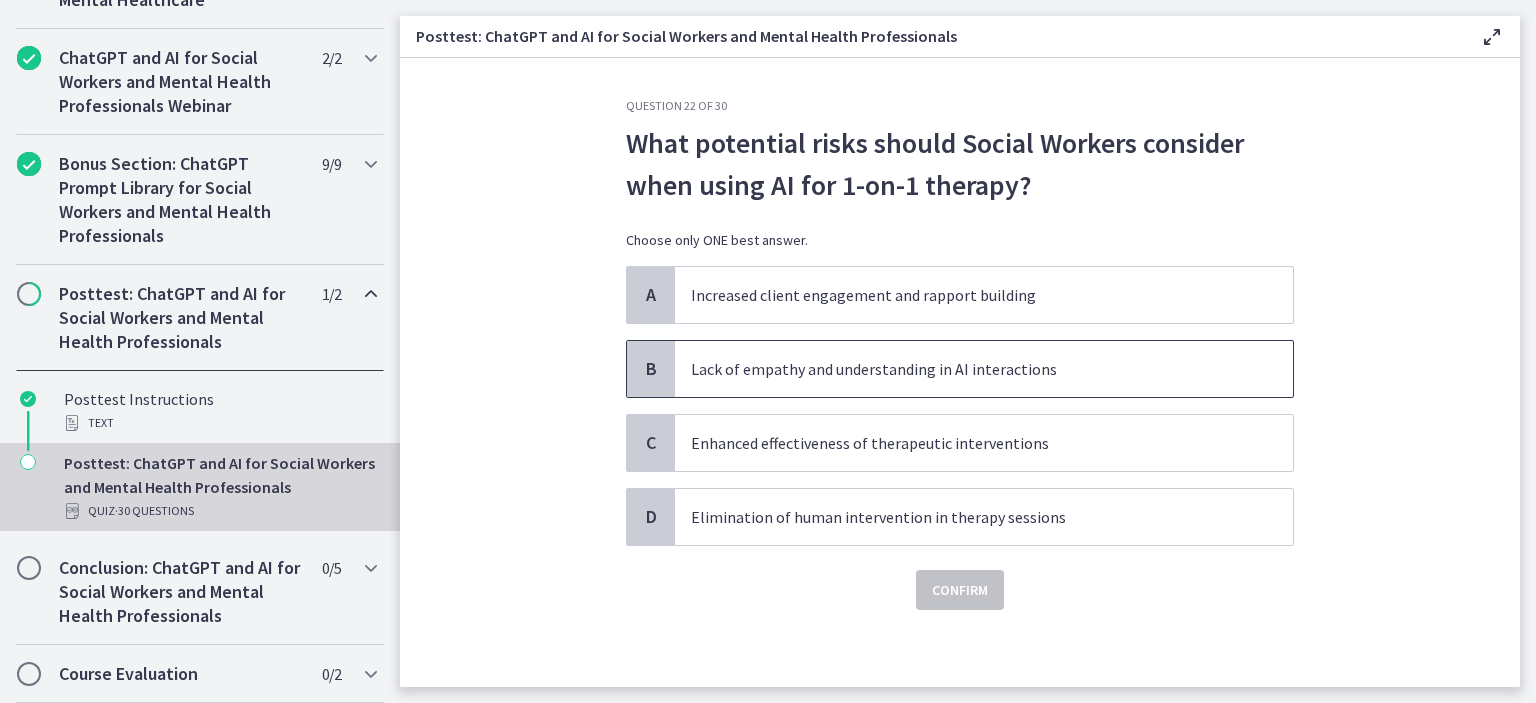 click on "Lack of empathy and understanding in AI interactions" at bounding box center (984, 369) 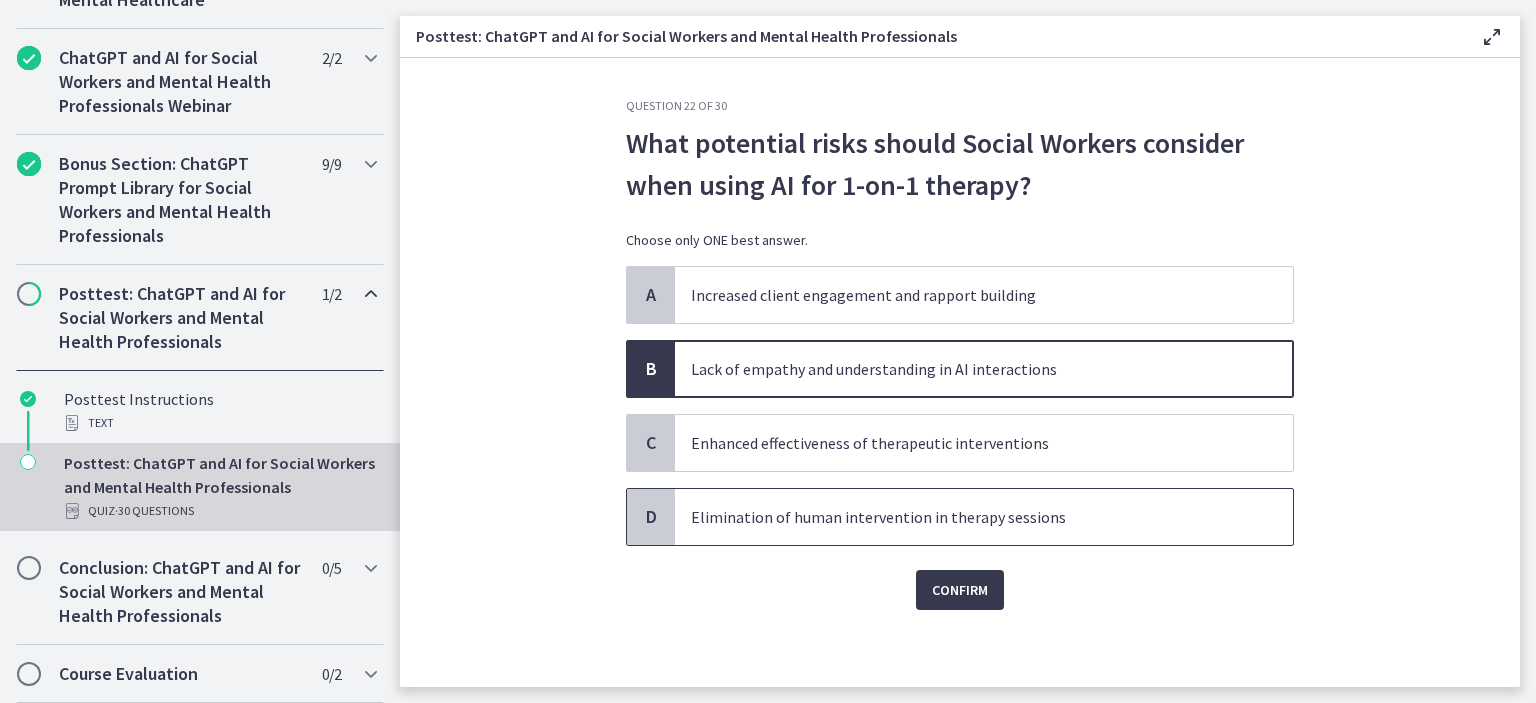 drag, startPoint x: 979, startPoint y: 524, endPoint x: 990, endPoint y: 525, distance: 11.045361 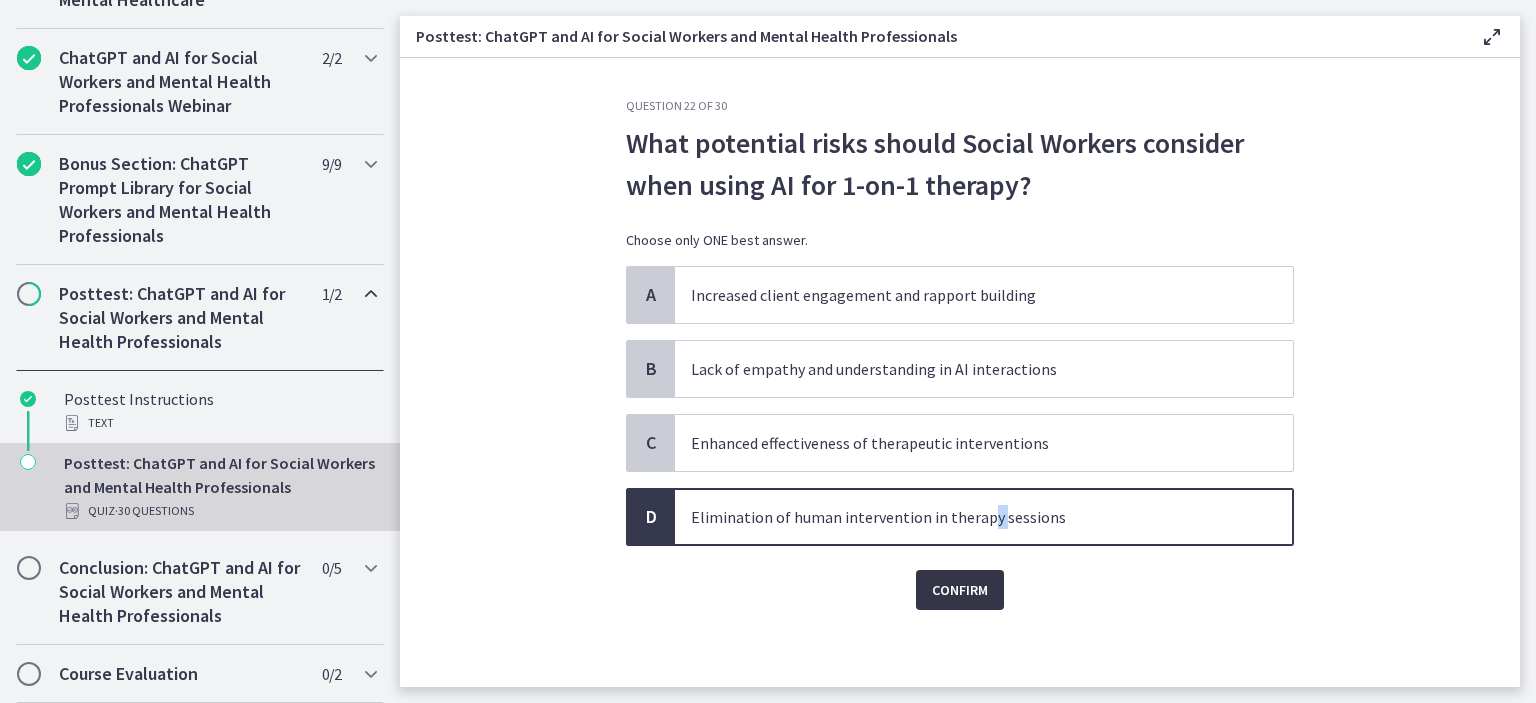 click on "Confirm" at bounding box center [960, 590] 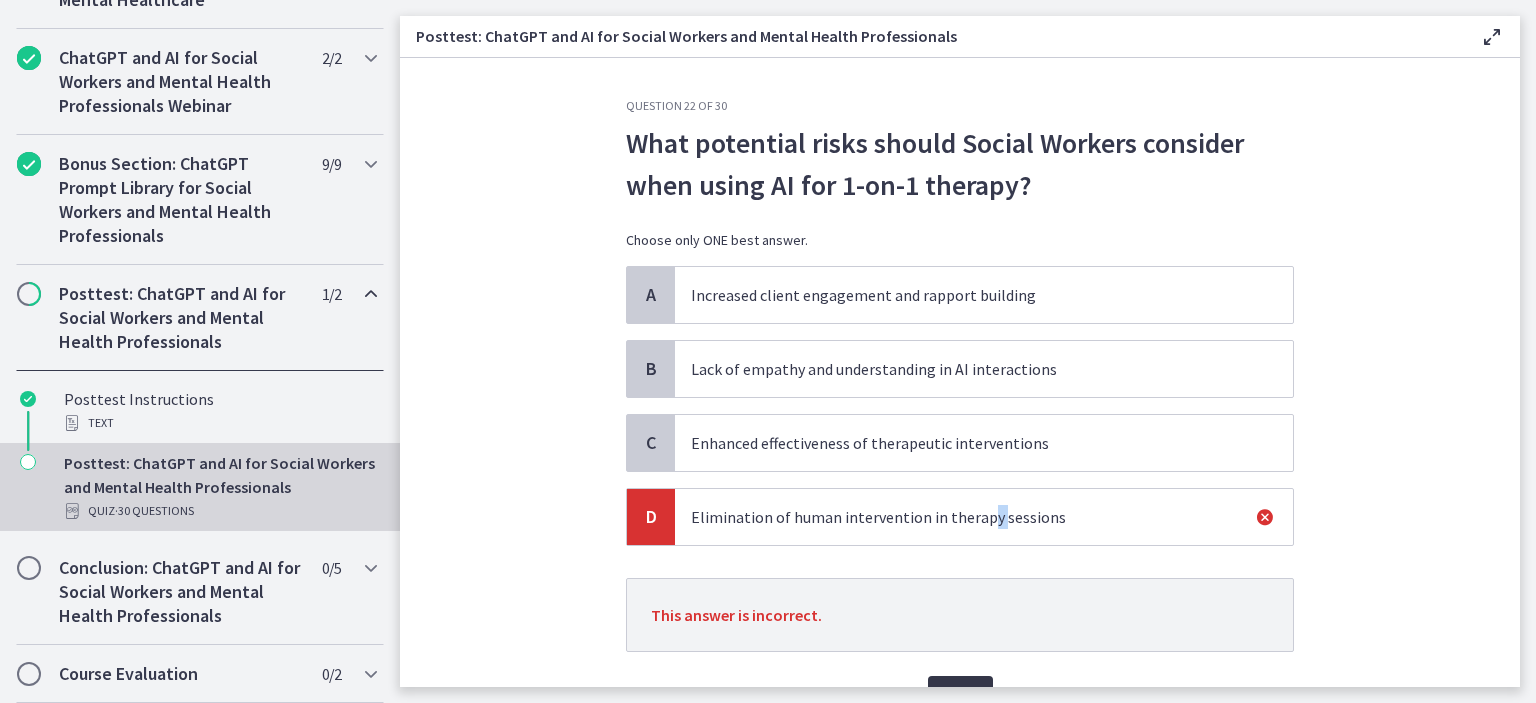 scroll, scrollTop: 106, scrollLeft: 0, axis: vertical 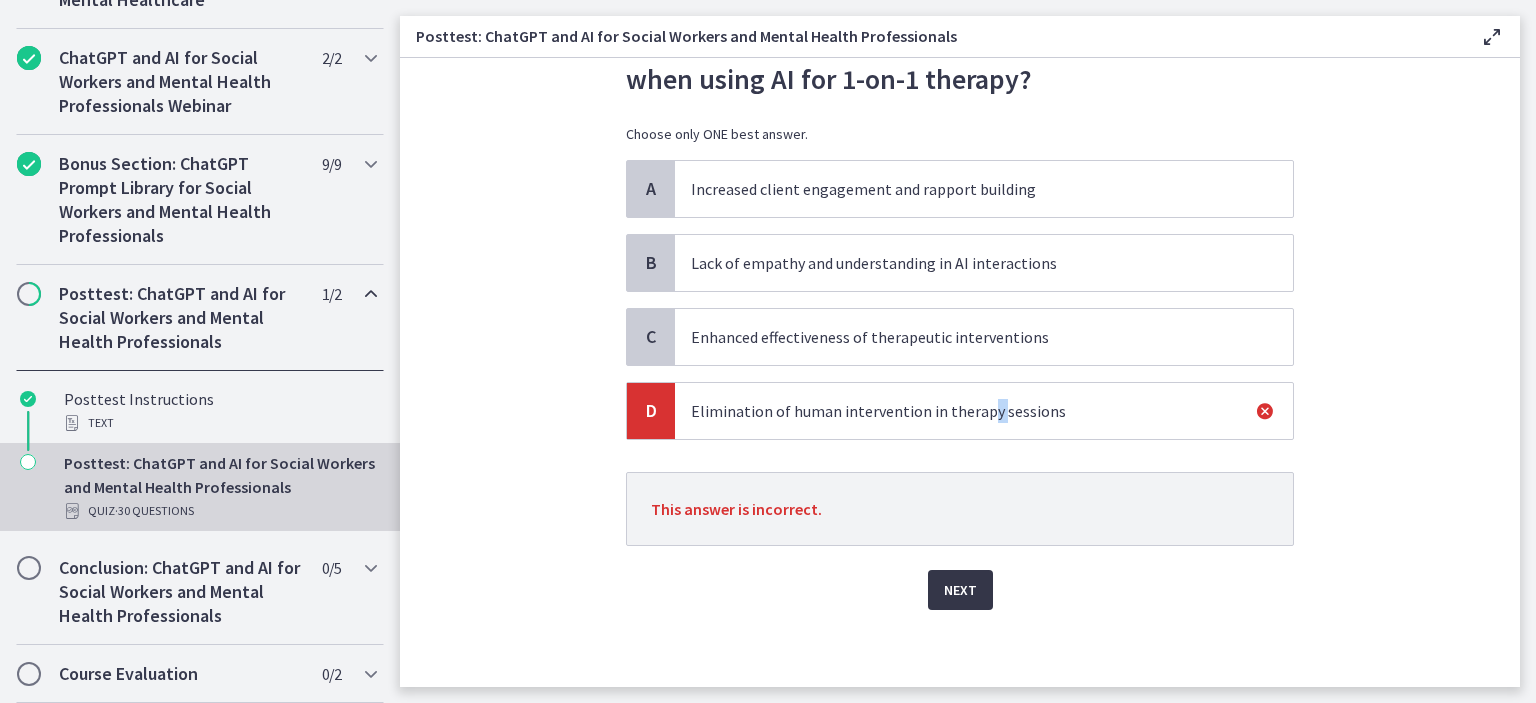 click on "Next" at bounding box center (960, 590) 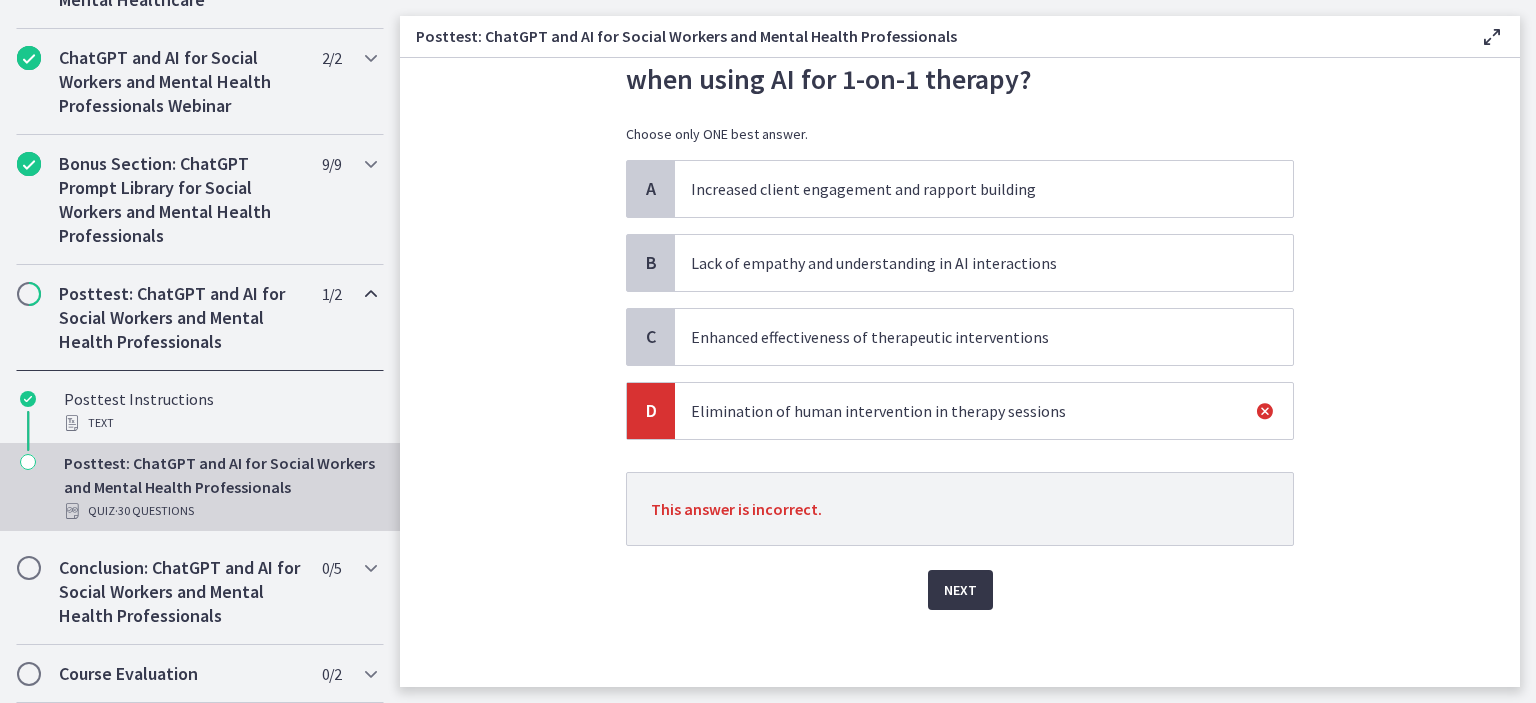 scroll, scrollTop: 0, scrollLeft: 0, axis: both 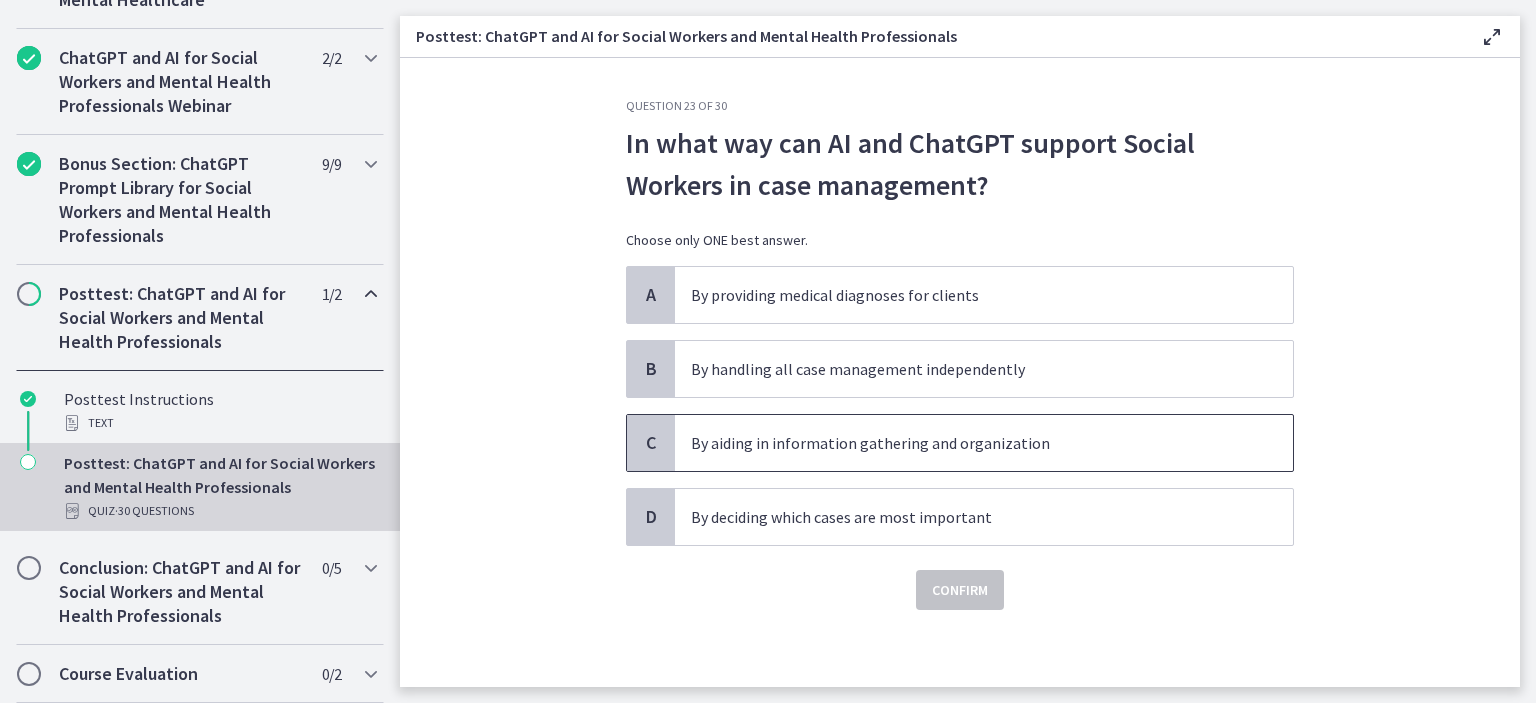 click on "By aiding in information gathering and organization" at bounding box center [964, 443] 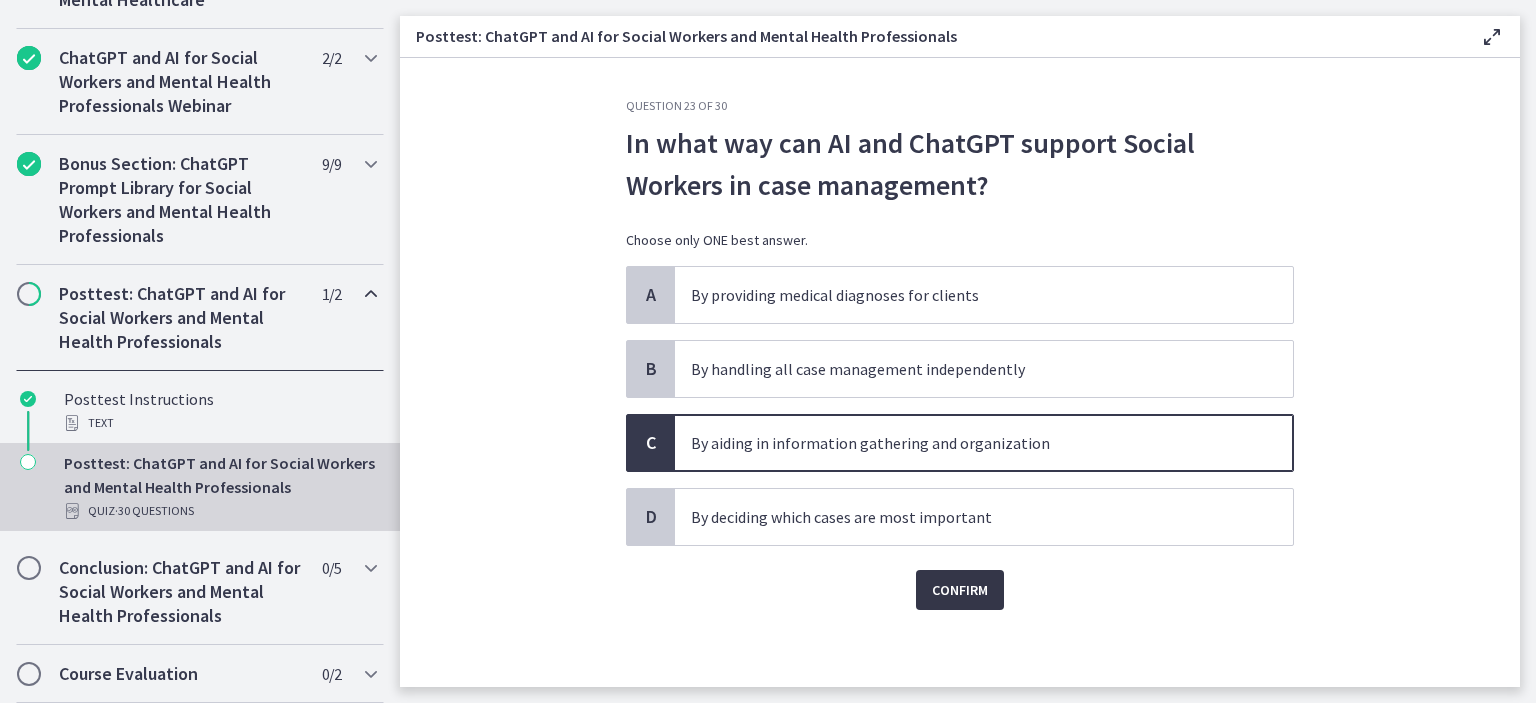 click on "Confirm" at bounding box center [960, 590] 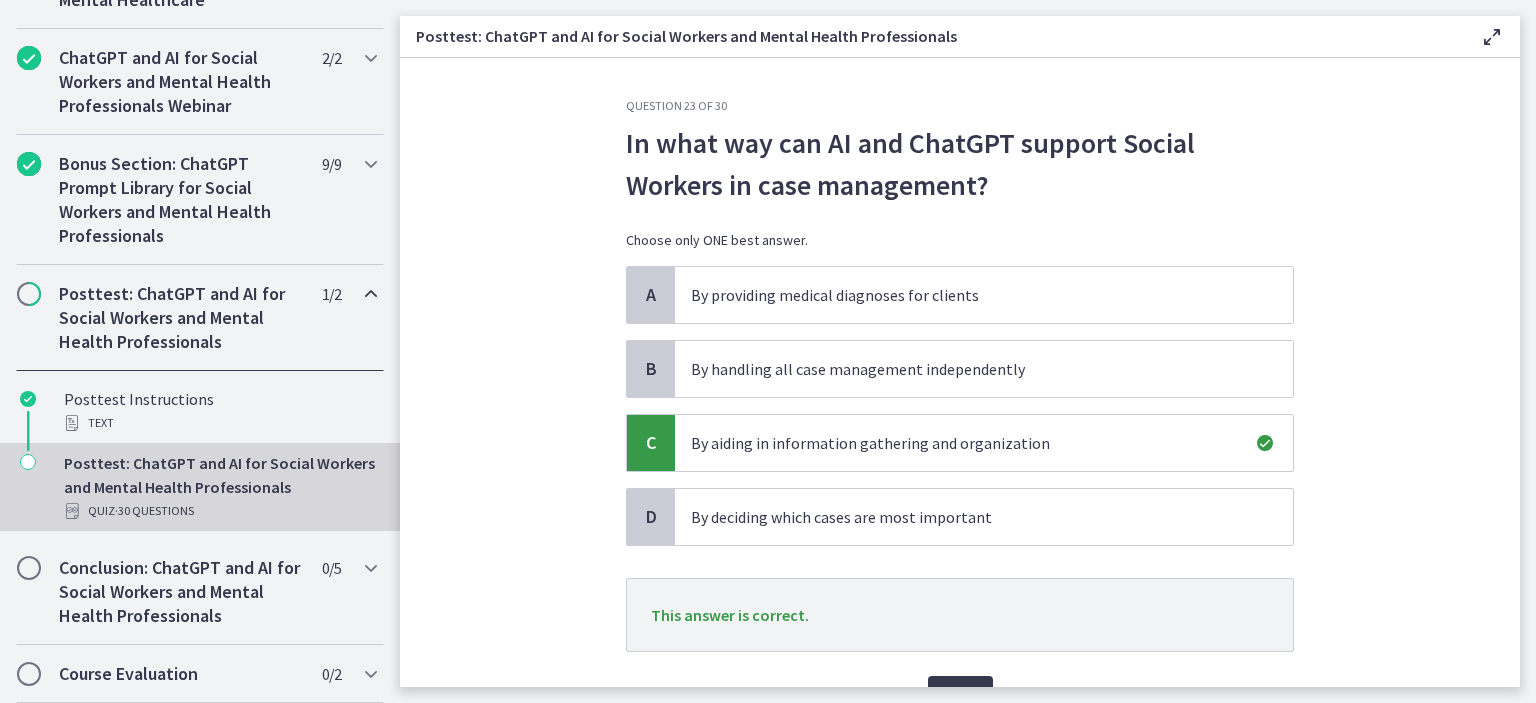 scroll, scrollTop: 106, scrollLeft: 0, axis: vertical 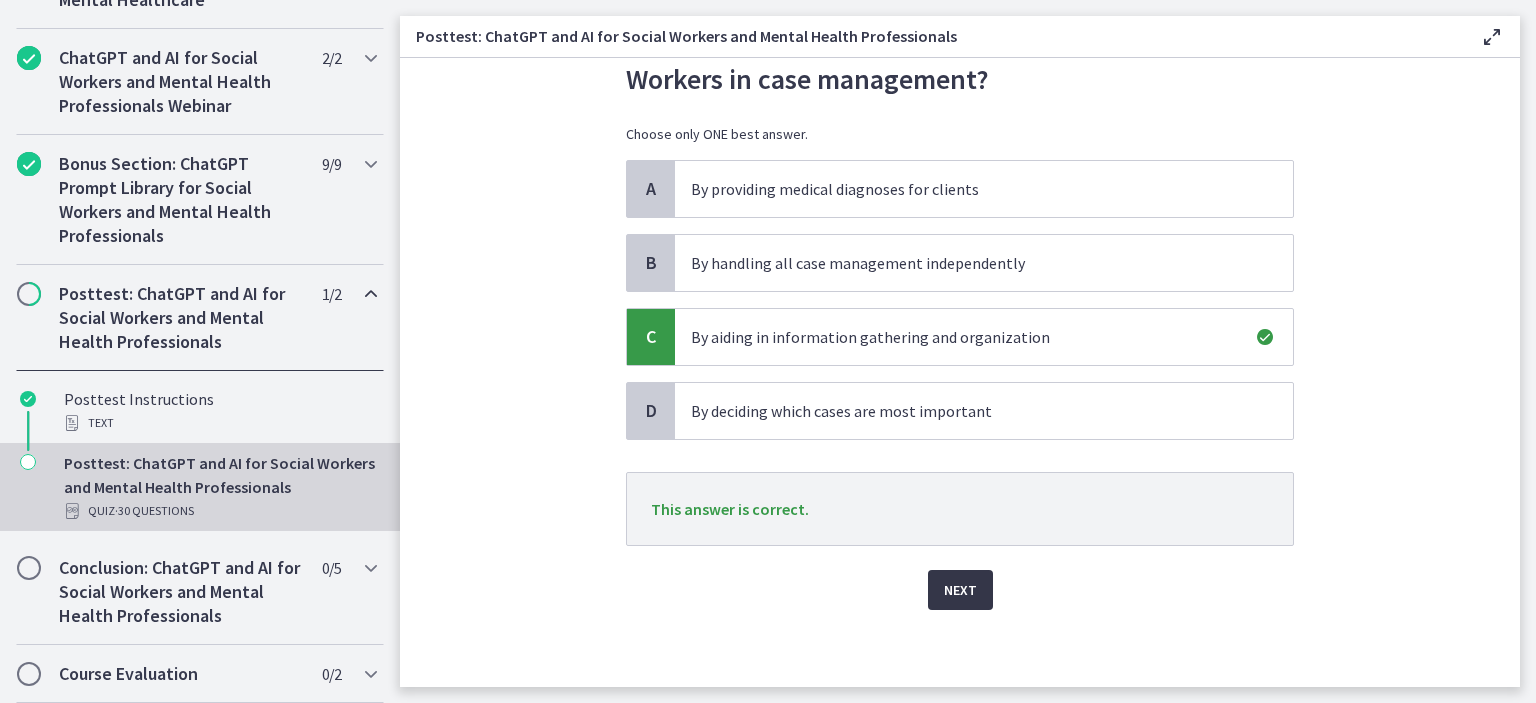click on "Next" at bounding box center [960, 590] 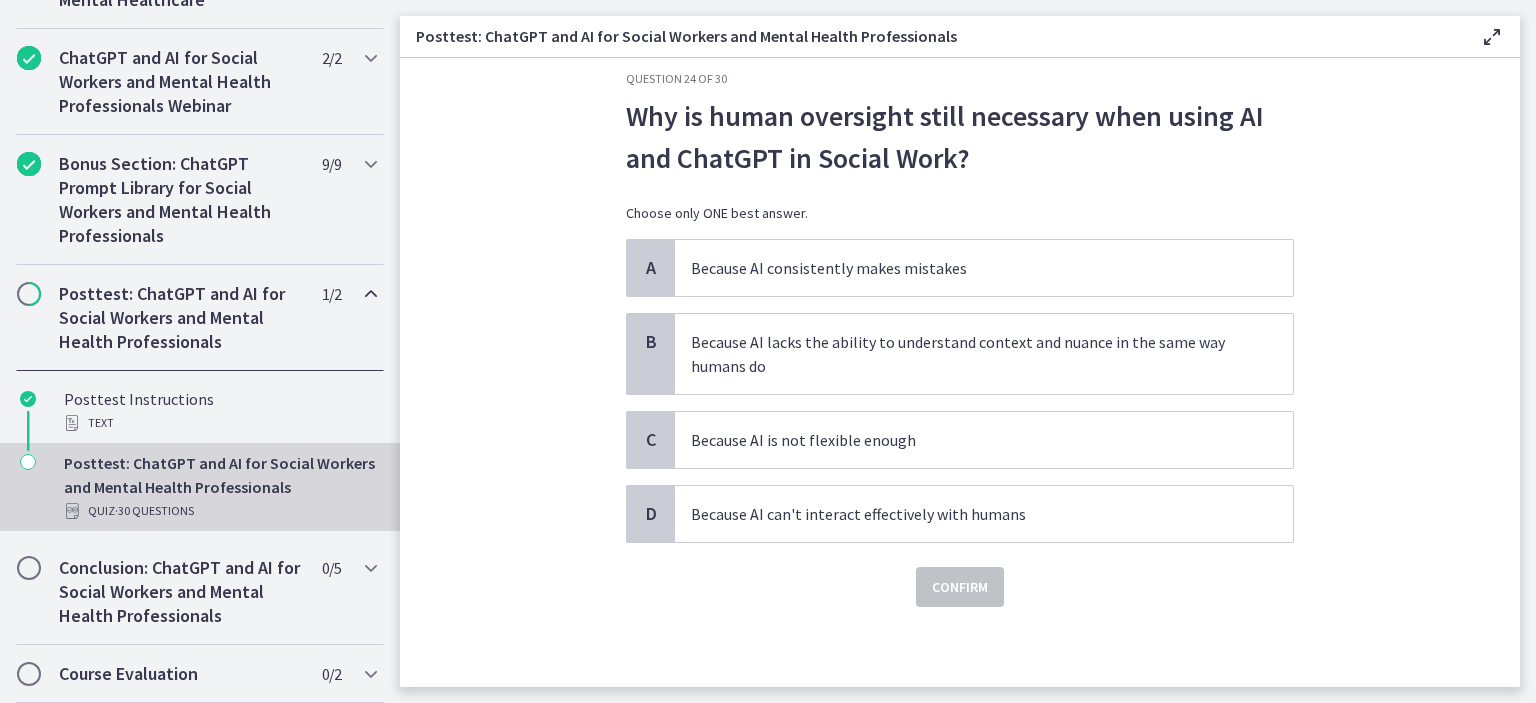 scroll, scrollTop: 0, scrollLeft: 0, axis: both 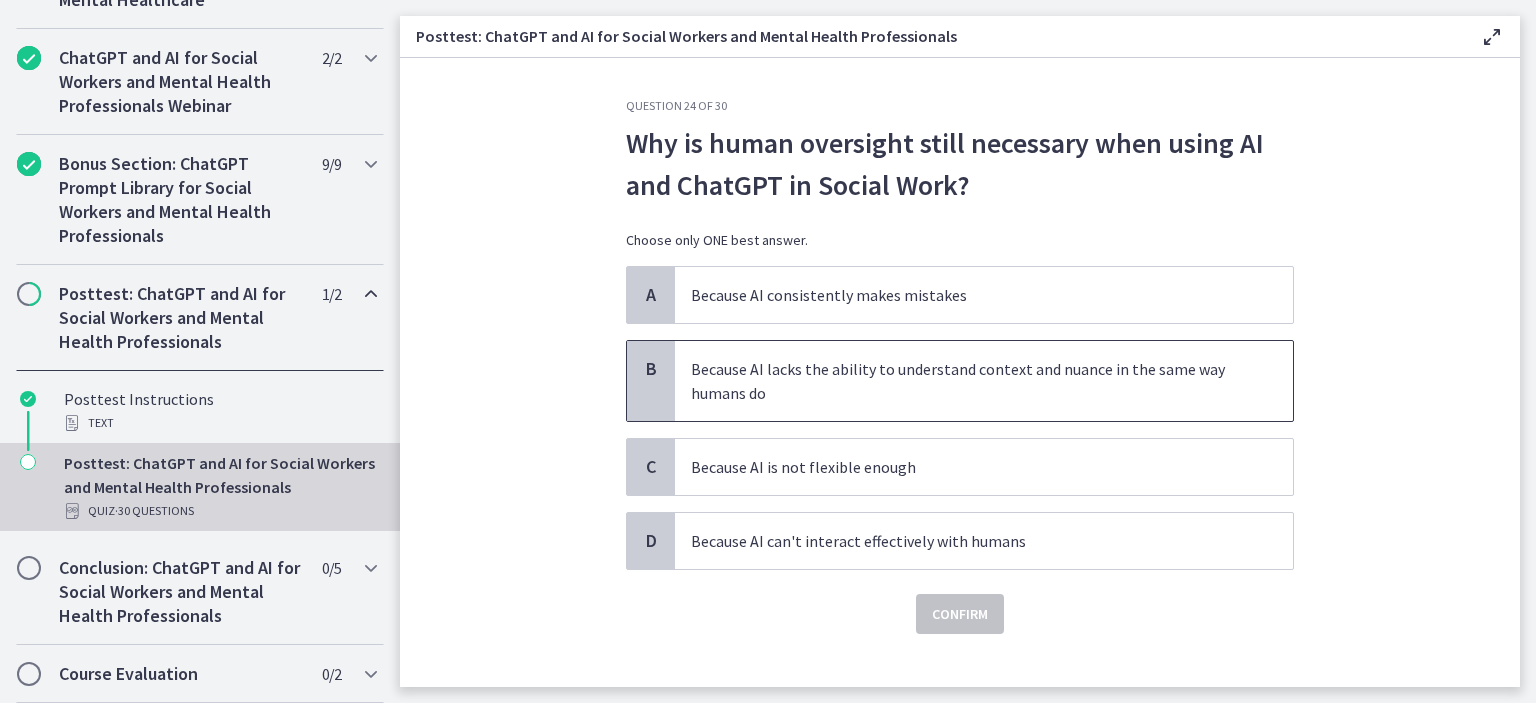 click on "Because AI lacks the ability to understand context and nuance in the same way humans do" at bounding box center (964, 381) 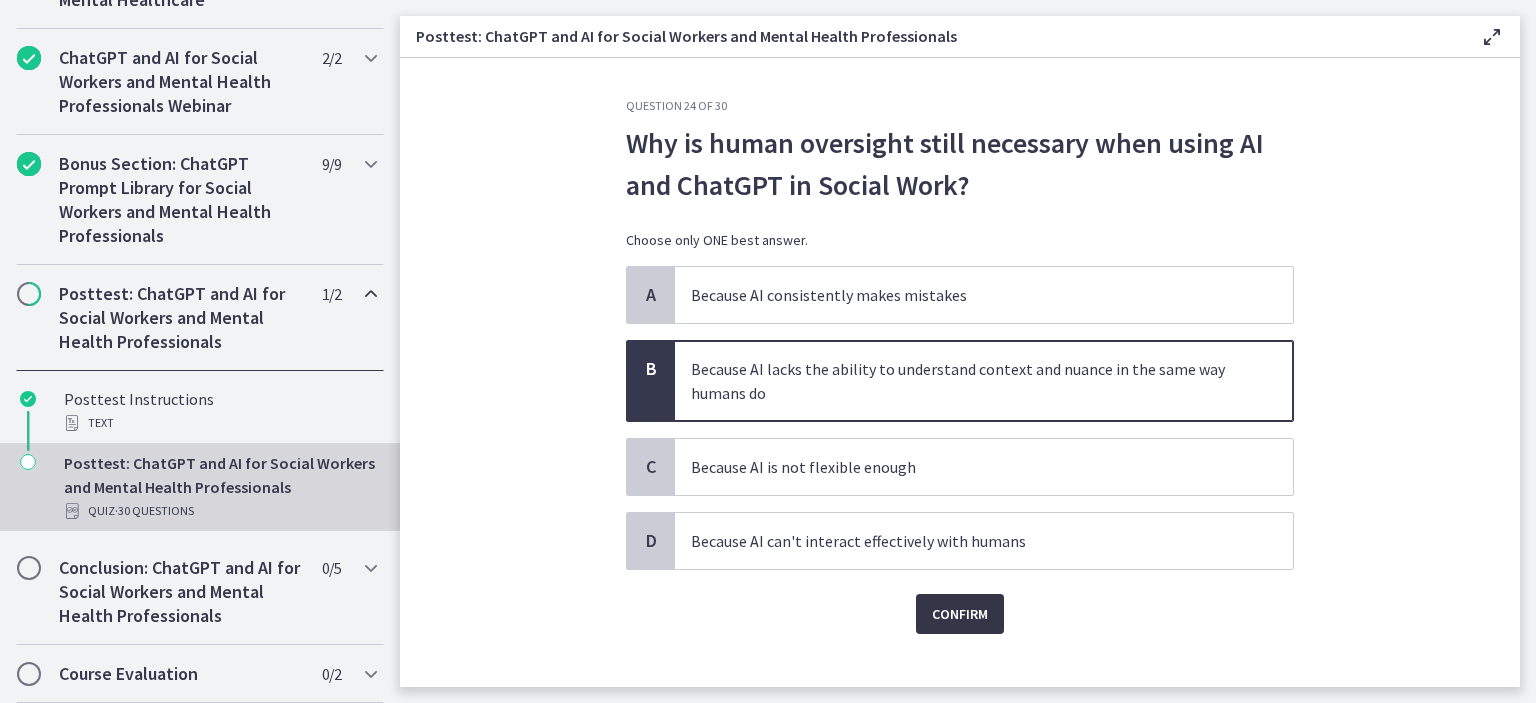 click on "Confirm" at bounding box center (960, 614) 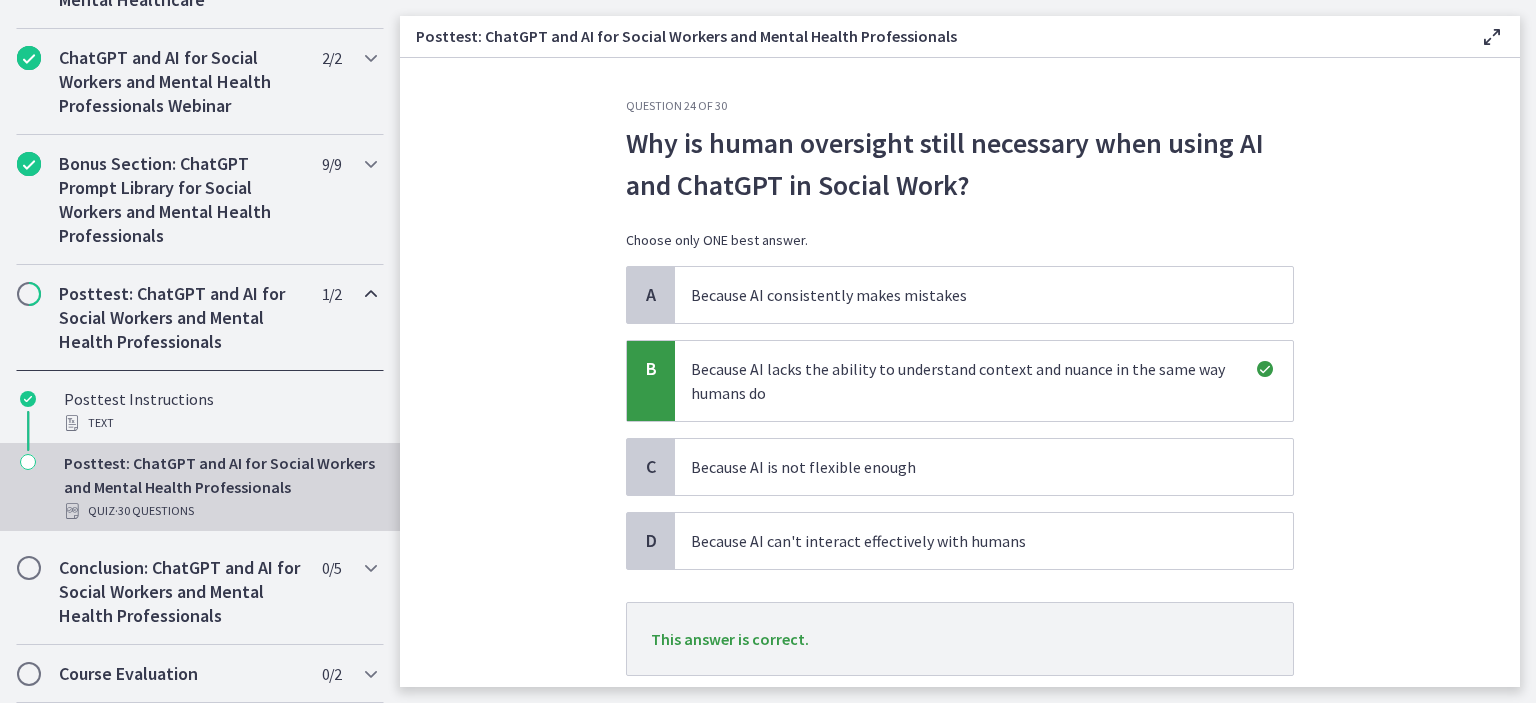 scroll, scrollTop: 130, scrollLeft: 0, axis: vertical 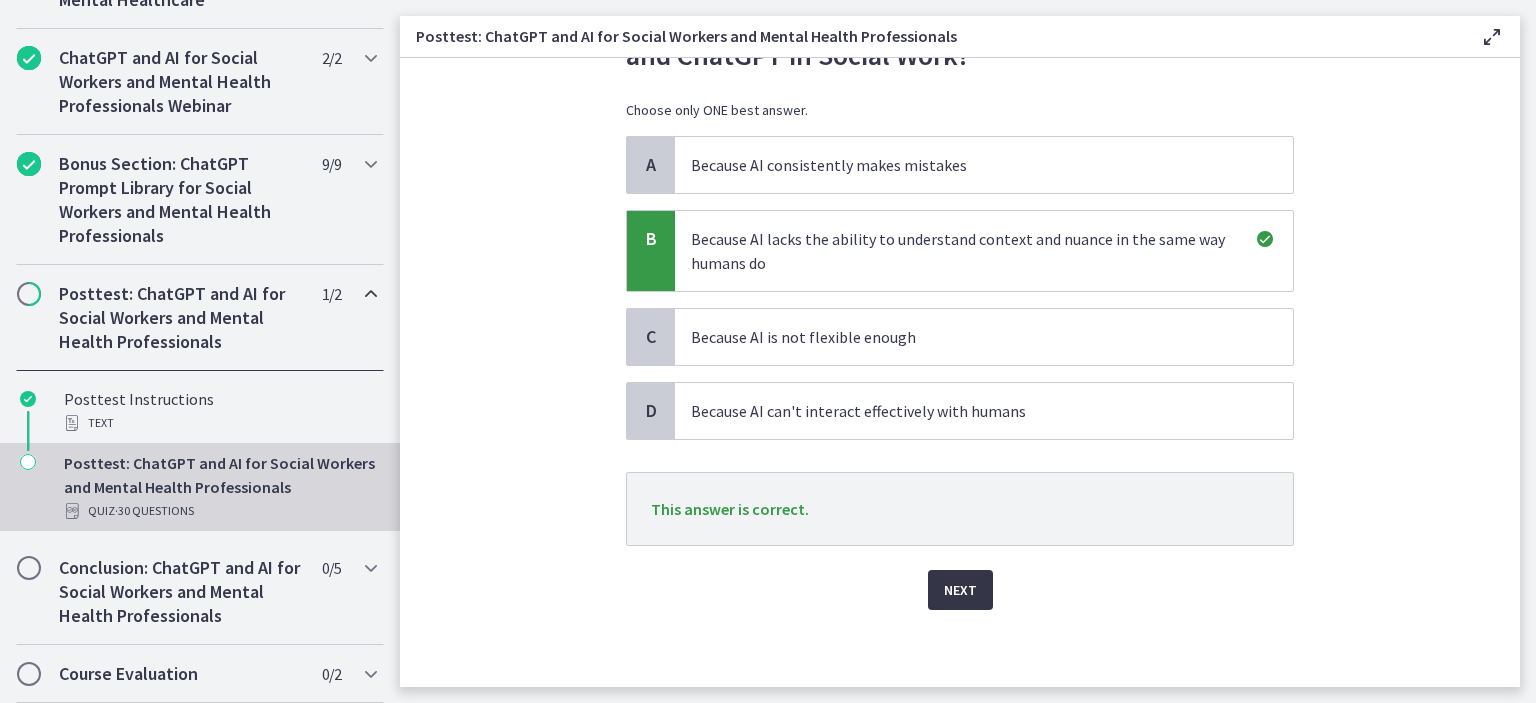 click on "Next" at bounding box center [960, 590] 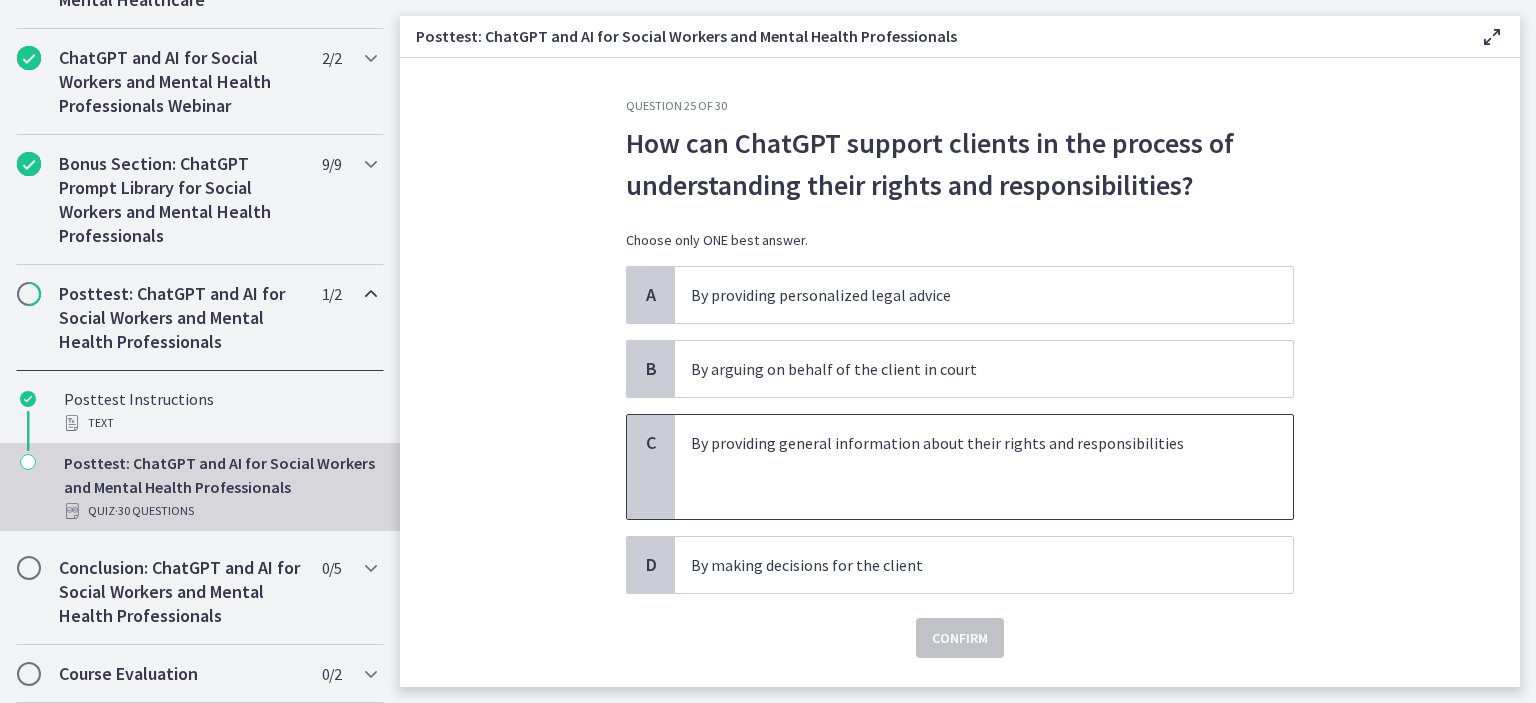 click on "By providing general information about their rights and responsibilities" at bounding box center (964, 443) 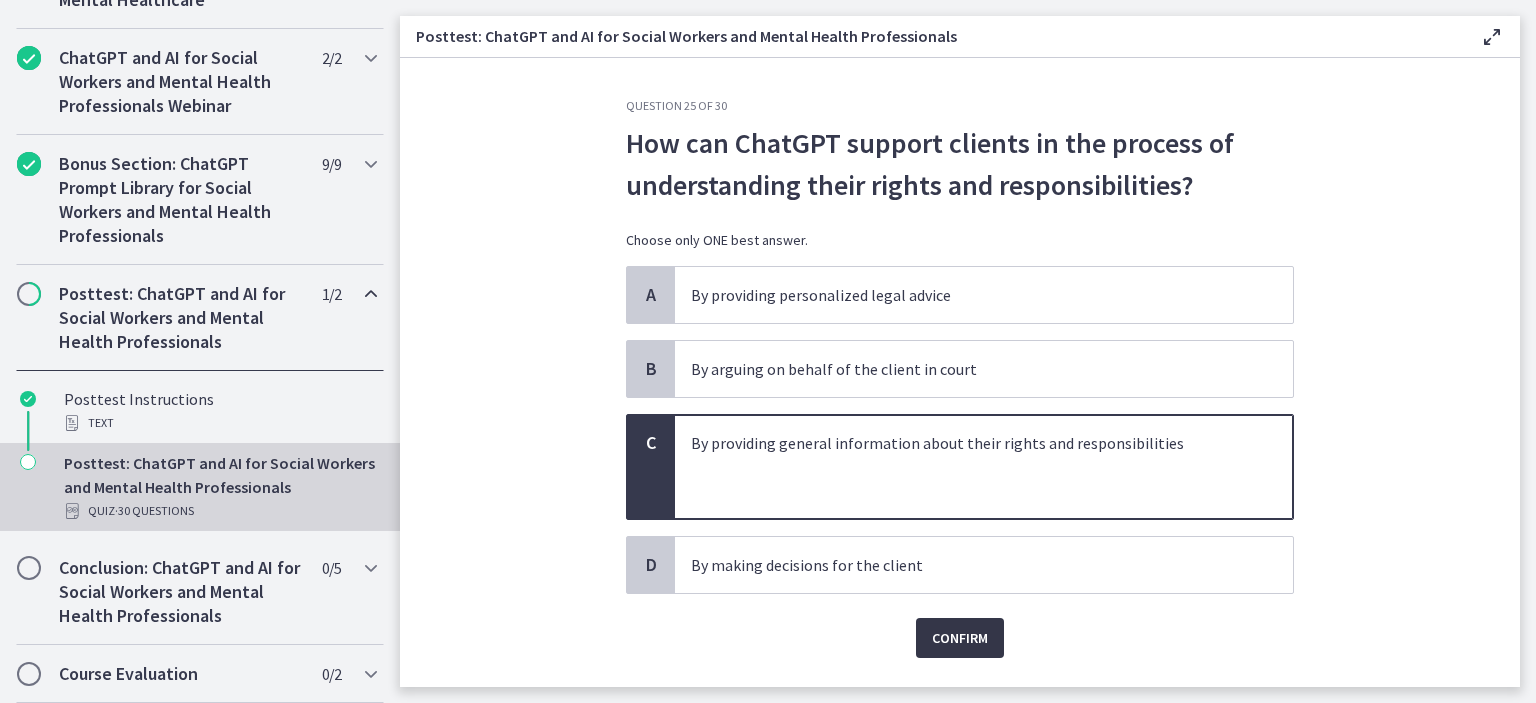 click on "Confirm" at bounding box center [960, 638] 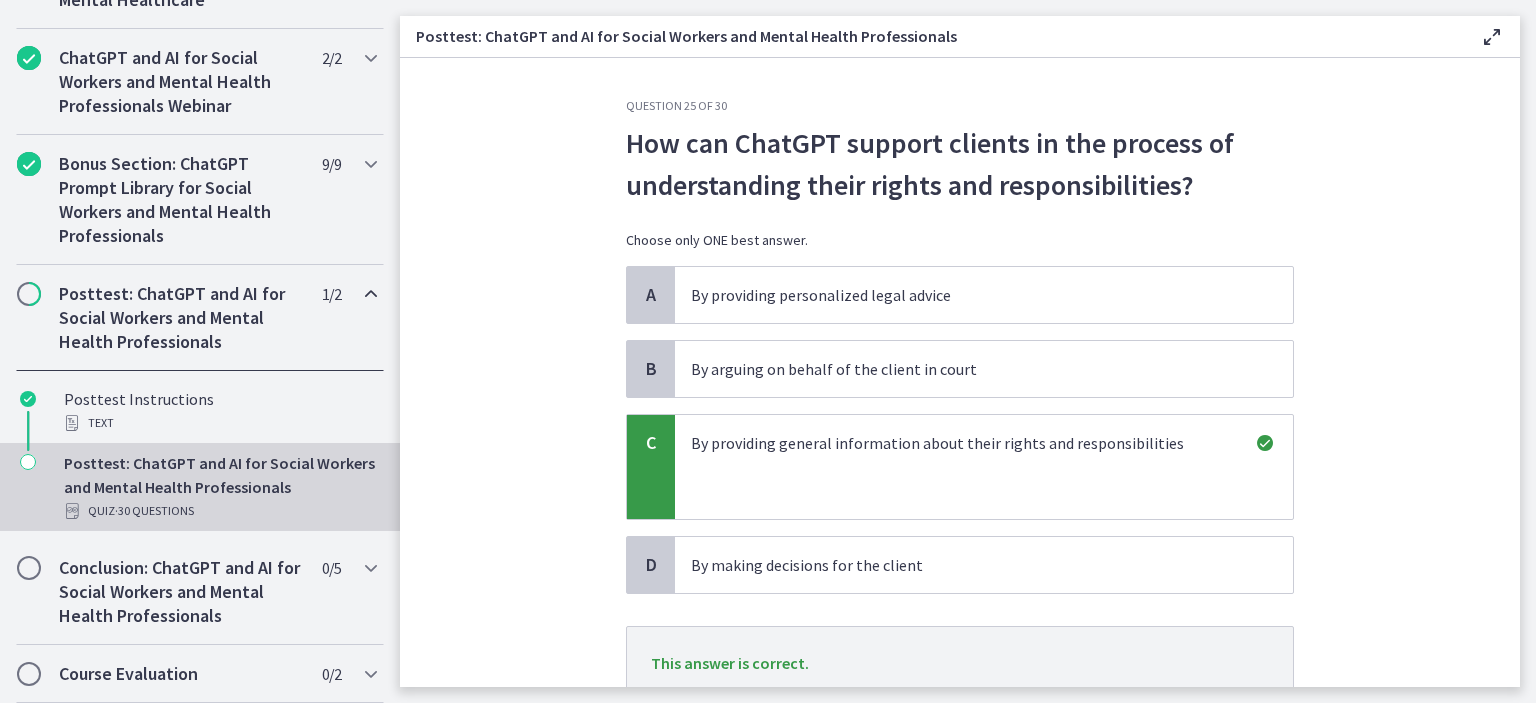 scroll, scrollTop: 154, scrollLeft: 0, axis: vertical 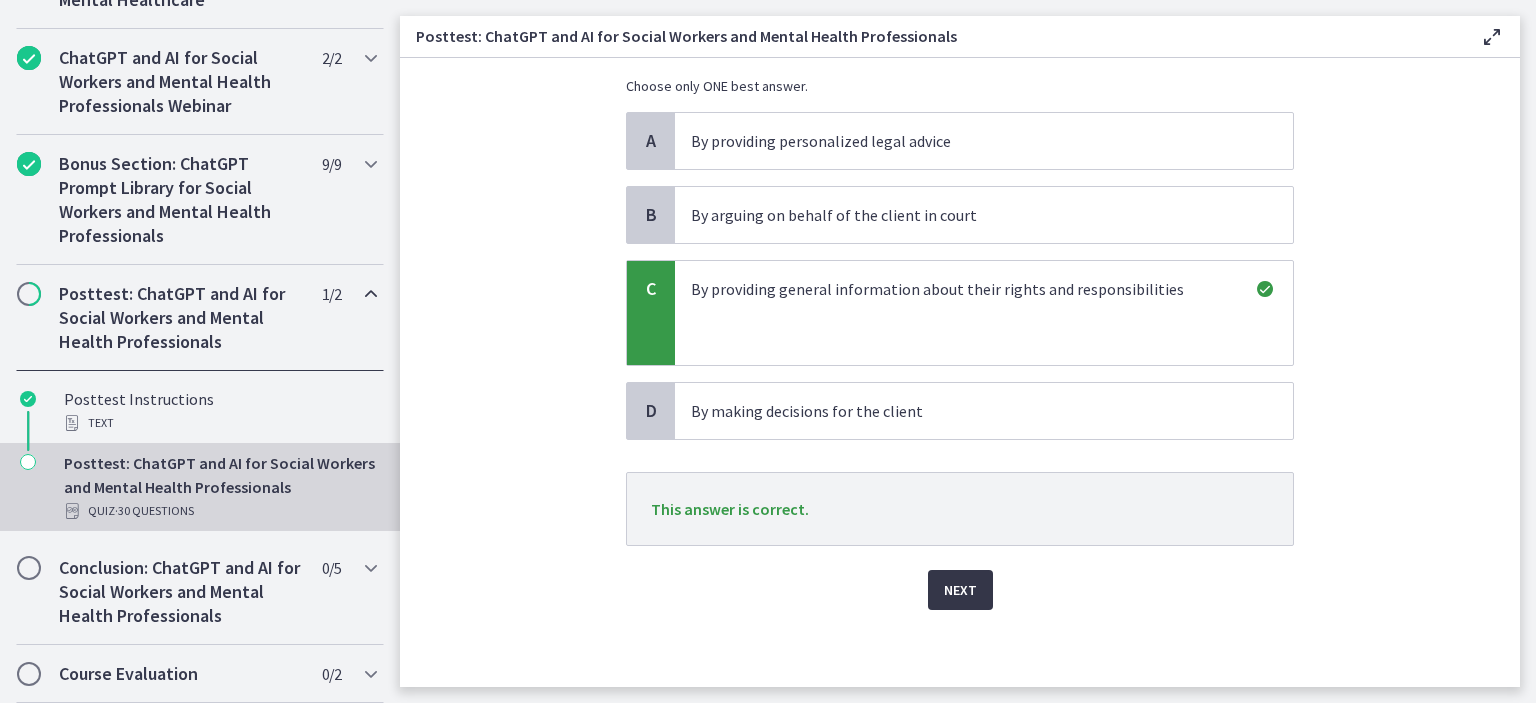 click on "Next" at bounding box center [960, 590] 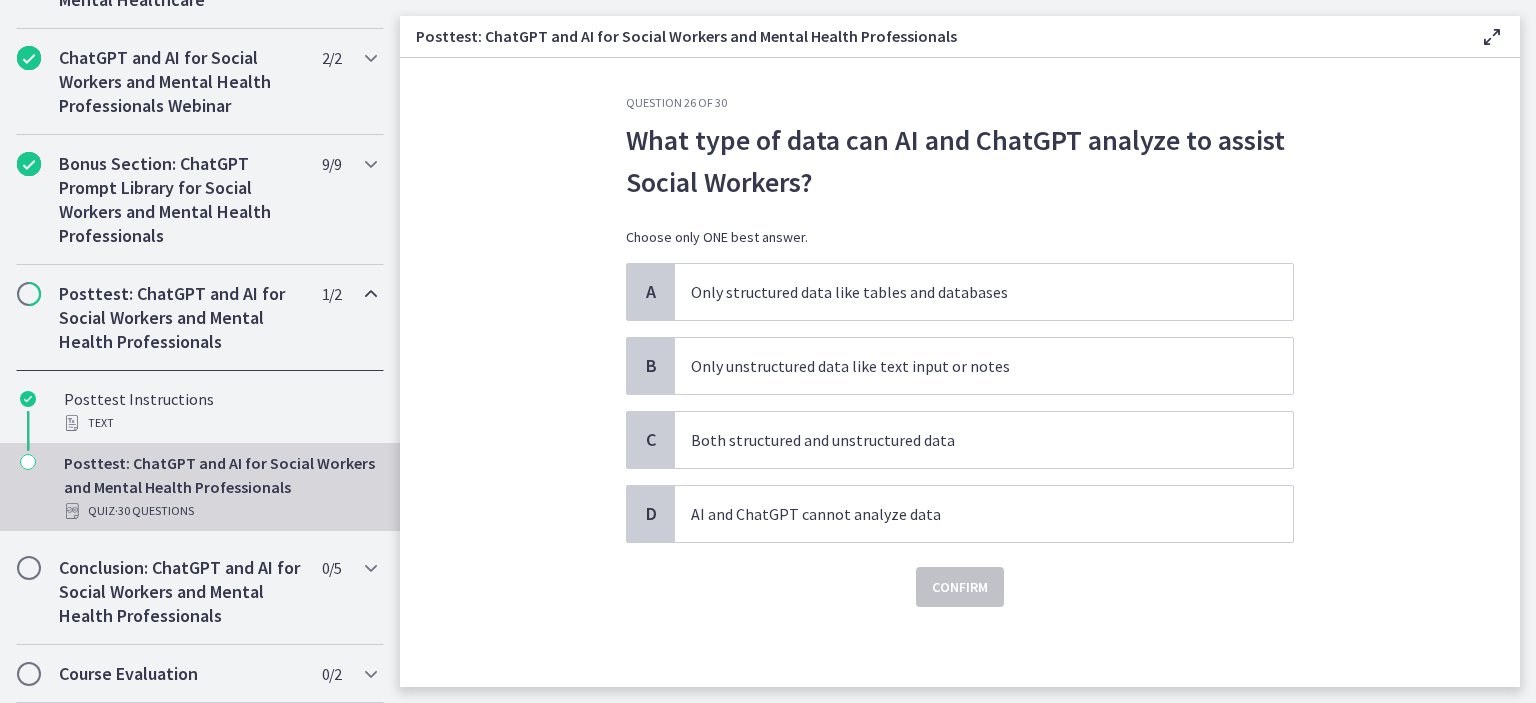 scroll, scrollTop: 0, scrollLeft: 0, axis: both 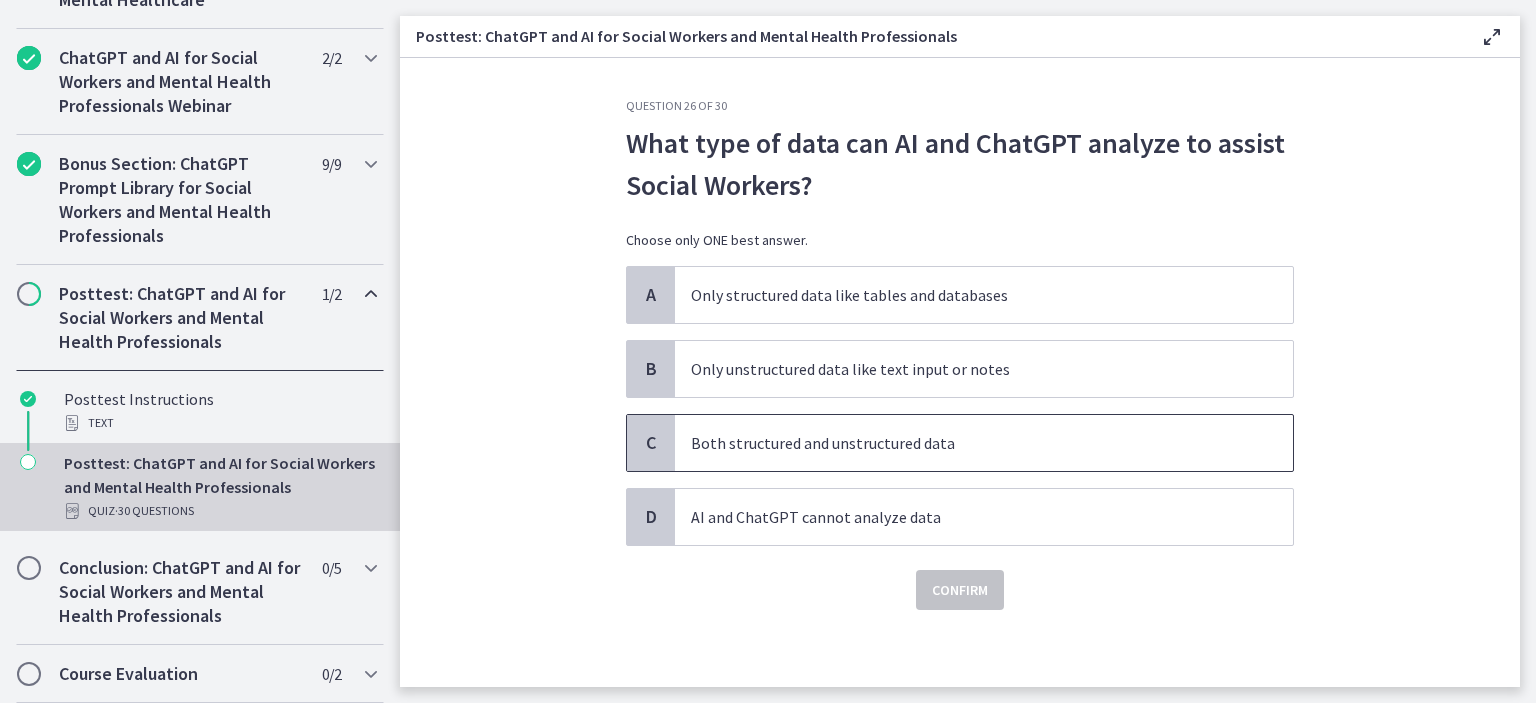 click on "Both structured and unstructured data" at bounding box center (964, 443) 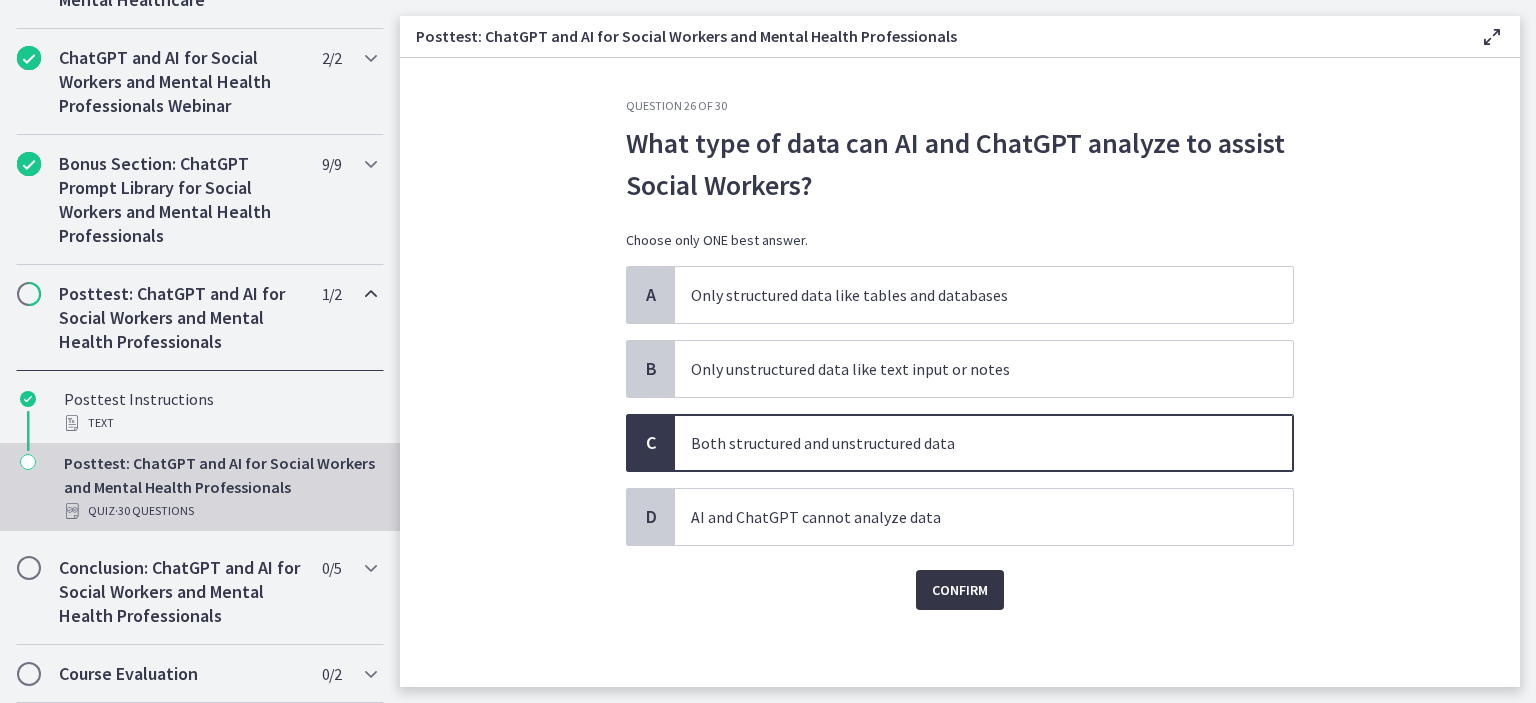 click on "Confirm" at bounding box center [960, 590] 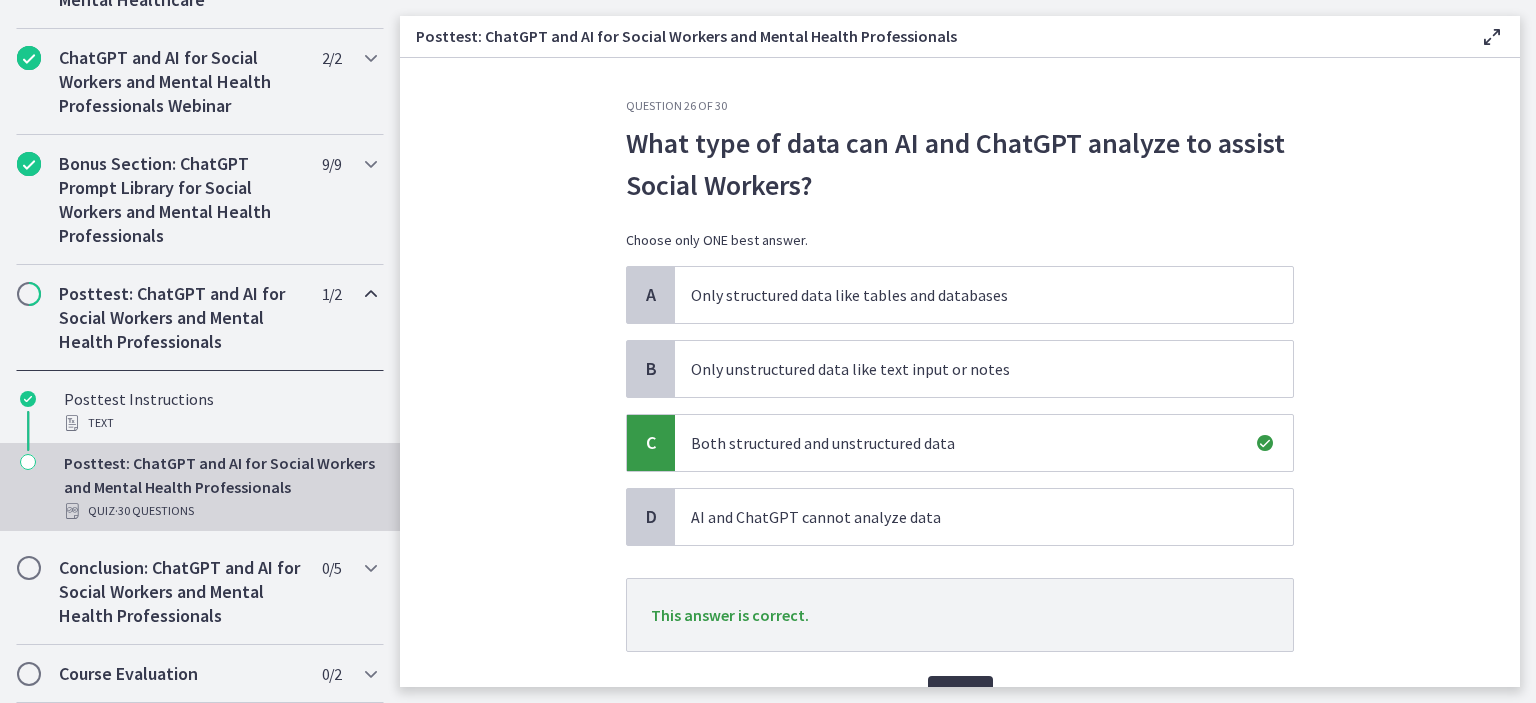 scroll, scrollTop: 106, scrollLeft: 0, axis: vertical 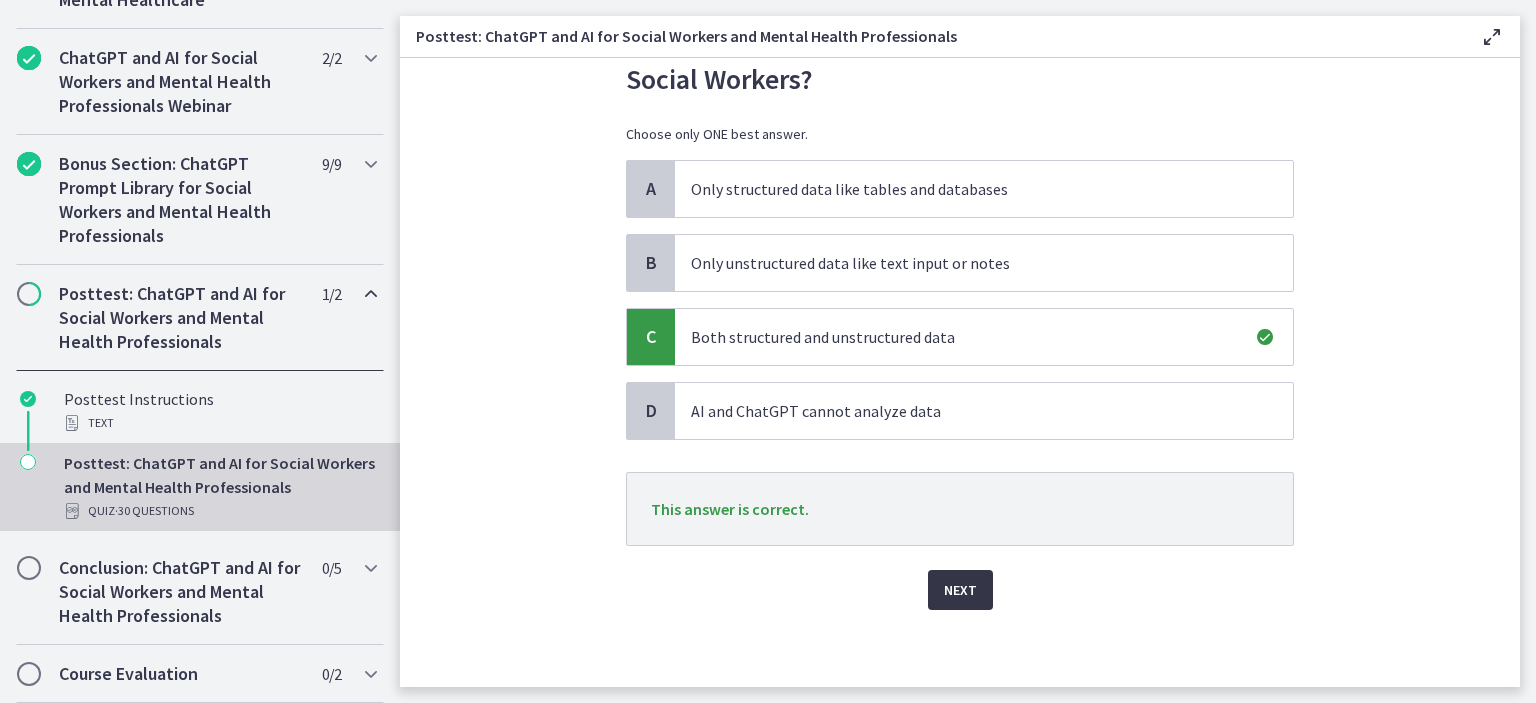 click on "Next" at bounding box center [960, 590] 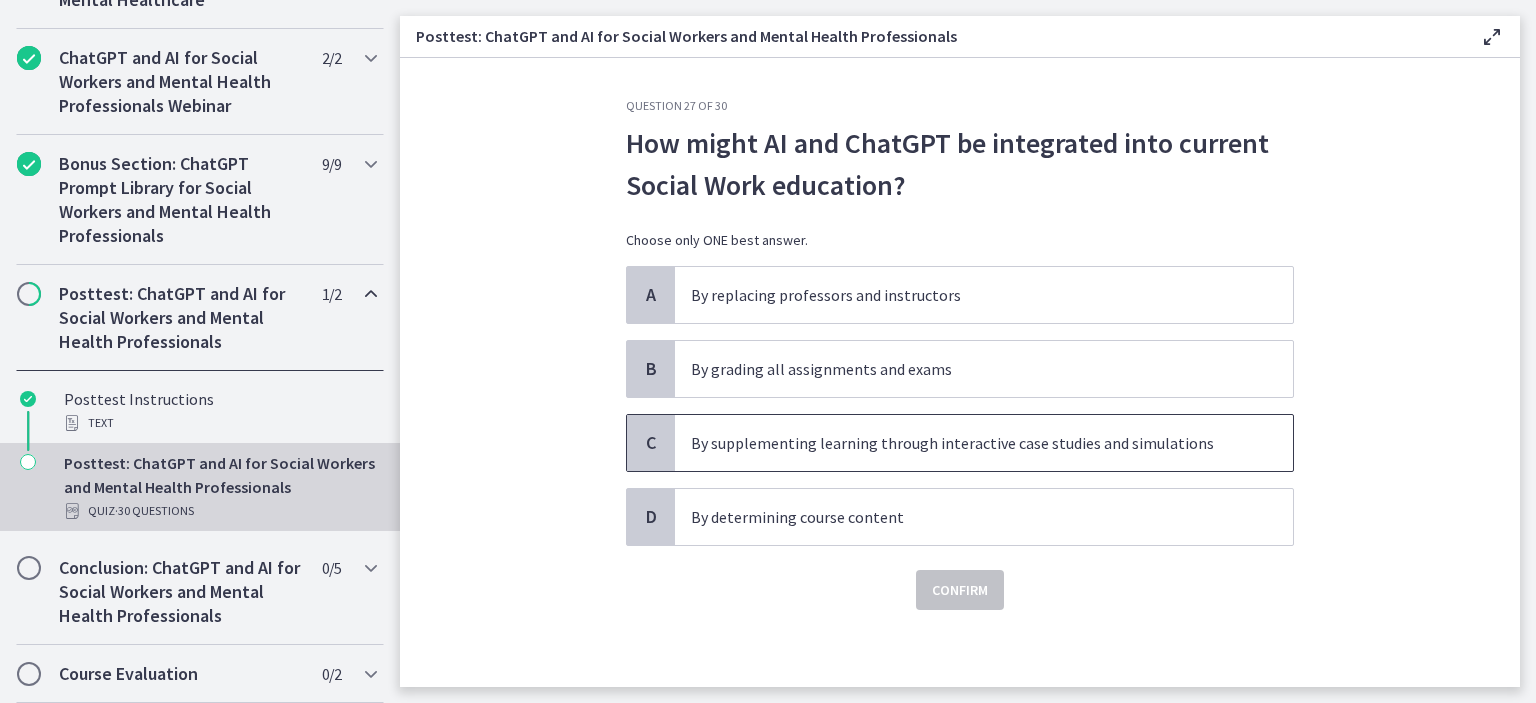 click on "By supplementing learning through interactive case studies and simulations" at bounding box center (984, 443) 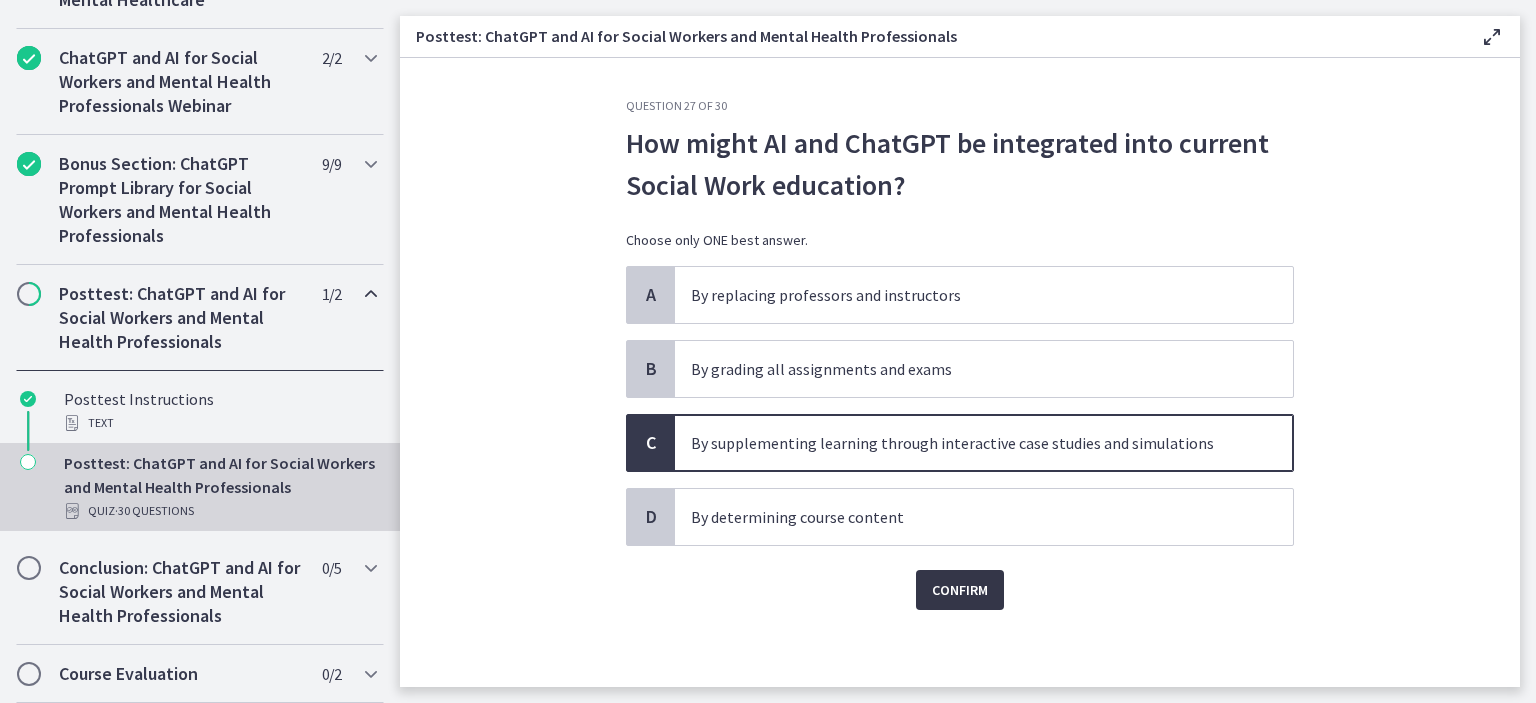 click on "Confirm" at bounding box center [960, 590] 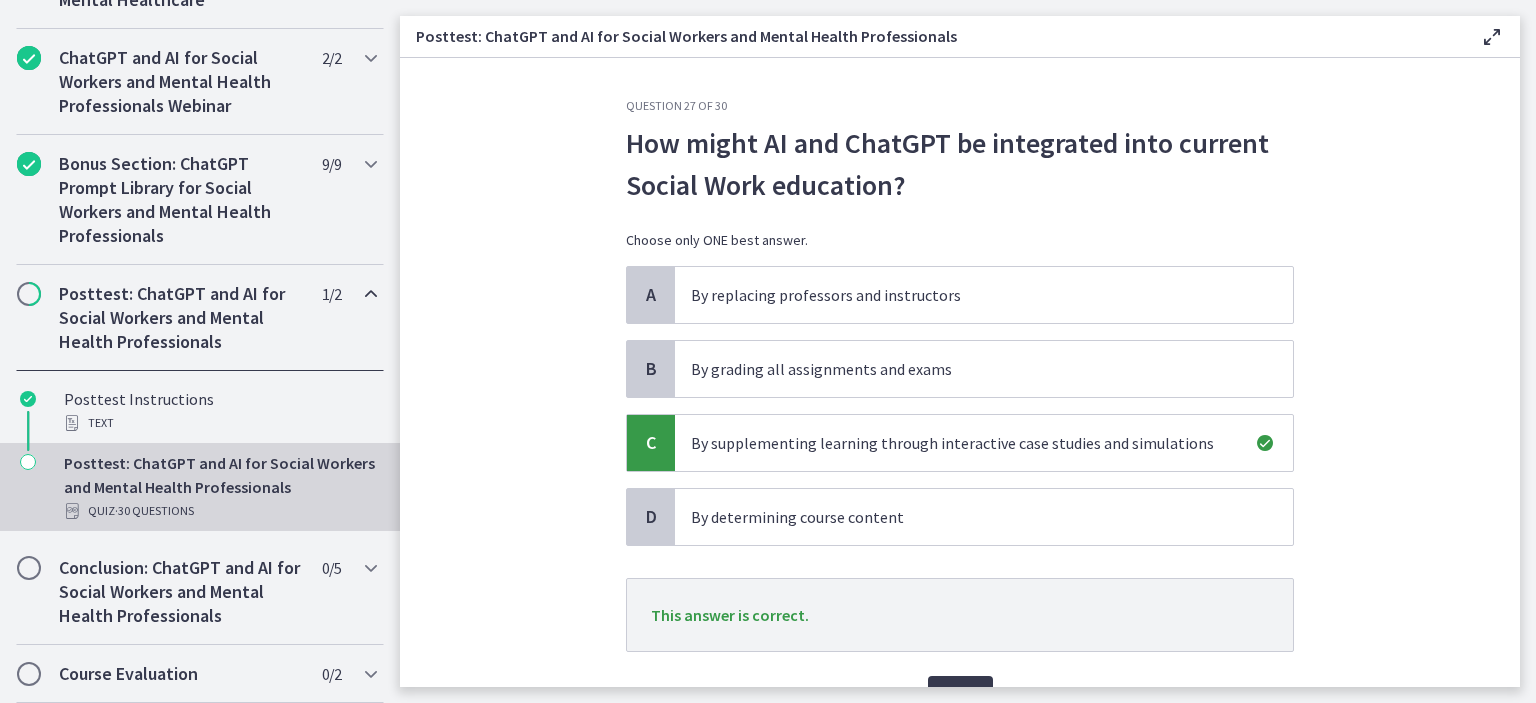 scroll, scrollTop: 106, scrollLeft: 0, axis: vertical 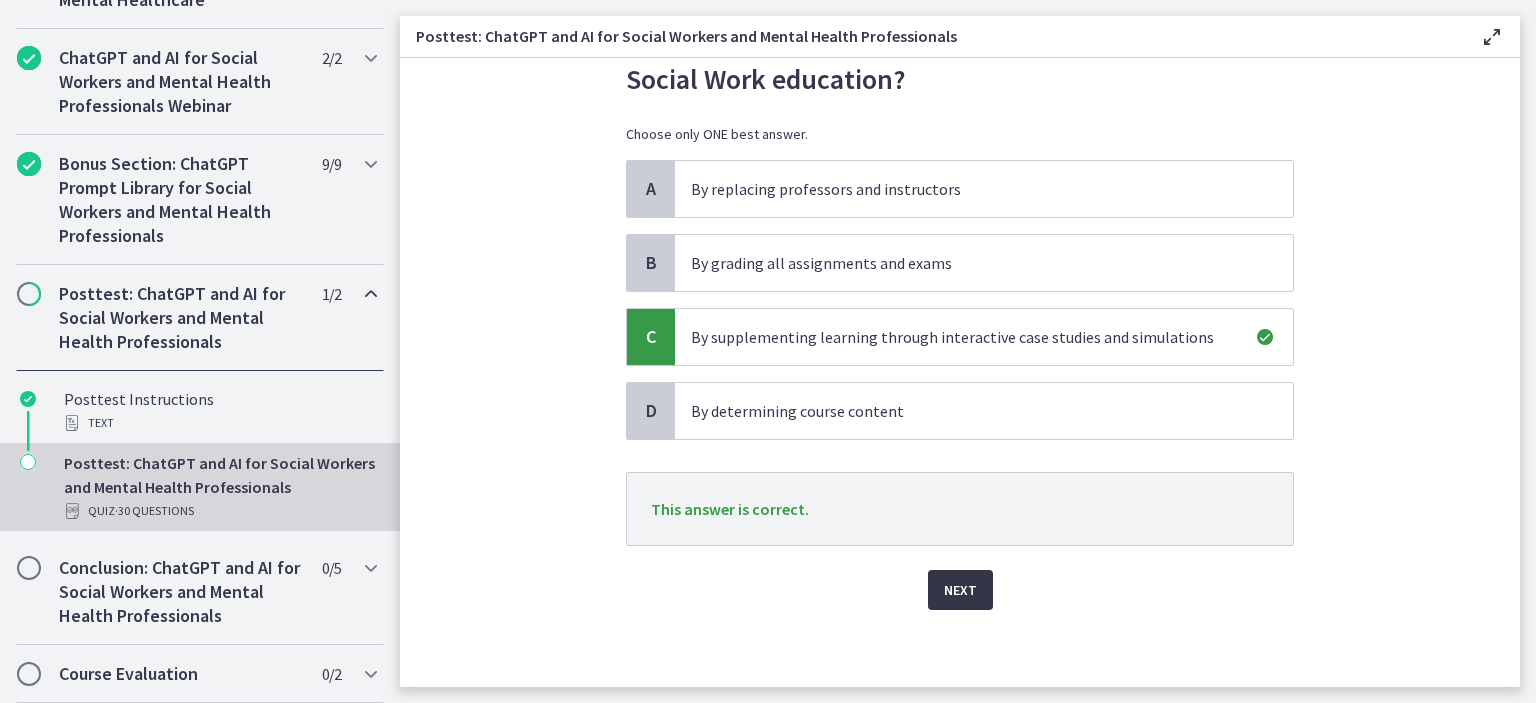 click on "Next" at bounding box center (960, 590) 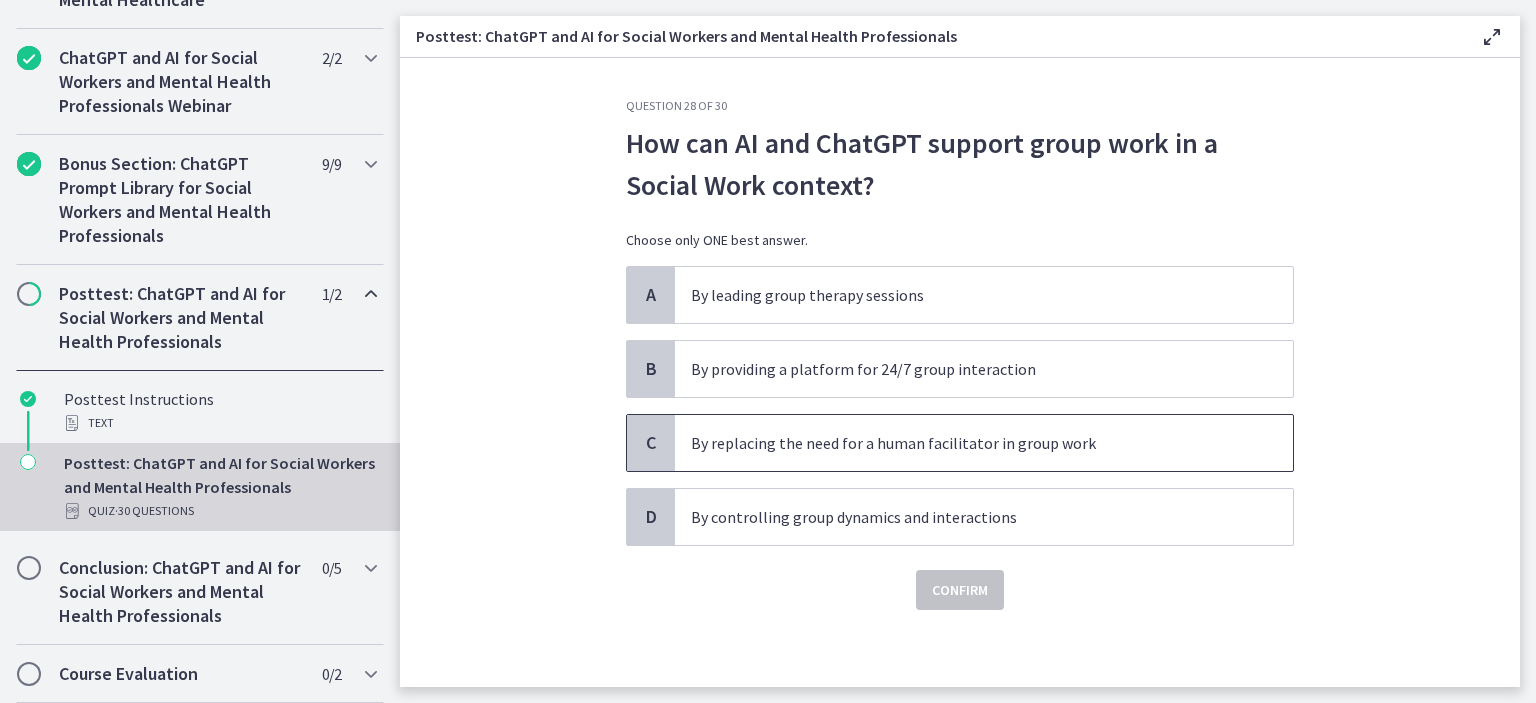 click on "By replacing the need for a human facilitator in group work" at bounding box center (964, 443) 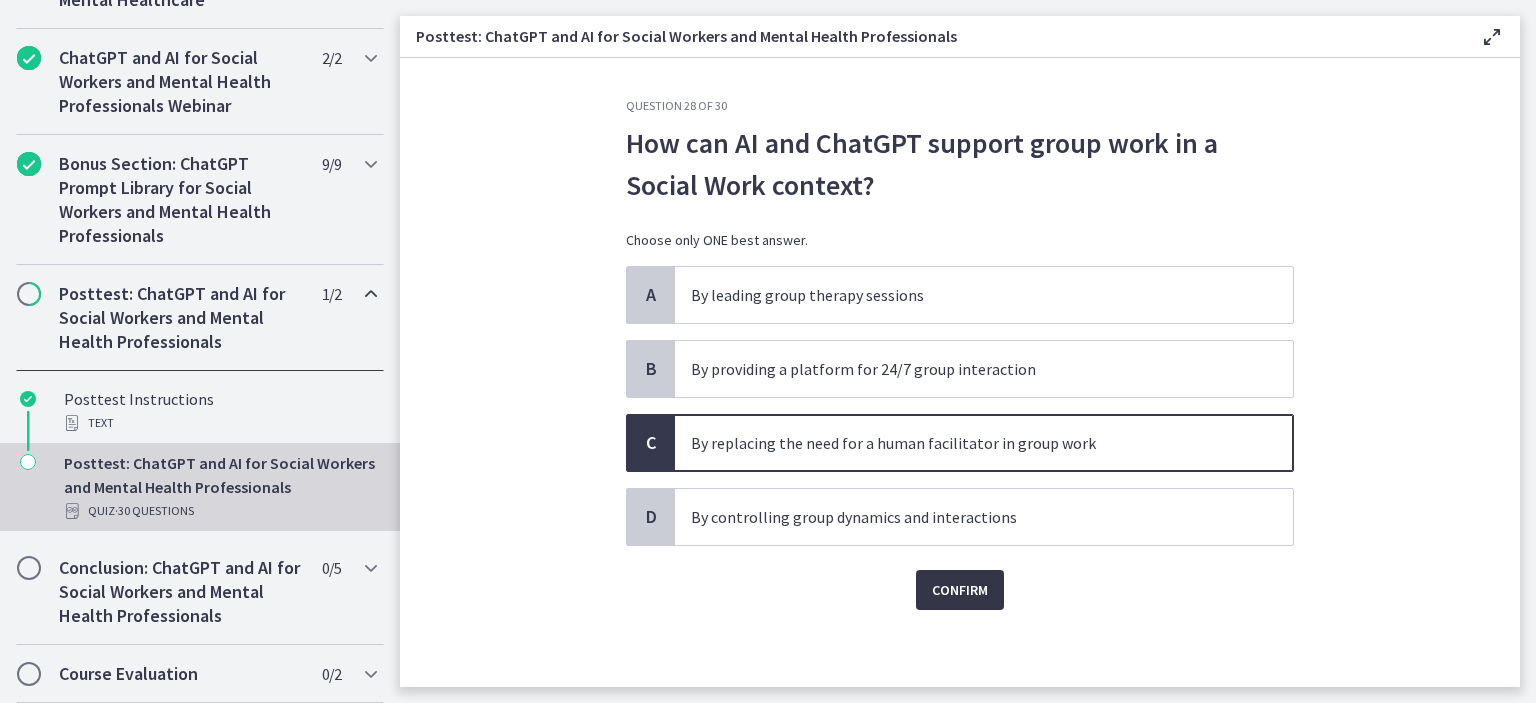click on "Confirm" at bounding box center (960, 590) 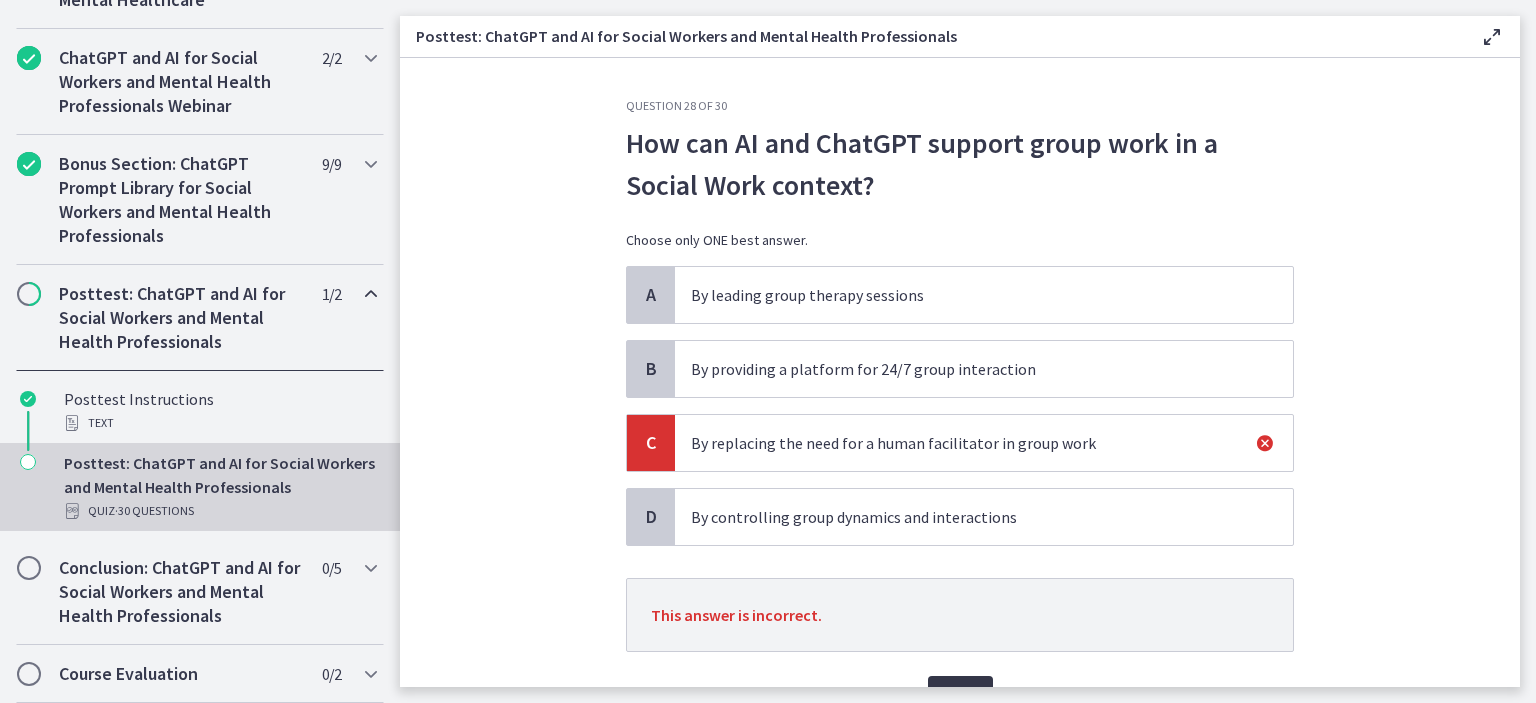scroll, scrollTop: 106, scrollLeft: 0, axis: vertical 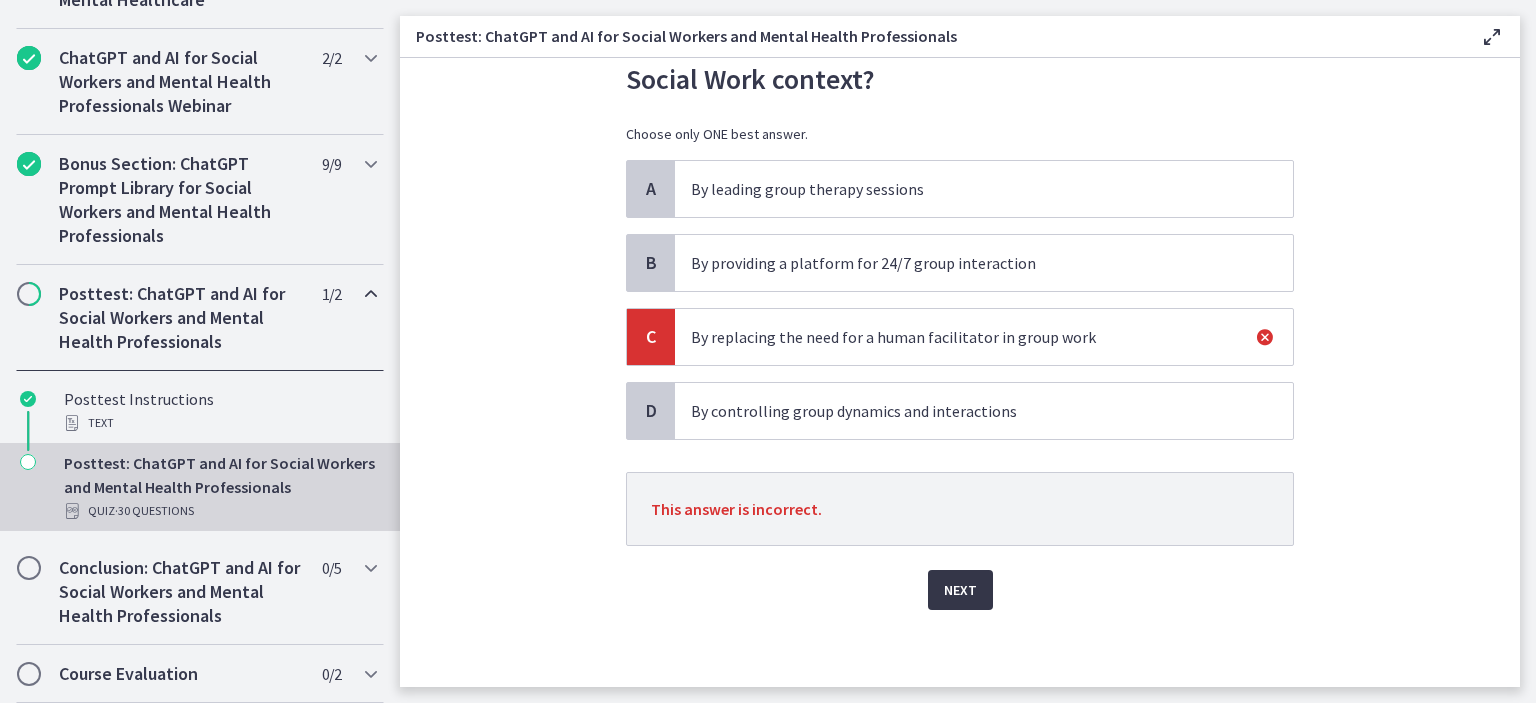click on "Next" at bounding box center (960, 590) 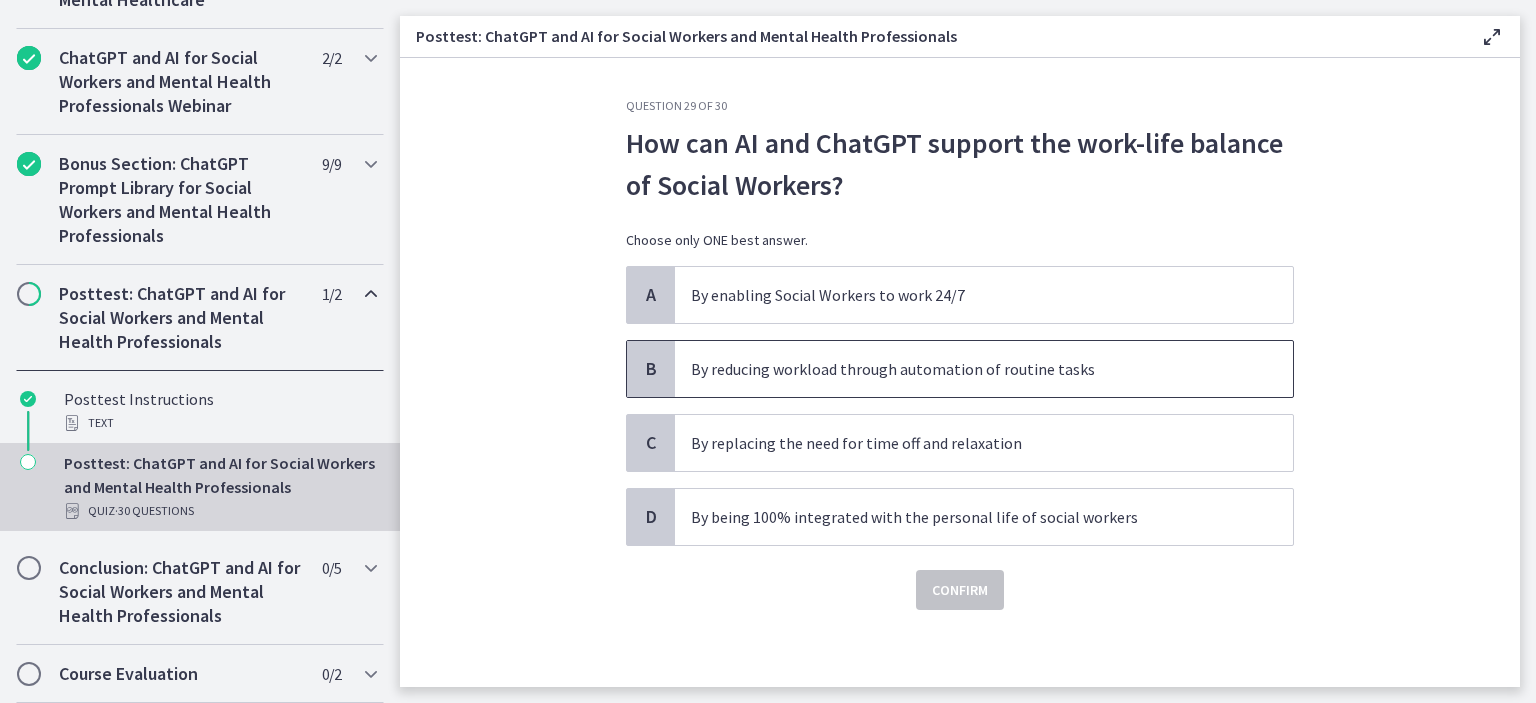 click on "By reducing workload through automation of routine tasks" at bounding box center (964, 369) 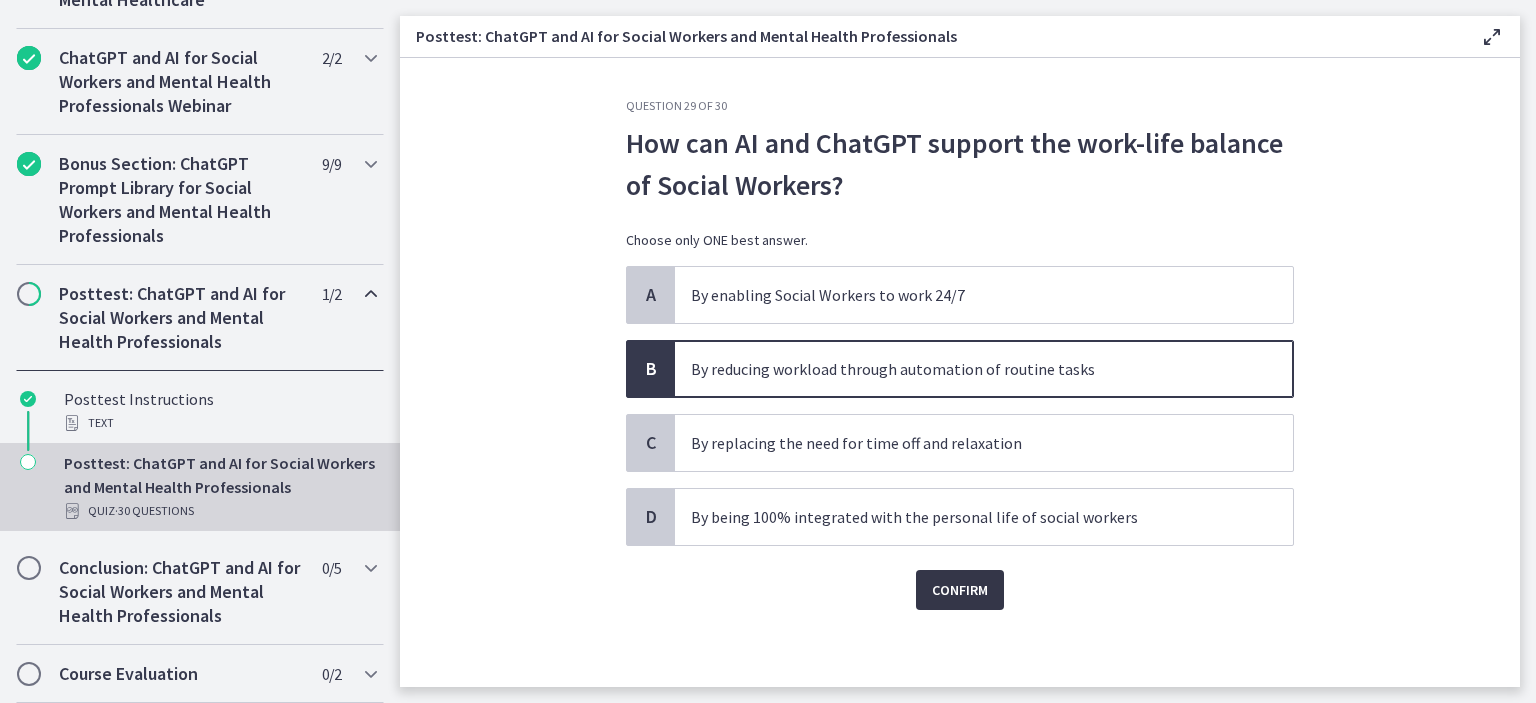 click on "Confirm" at bounding box center [960, 590] 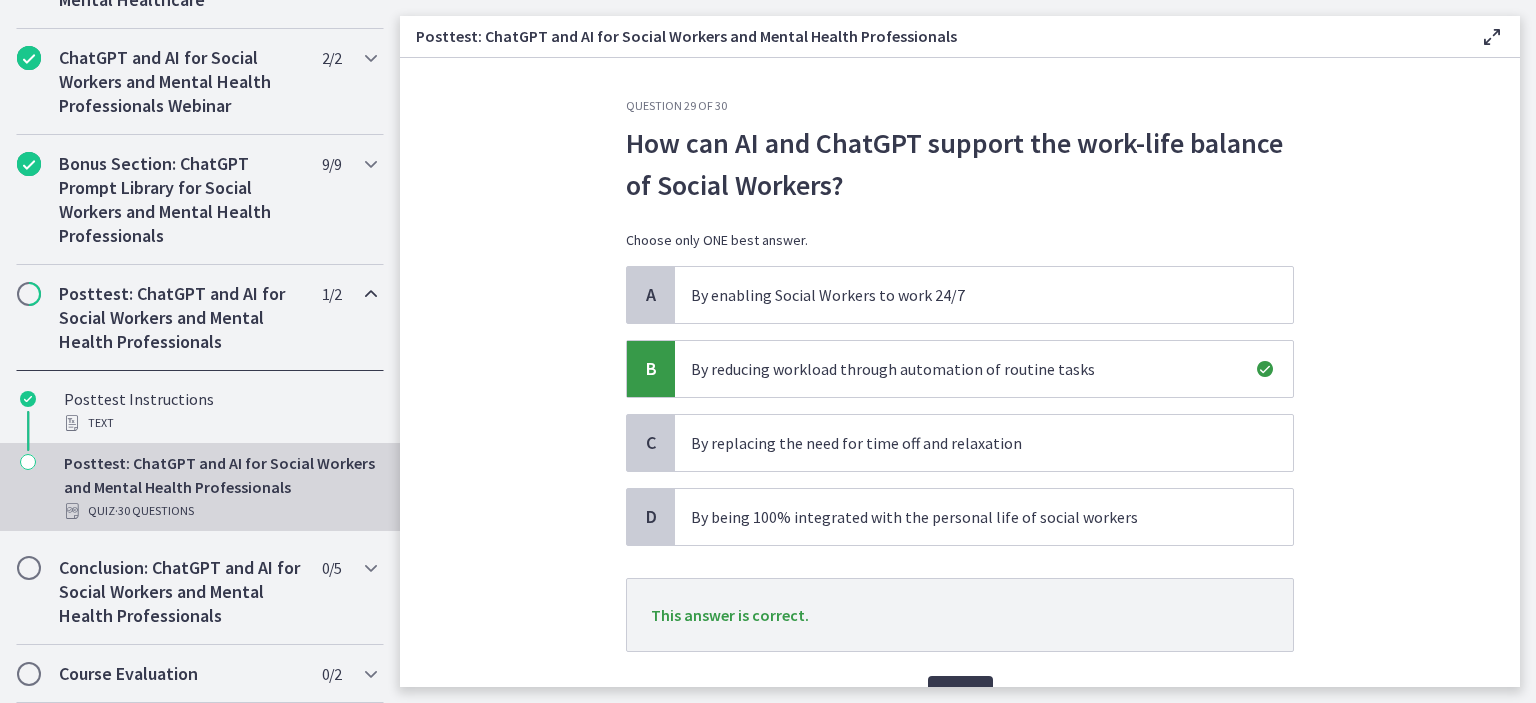 scroll, scrollTop: 106, scrollLeft: 0, axis: vertical 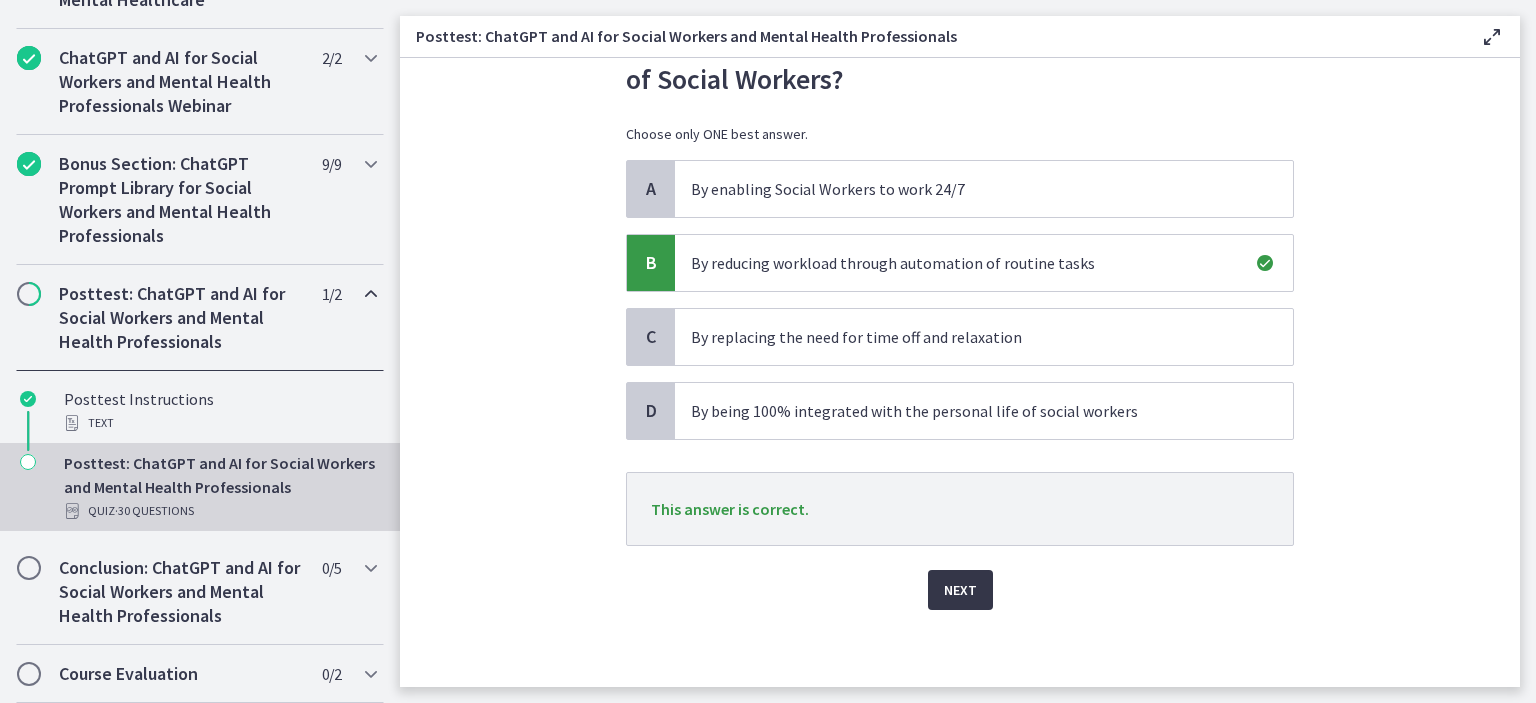 click on "Next" at bounding box center [960, 590] 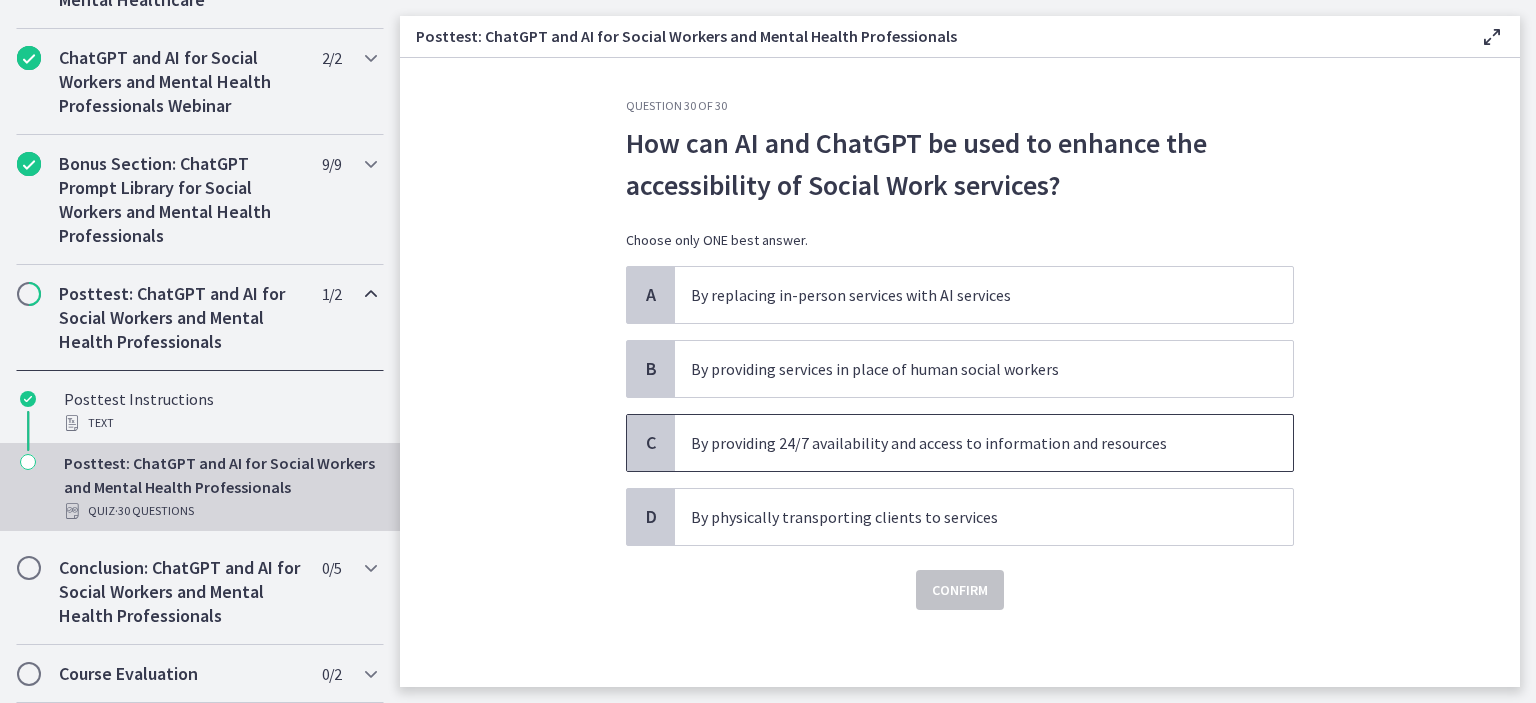 click on "By providing 24/7 availability and access to information and resources" at bounding box center (964, 443) 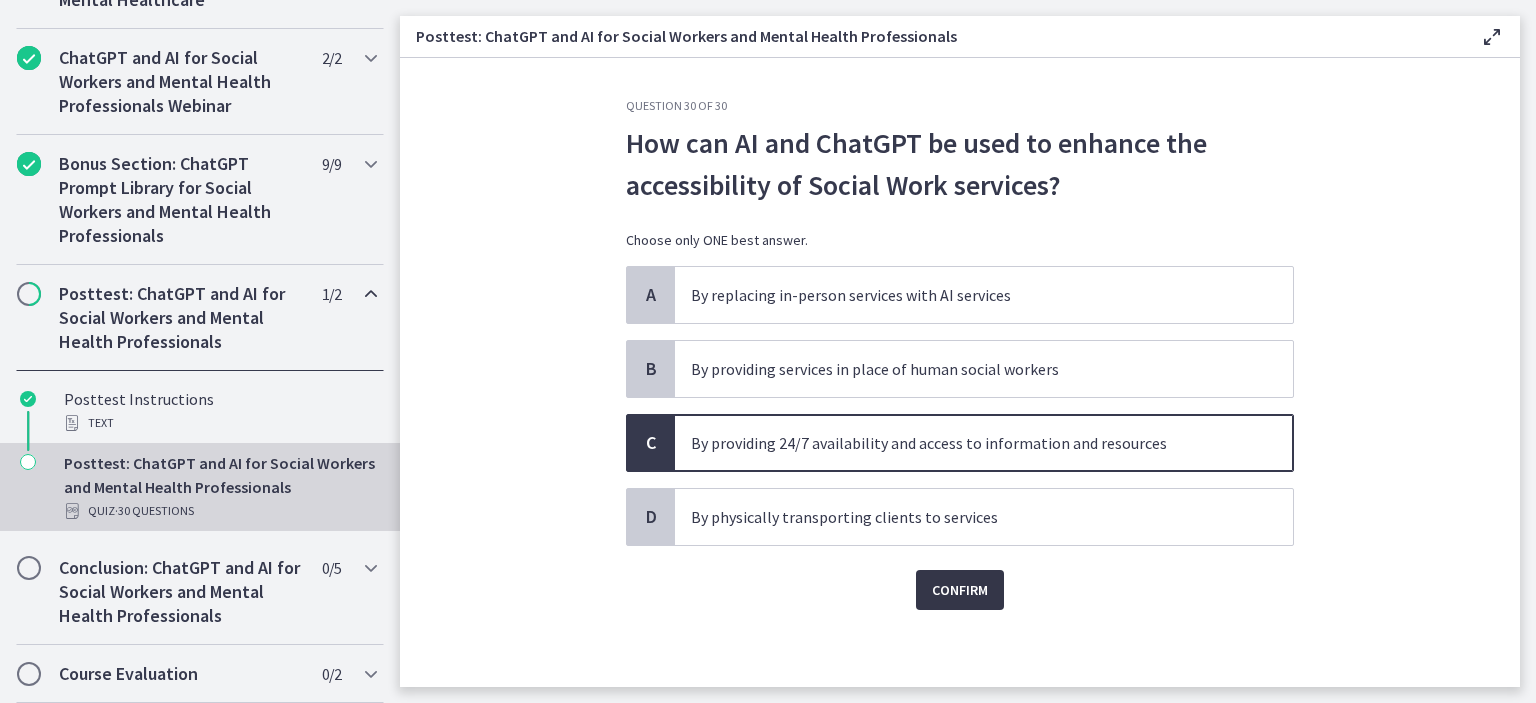 click on "Confirm" at bounding box center [960, 590] 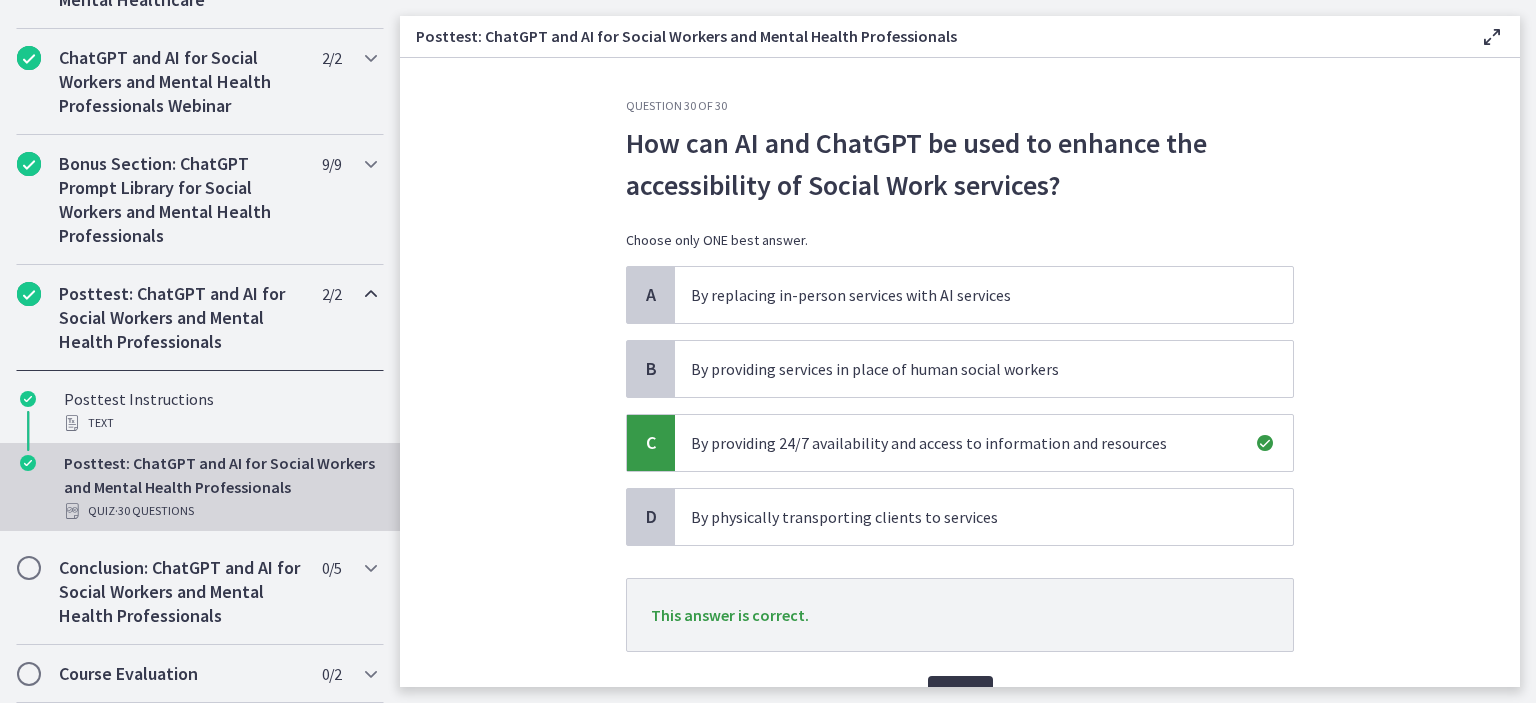 scroll, scrollTop: 106, scrollLeft: 0, axis: vertical 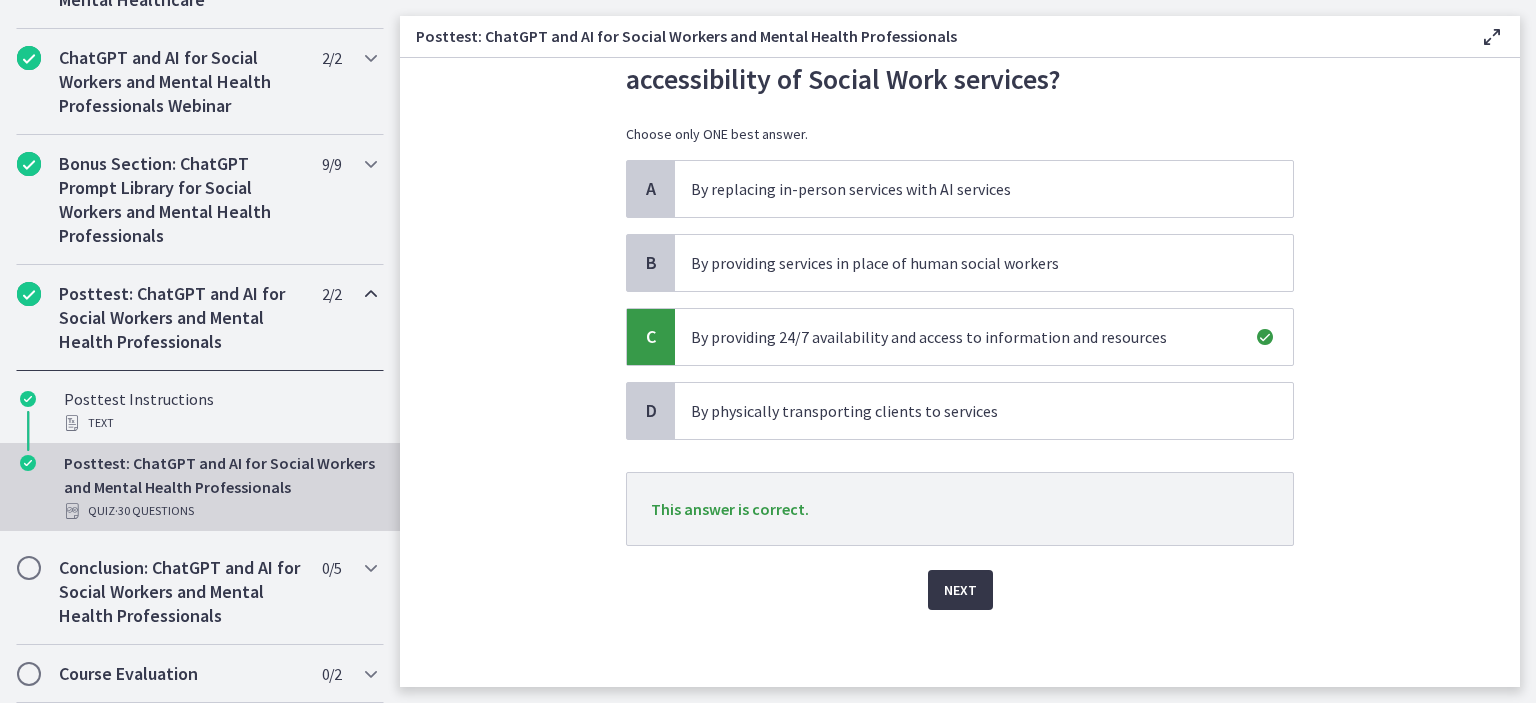 click on "Next" at bounding box center [960, 590] 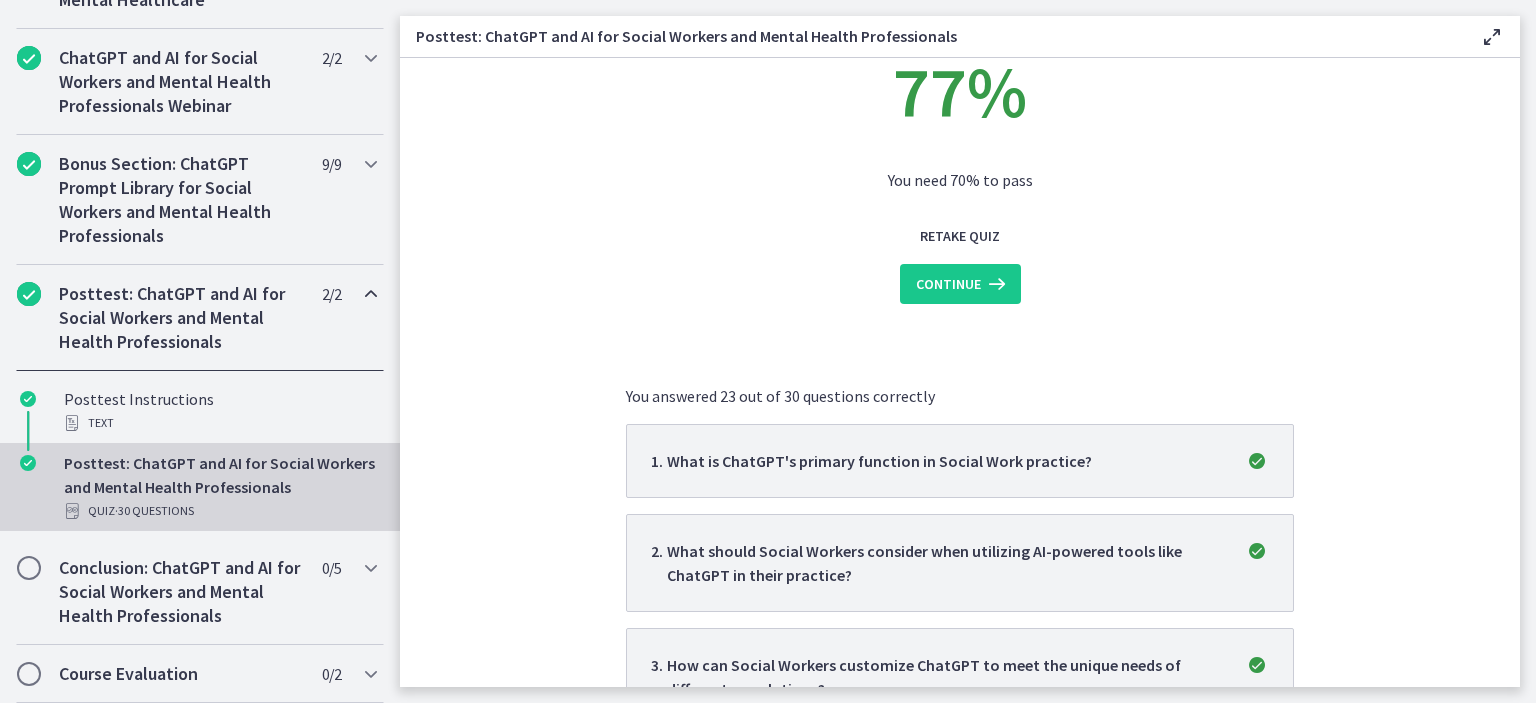scroll, scrollTop: 0, scrollLeft: 0, axis: both 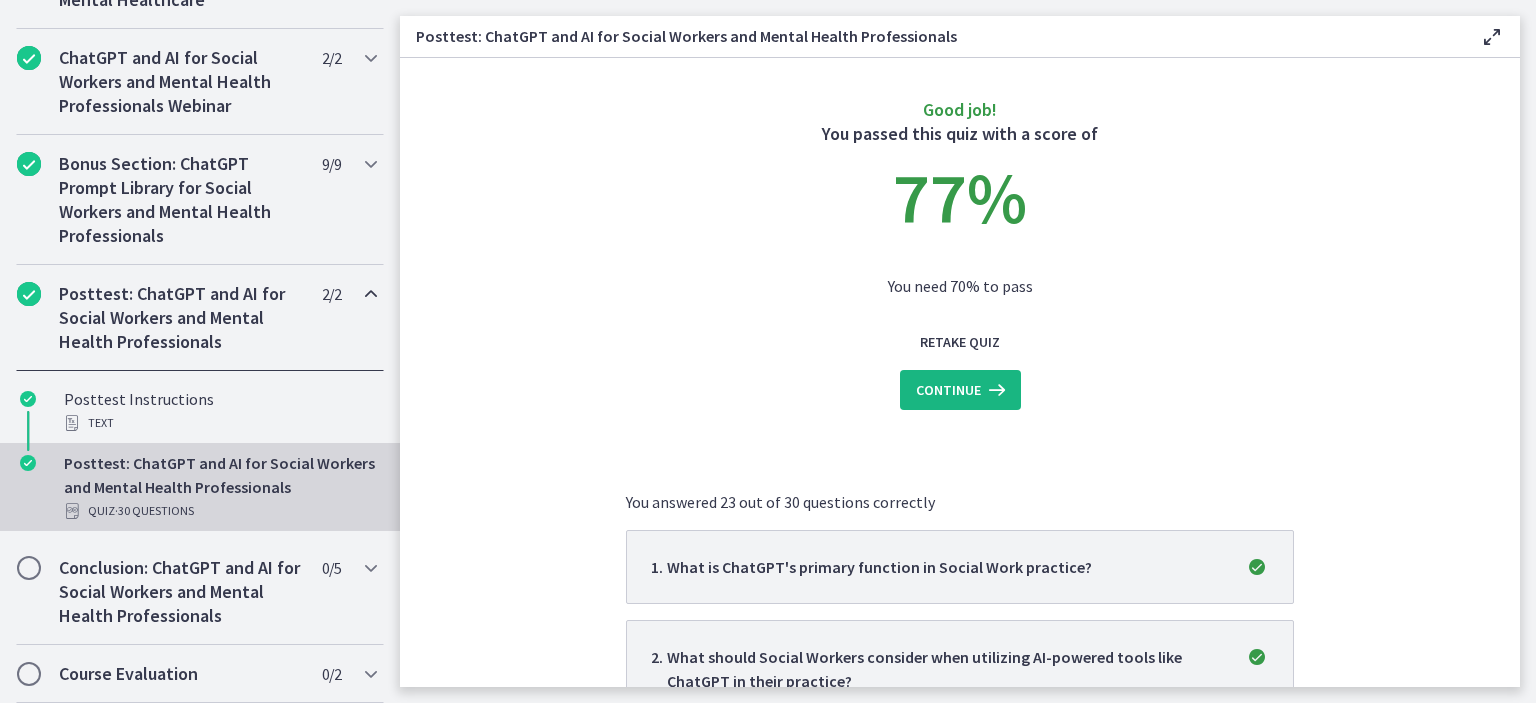 click on "Continue" at bounding box center [948, 390] 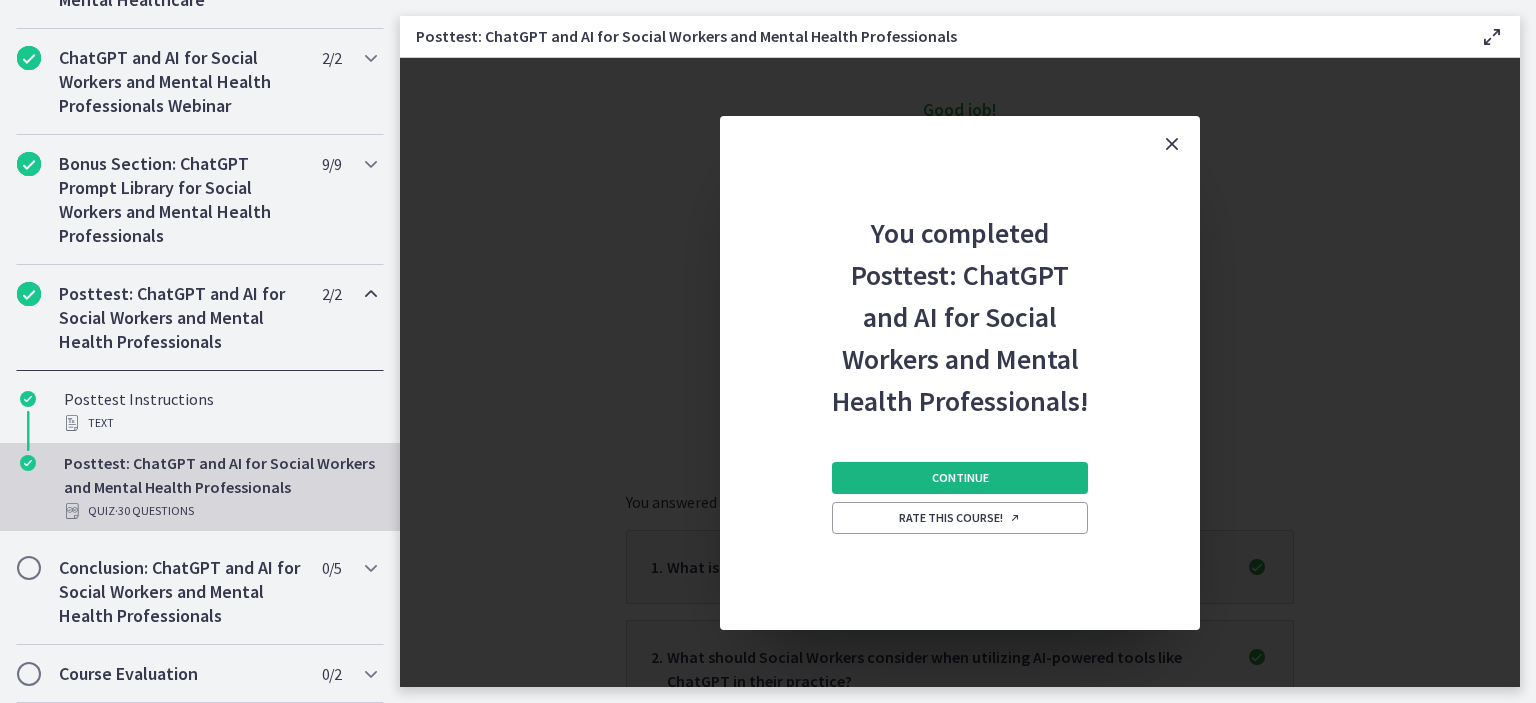 click on "Continue" at bounding box center (960, 478) 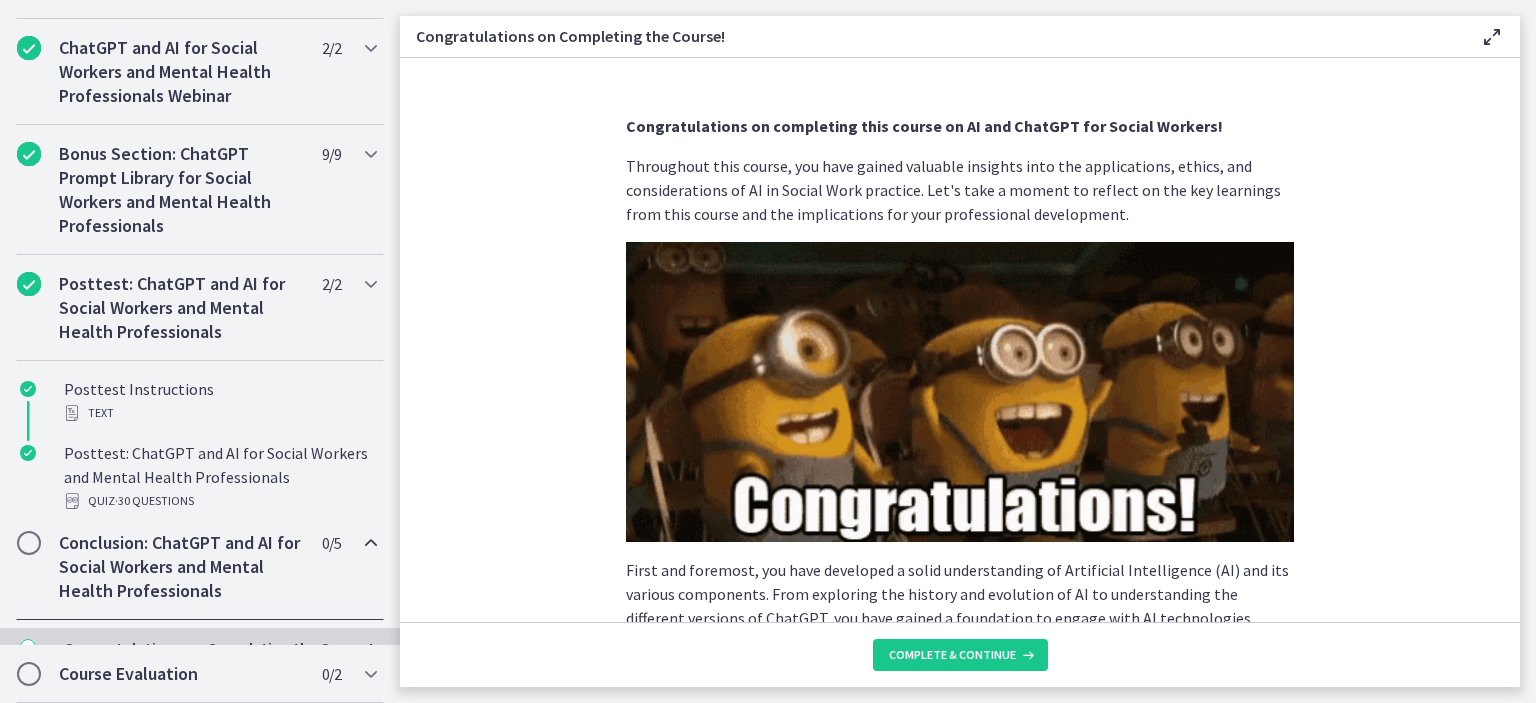 scroll, scrollTop: 1100, scrollLeft: 0, axis: vertical 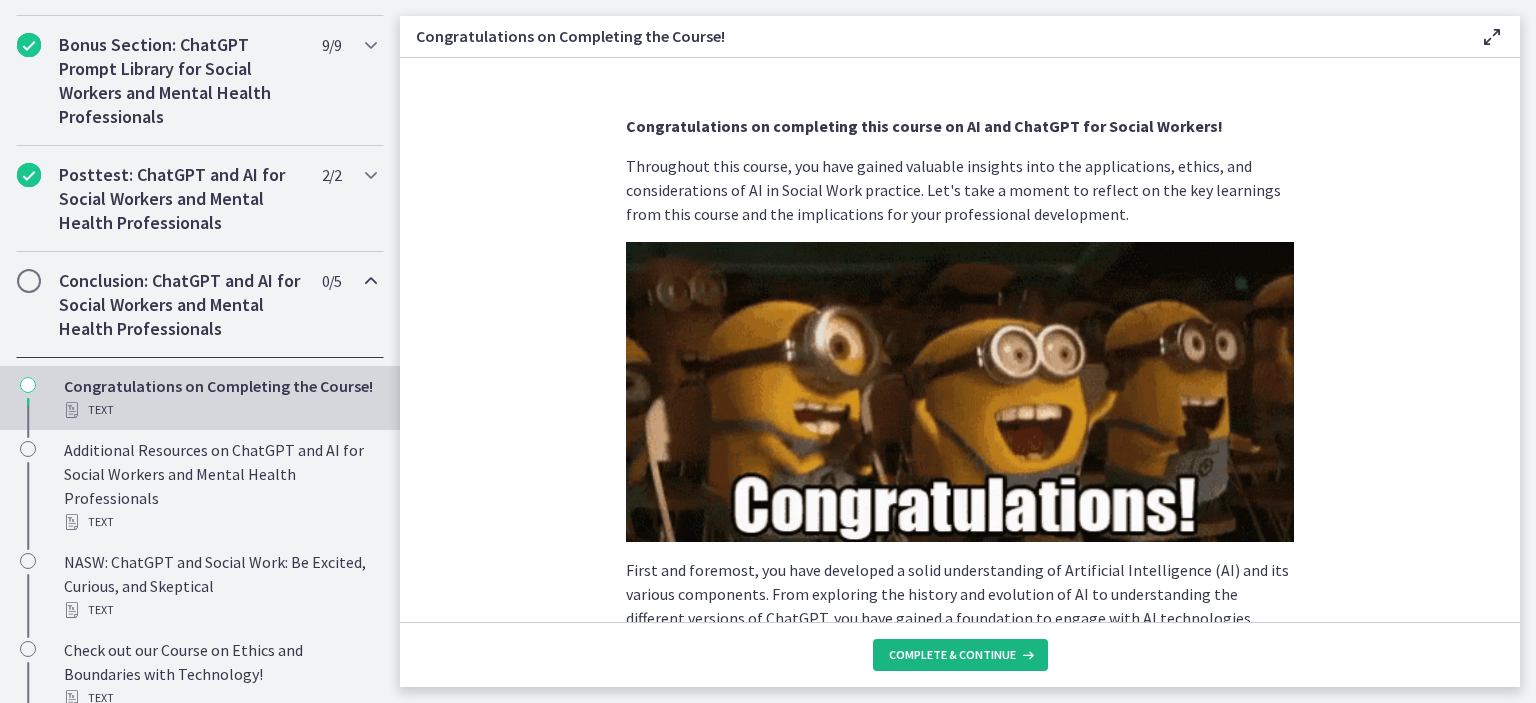 click on "Complete & continue" at bounding box center (960, 655) 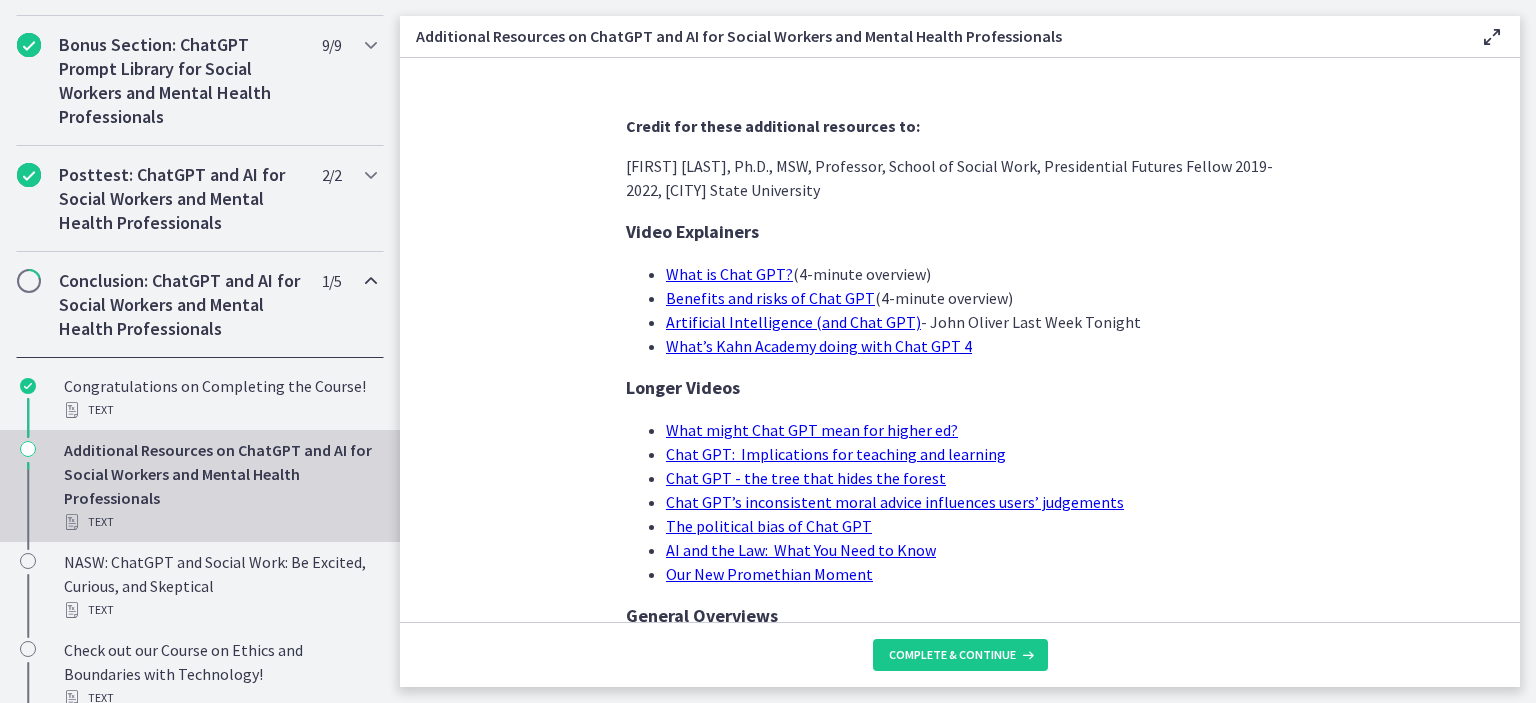 scroll, scrollTop: 700, scrollLeft: 0, axis: vertical 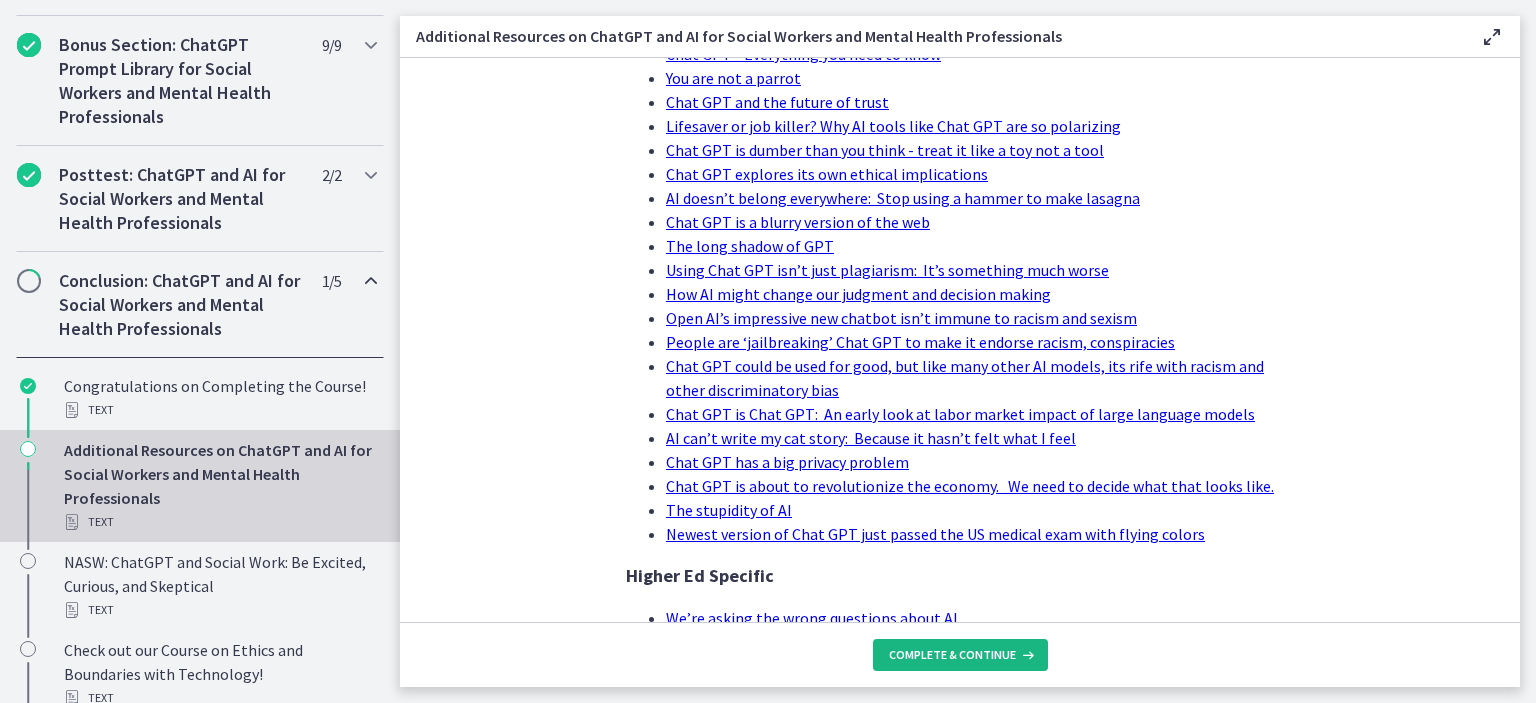 click on "Complete & continue" at bounding box center [960, 655] 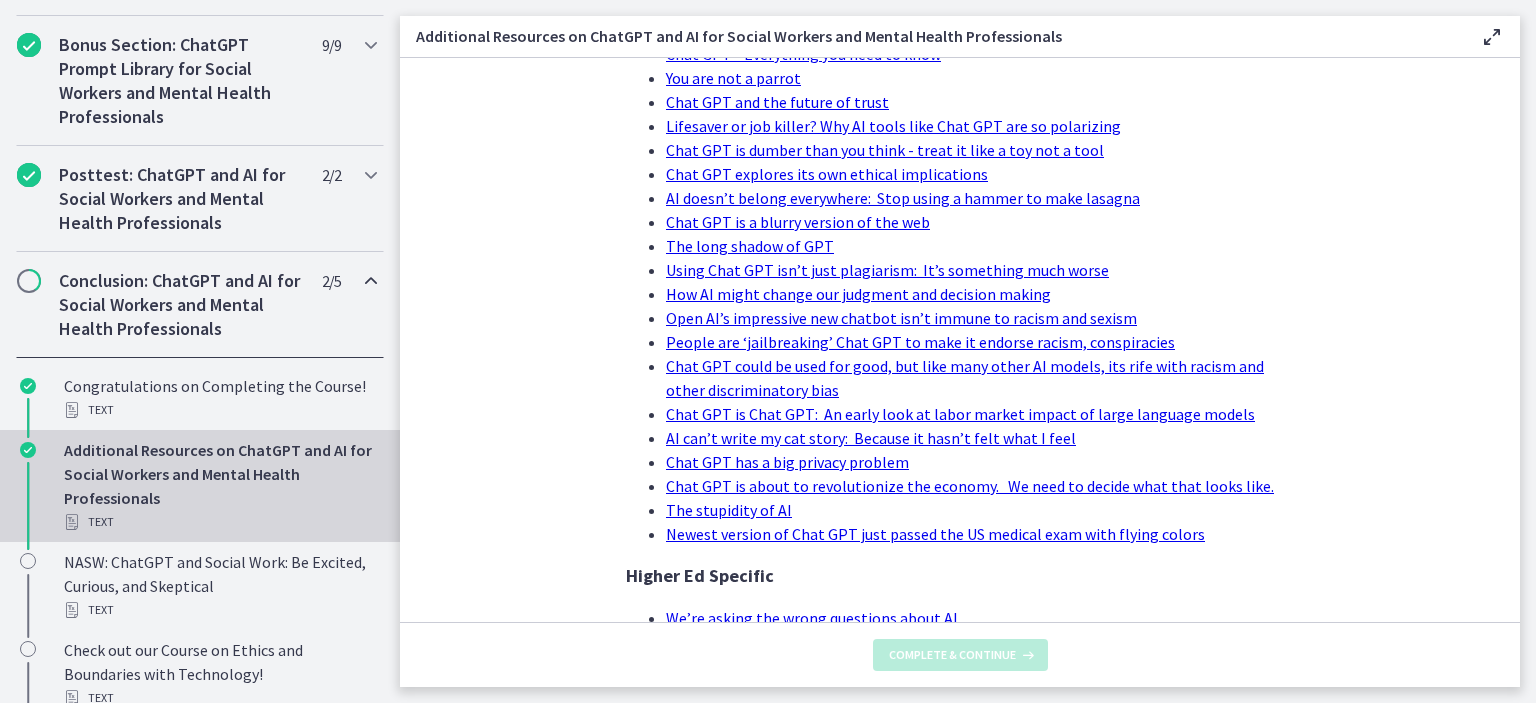 scroll, scrollTop: 0, scrollLeft: 0, axis: both 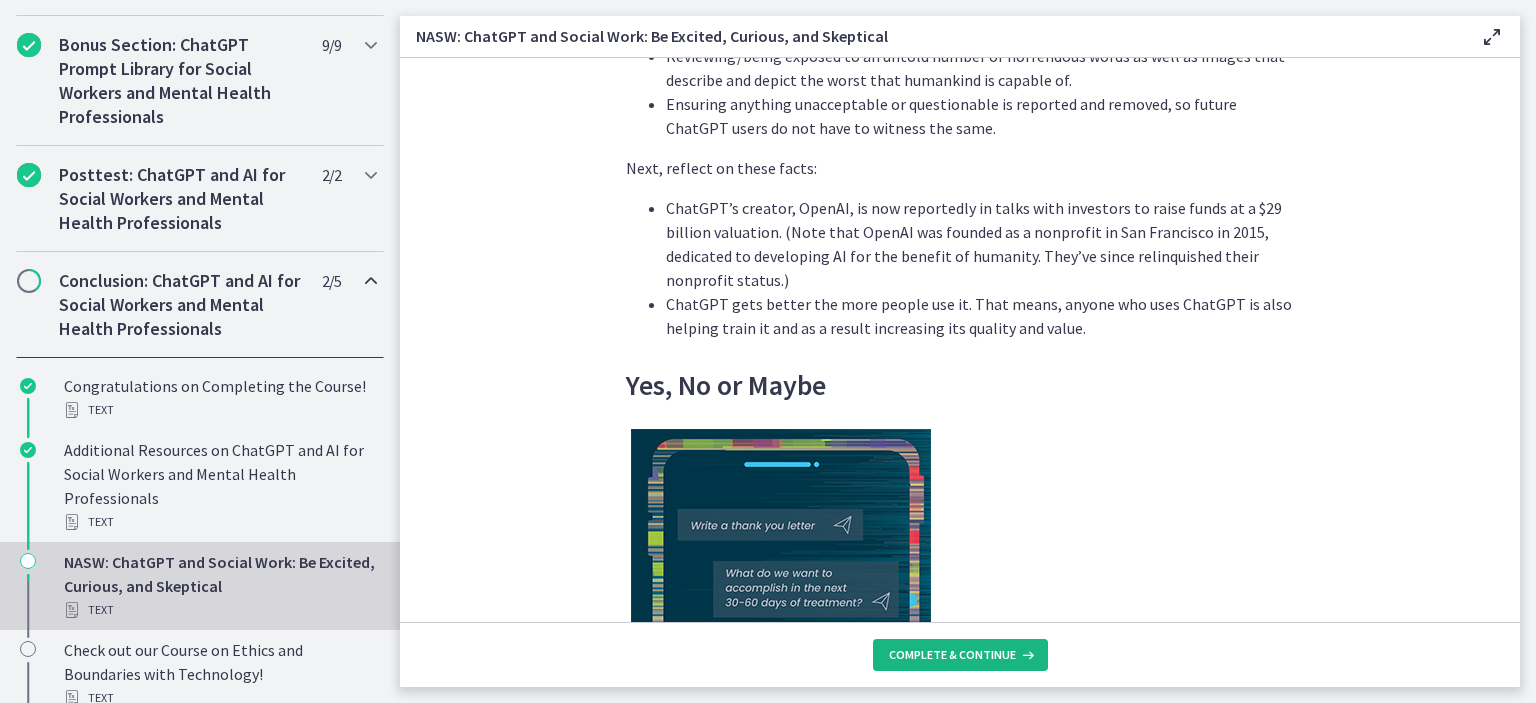 click on "Complete & continue" at bounding box center [952, 655] 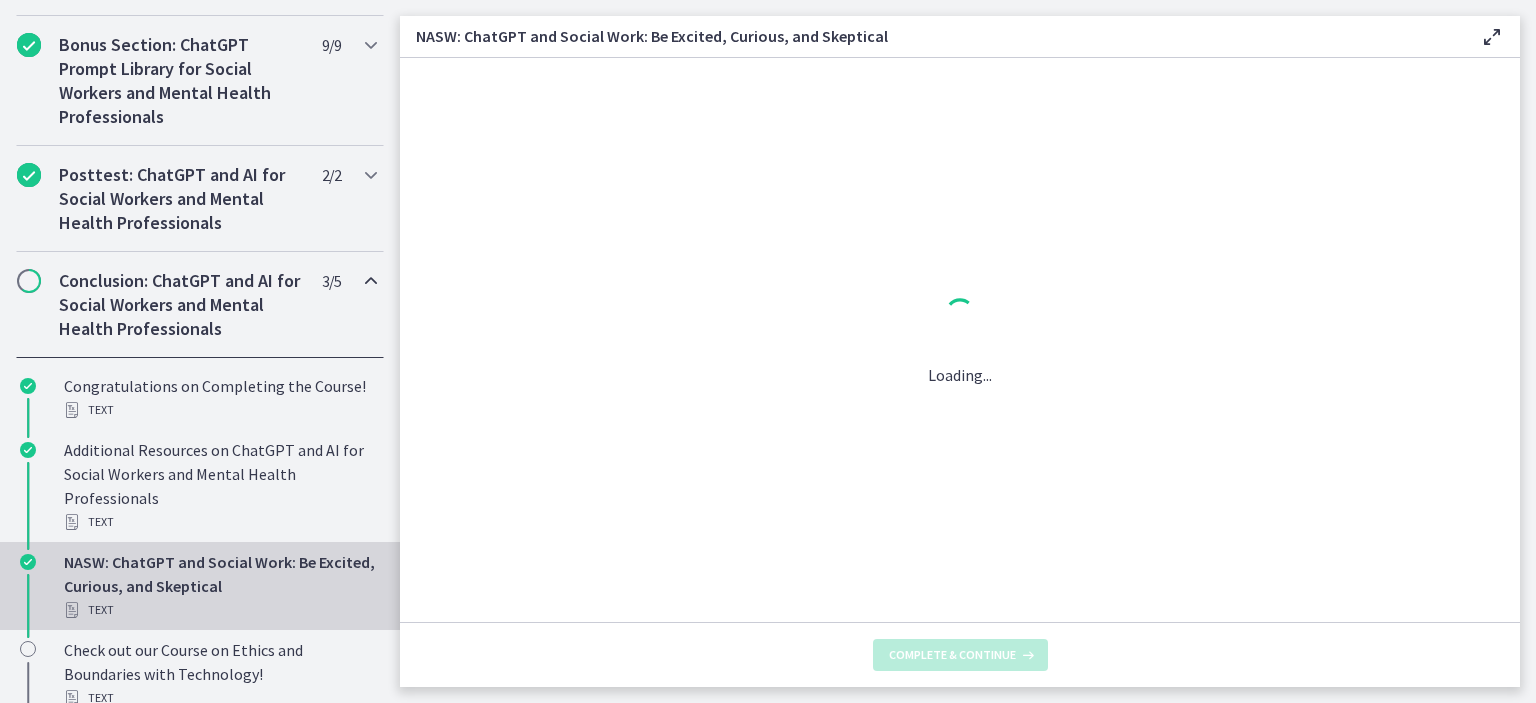 scroll, scrollTop: 0, scrollLeft: 0, axis: both 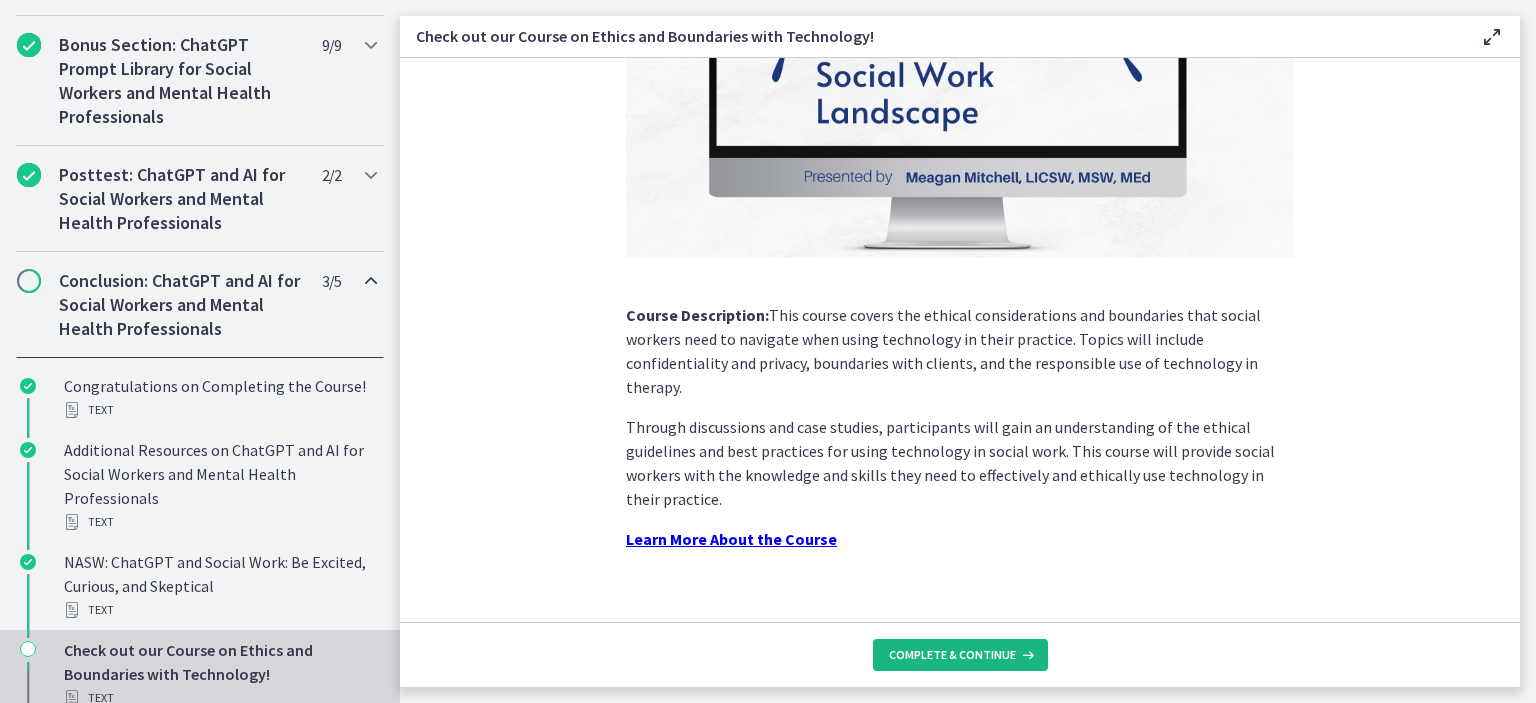 click on "Complete & continue" at bounding box center (960, 654) 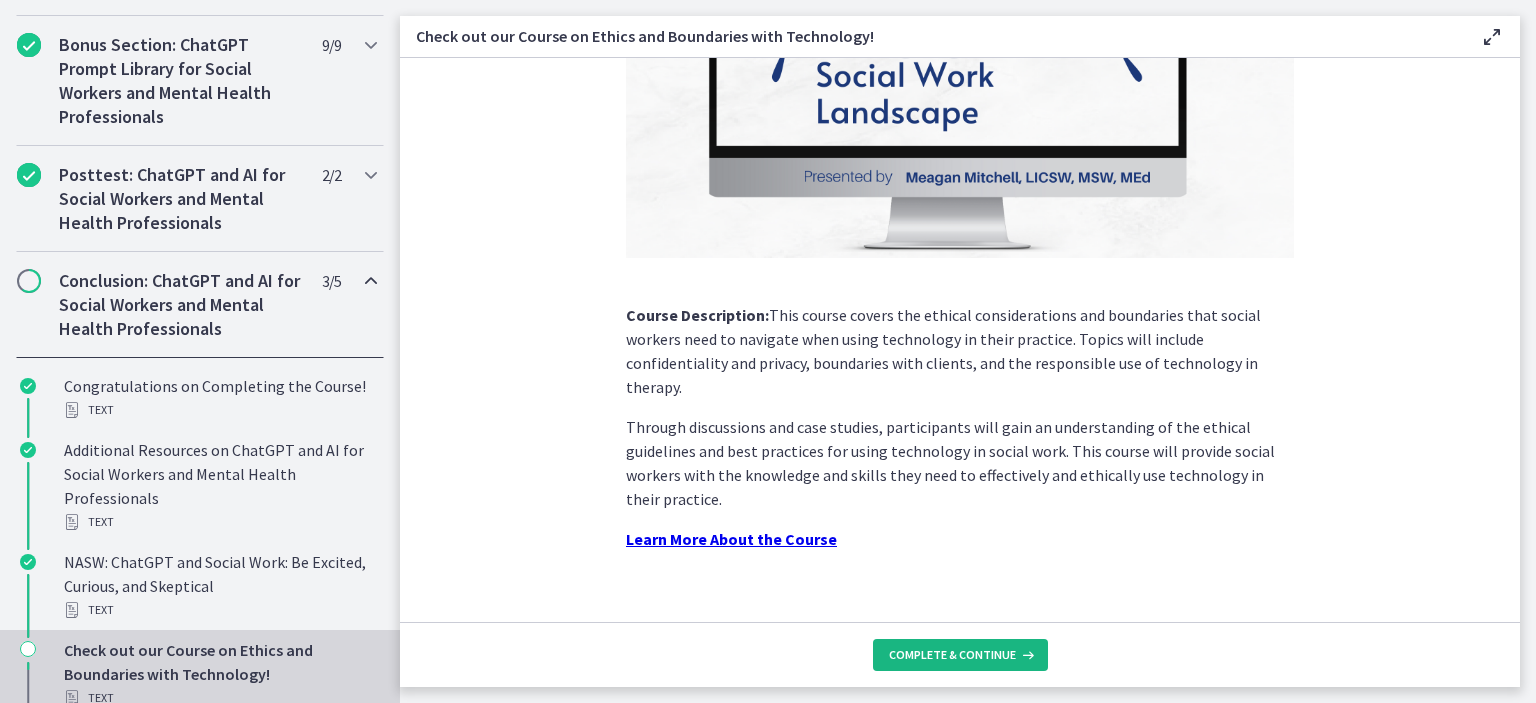 click on "Complete & continue" at bounding box center (952, 655) 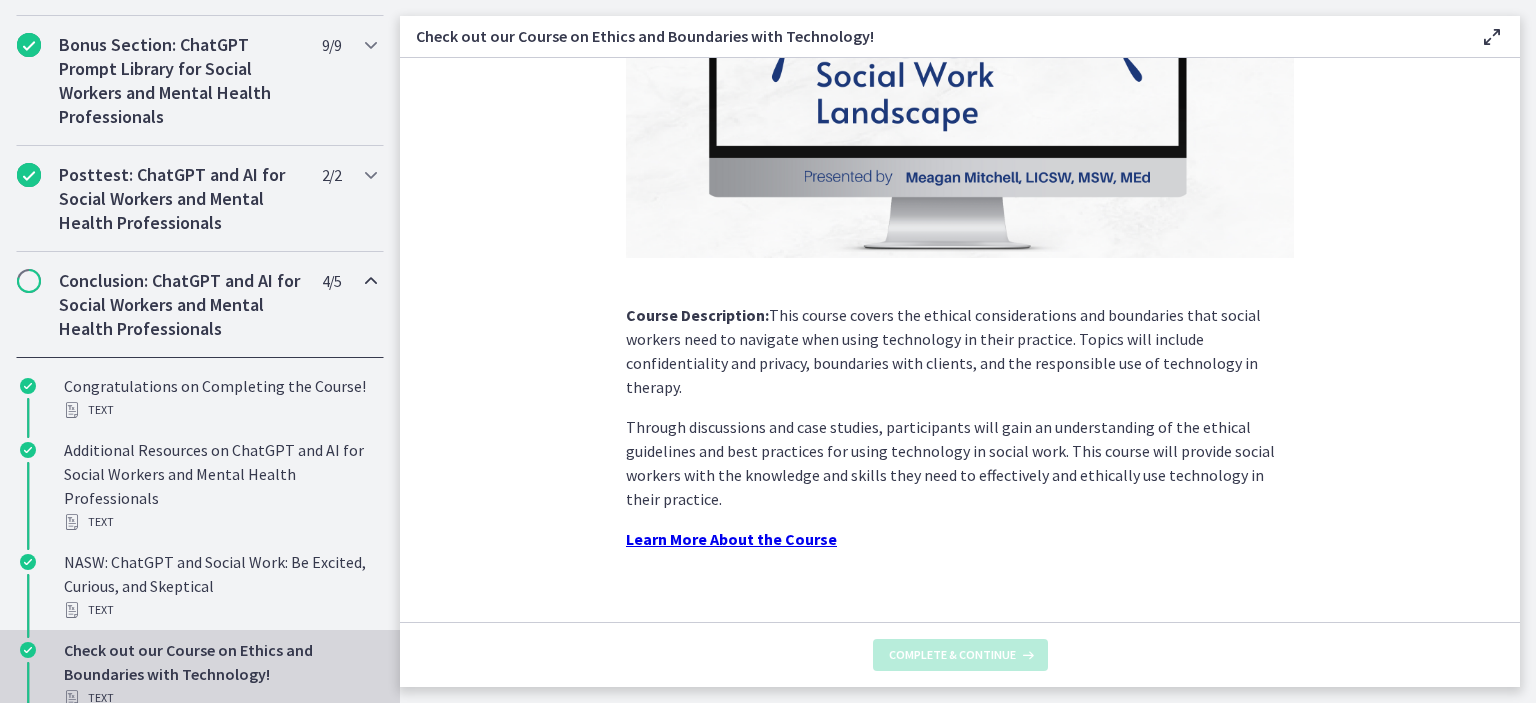 scroll, scrollTop: 0, scrollLeft: 0, axis: both 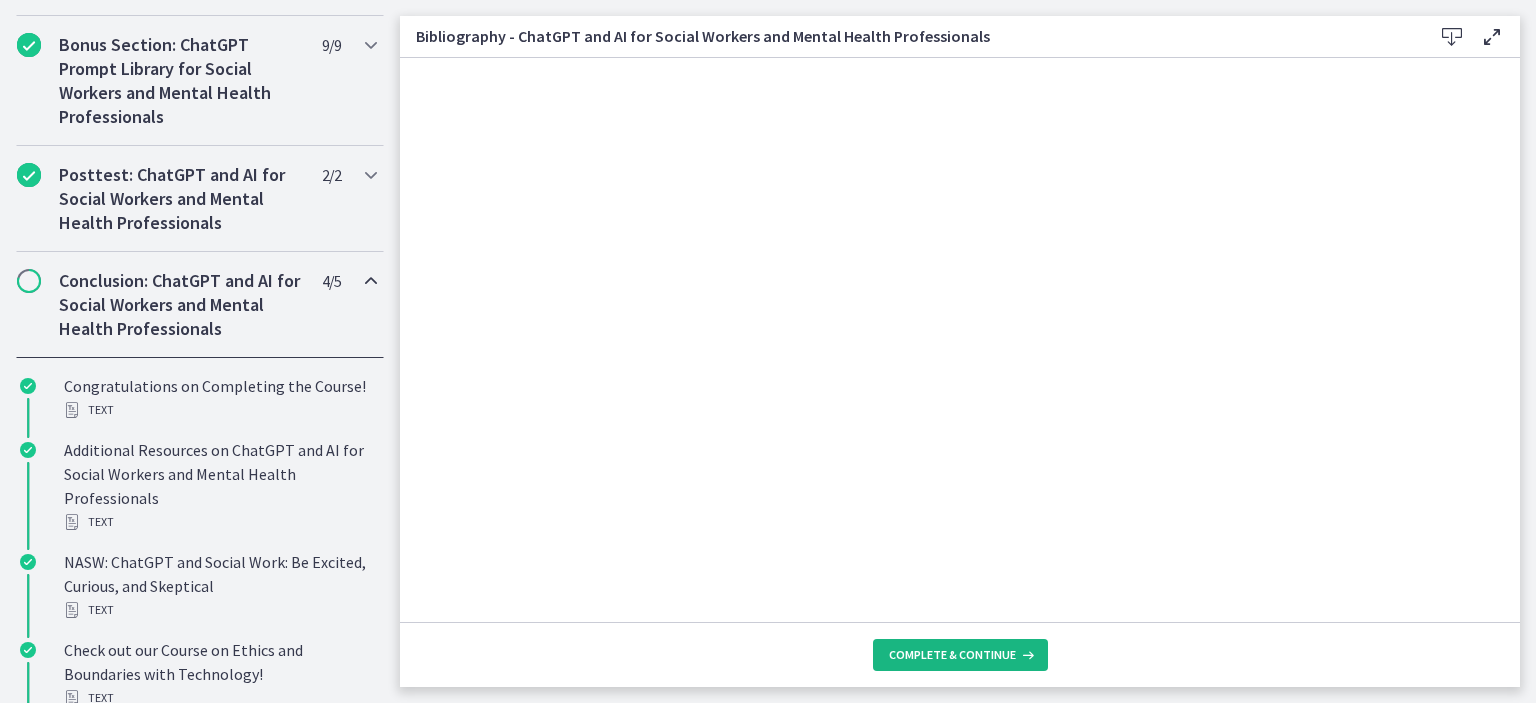 click on "Complete & continue" at bounding box center (952, 655) 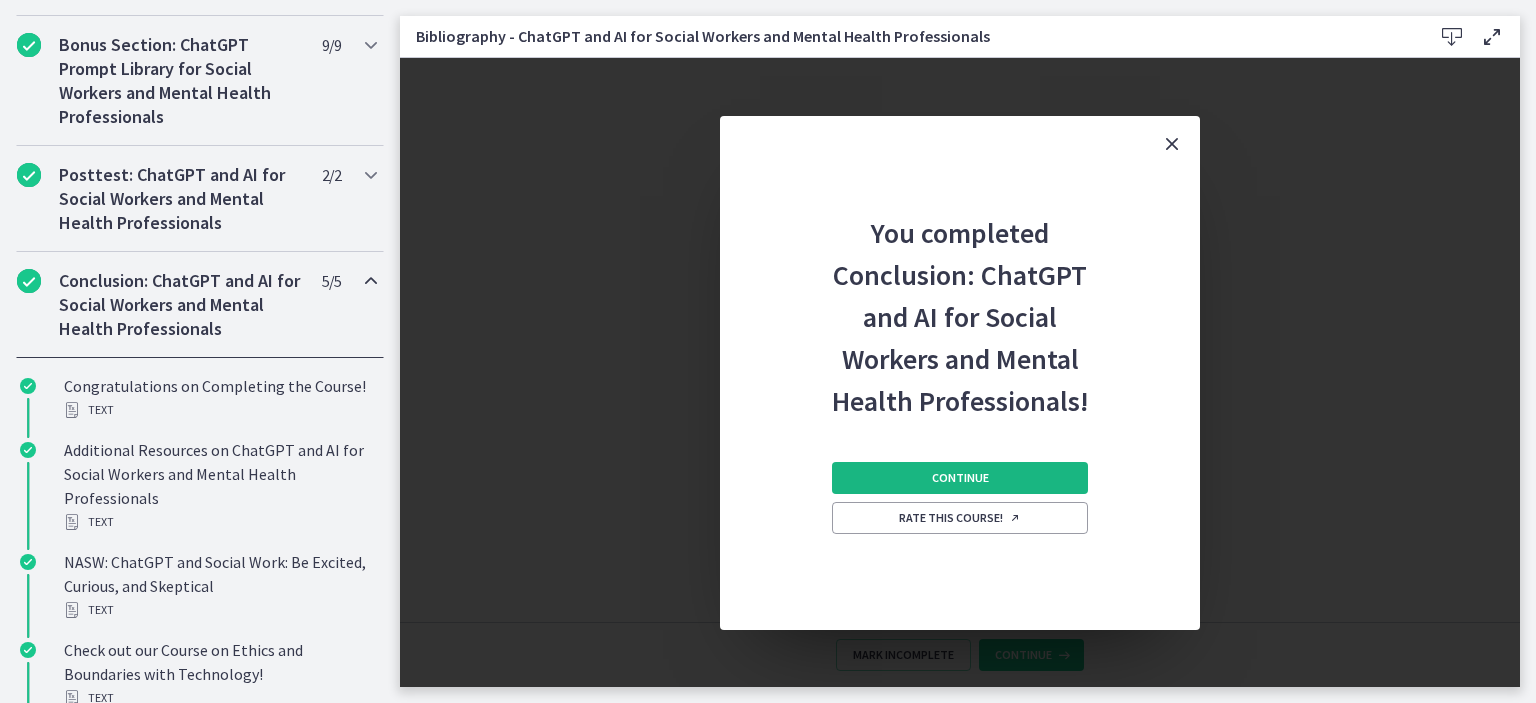 click on "Continue" at bounding box center [960, 478] 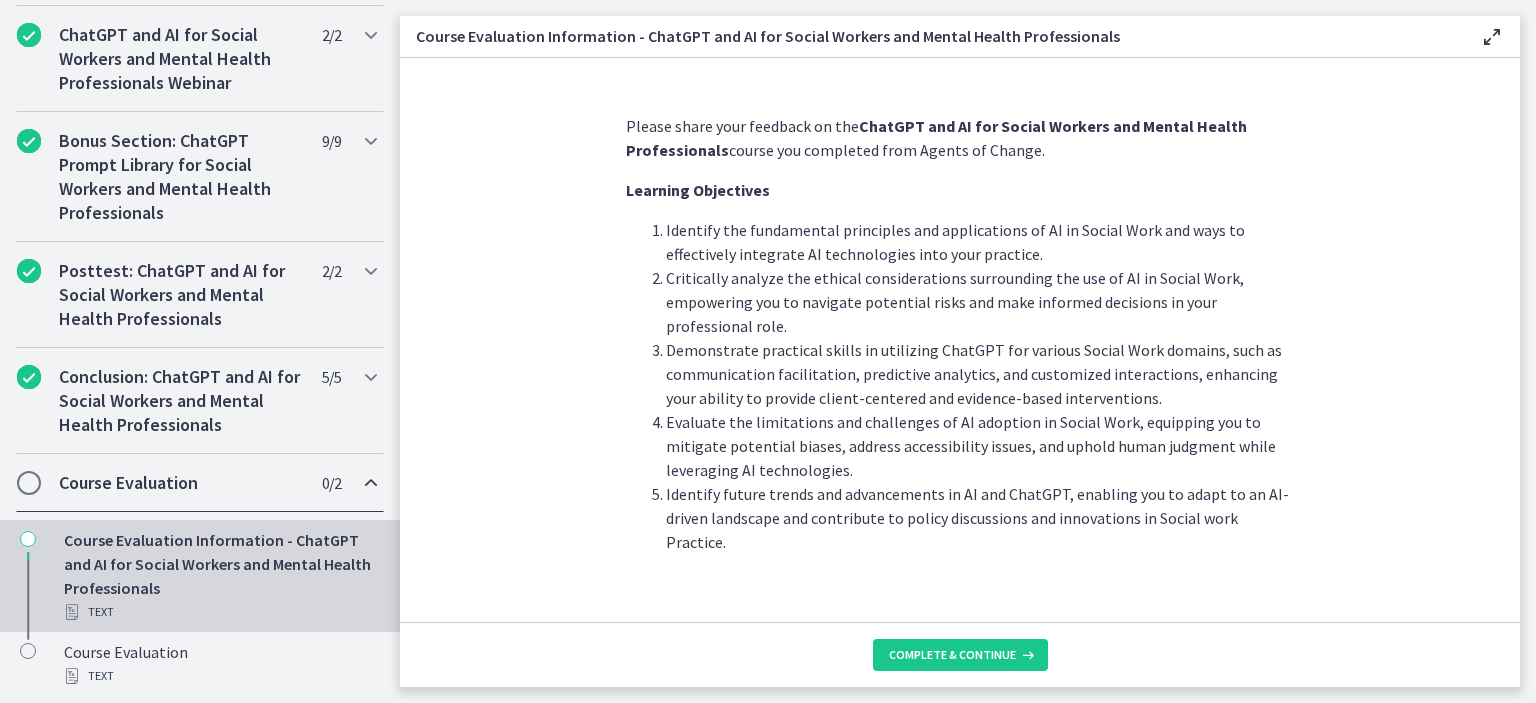 scroll, scrollTop: 1025, scrollLeft: 0, axis: vertical 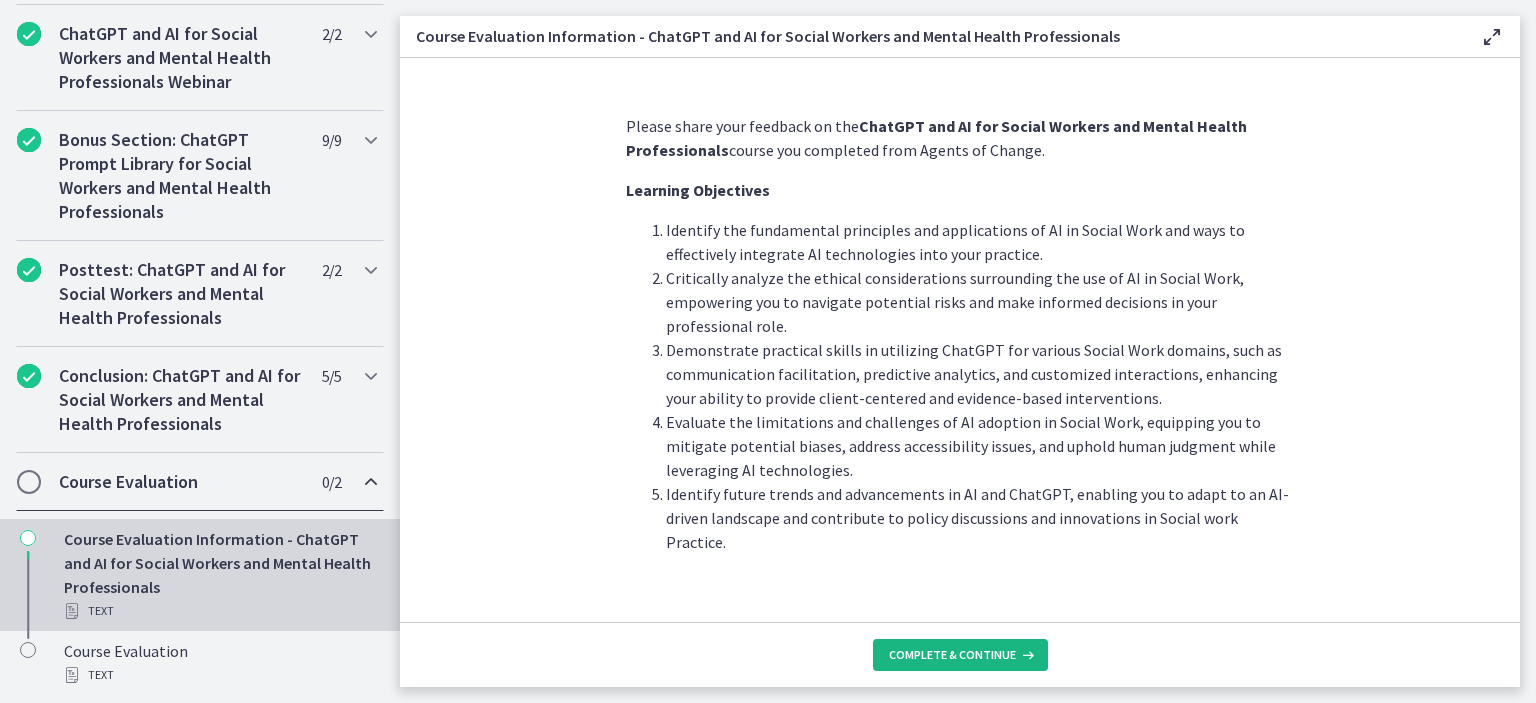 click on "Complete & continue" at bounding box center (952, 655) 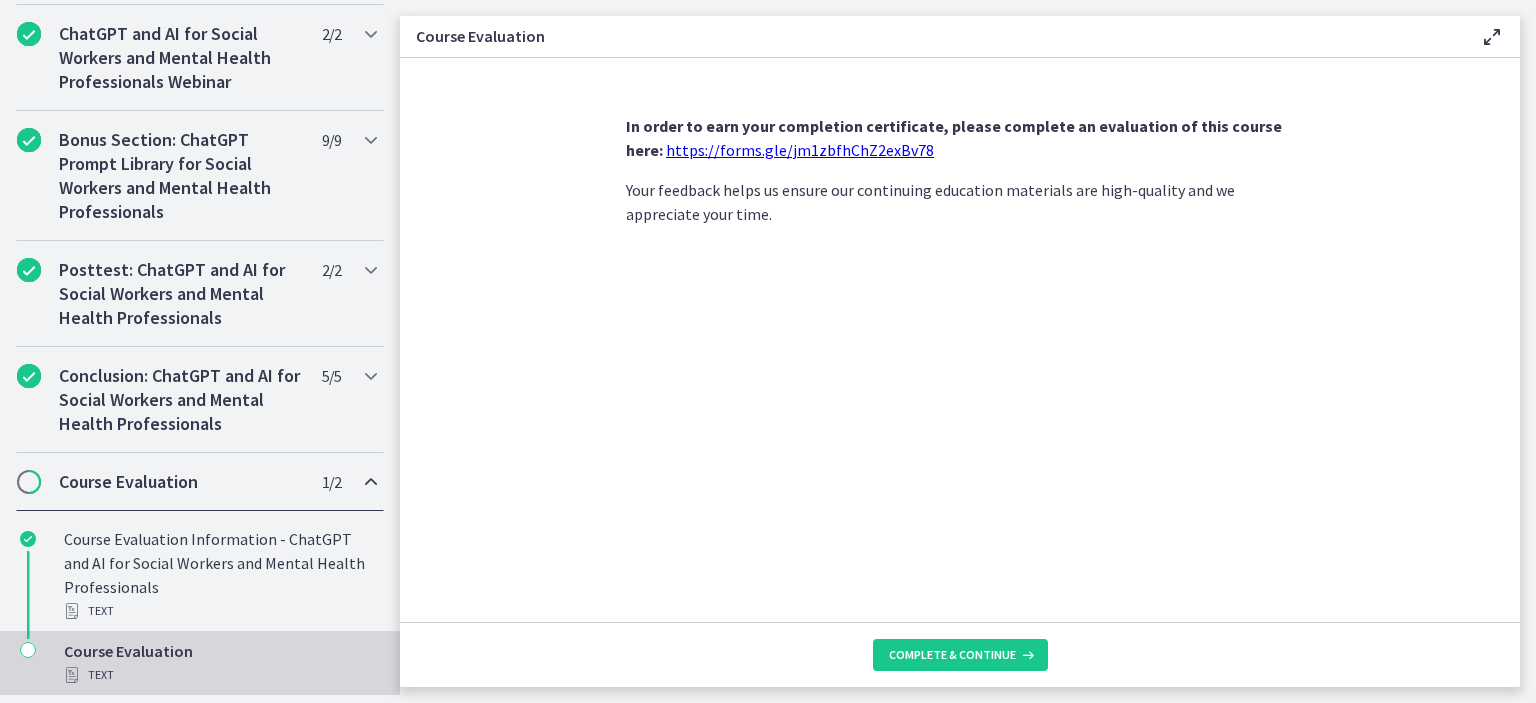 click on "https://forms.gle/jm1zbfhChZ2exBv78" at bounding box center (800, 150) 